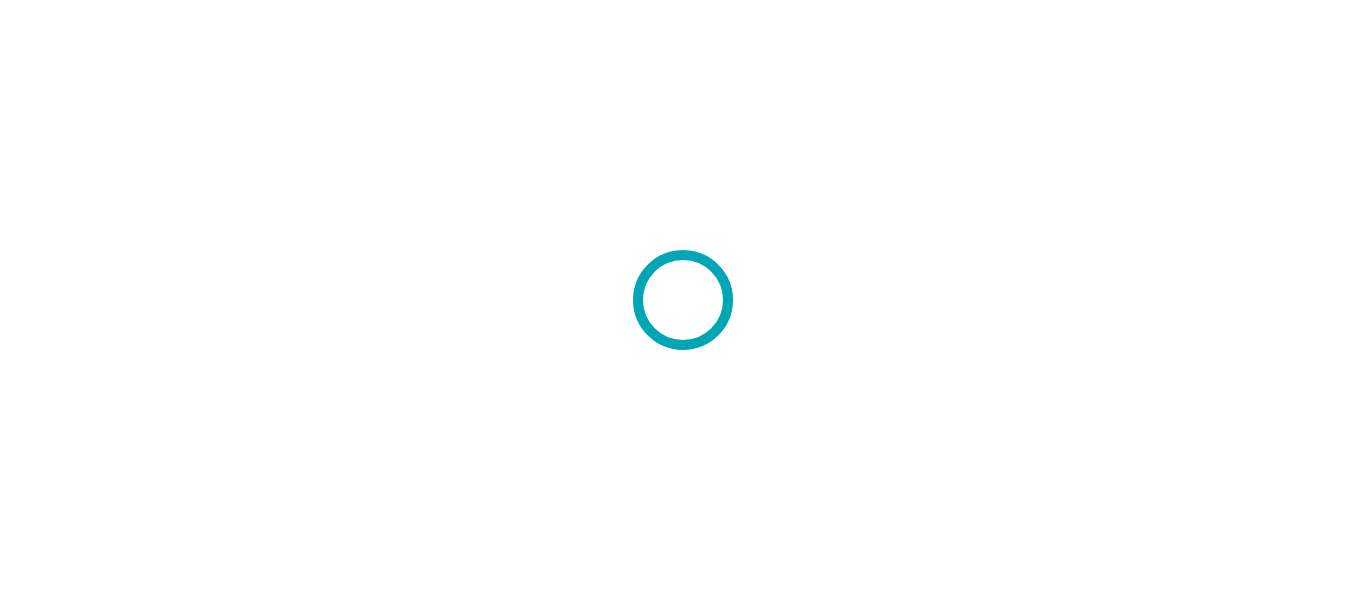 scroll, scrollTop: 0, scrollLeft: 0, axis: both 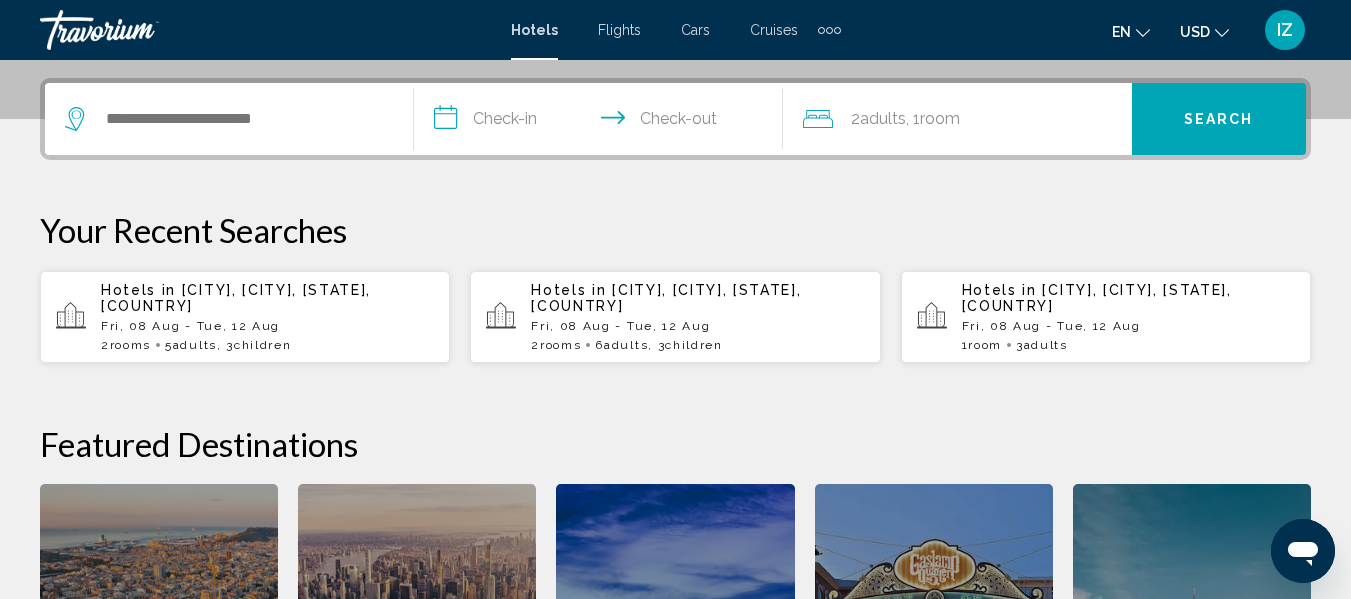 click on "[CITY], [CITY], [STATE], [COUNTRY]" at bounding box center [236, 298] 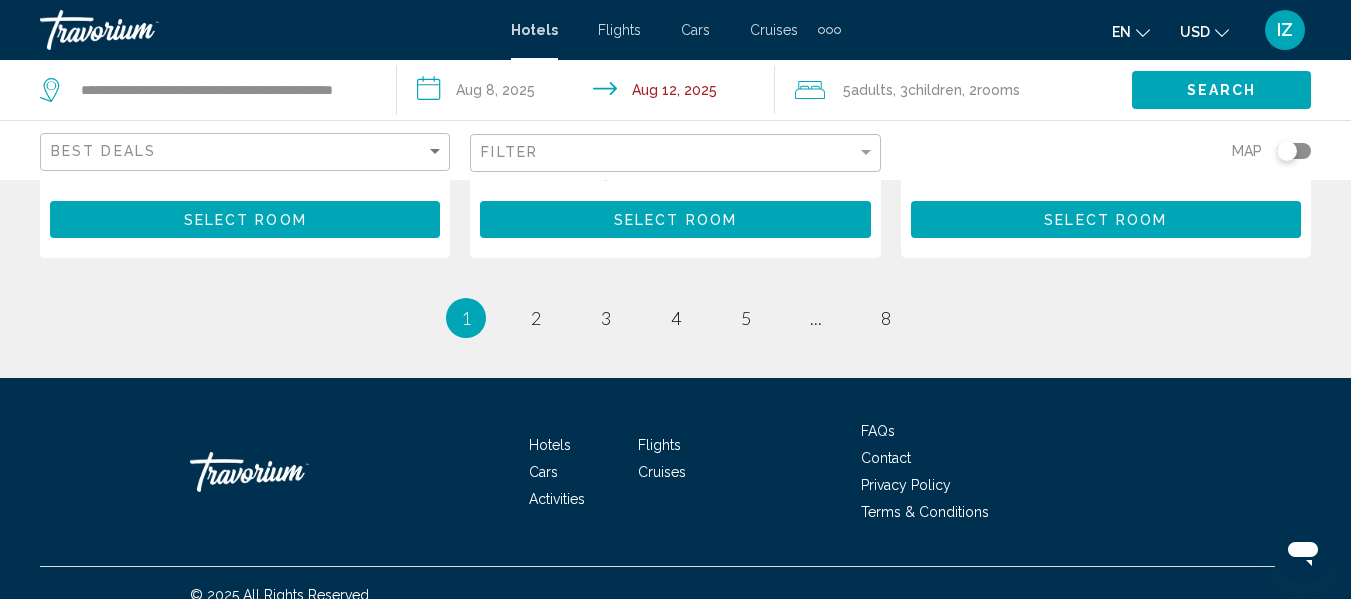 scroll, scrollTop: 3190, scrollLeft: 0, axis: vertical 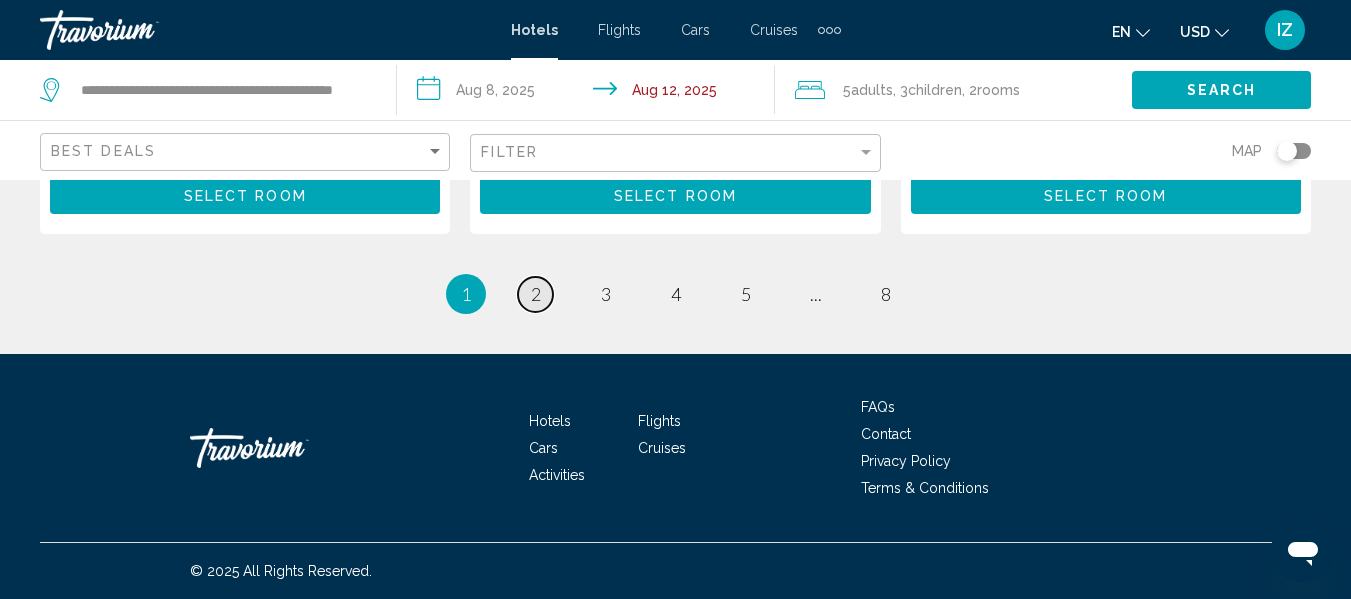 click on "2" at bounding box center (536, 294) 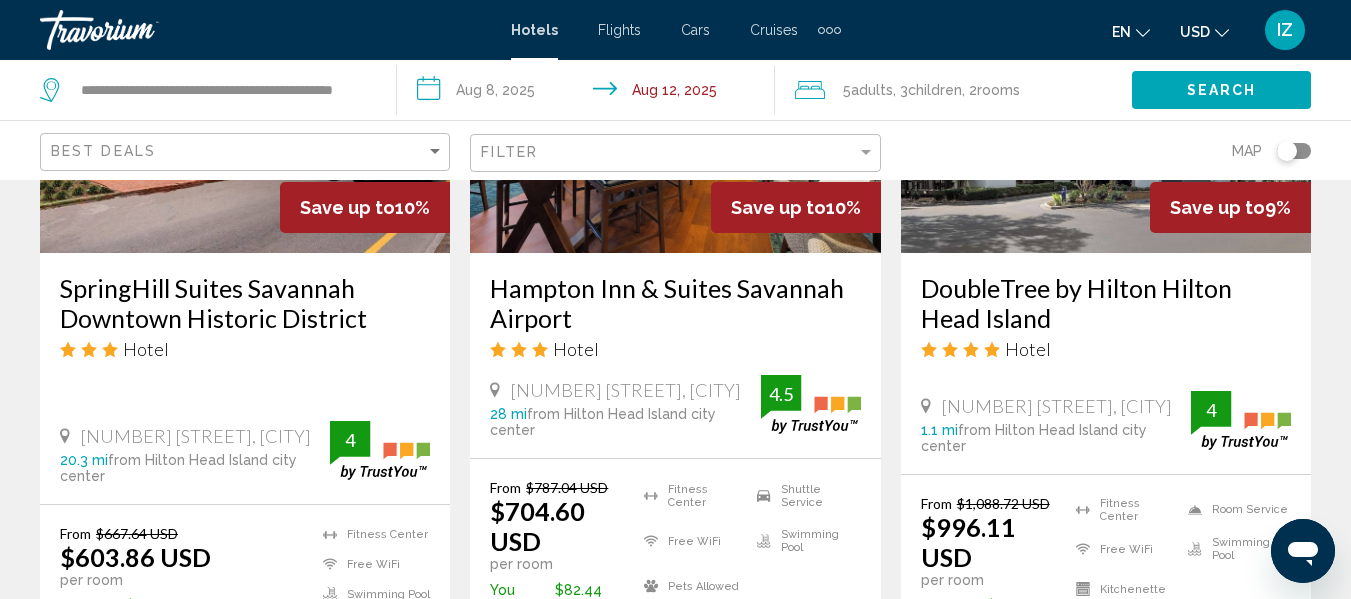 scroll, scrollTop: 1900, scrollLeft: 0, axis: vertical 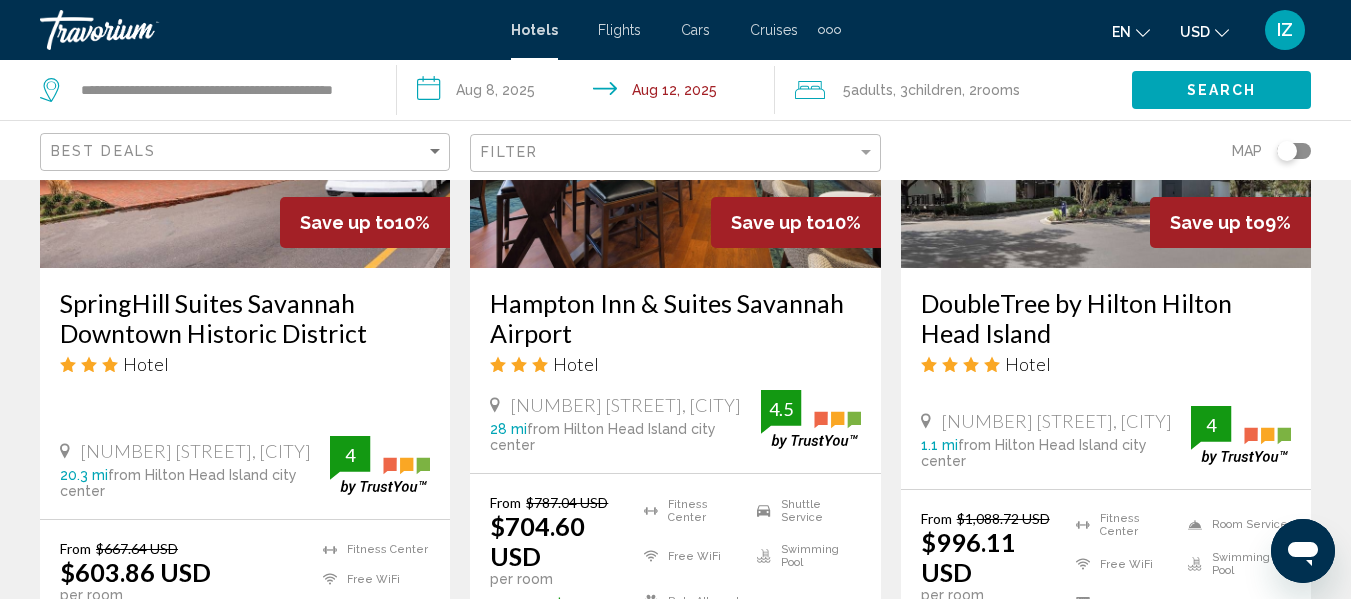 click 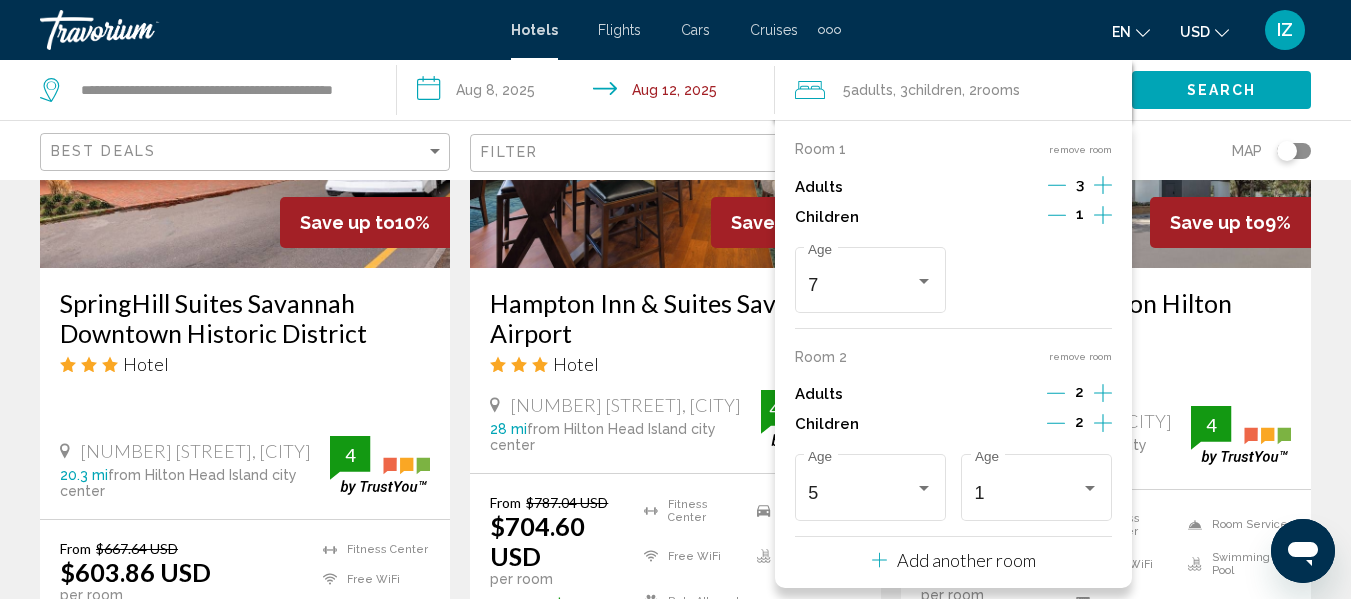 click 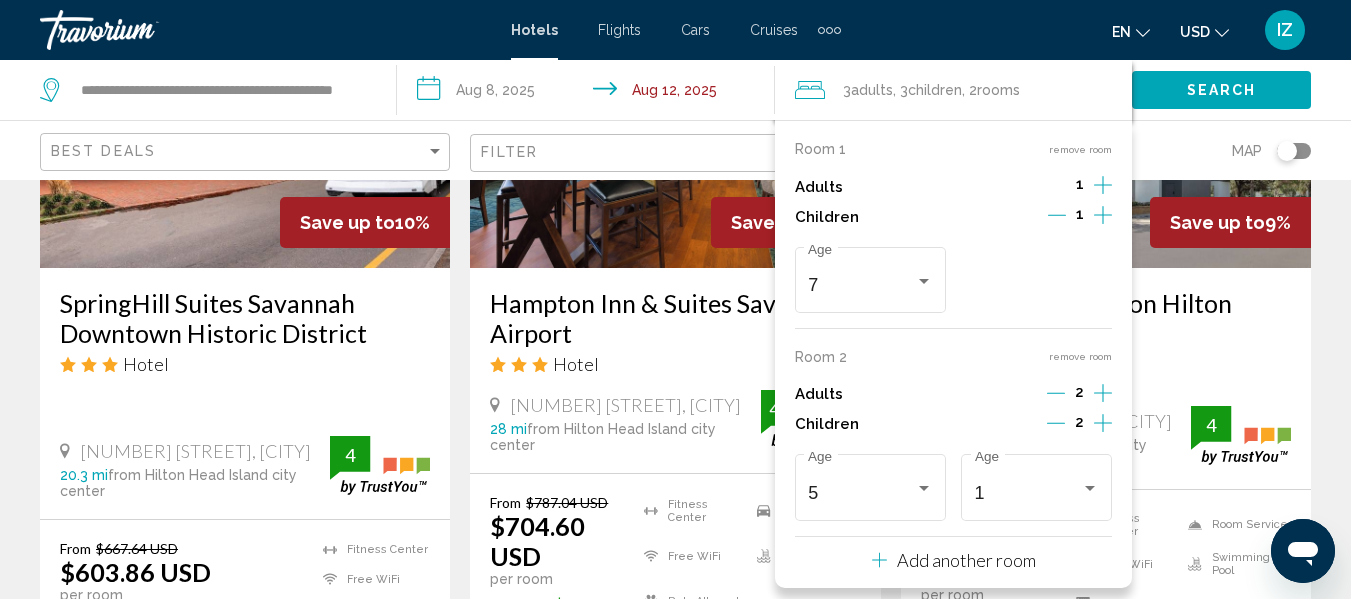 click 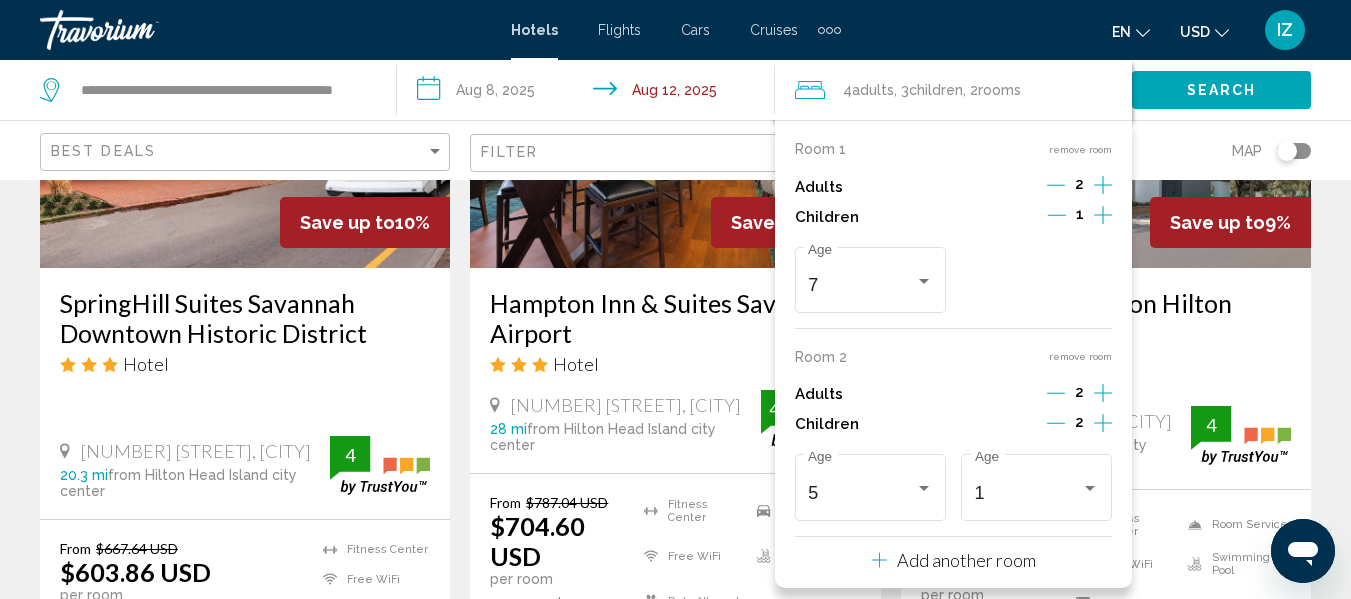 click 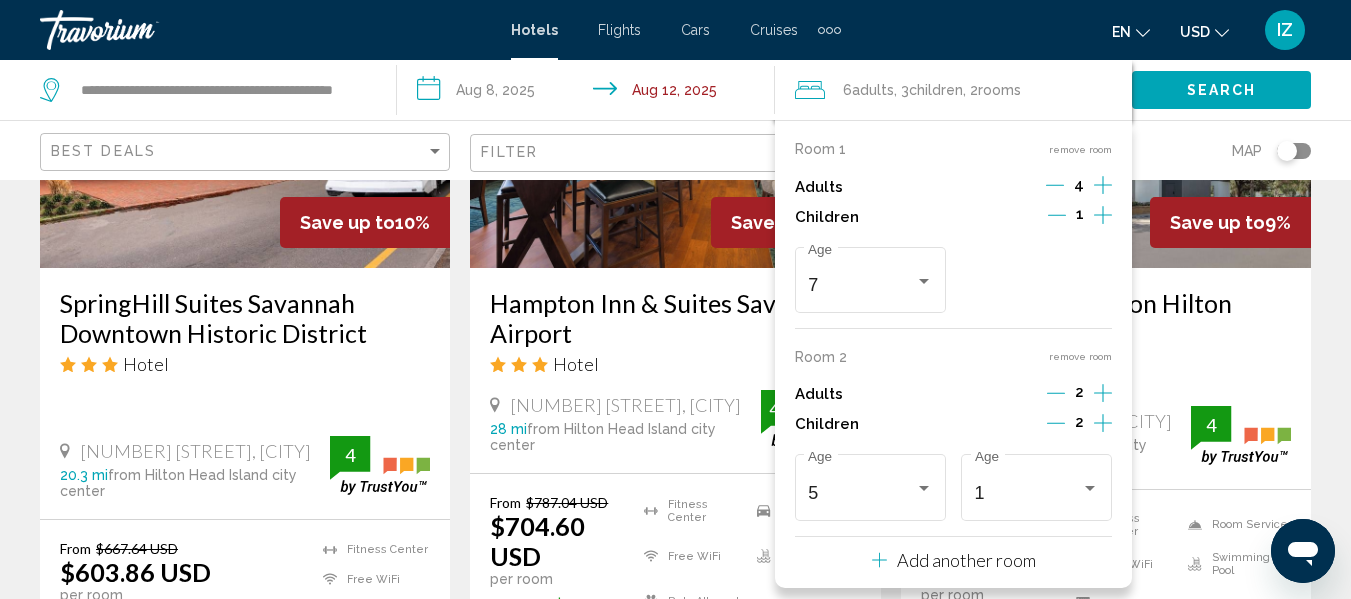 click 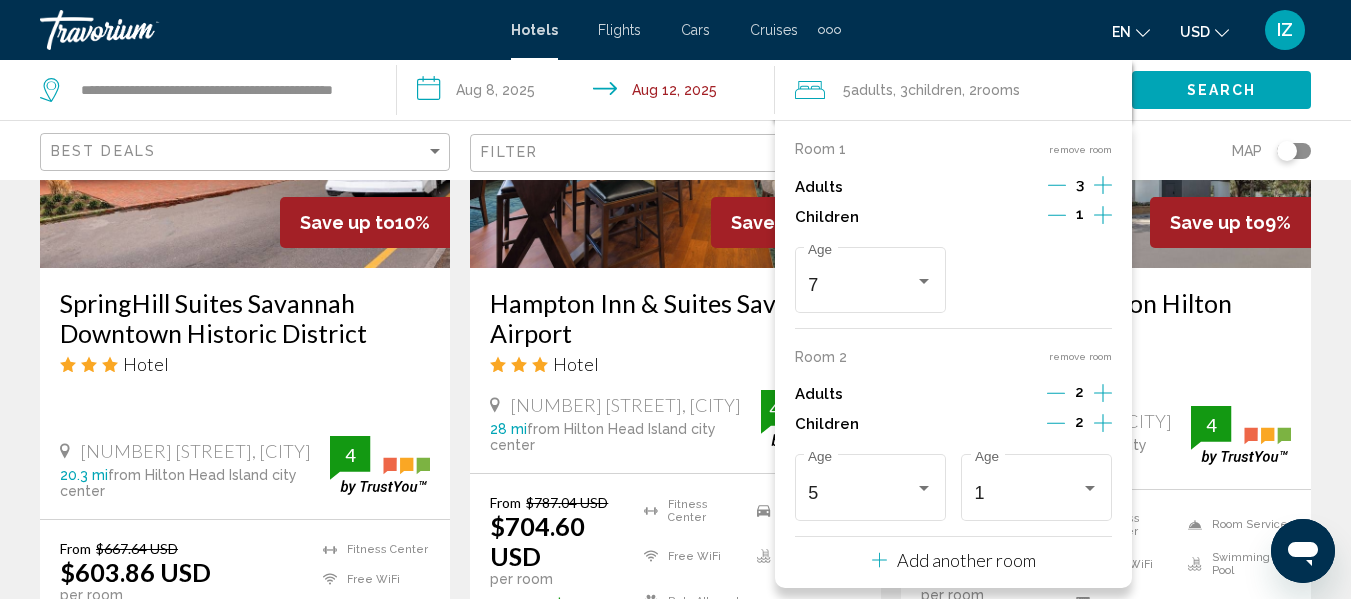 click 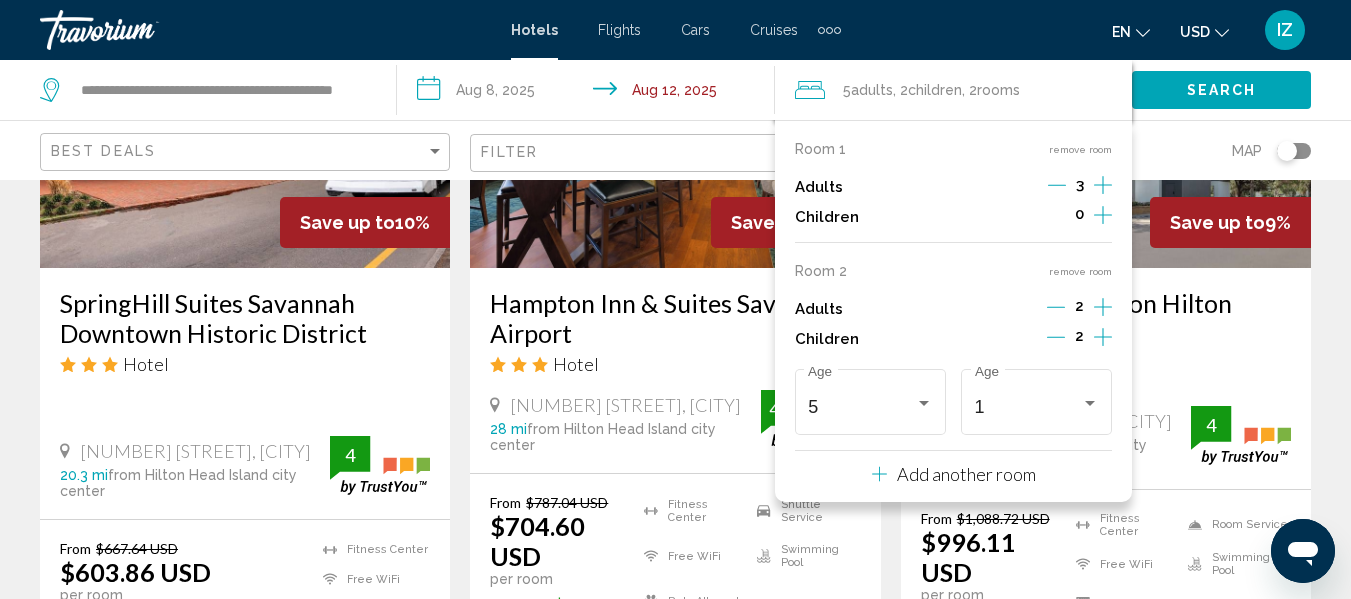 click 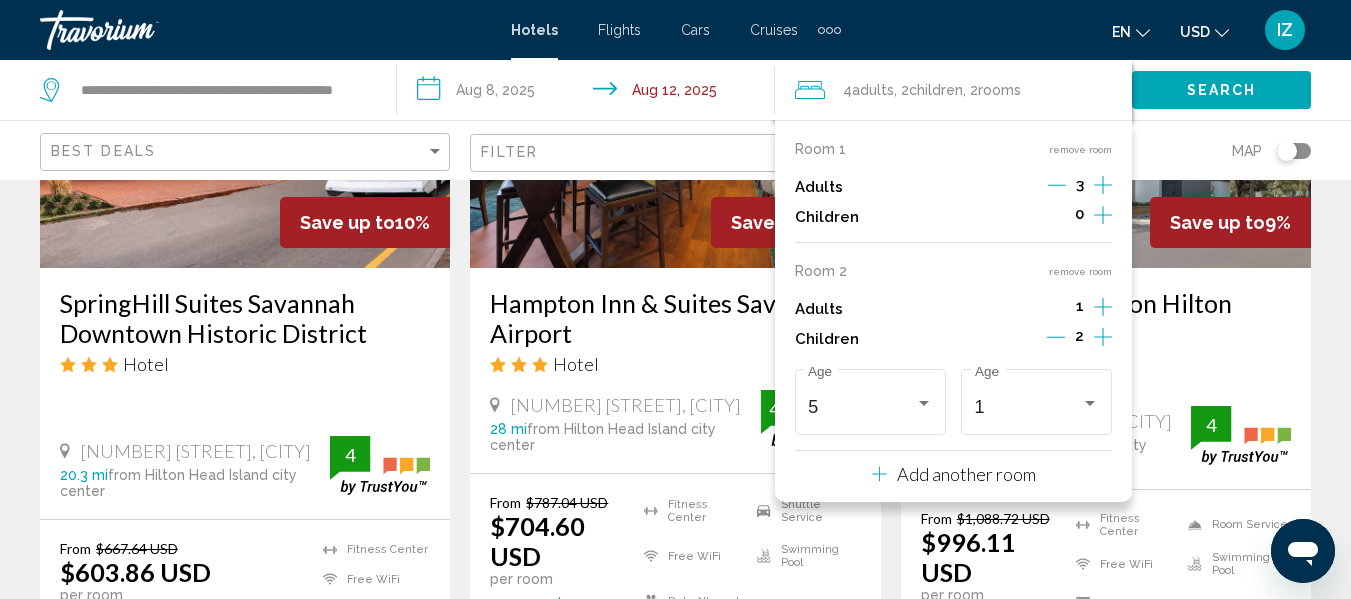 click 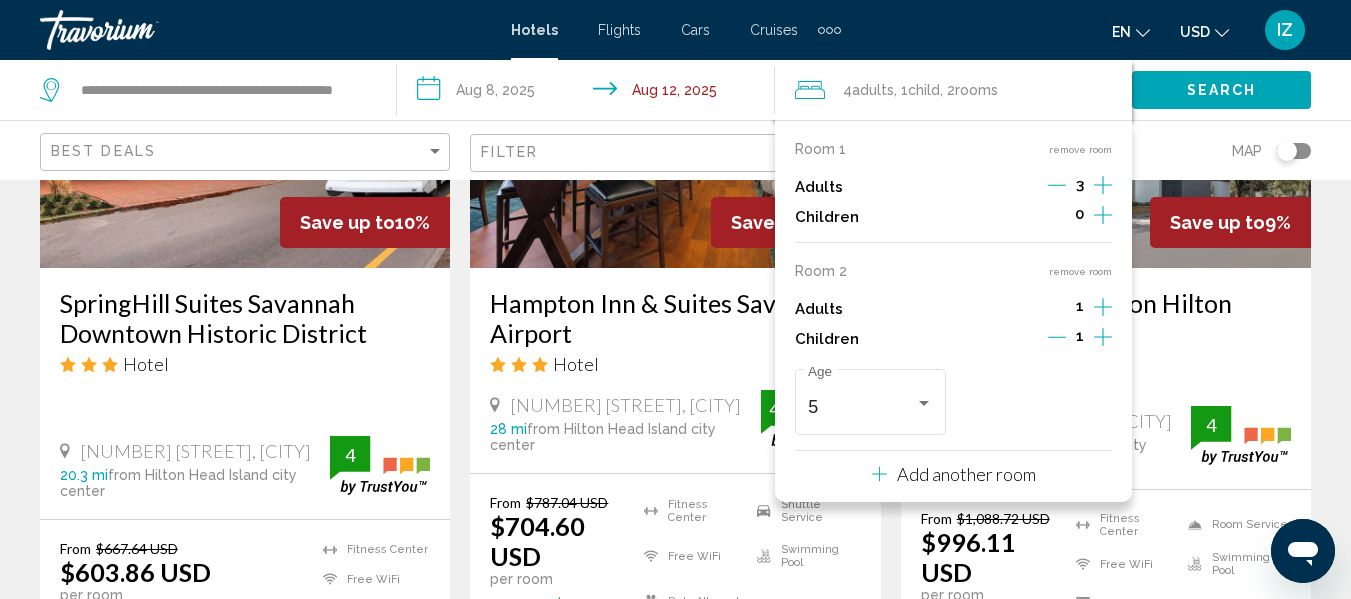 click 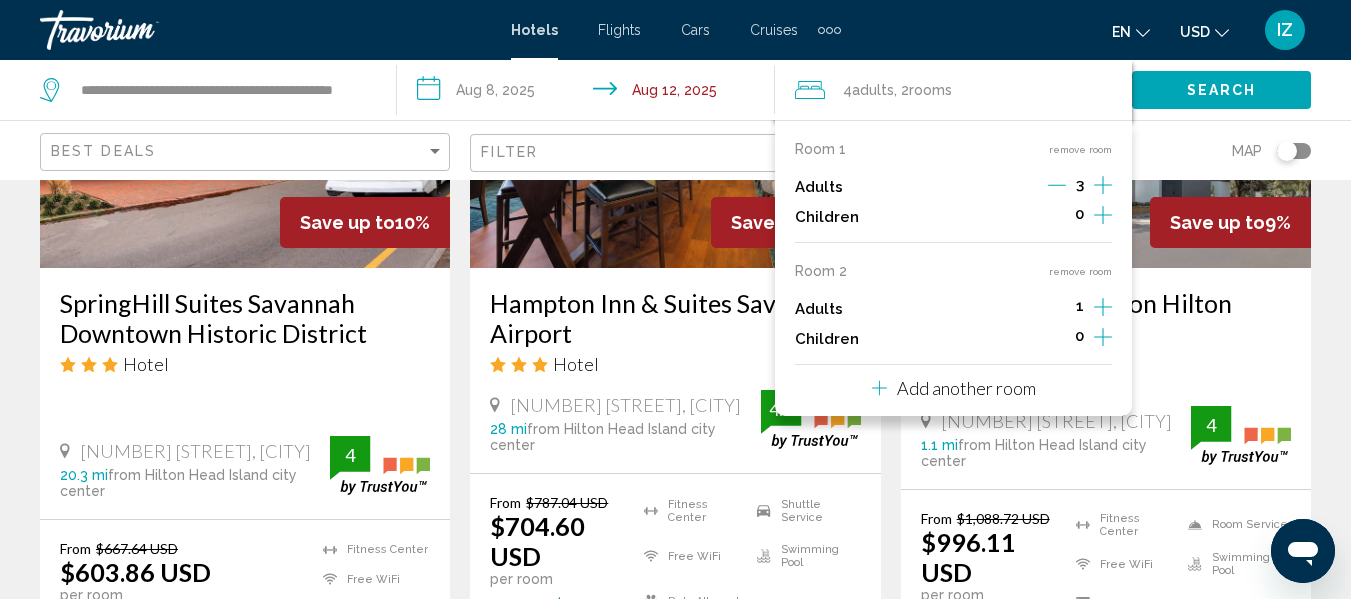 click on "Adults" 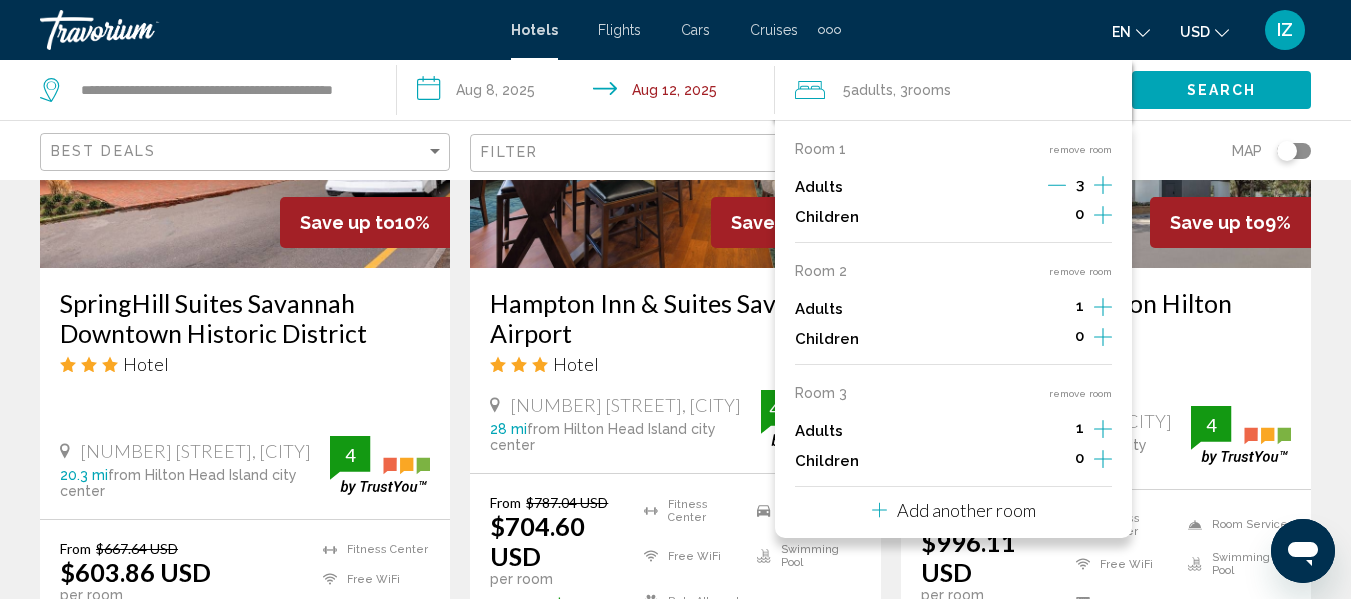 click on "Add another room" at bounding box center (966, 510) 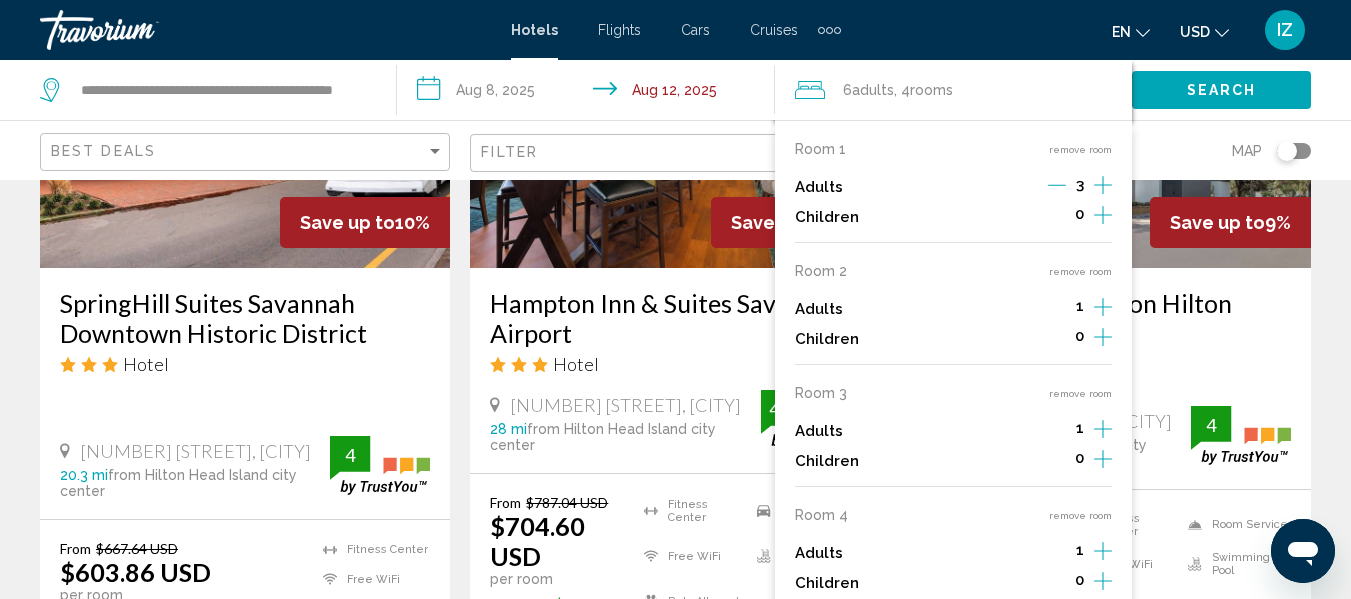 click on "Room 4  remove room" at bounding box center (953, 515) 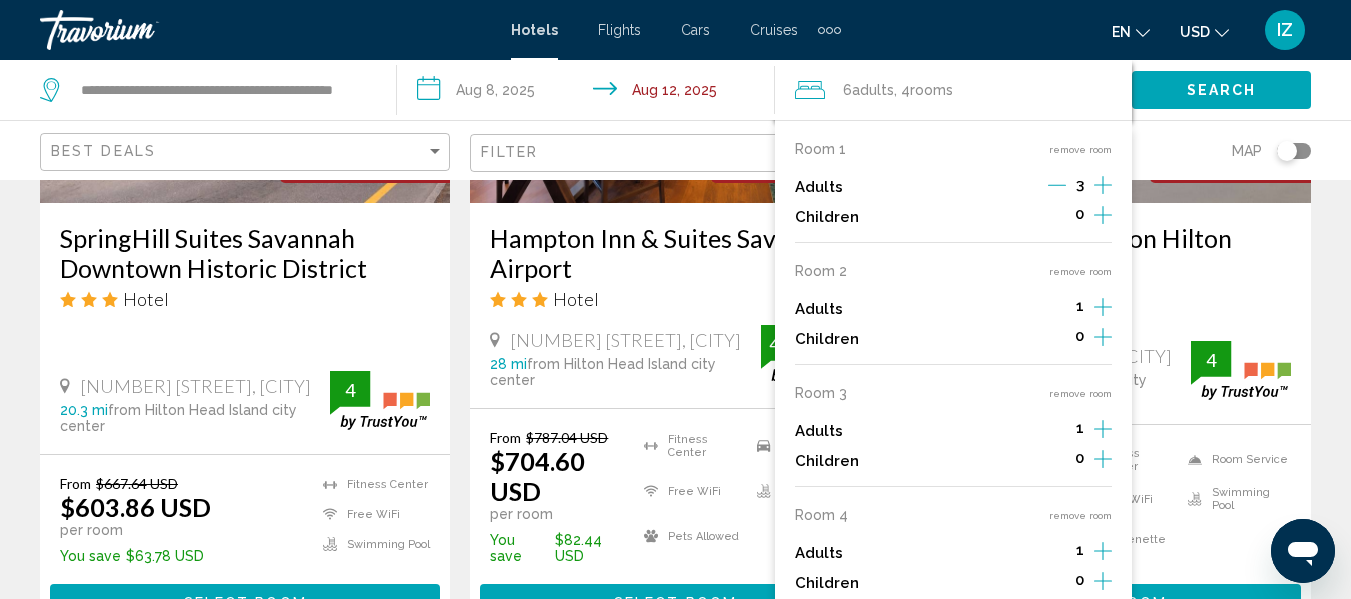 scroll, scrollTop: 2000, scrollLeft: 0, axis: vertical 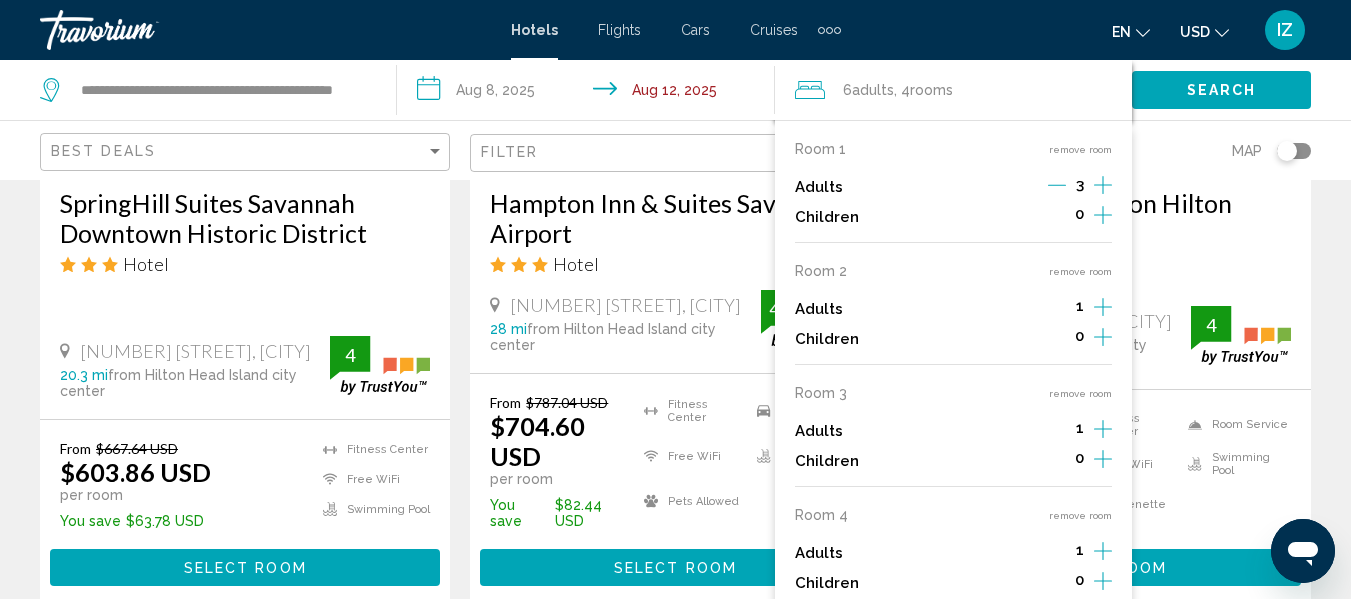 click on "remove room" at bounding box center (1080, 515) 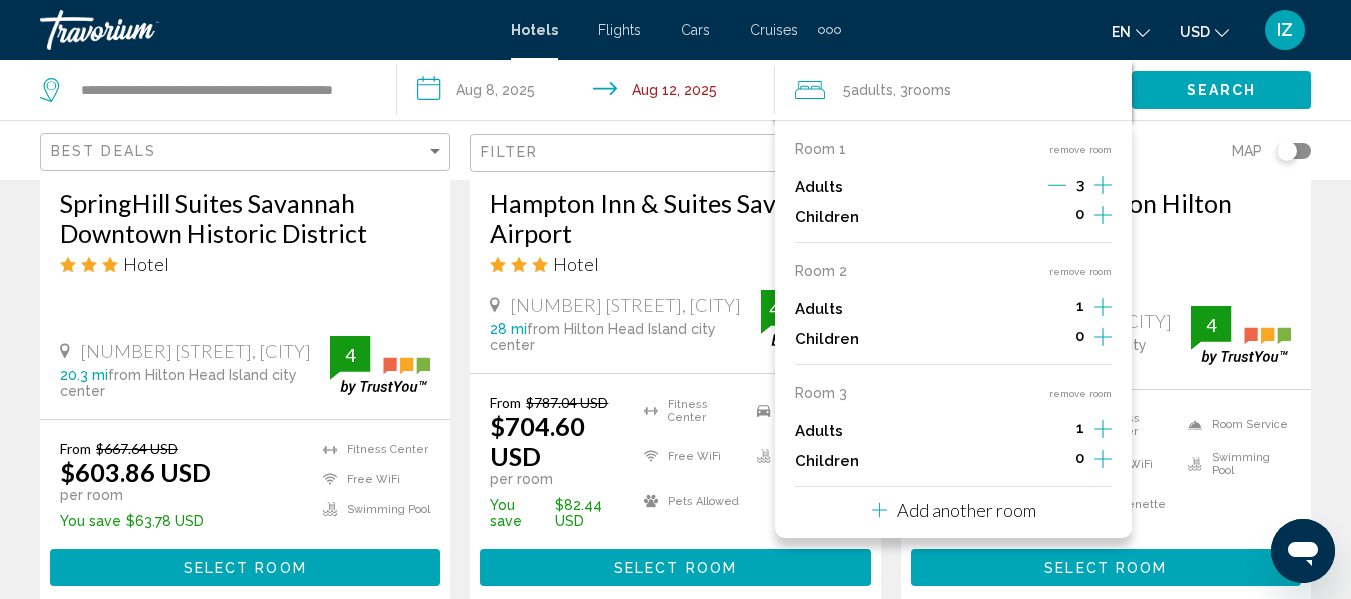 click on "remove room" at bounding box center (1080, 393) 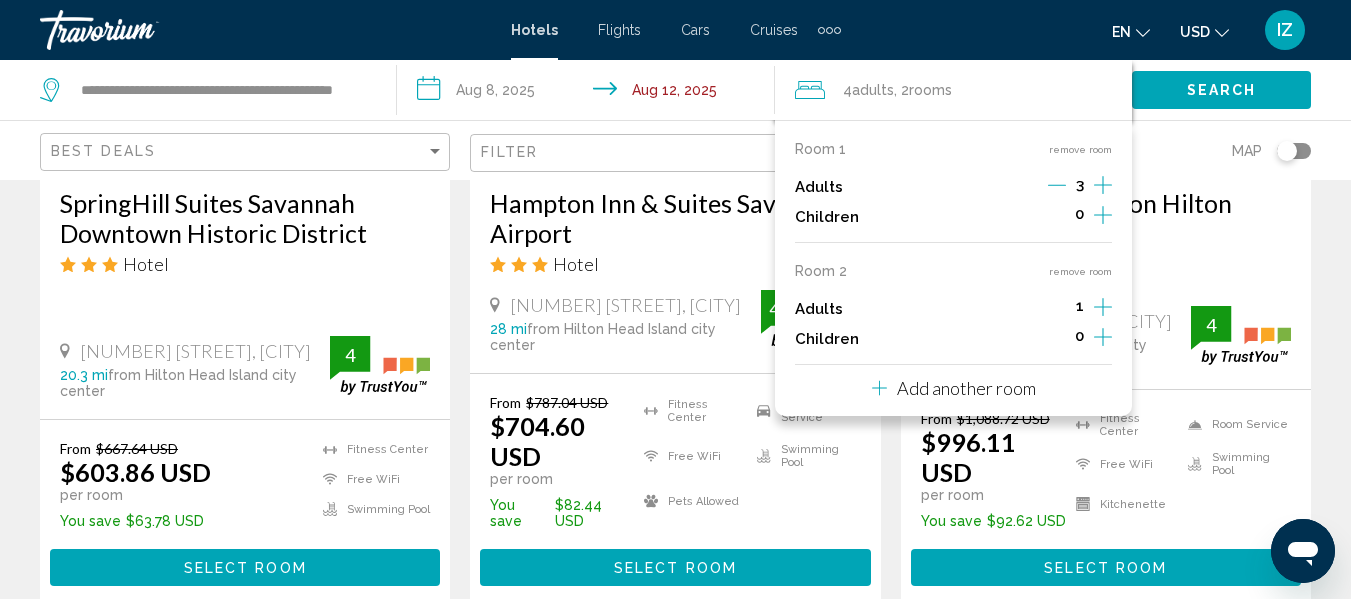 click on "Room 2  remove room" at bounding box center (953, 271) 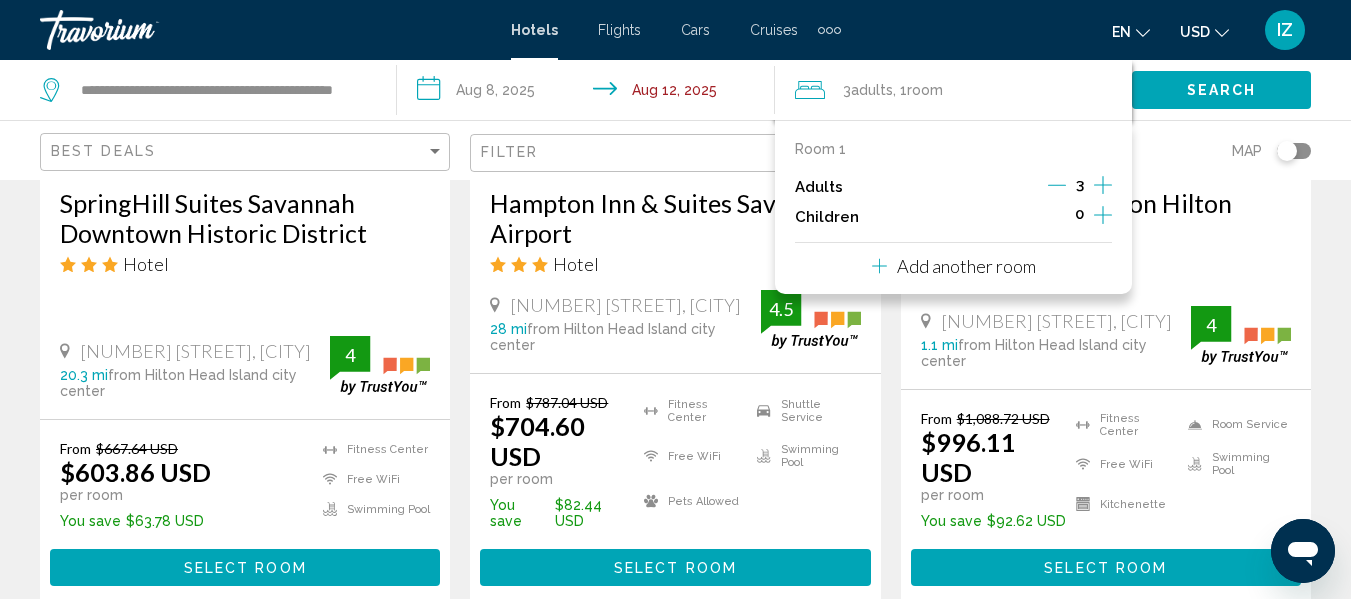 click on "Hotel Search Results  -   92  places to spend your time Save up to  15%   Holiday Inn Express Savannah Historic District by IHG
Hotel
199 E Bay St, Savannah 19.8 mi  from Hilton Head Island city center from hotel 4.5 From $916.40 USD $782.25 USD  per room You save  $134.15 USD
Fitness Center
Free WiFi
Swimming Pool  4.5 Select Room Save up to  15%   Kimpton Brice Hotel by IHG
Hotel
601 East Bay Street, Savannah 19.6 mi  from Hilton Head Island city center from hotel 4 From $609.79 USD $521.29 USD  per room You save  $88.50 USD
4" at bounding box center [675, -151] 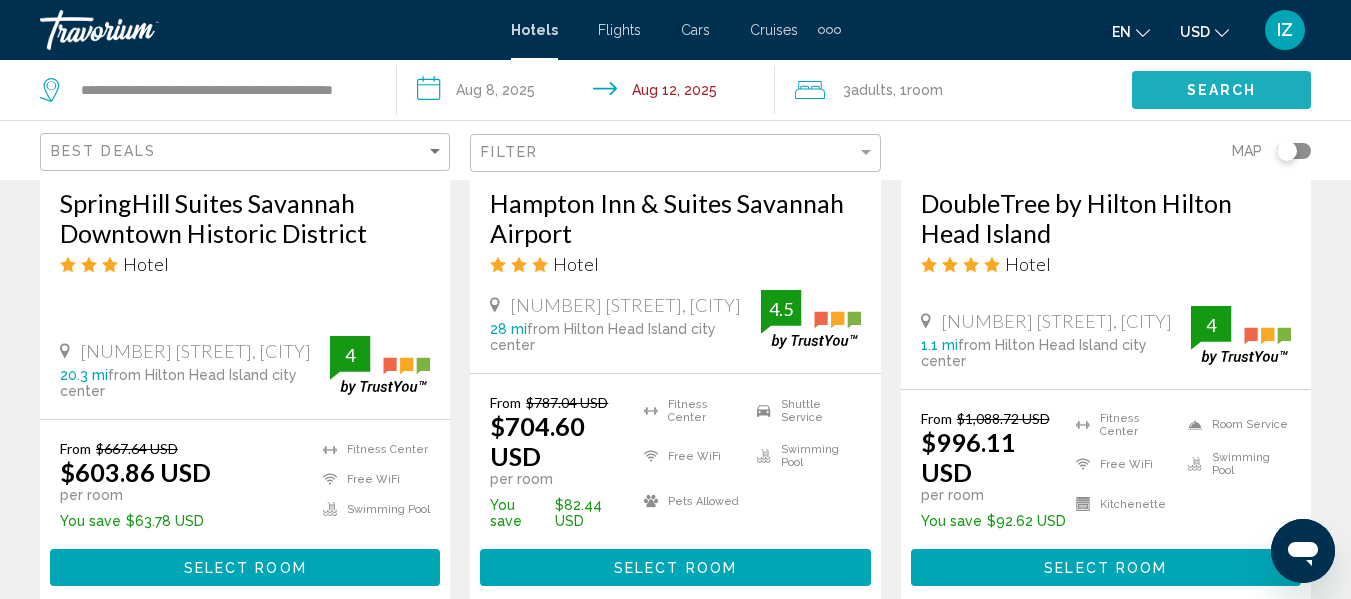 click on "Search" 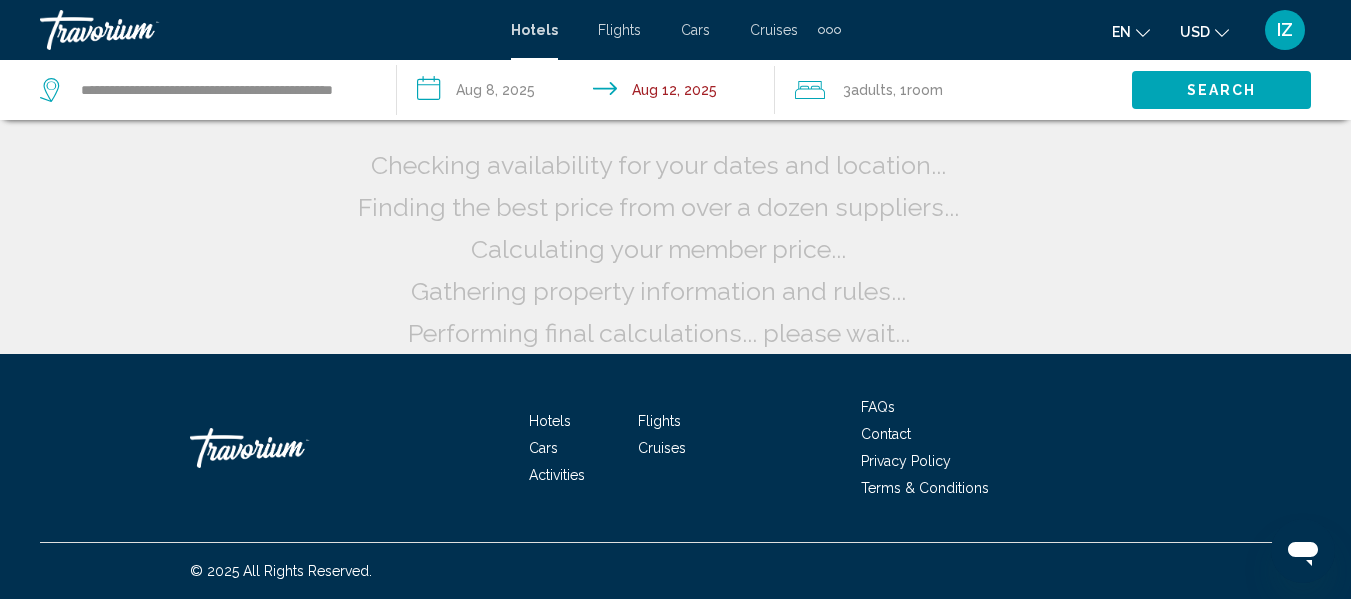 scroll, scrollTop: 58, scrollLeft: 0, axis: vertical 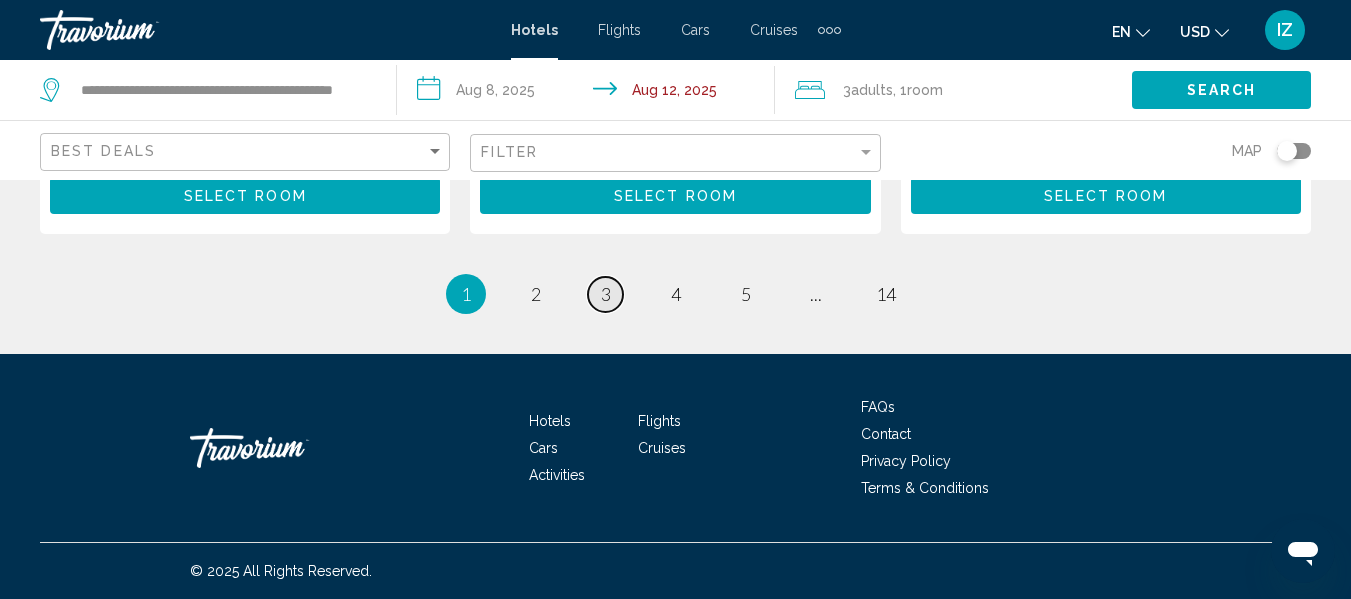 click on "3" at bounding box center (606, 294) 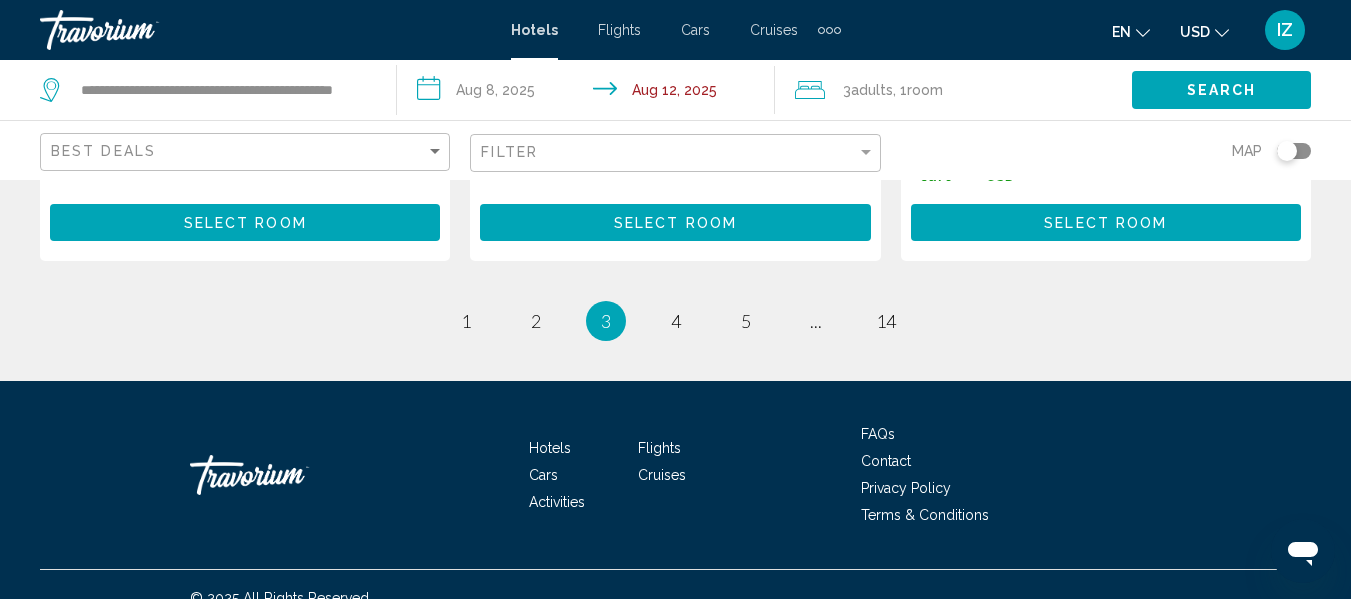 scroll, scrollTop: 3084, scrollLeft: 0, axis: vertical 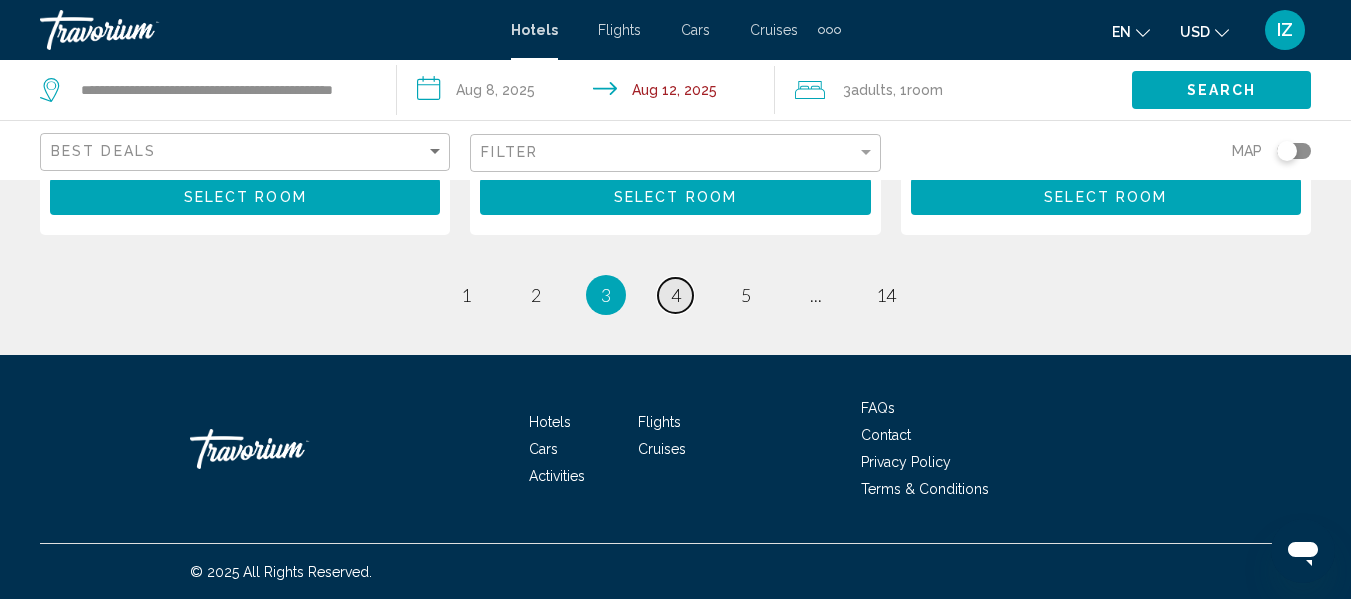 click on "4" at bounding box center (676, 295) 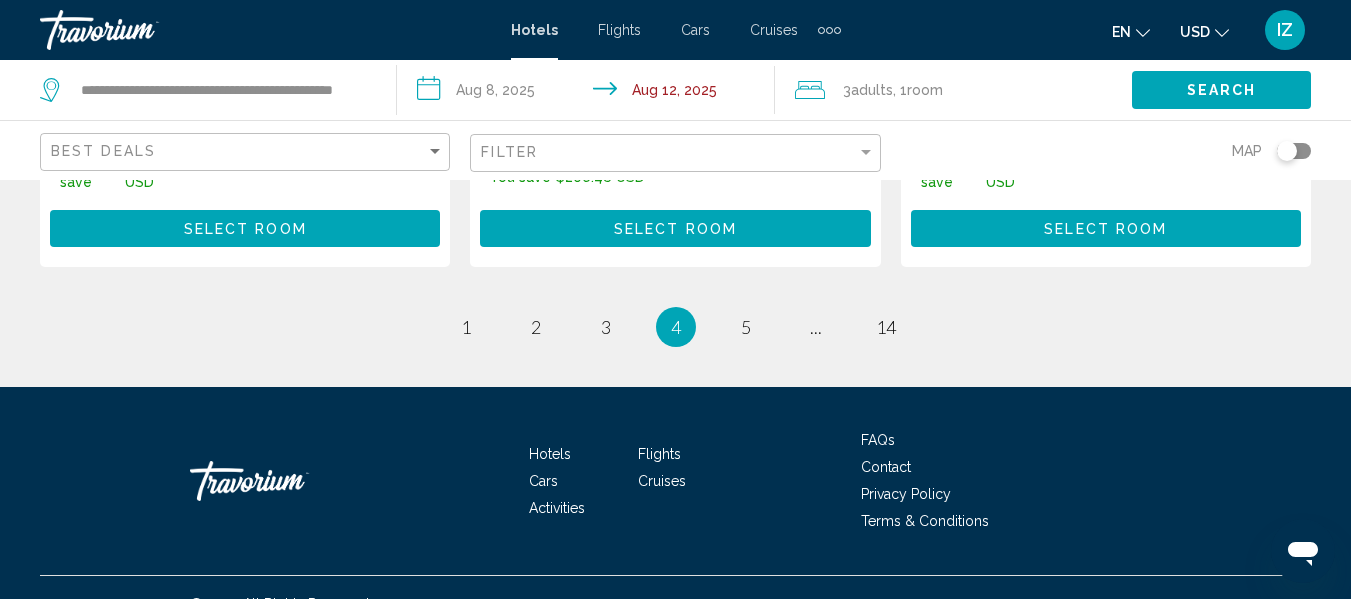 scroll, scrollTop: 3100, scrollLeft: 0, axis: vertical 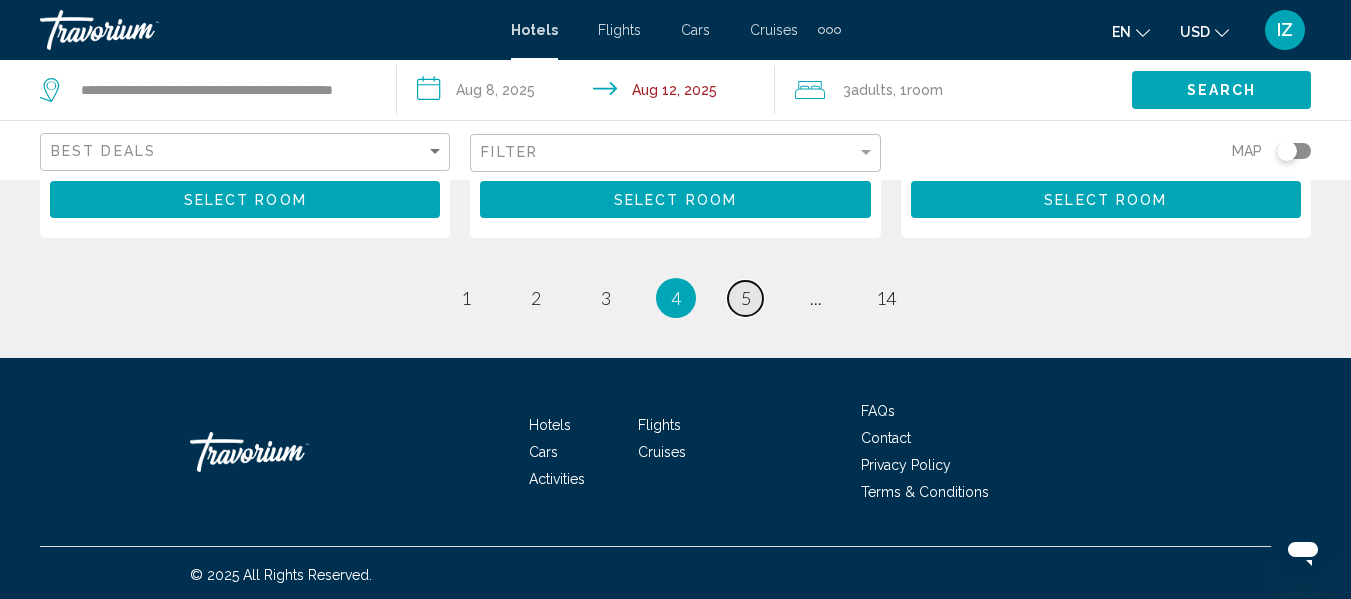 click on "5" at bounding box center (746, 298) 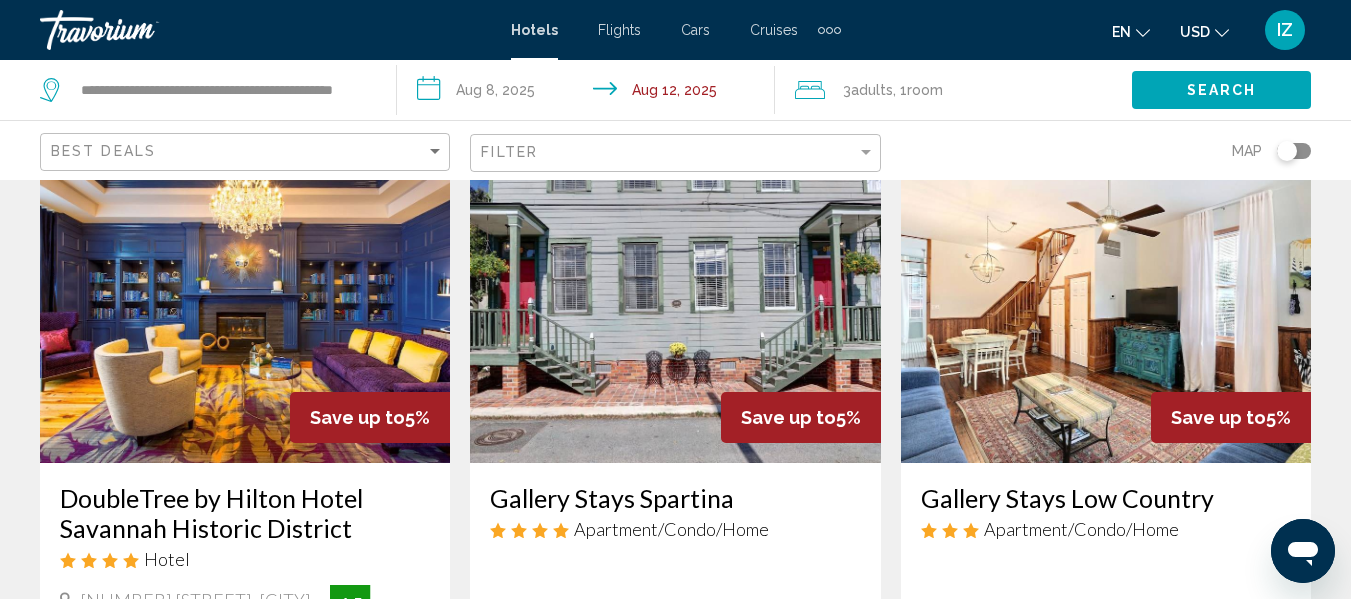 scroll, scrollTop: 100, scrollLeft: 0, axis: vertical 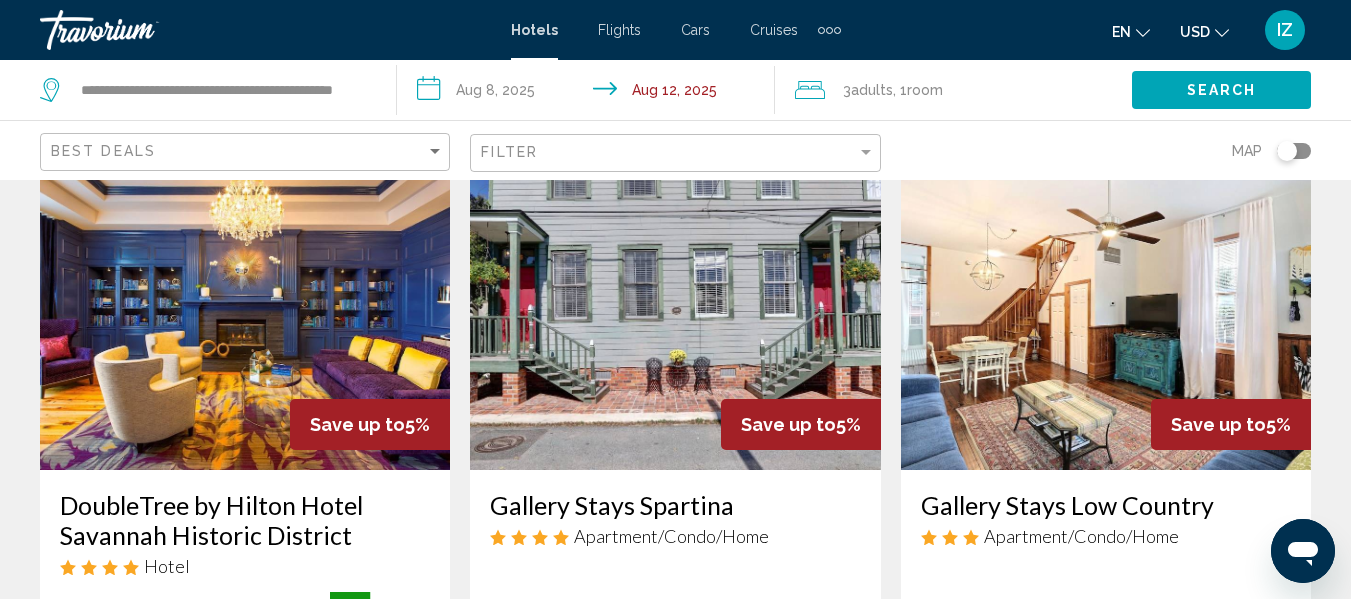 click at bounding box center [245, 310] 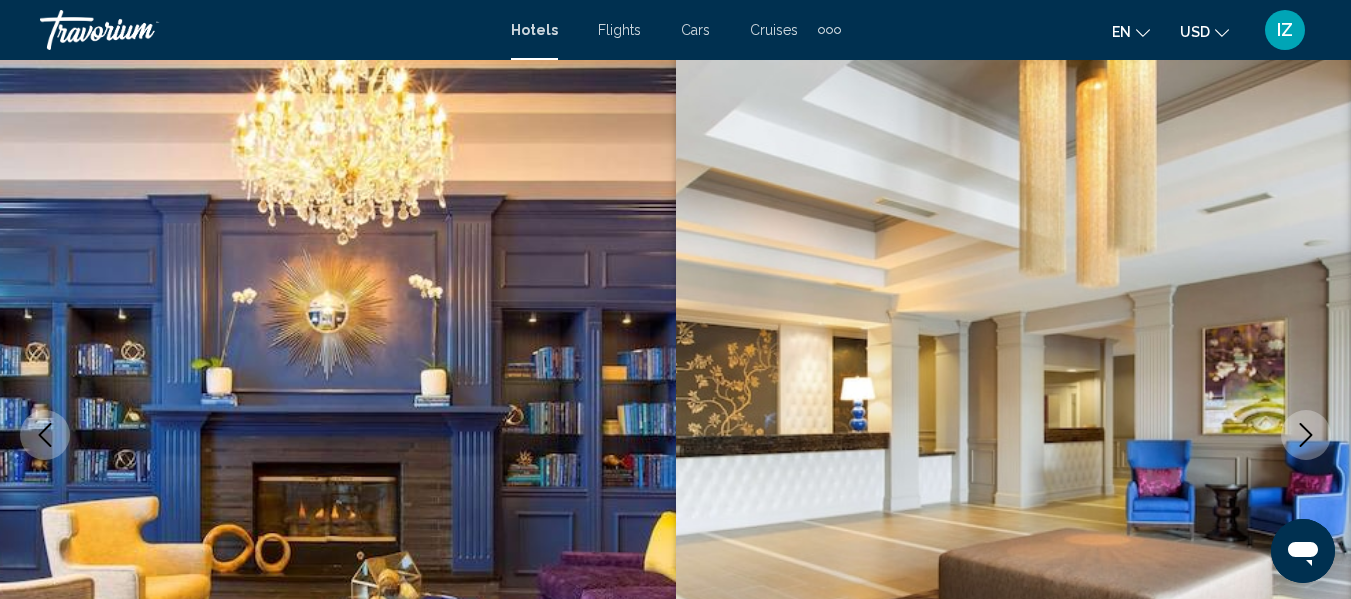 scroll, scrollTop: 235, scrollLeft: 0, axis: vertical 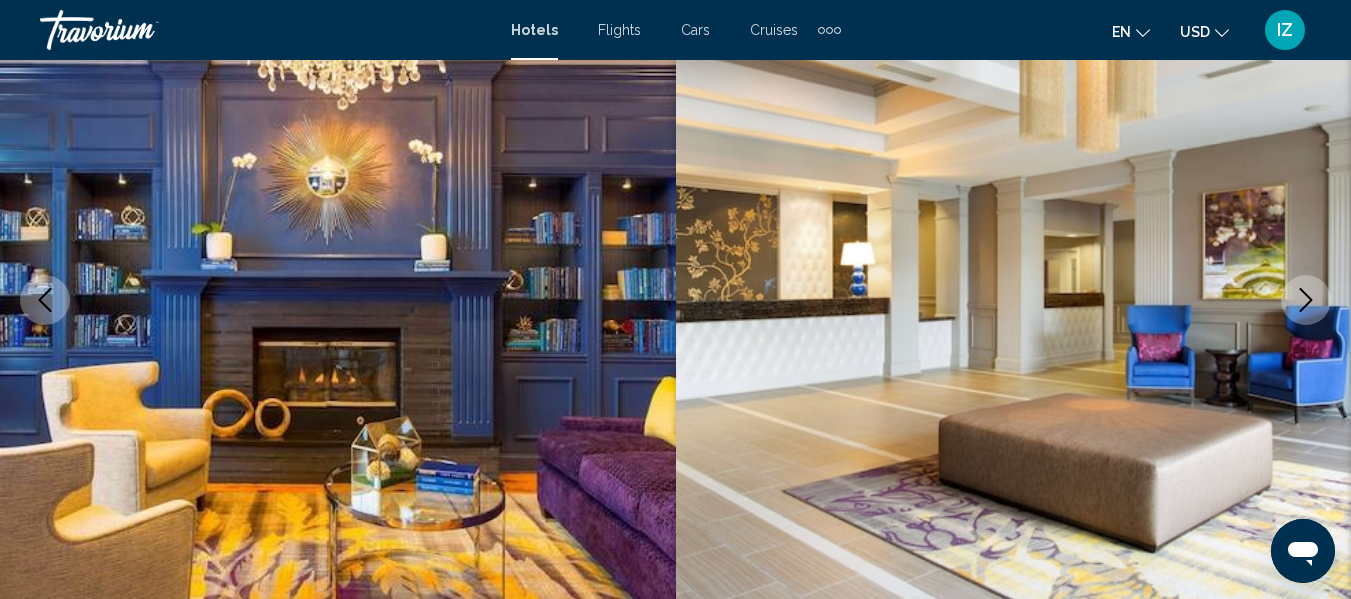 click 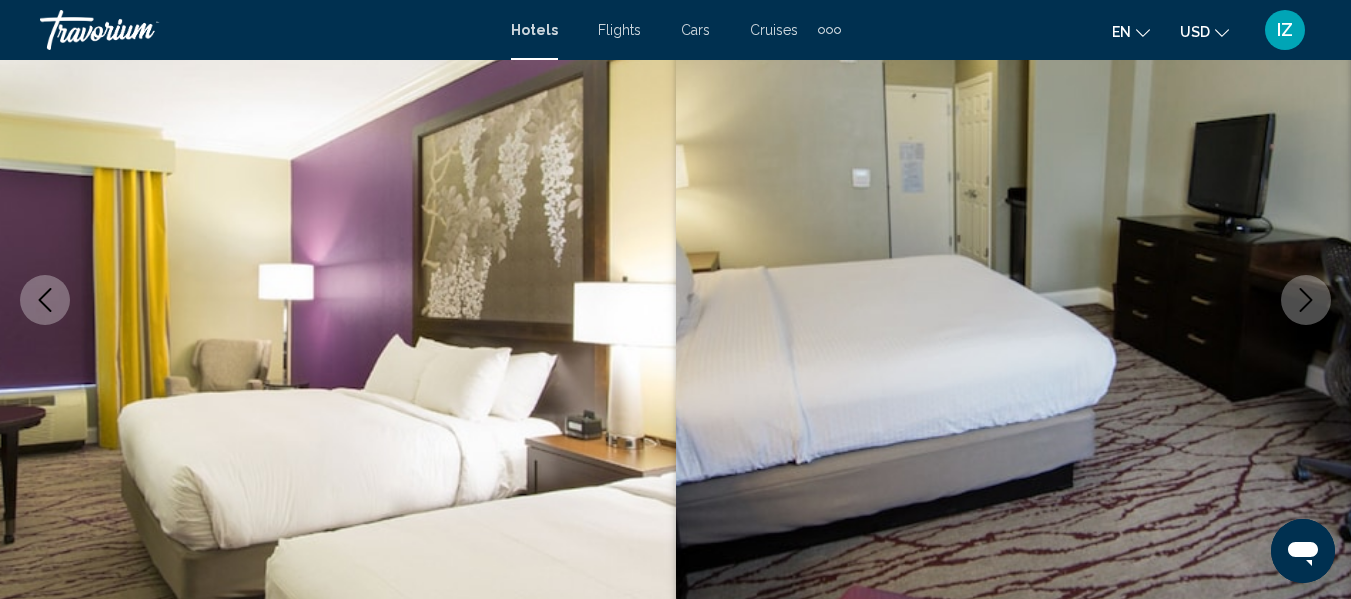 click 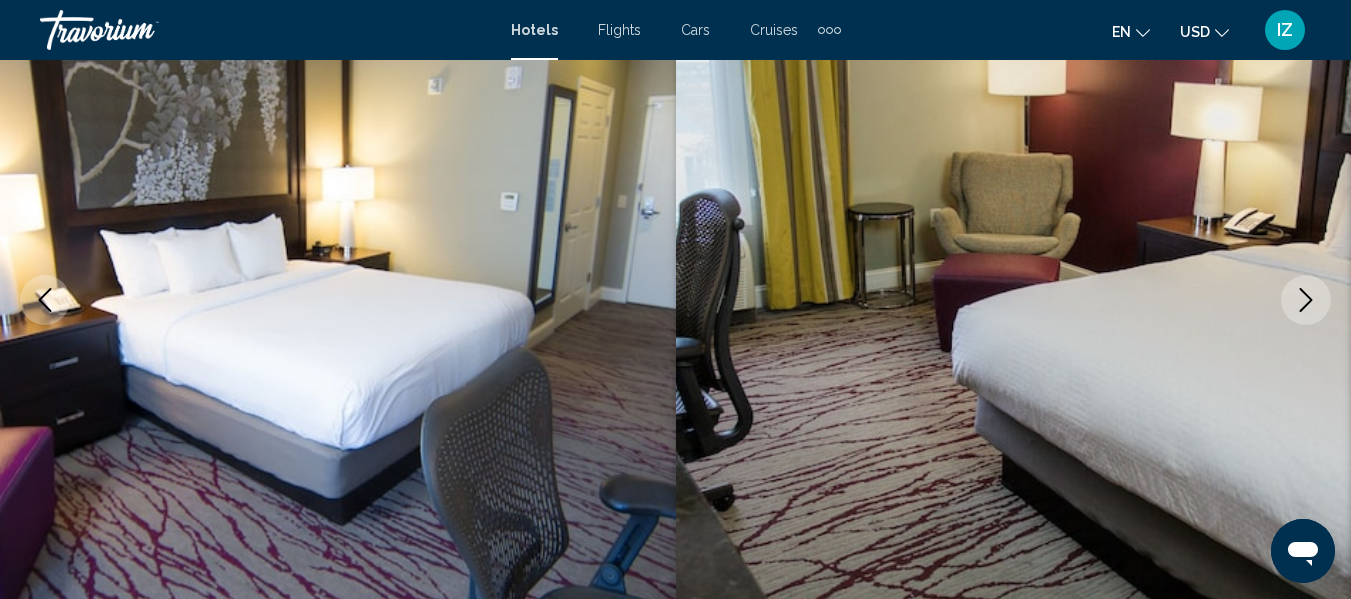 click 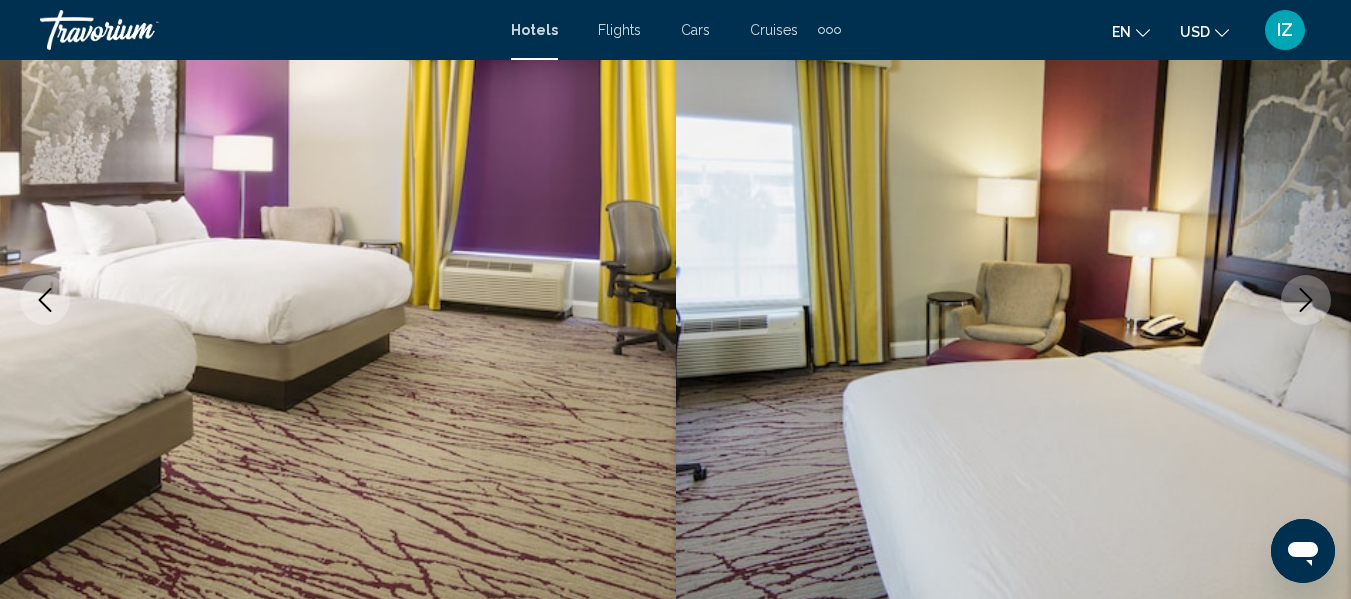 click 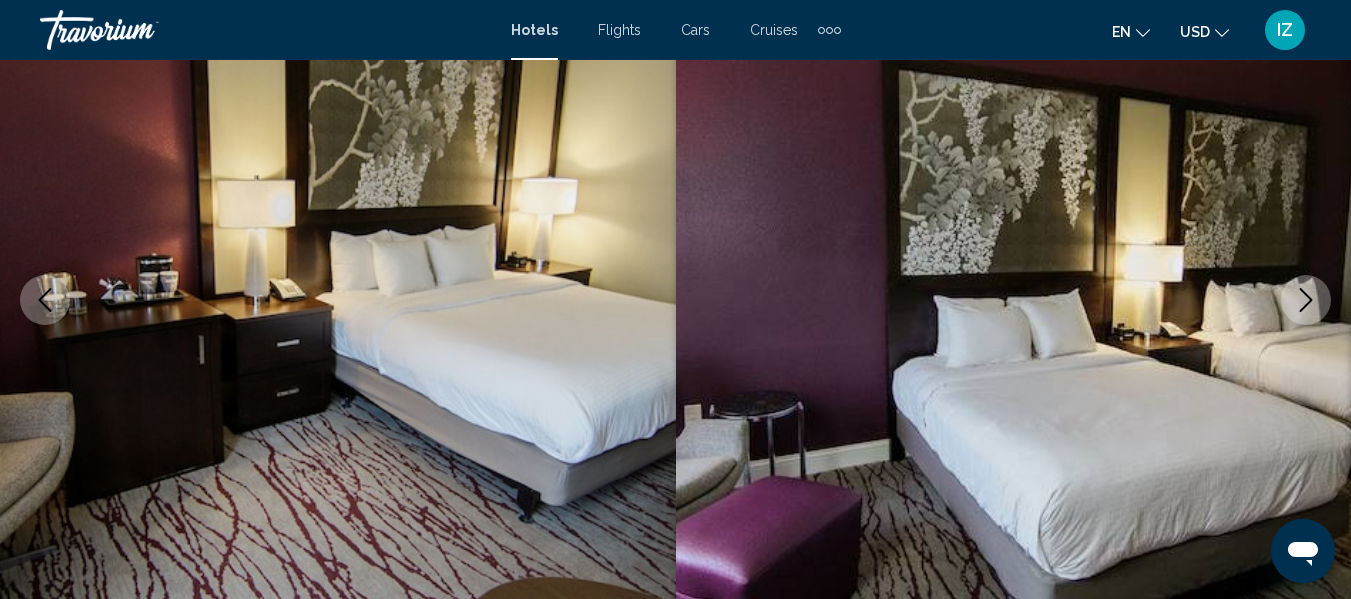 click 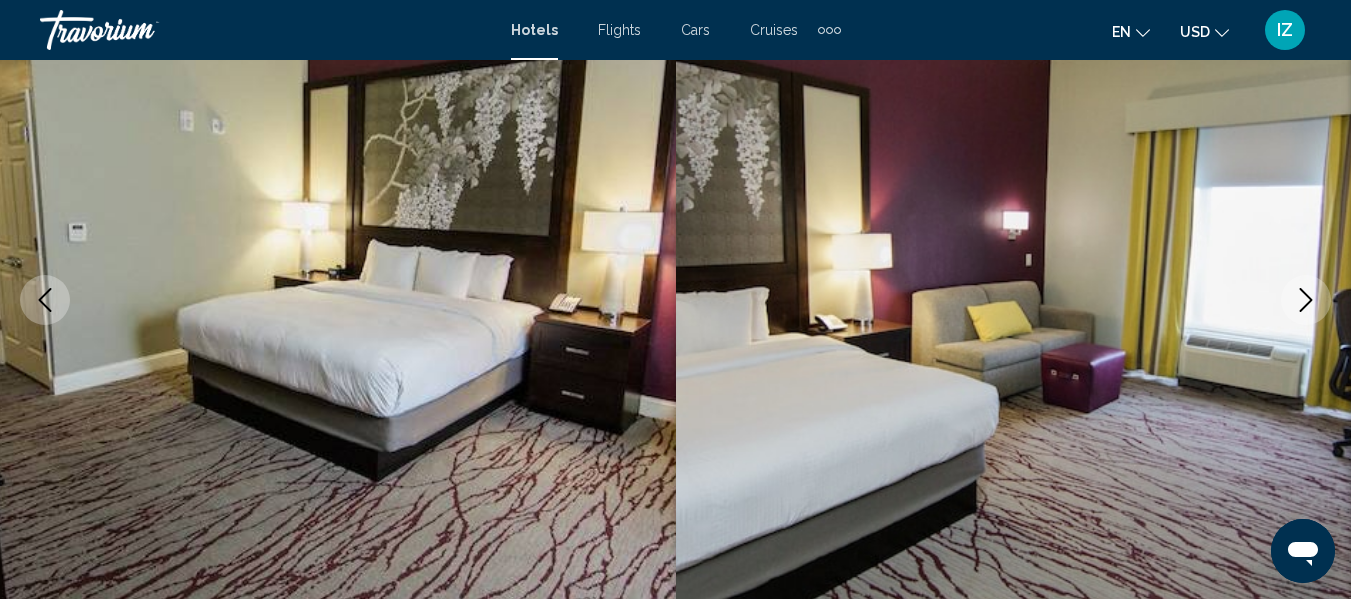 click 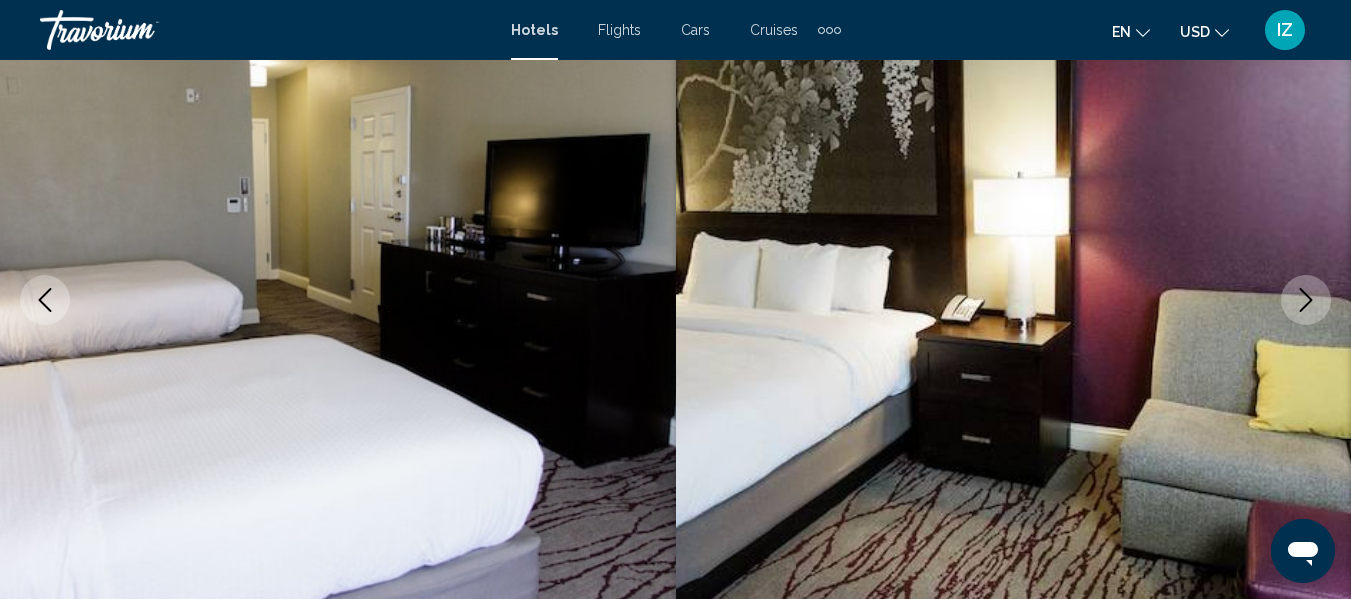 click 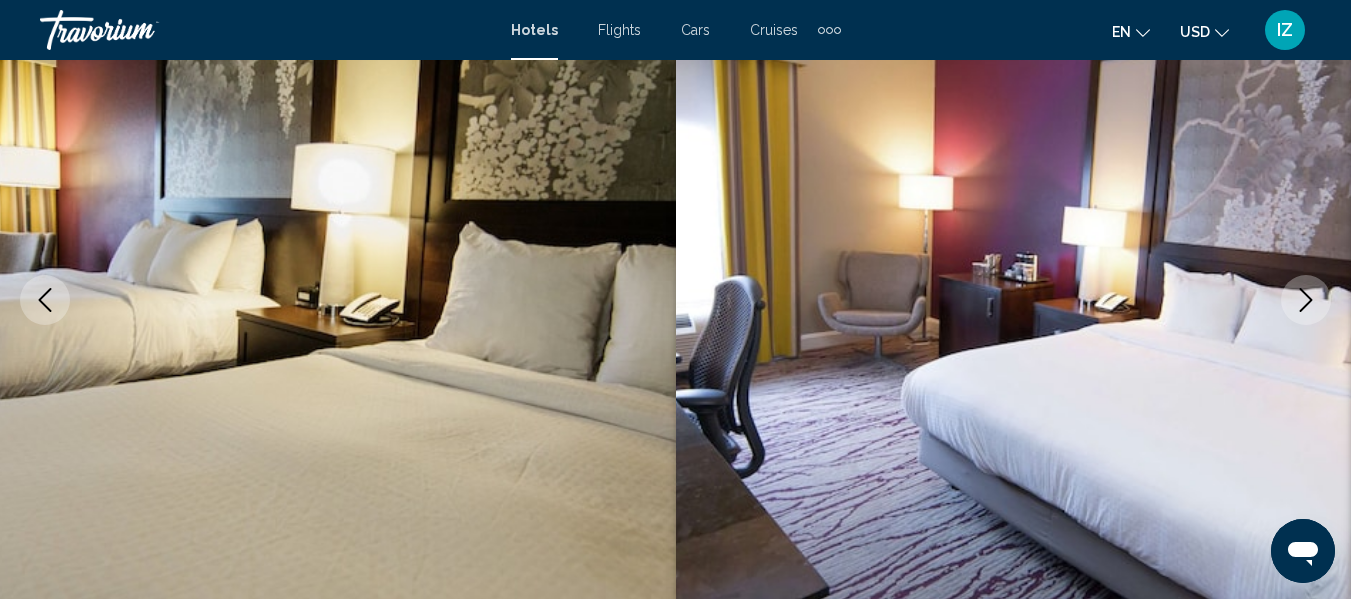 click 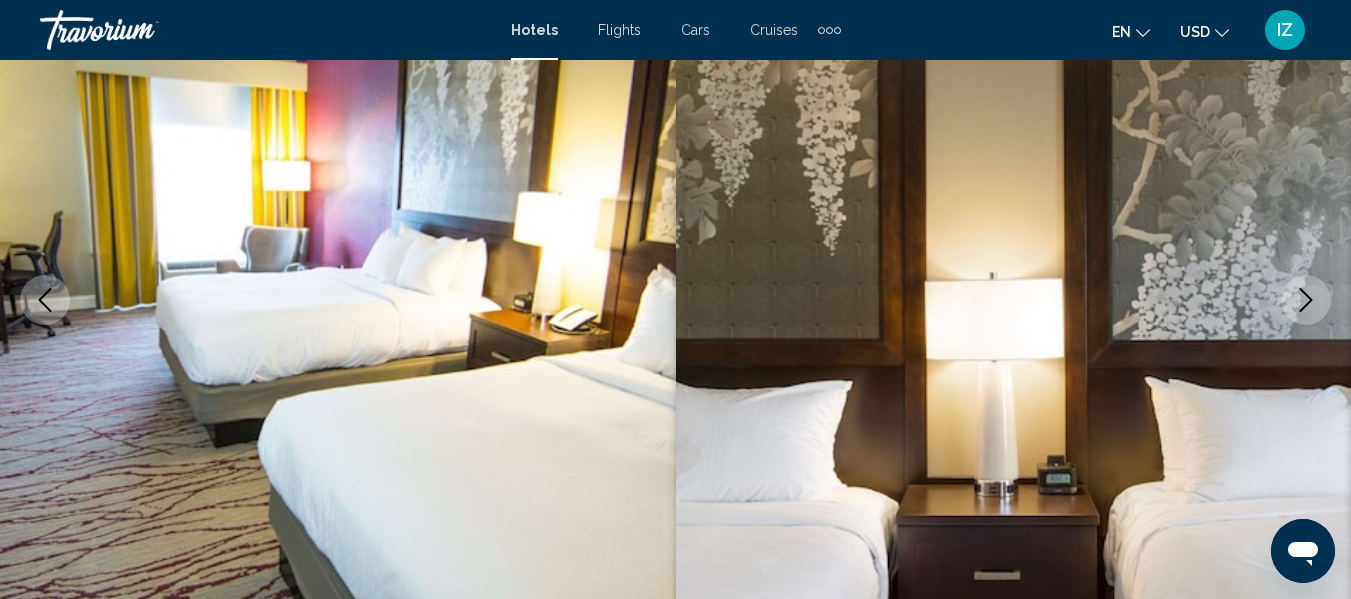 click 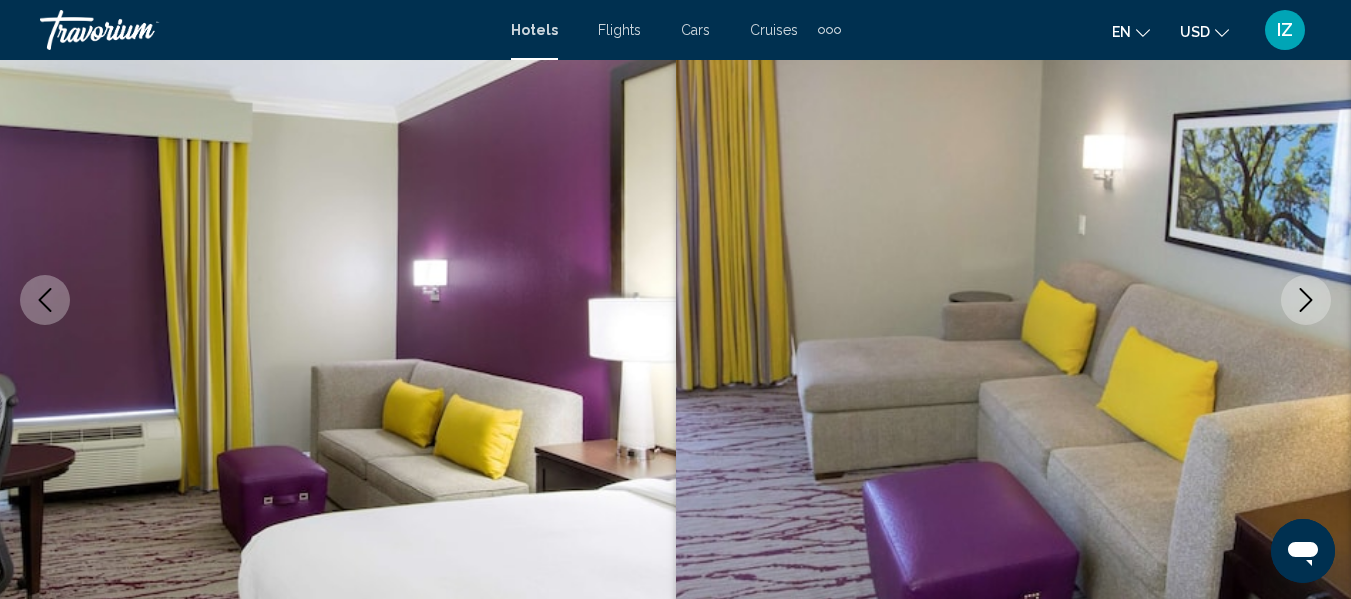 click 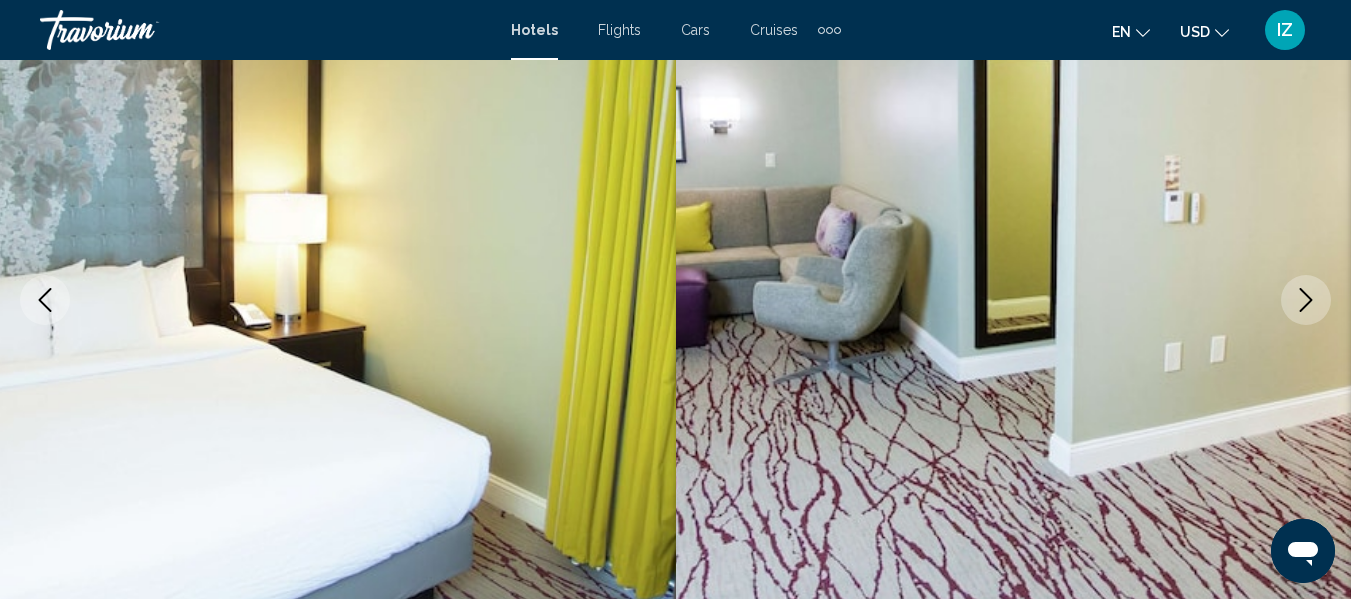 click 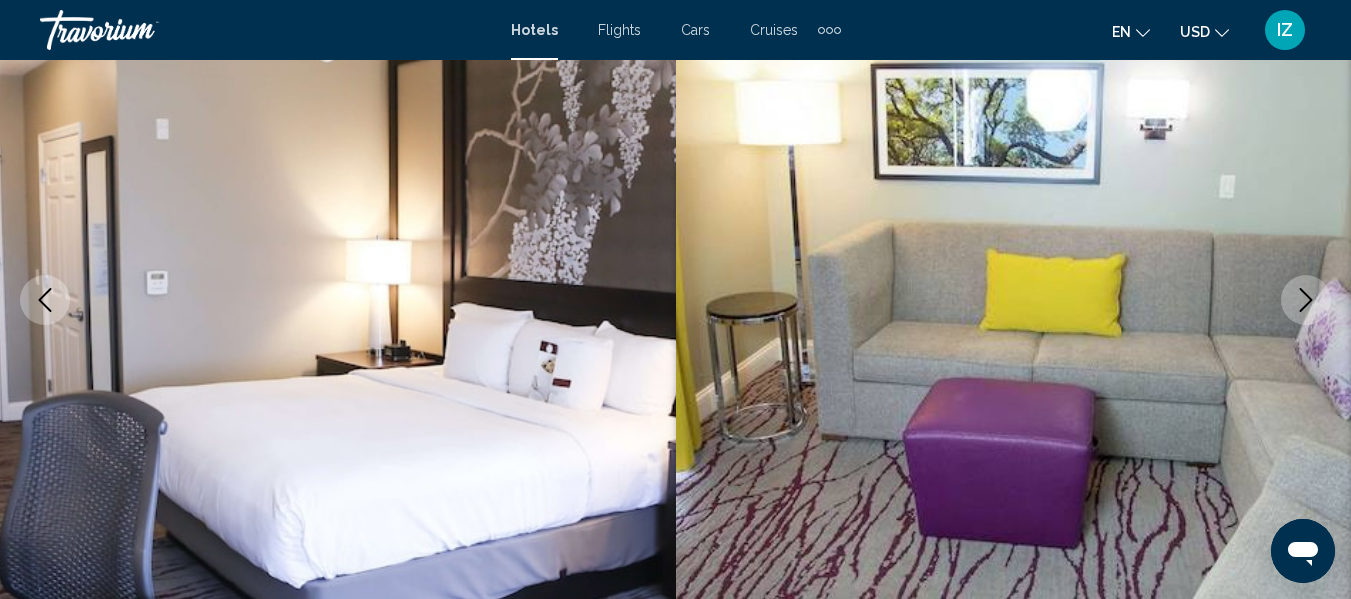 click 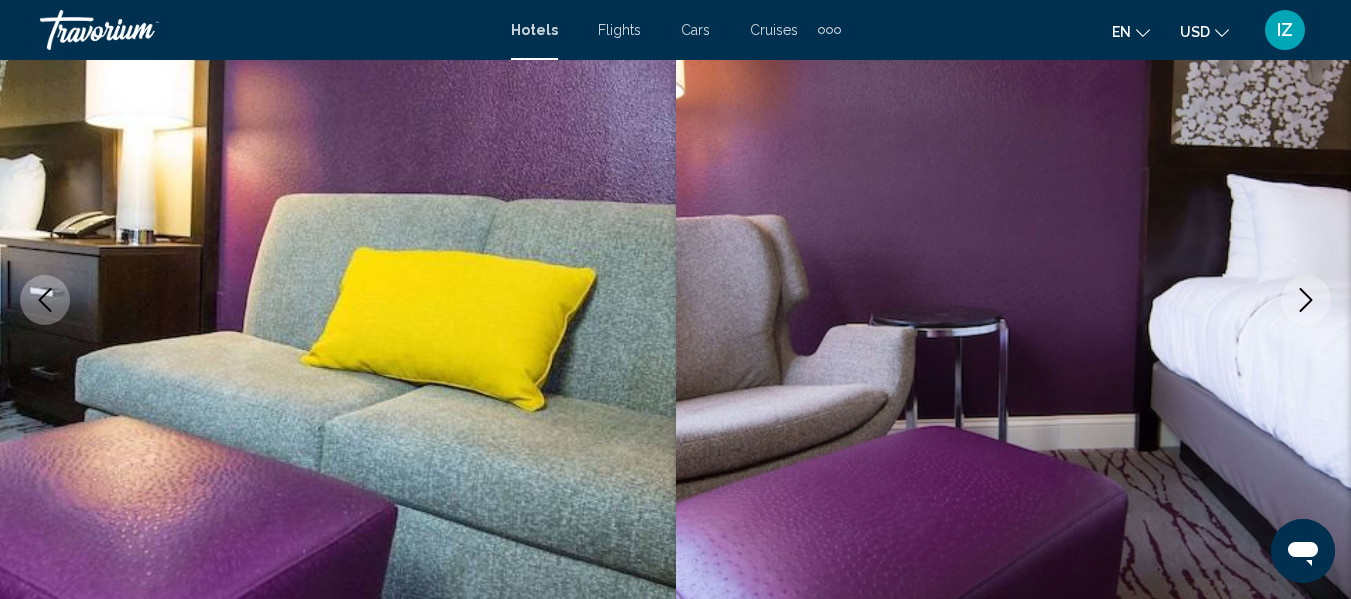click 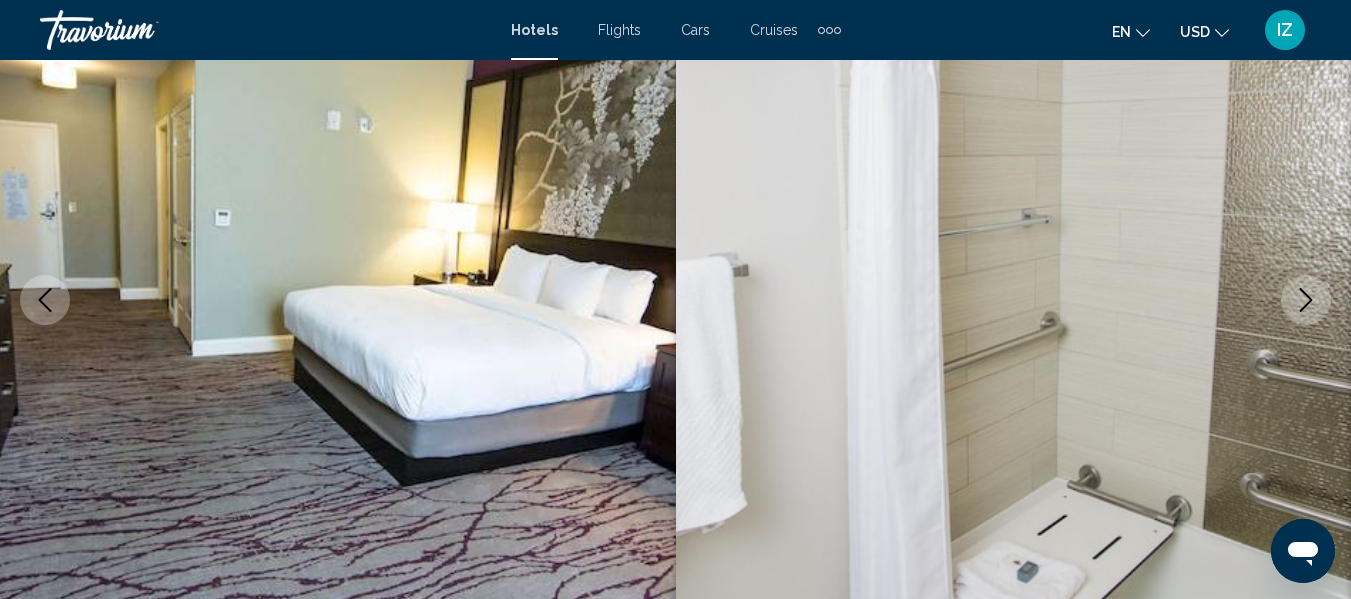 click 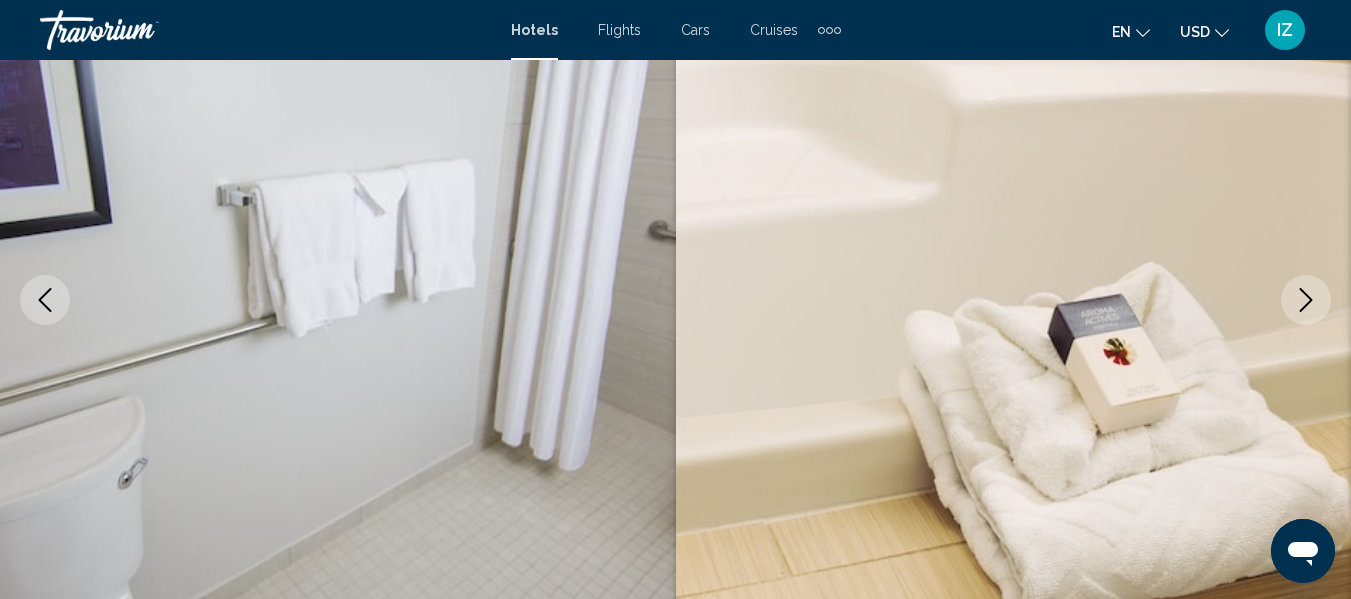 click 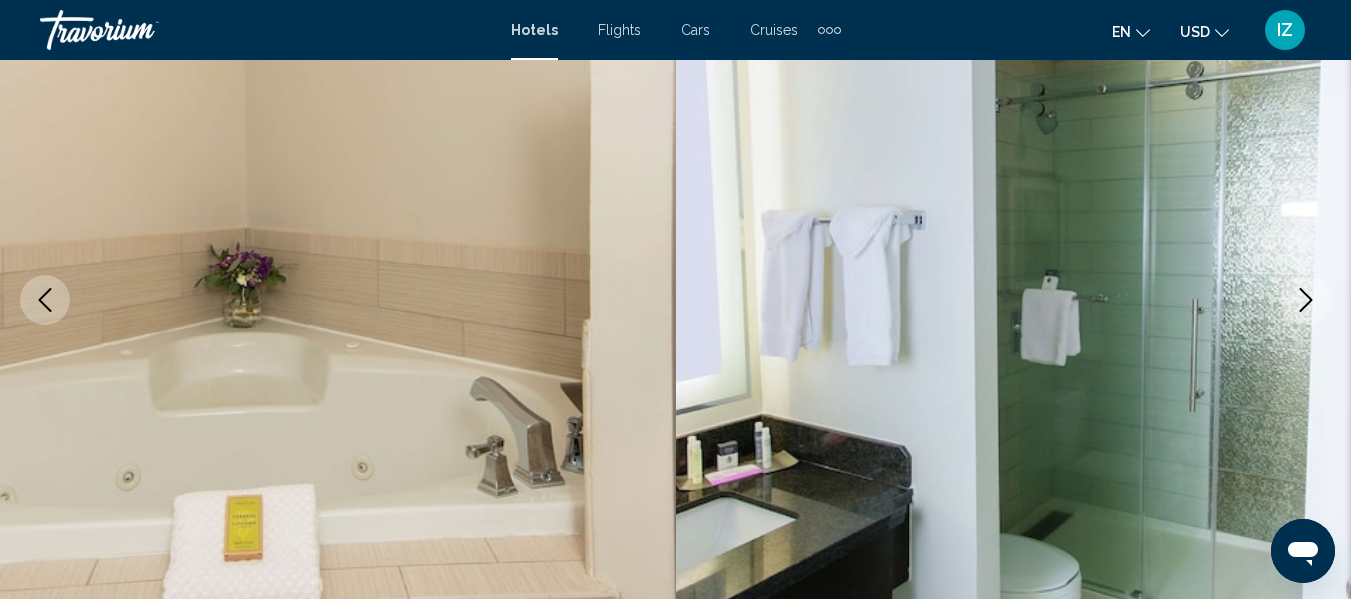 click 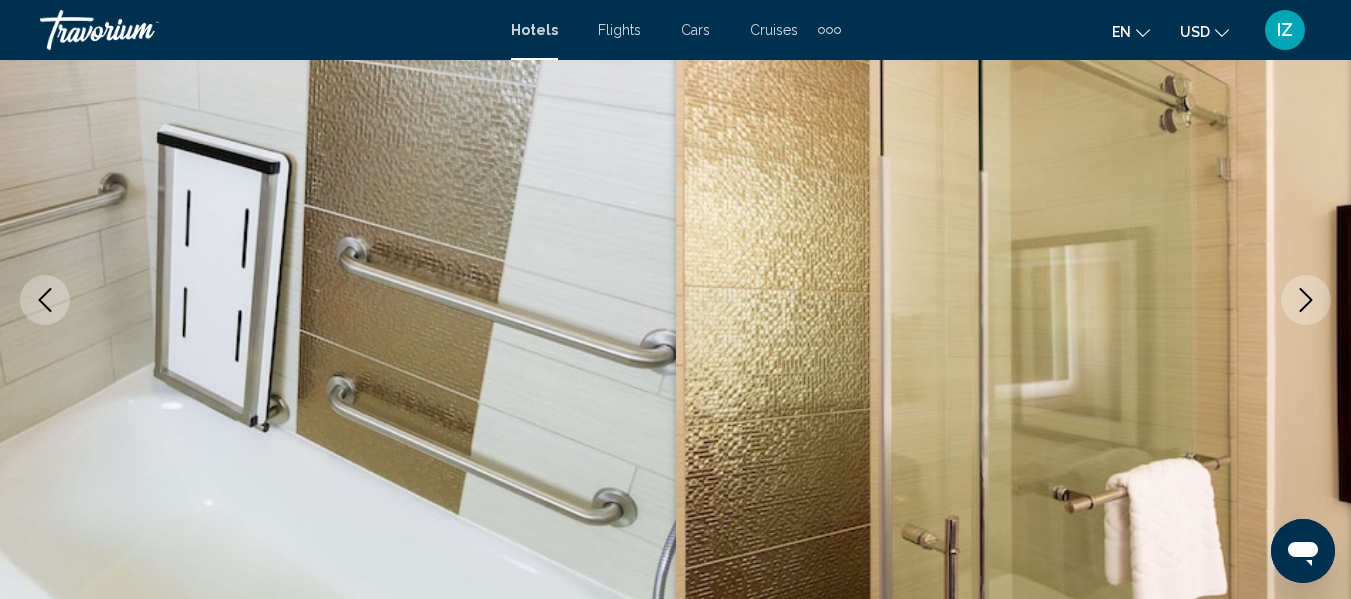 click 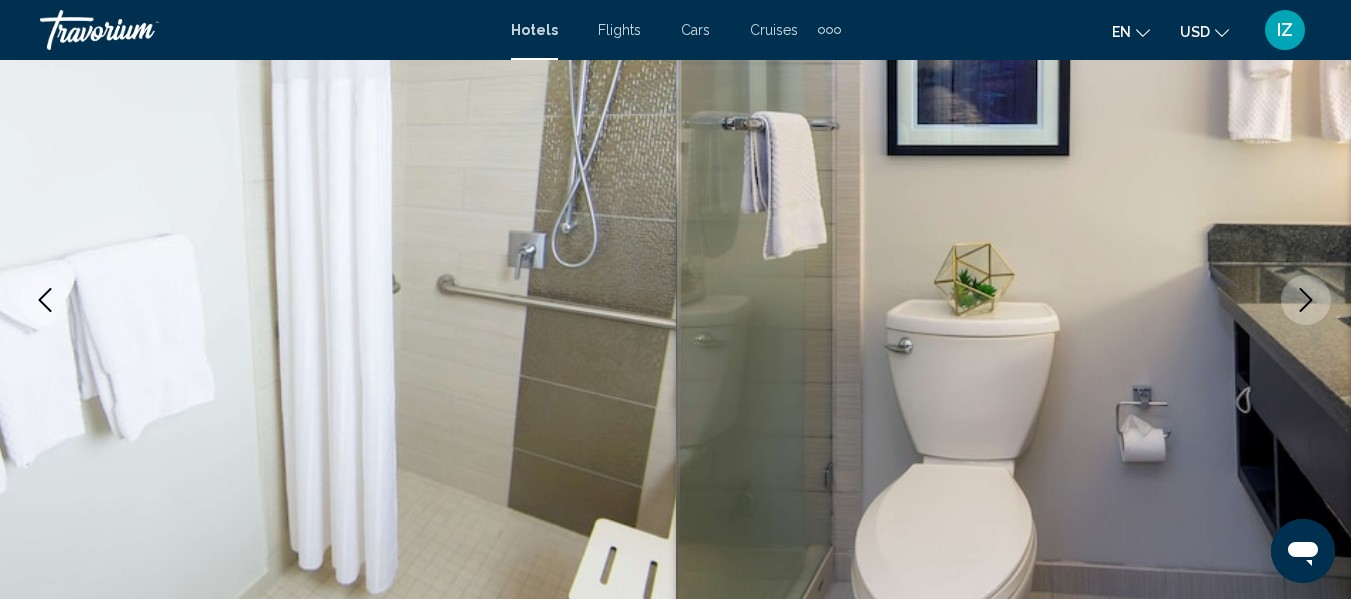 click 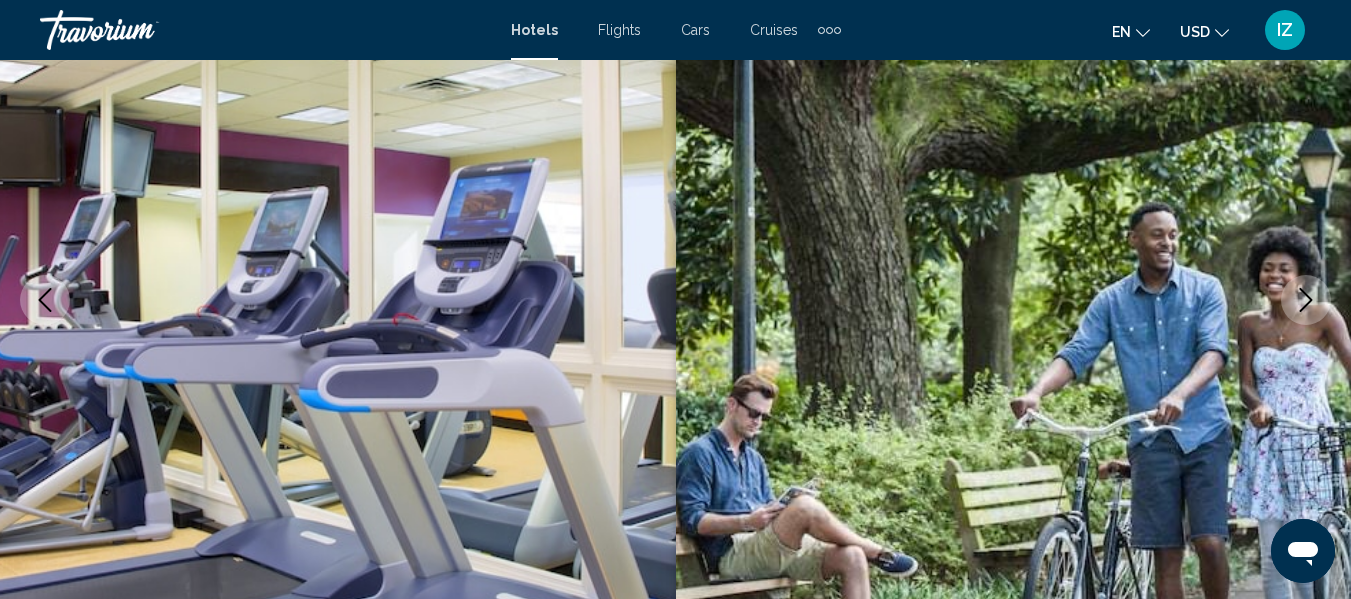 click 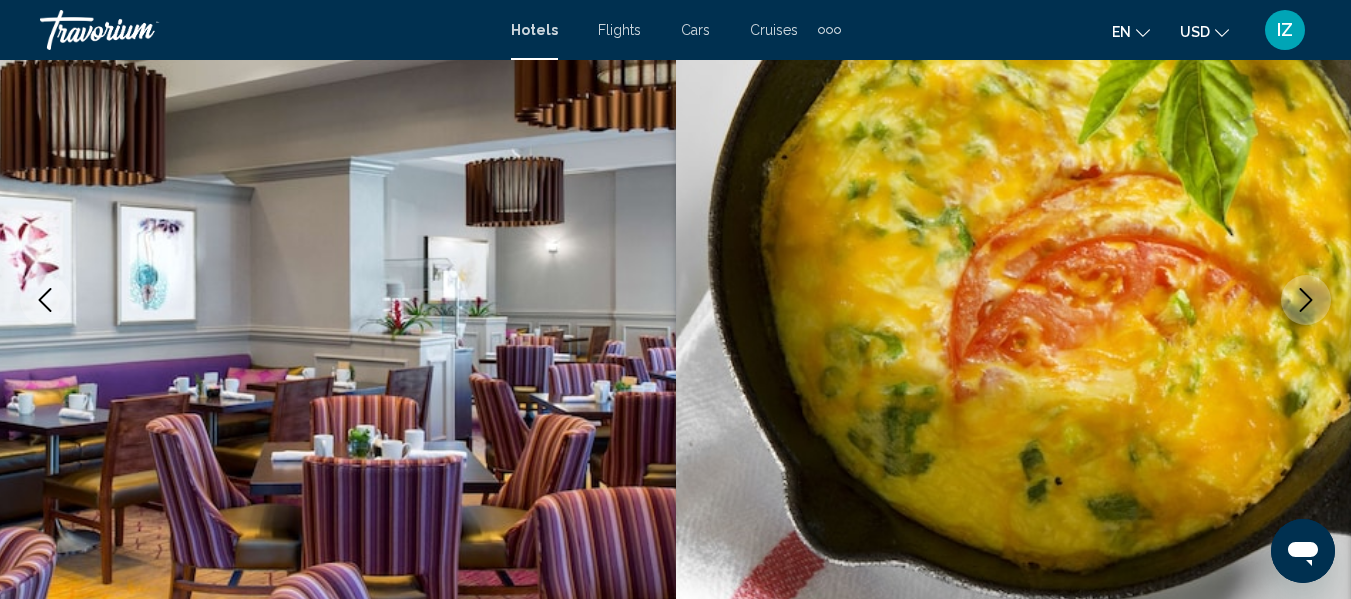 click 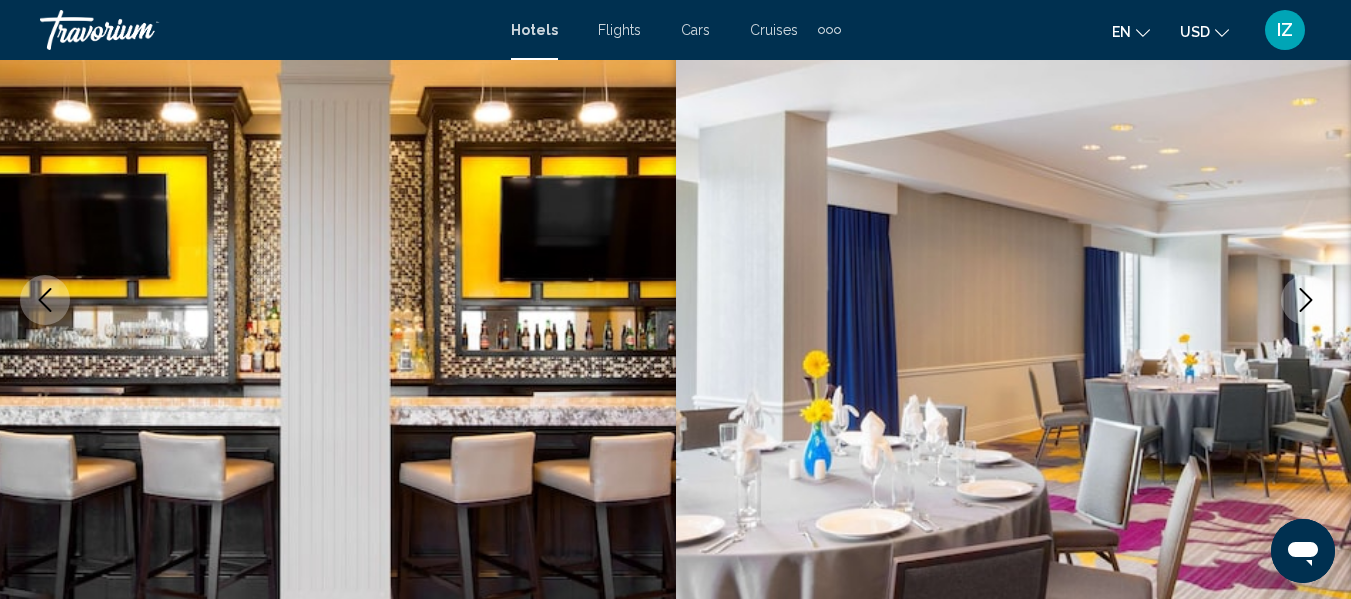 click 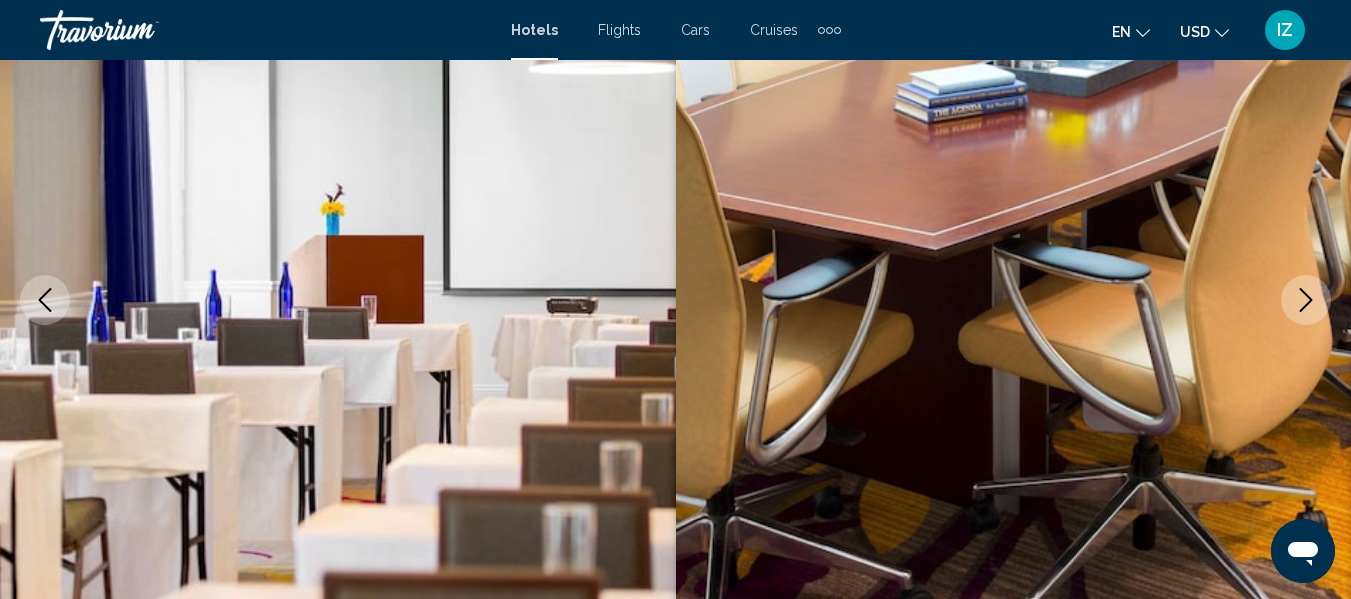 click 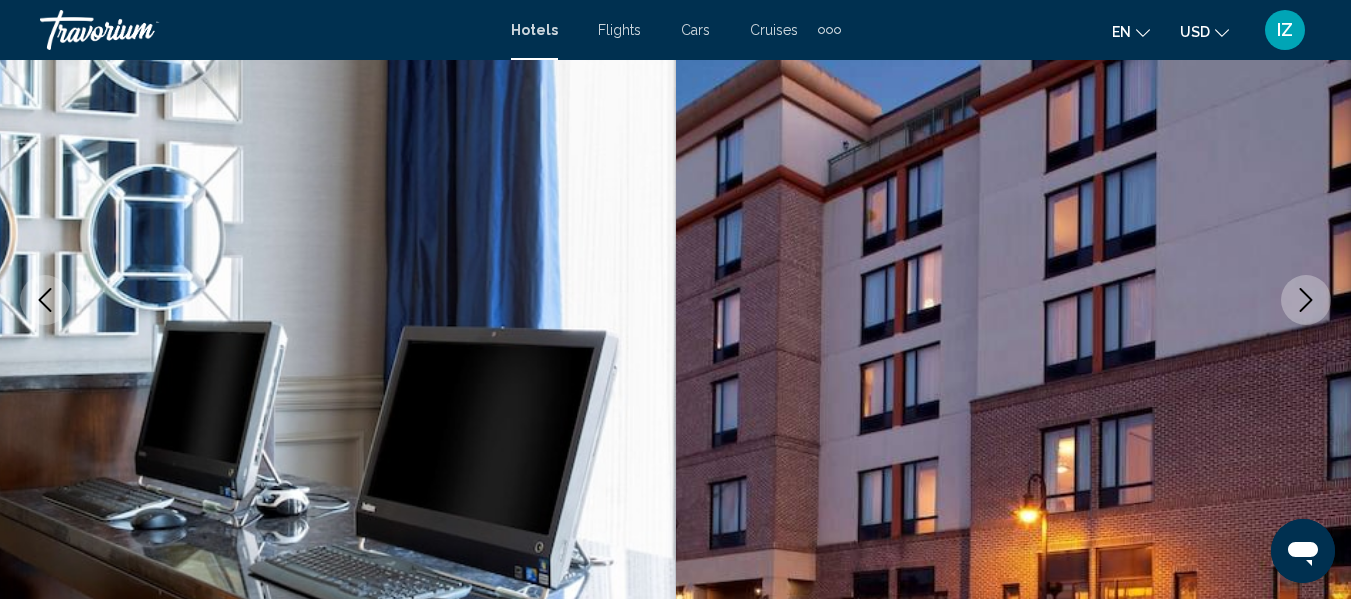 click 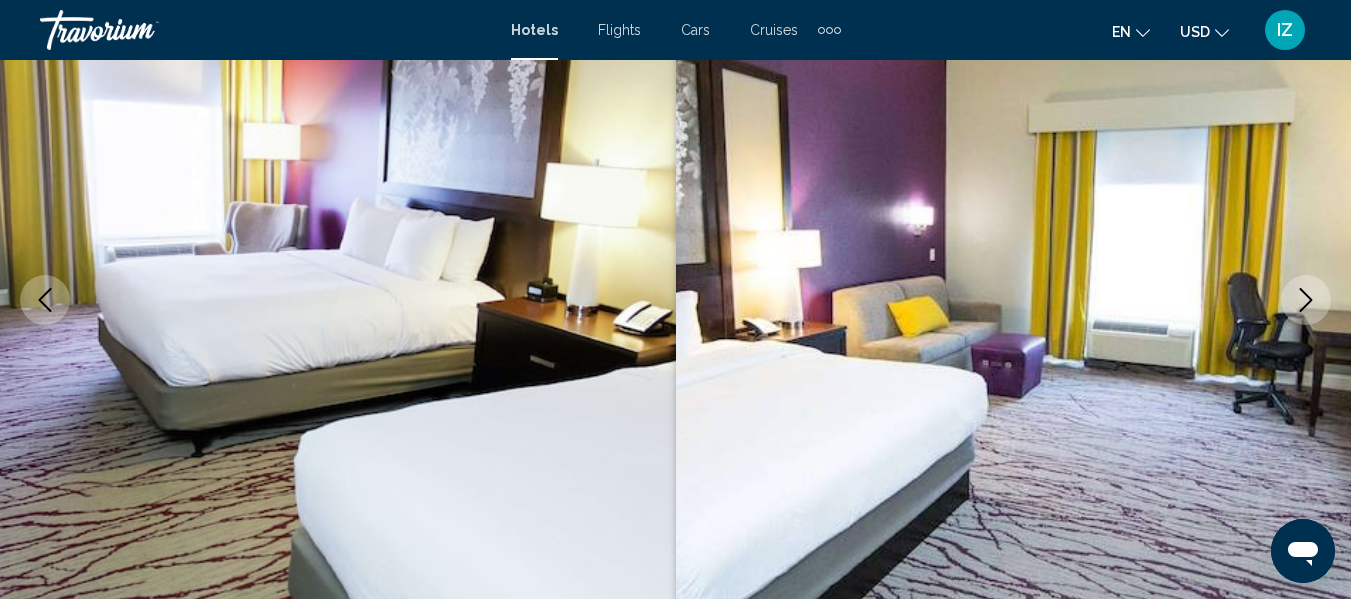 click 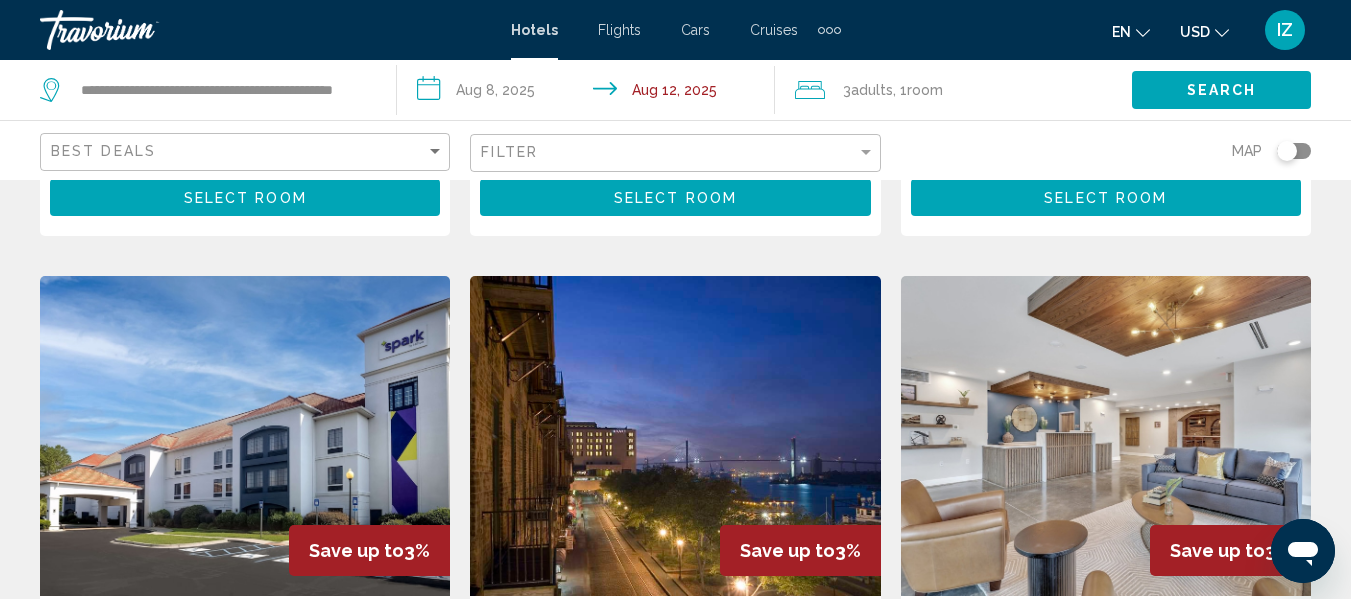 scroll, scrollTop: 2400, scrollLeft: 0, axis: vertical 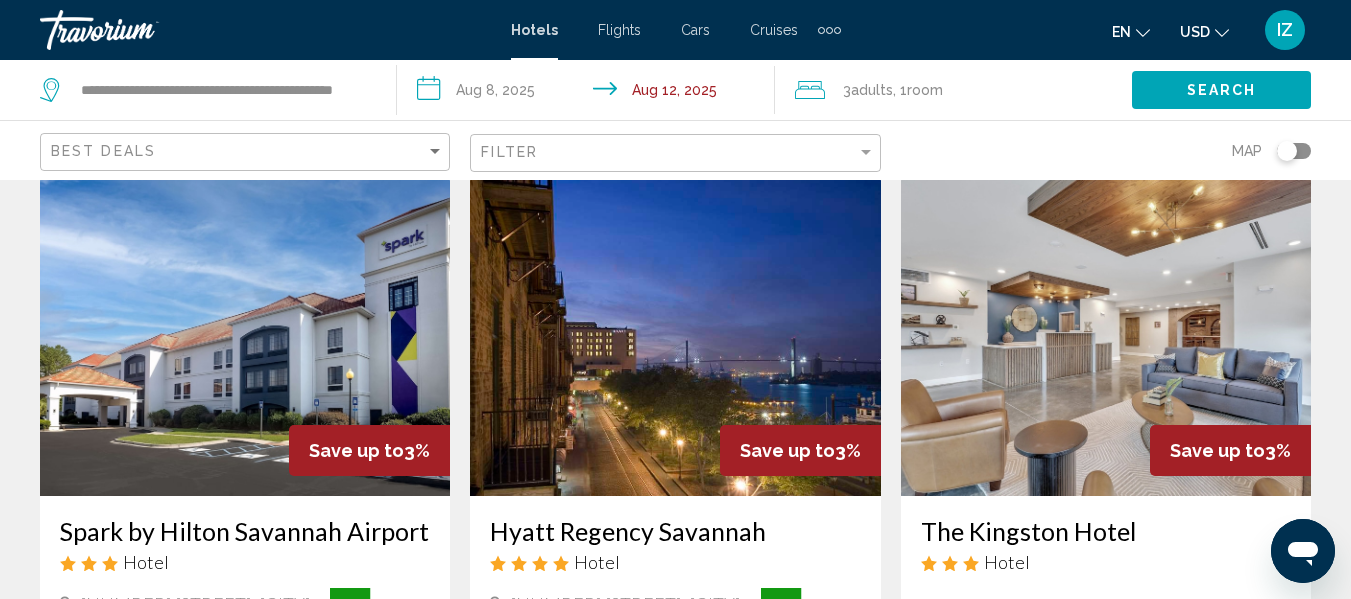 click at bounding box center [1106, 336] 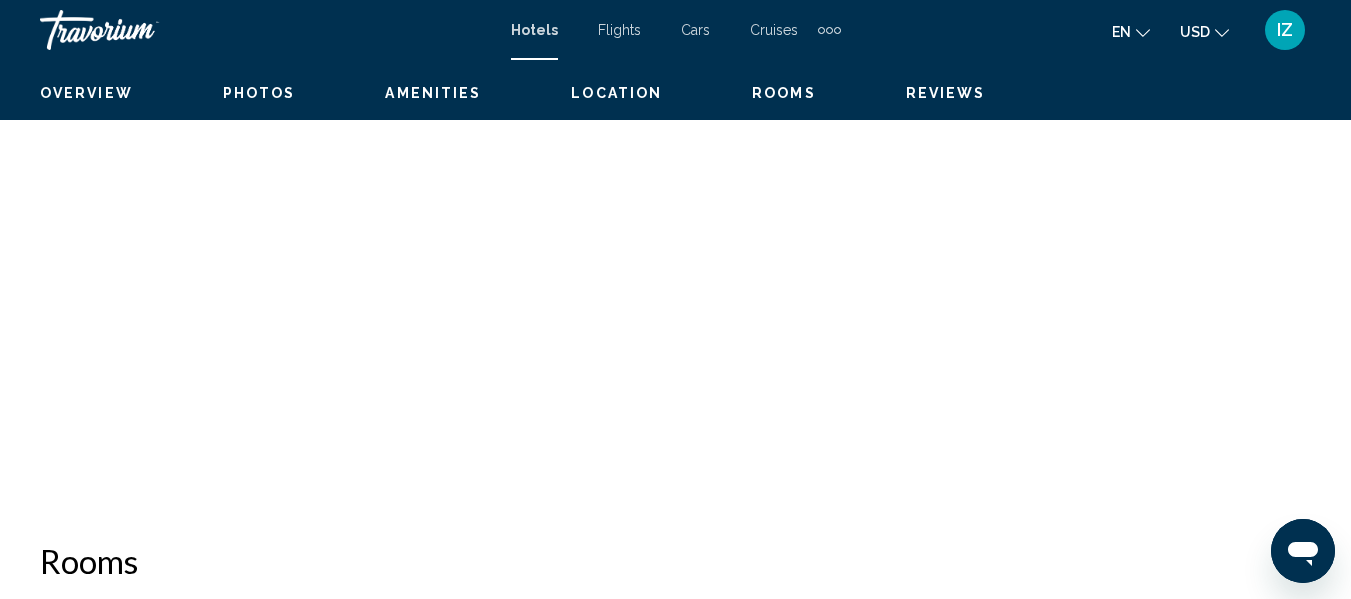 scroll, scrollTop: 235, scrollLeft: 0, axis: vertical 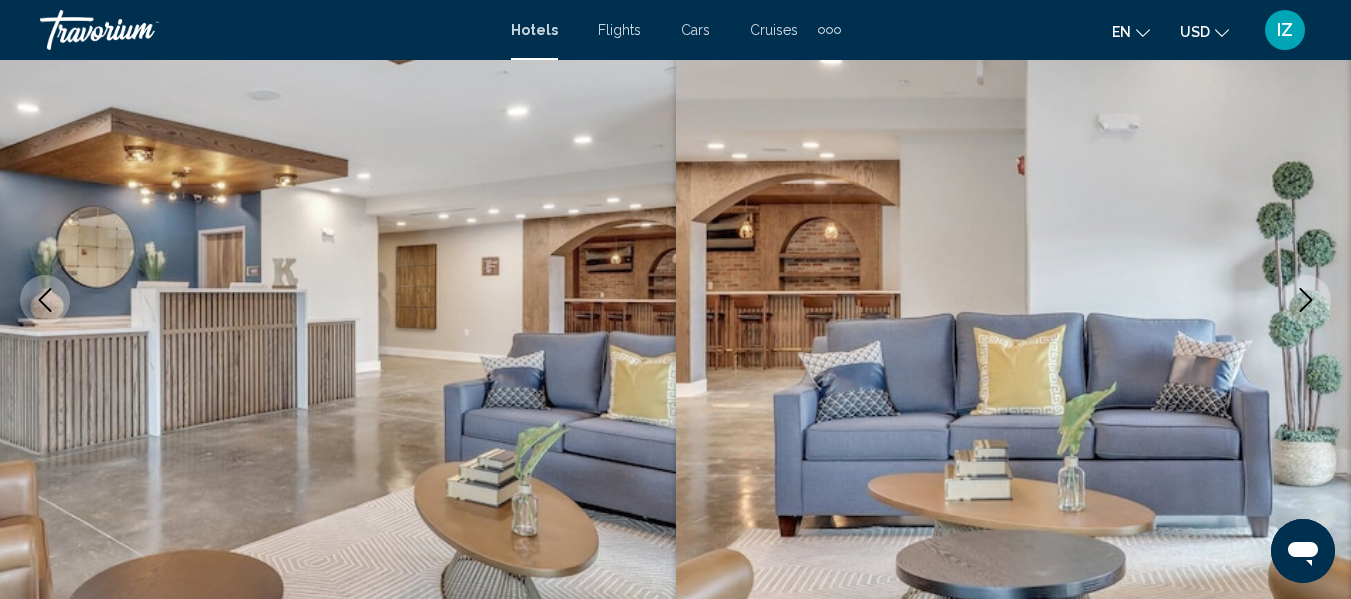 click 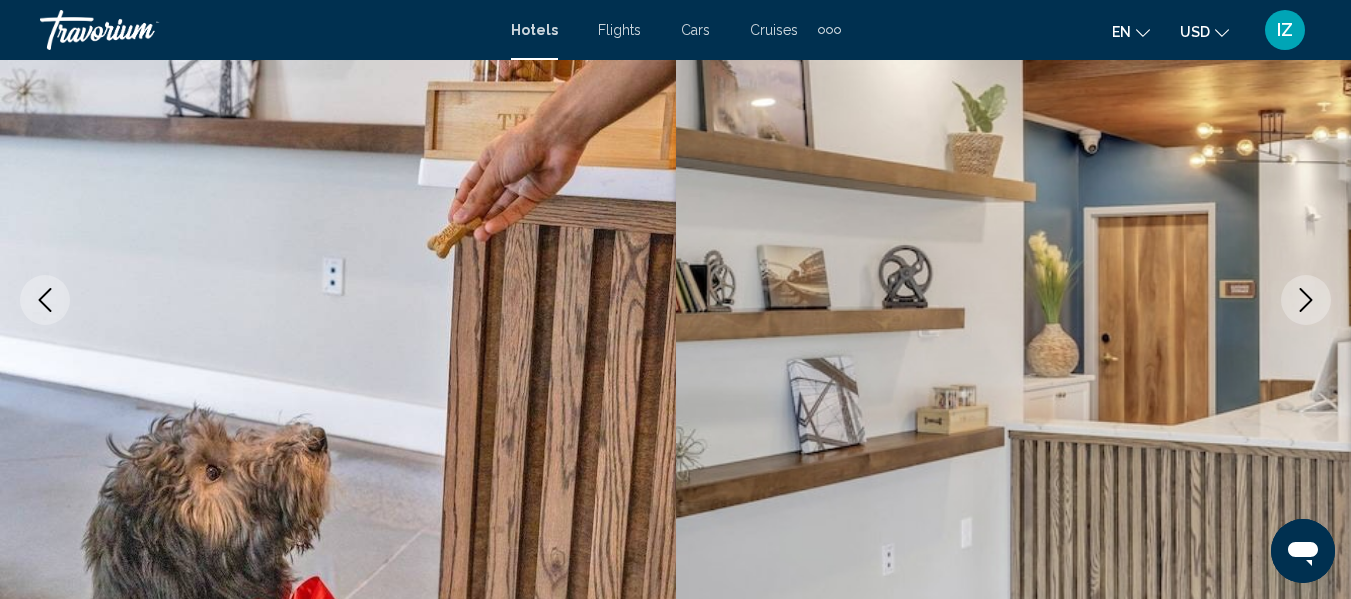click 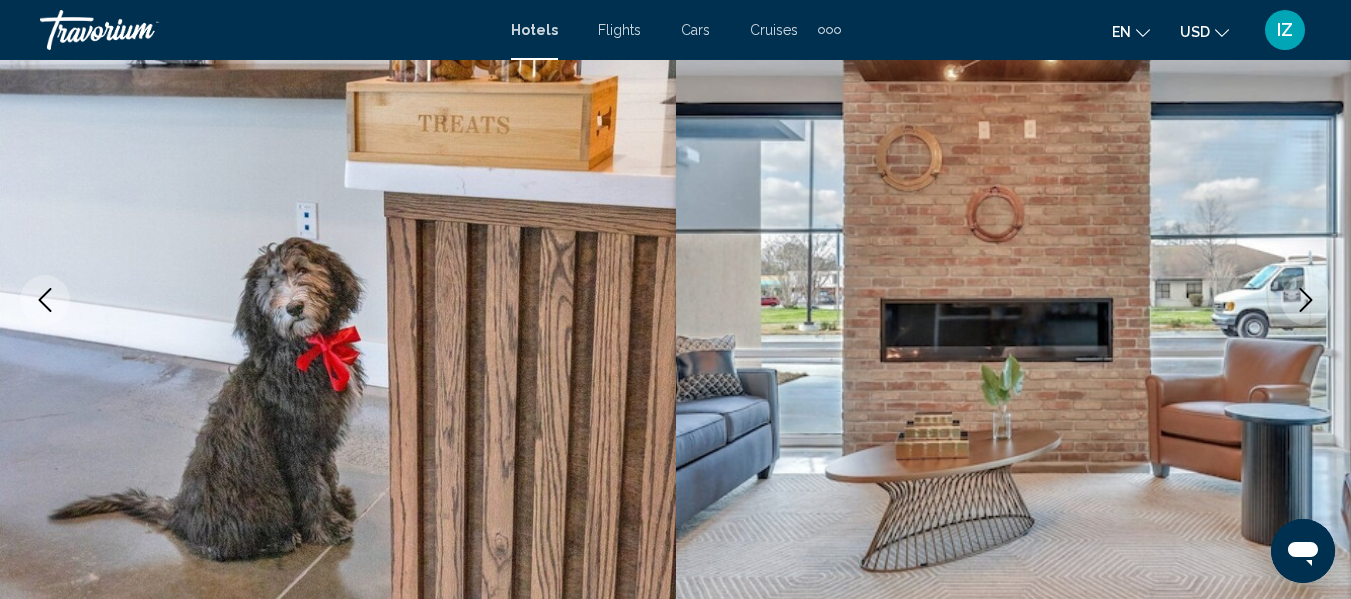 click 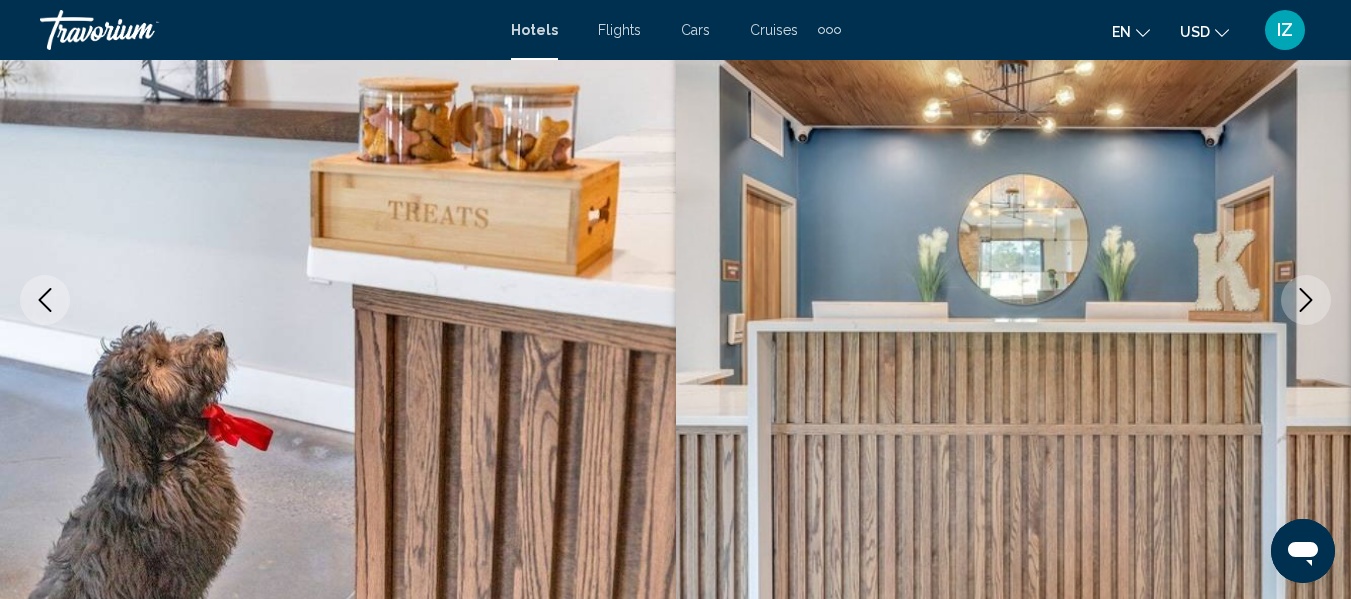 click 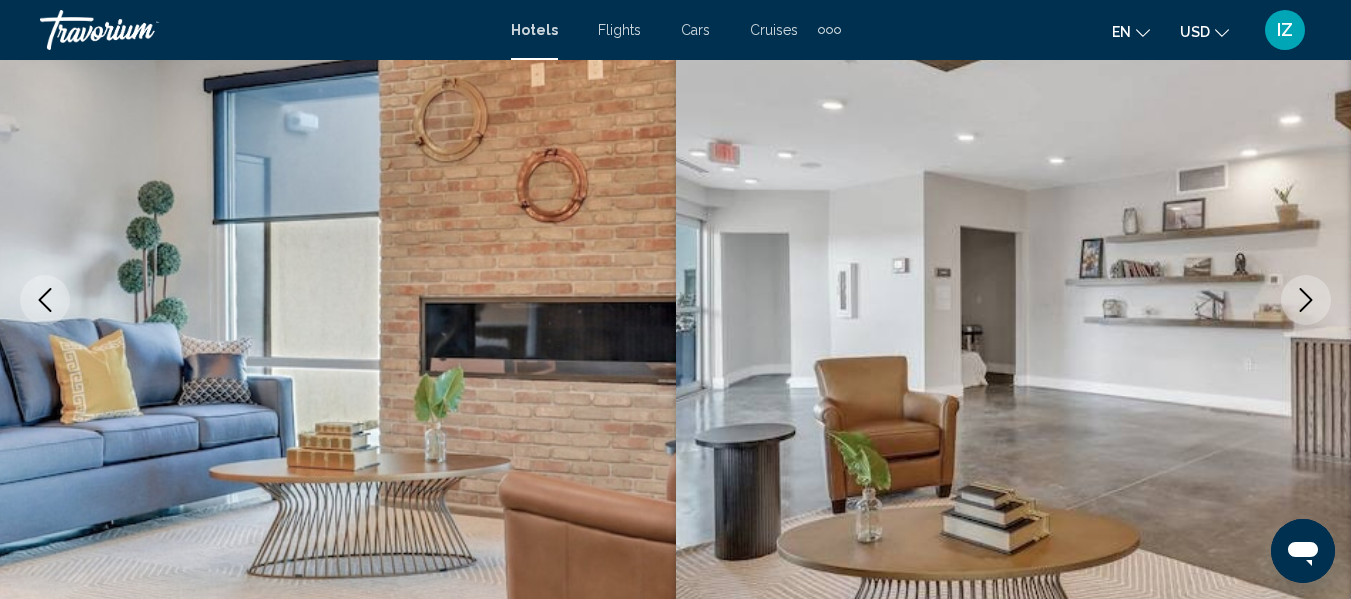 click 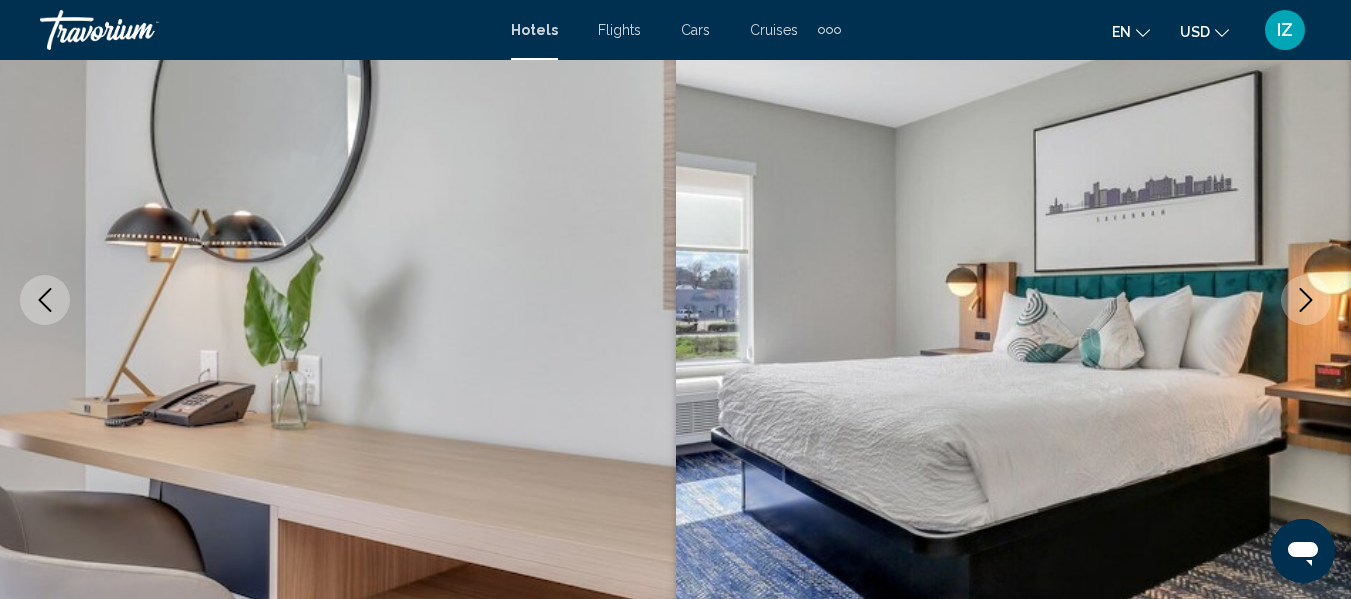 click 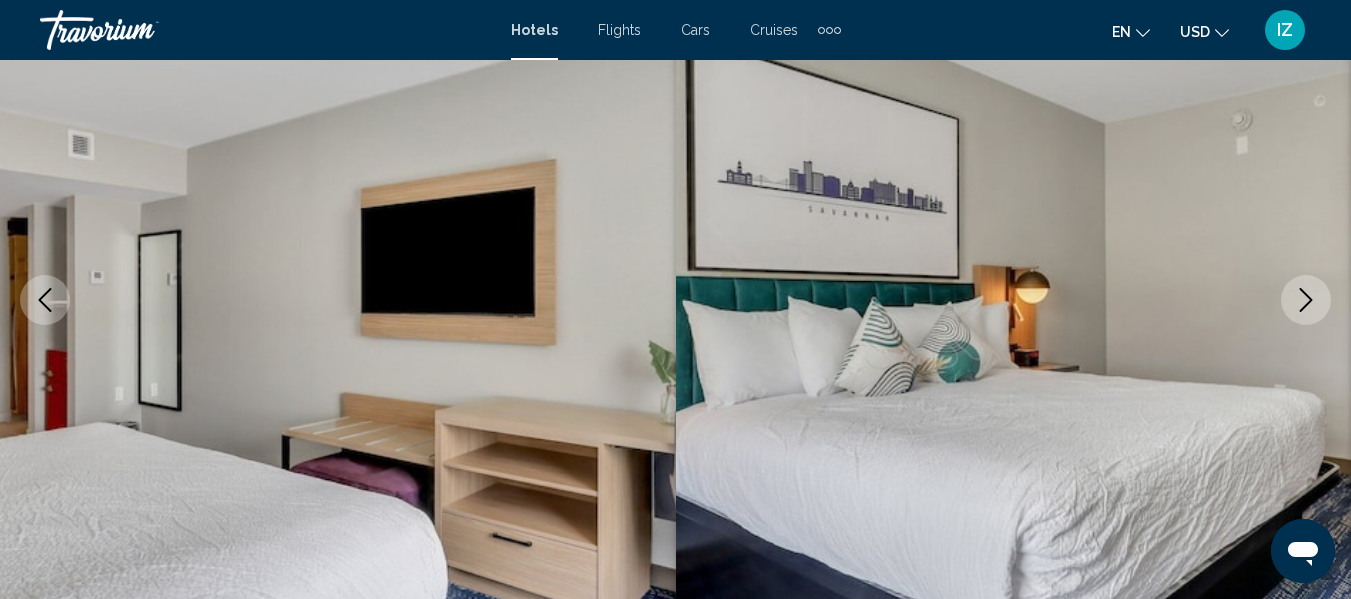 click 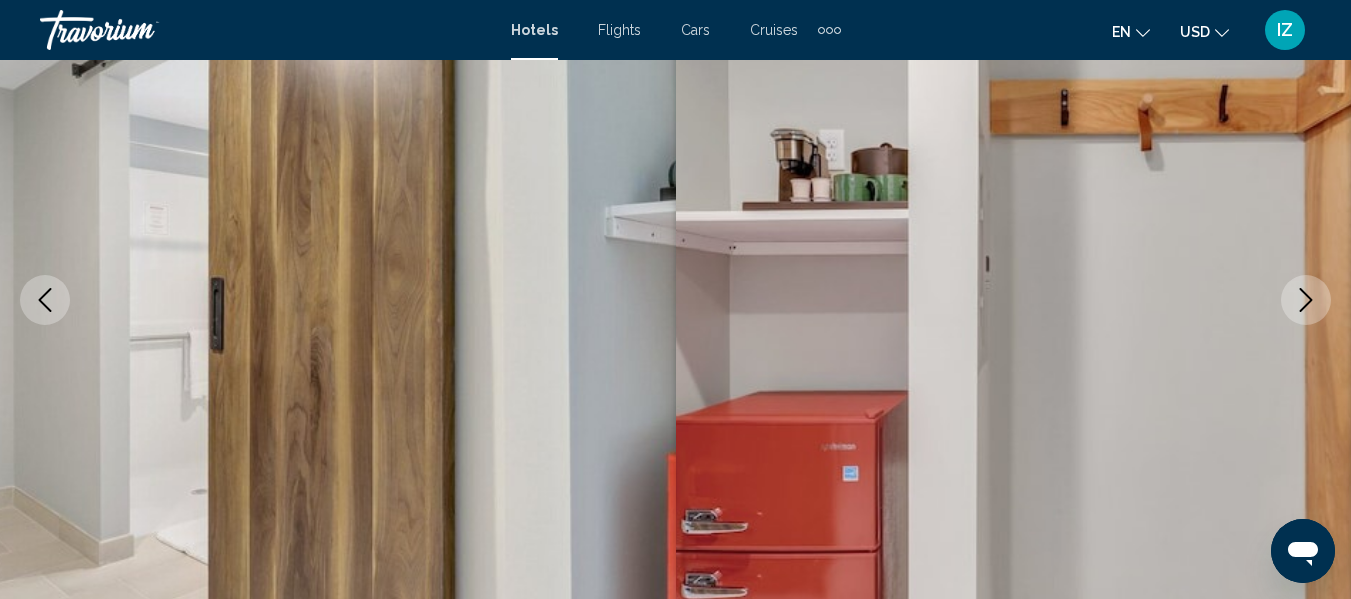 click 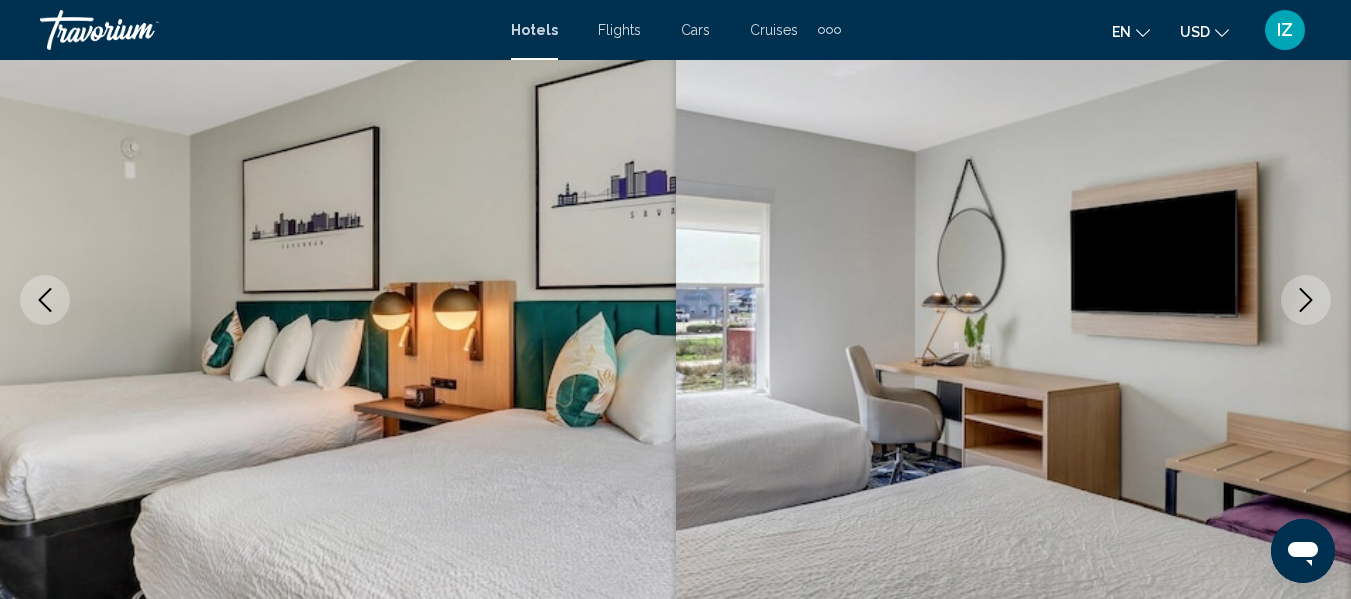 click 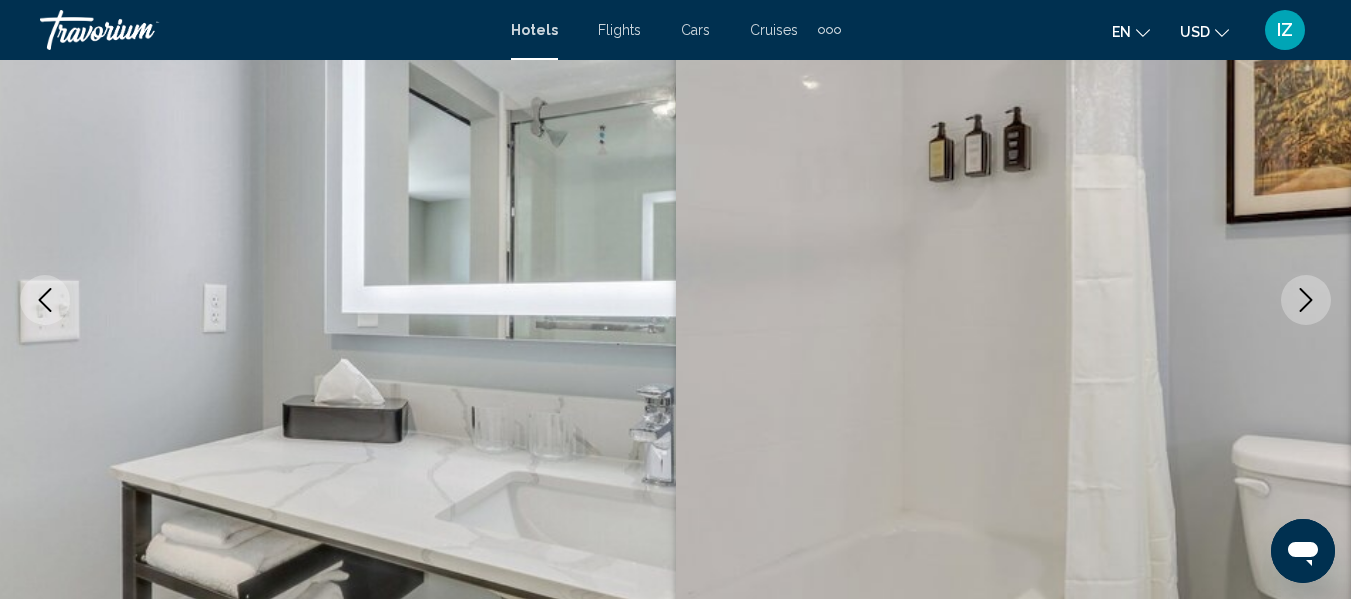click 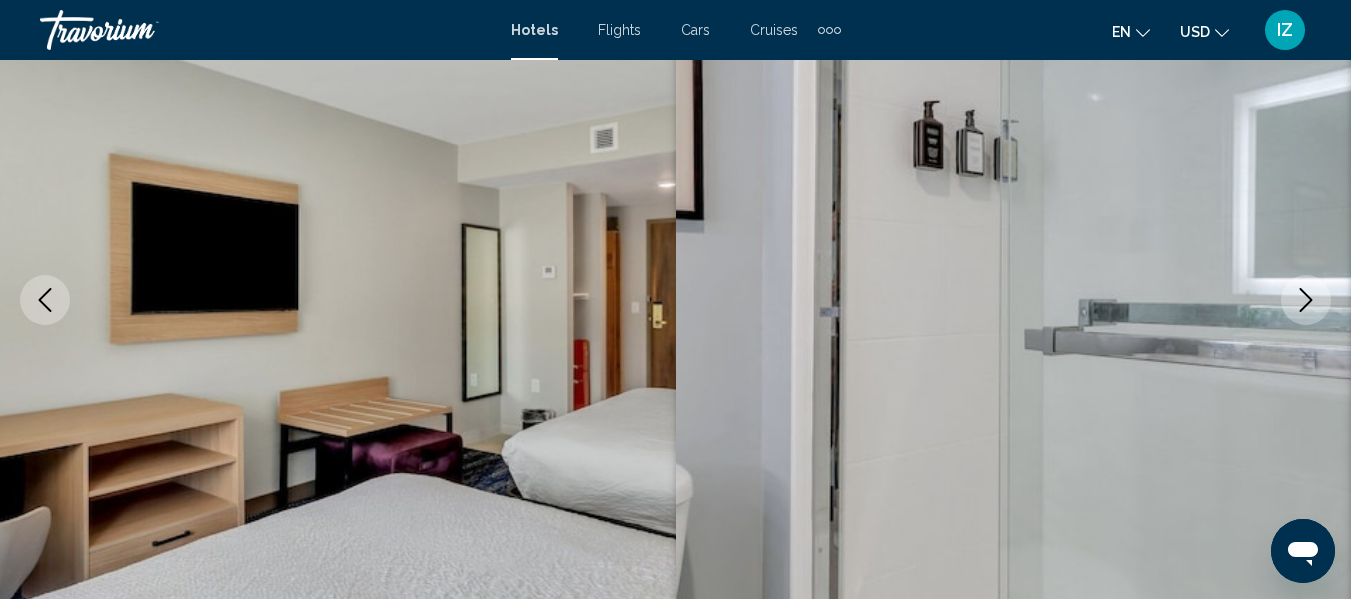 click 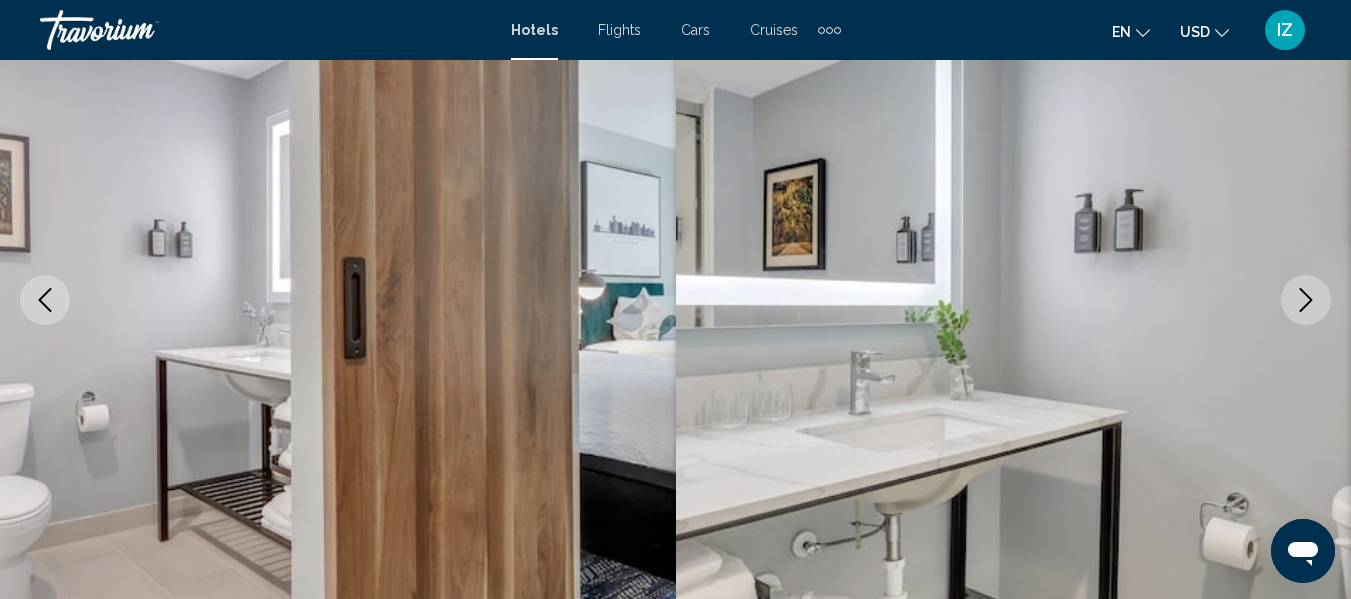click 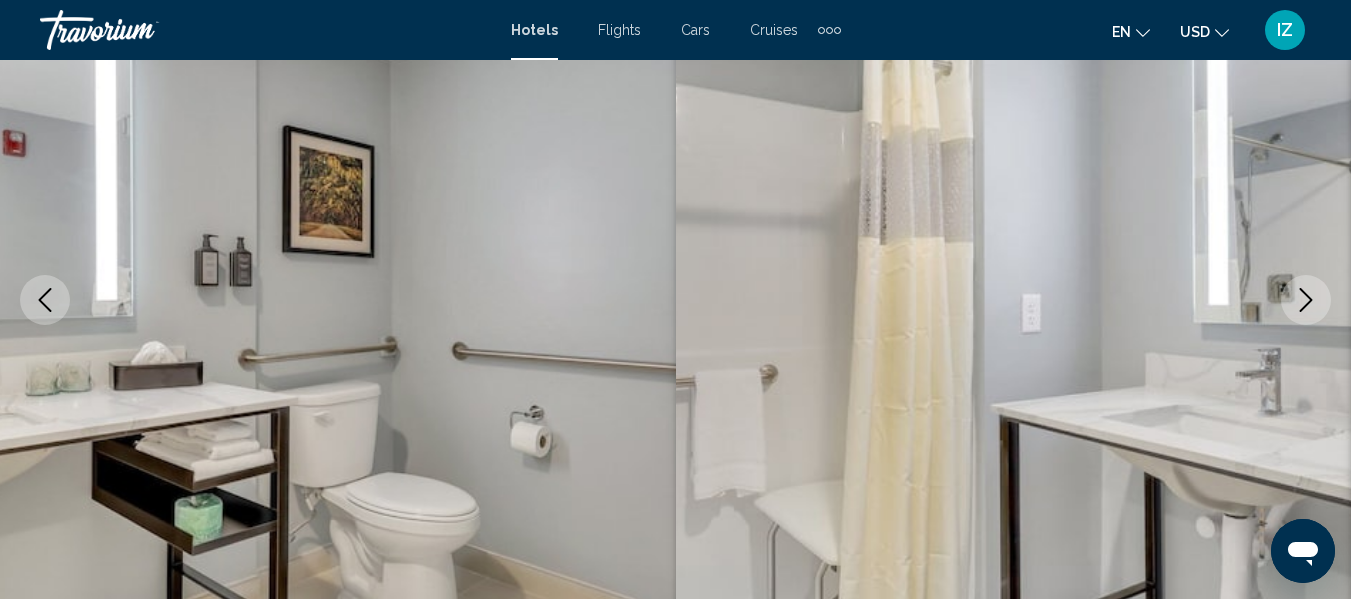 click 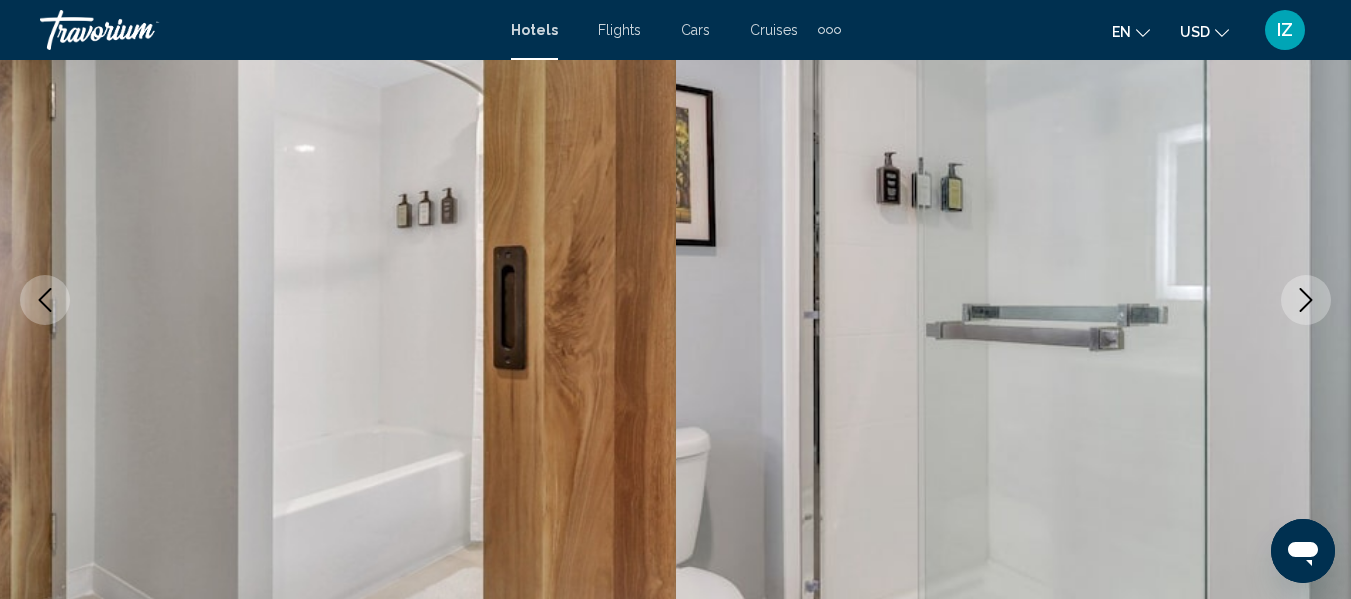 click 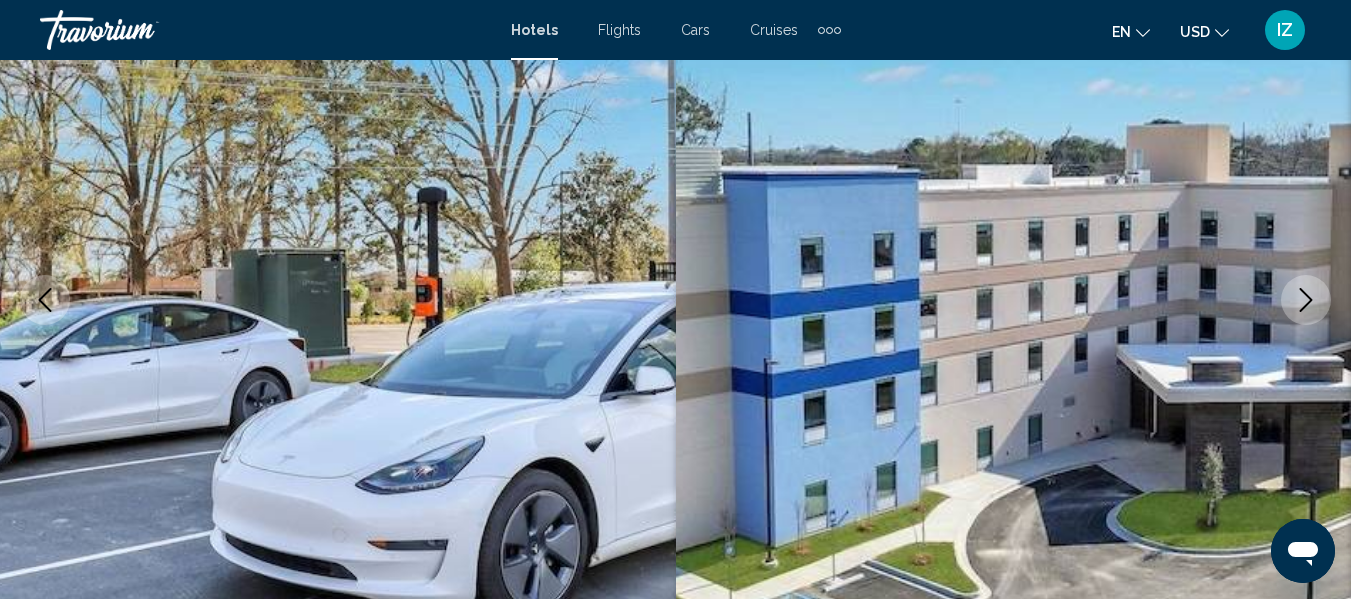 click 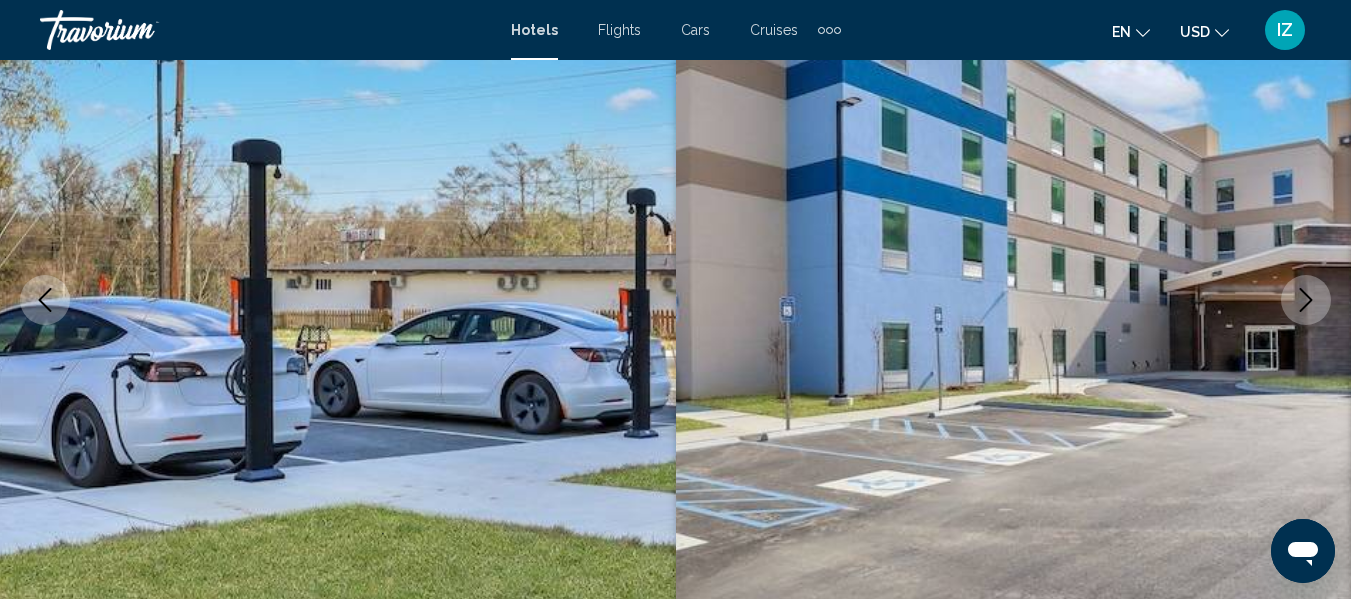 click 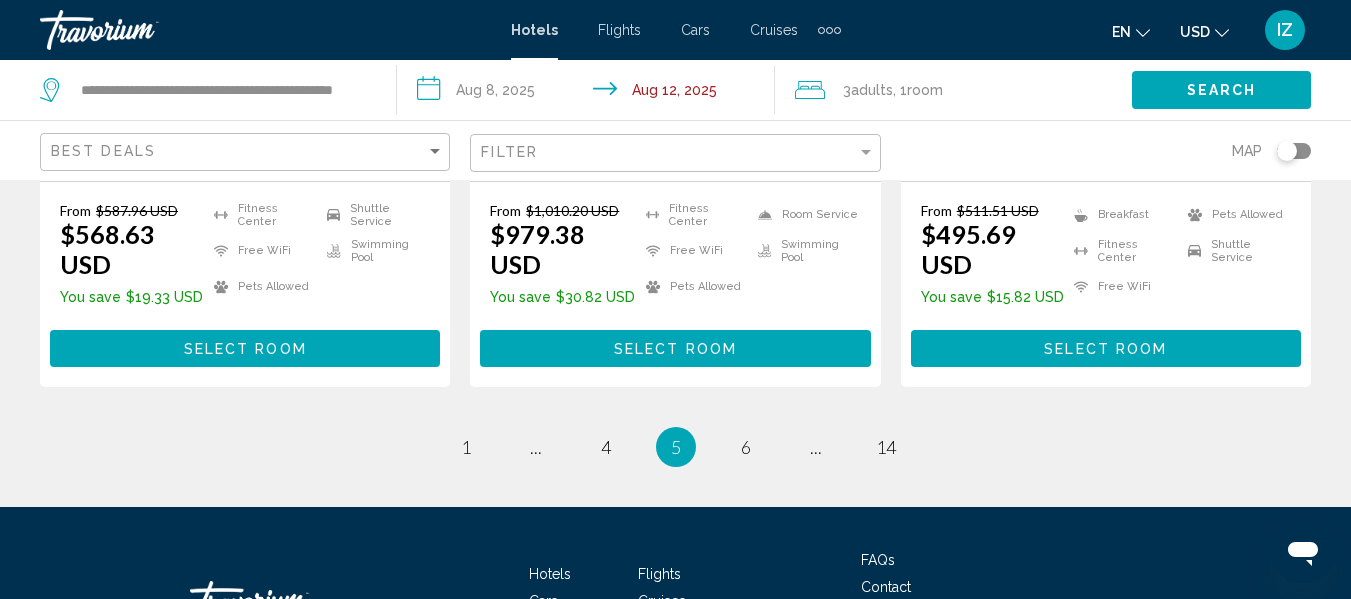 scroll, scrollTop: 2900, scrollLeft: 0, axis: vertical 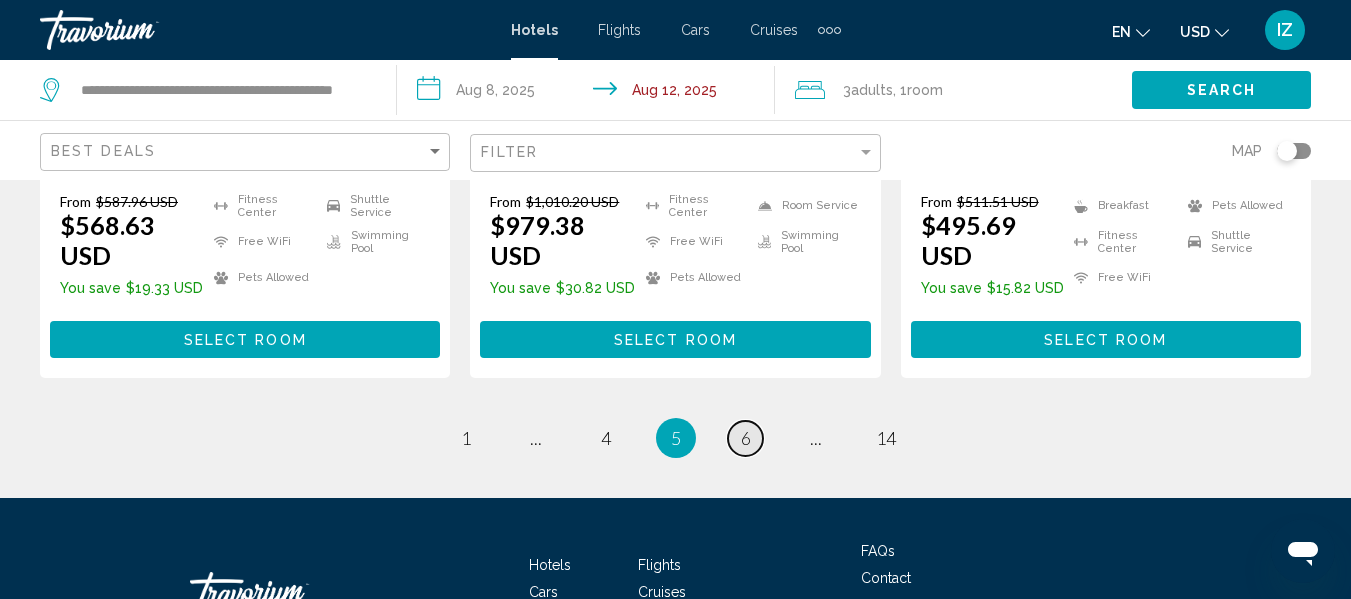 click on "page  6" at bounding box center (745, 438) 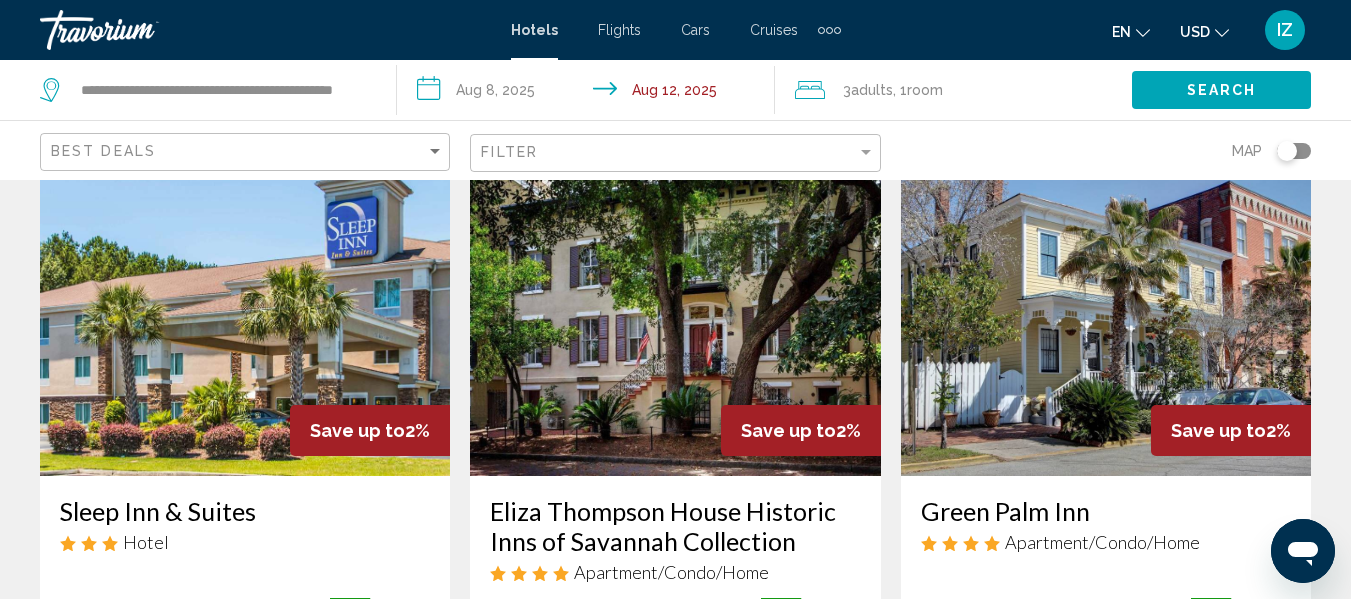 scroll, scrollTop: 0, scrollLeft: 0, axis: both 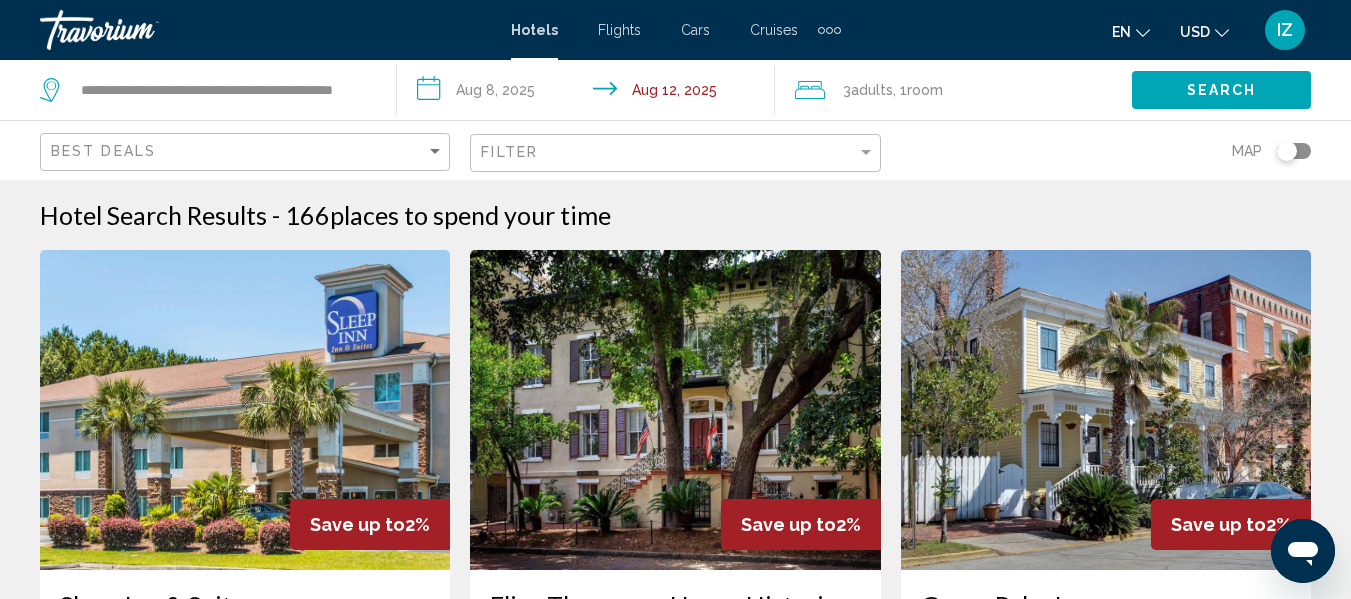 click at bounding box center (1106, 410) 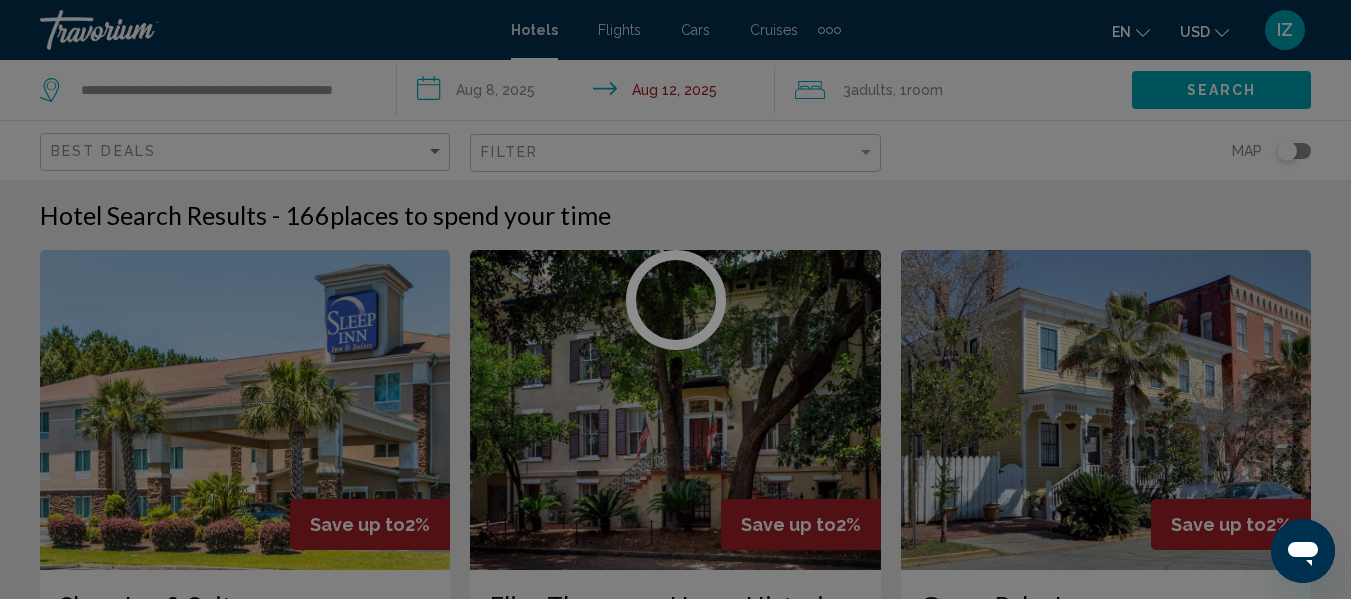 scroll, scrollTop: 236, scrollLeft: 0, axis: vertical 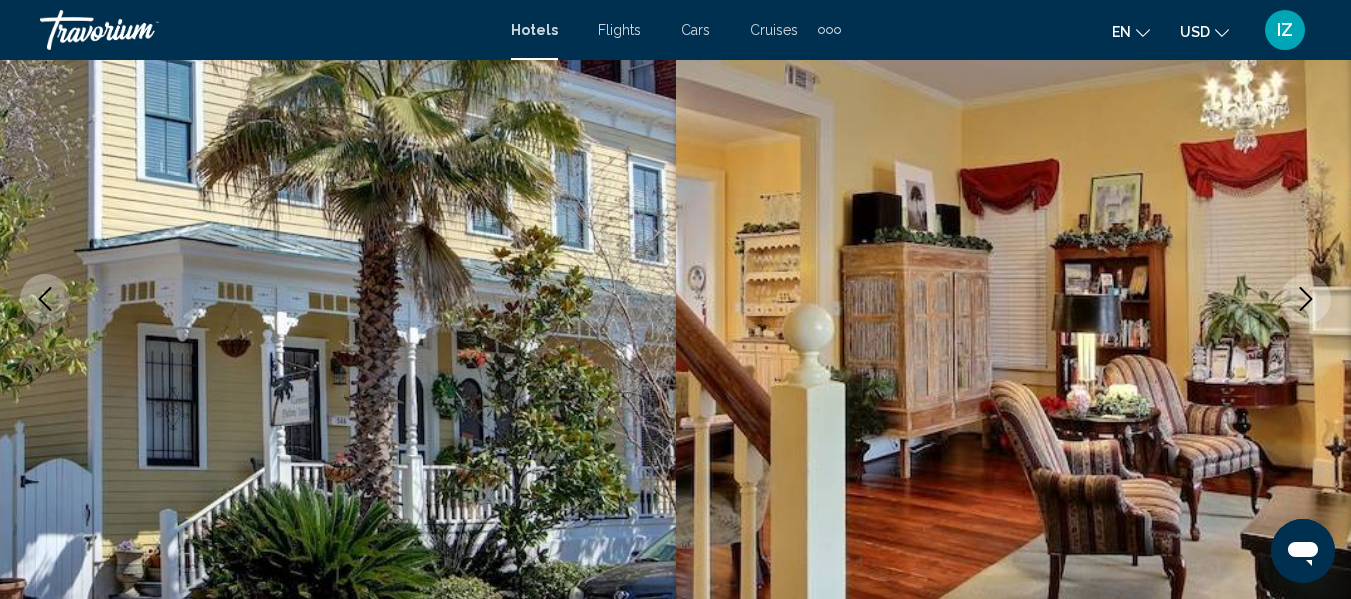 click 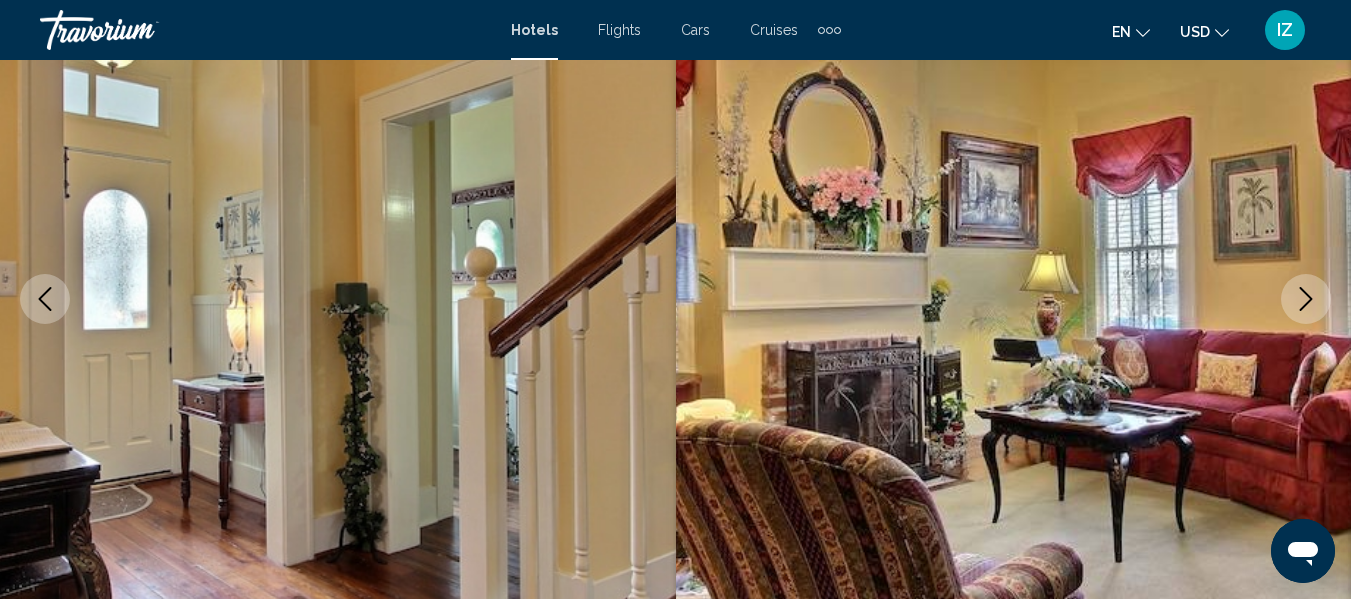 click 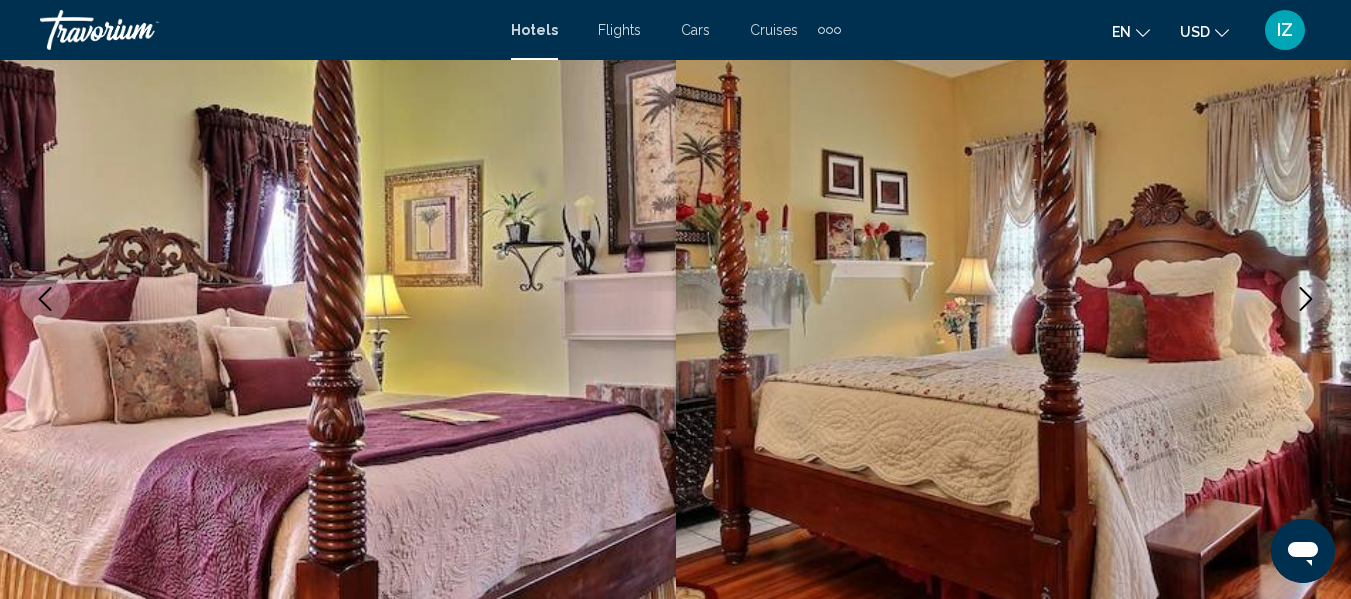 click 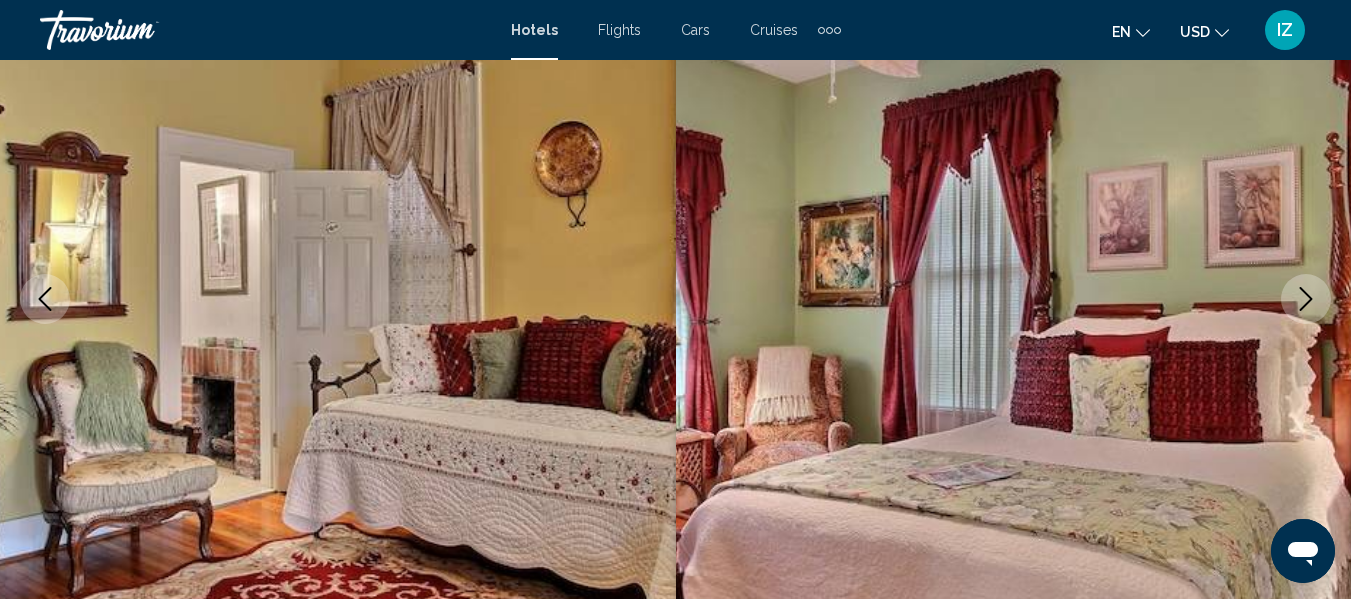click 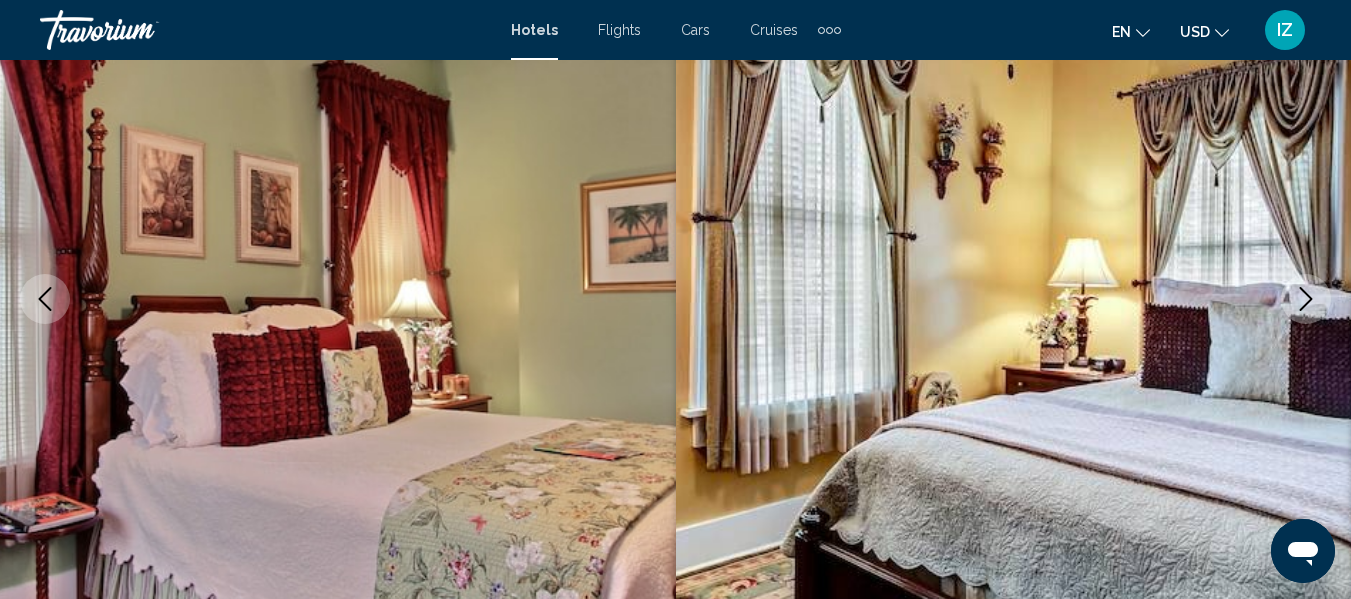 click 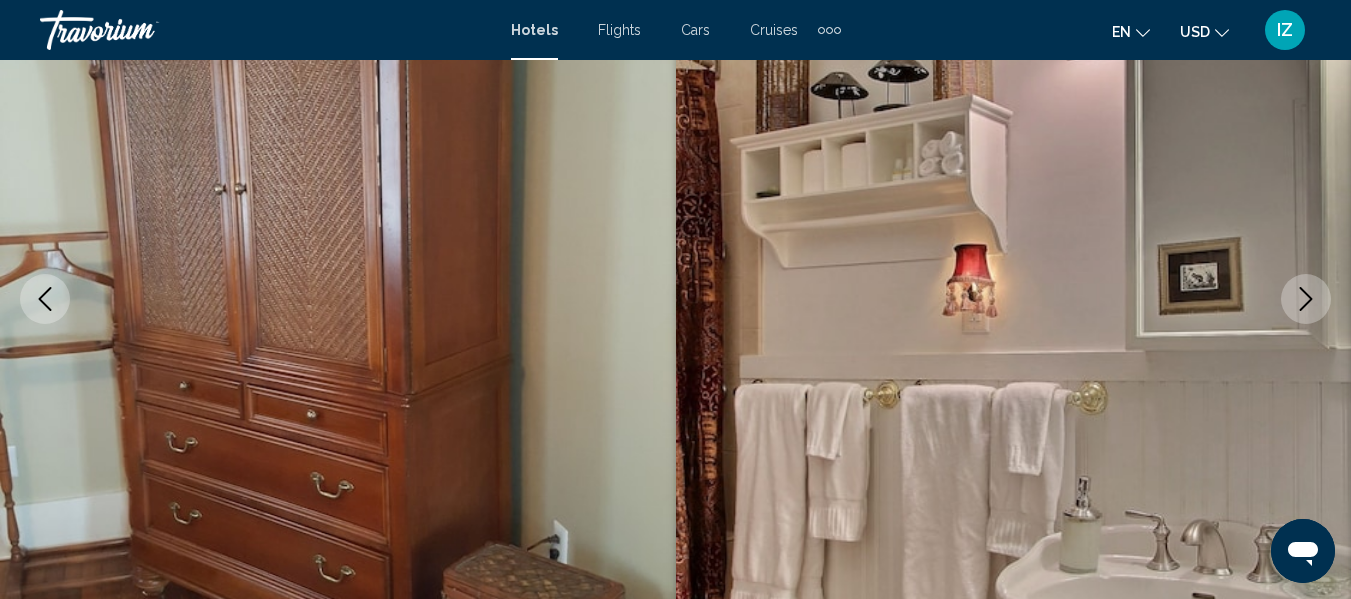 click 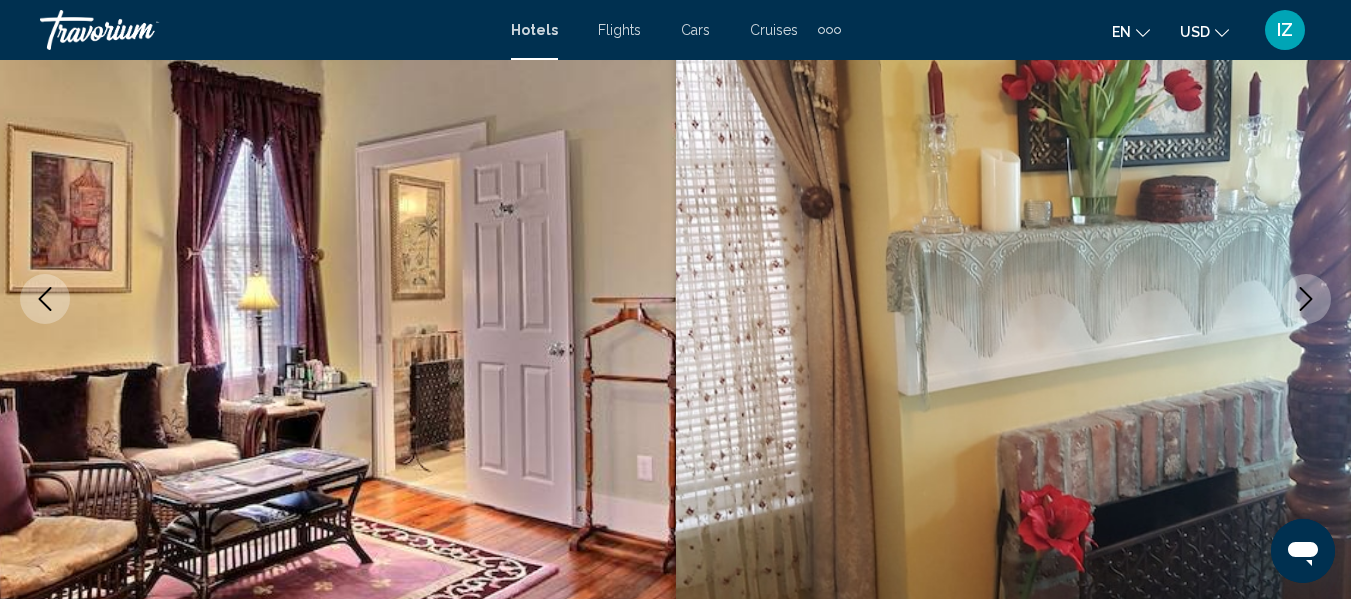 click 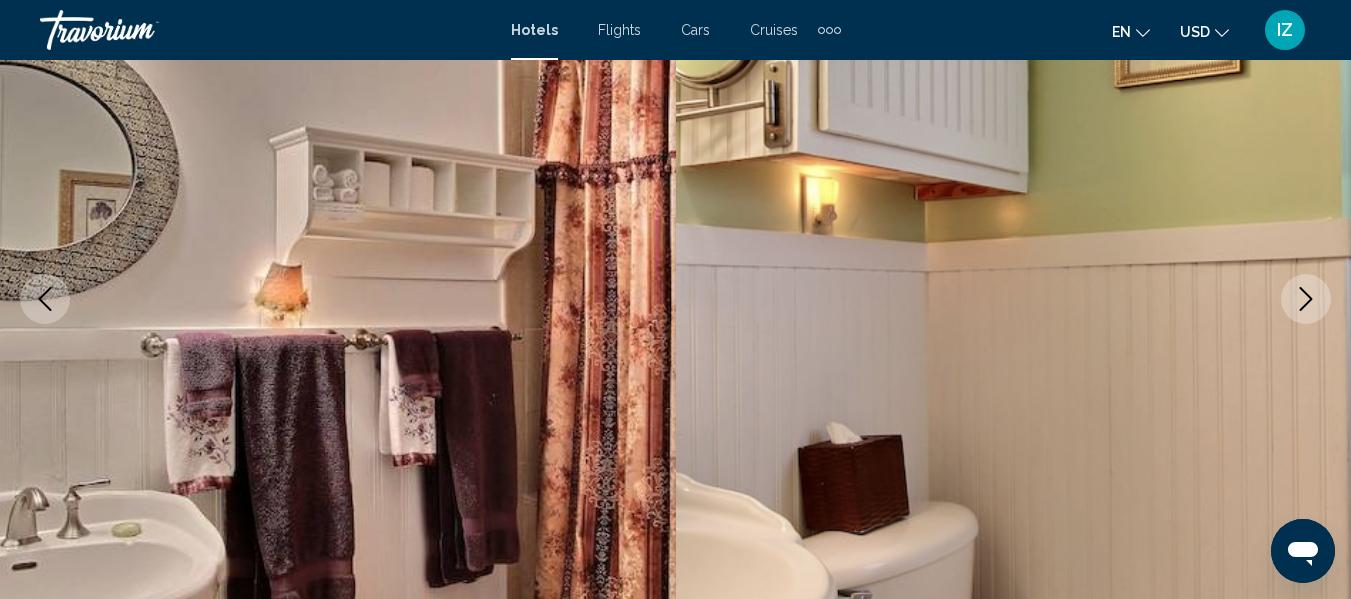 click 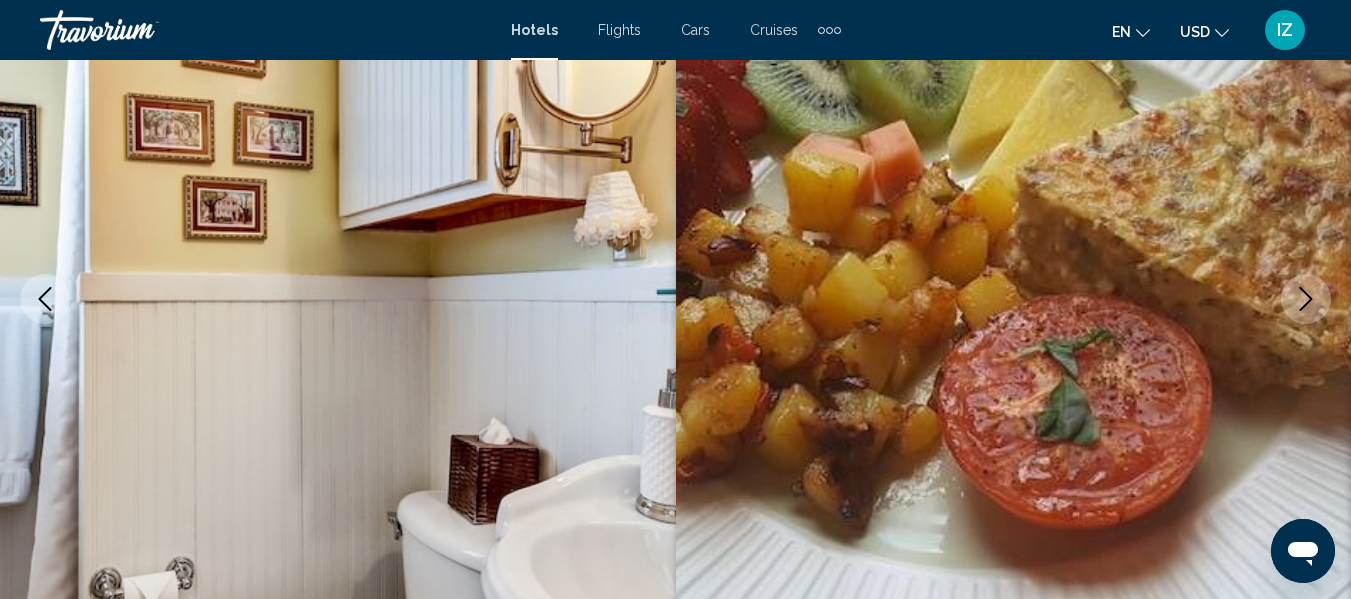 click 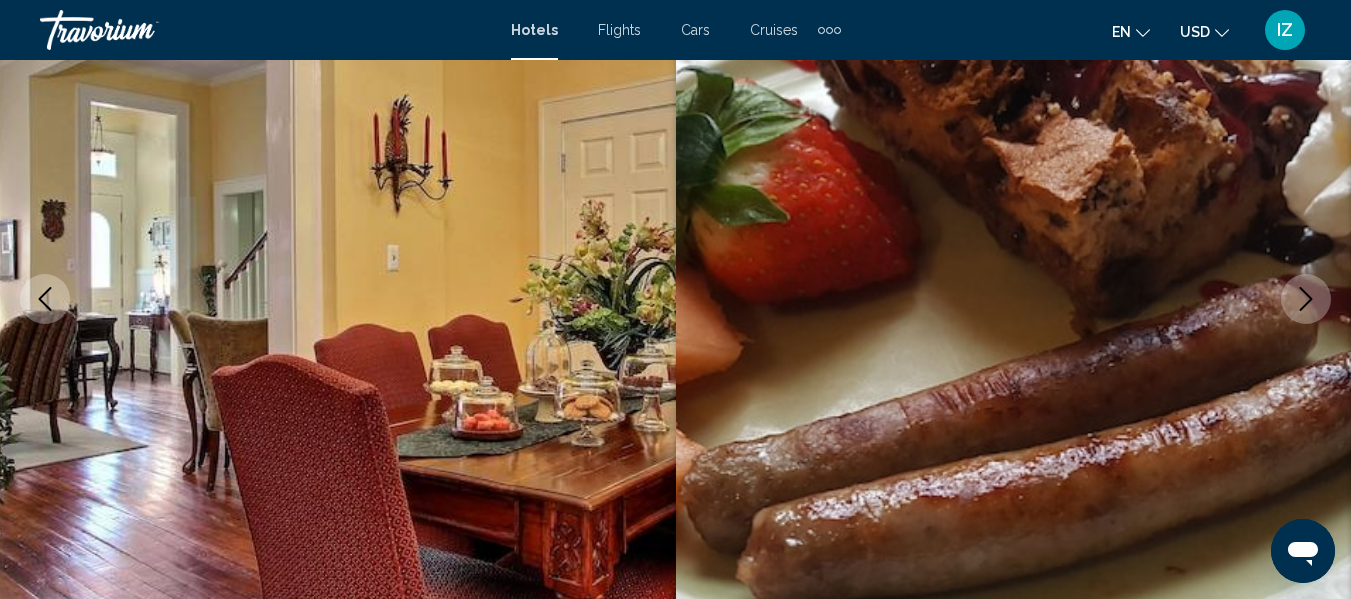 click 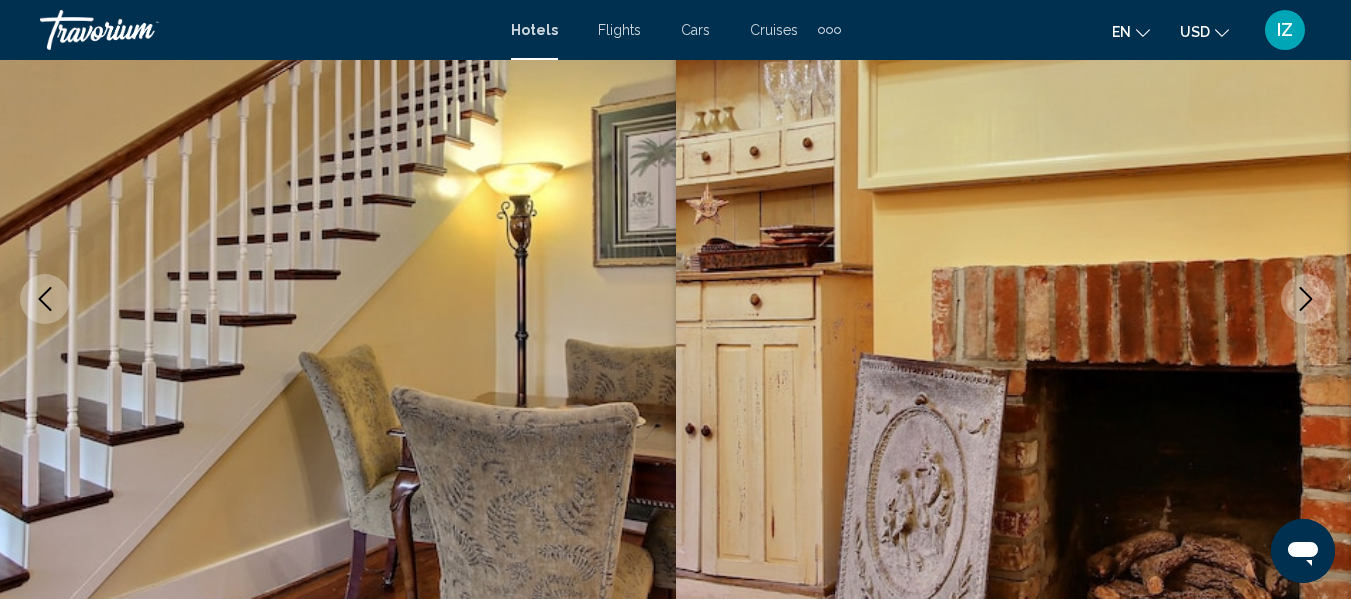 click 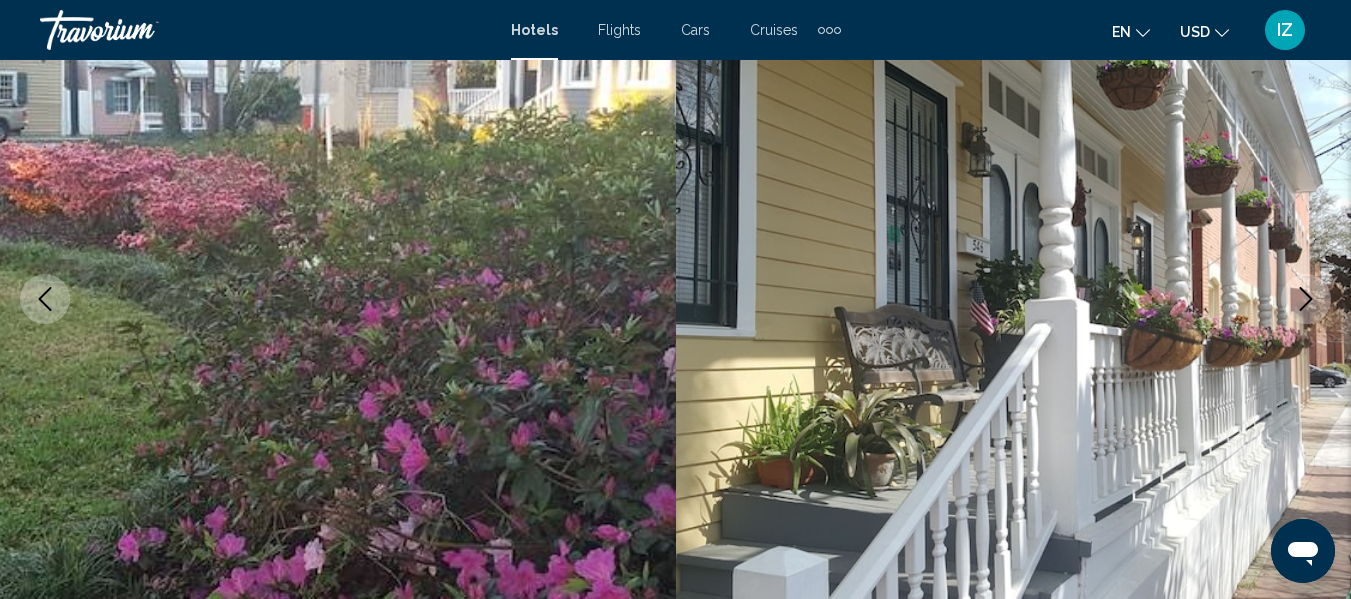 click 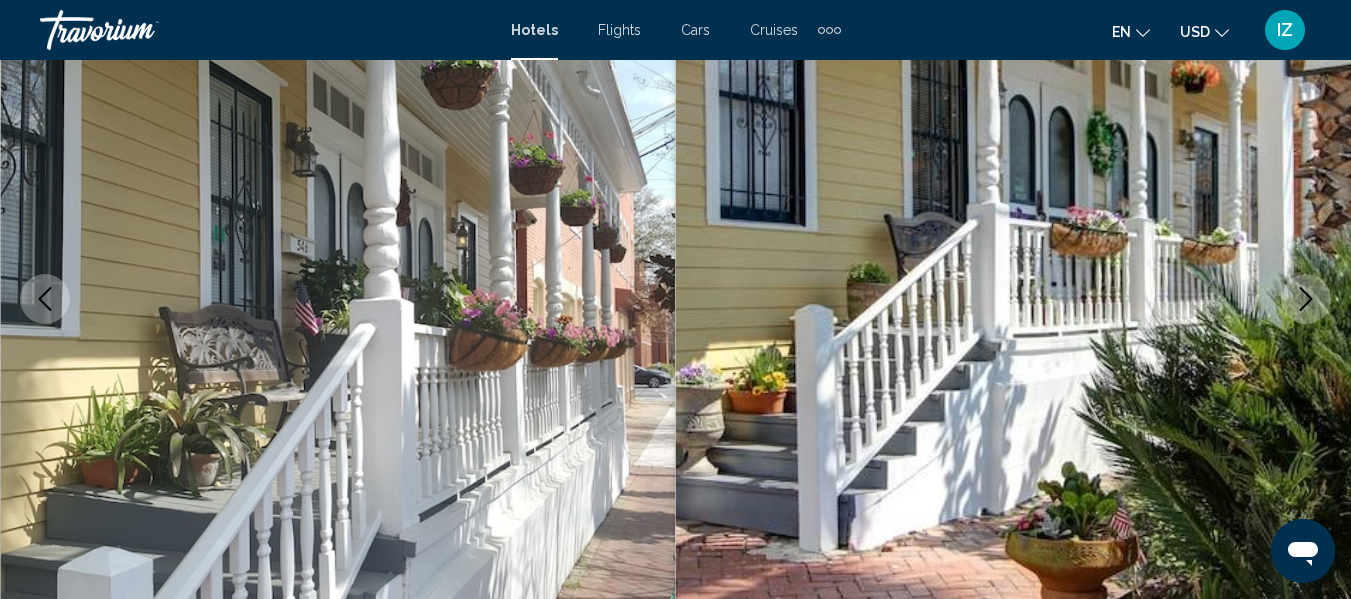 click 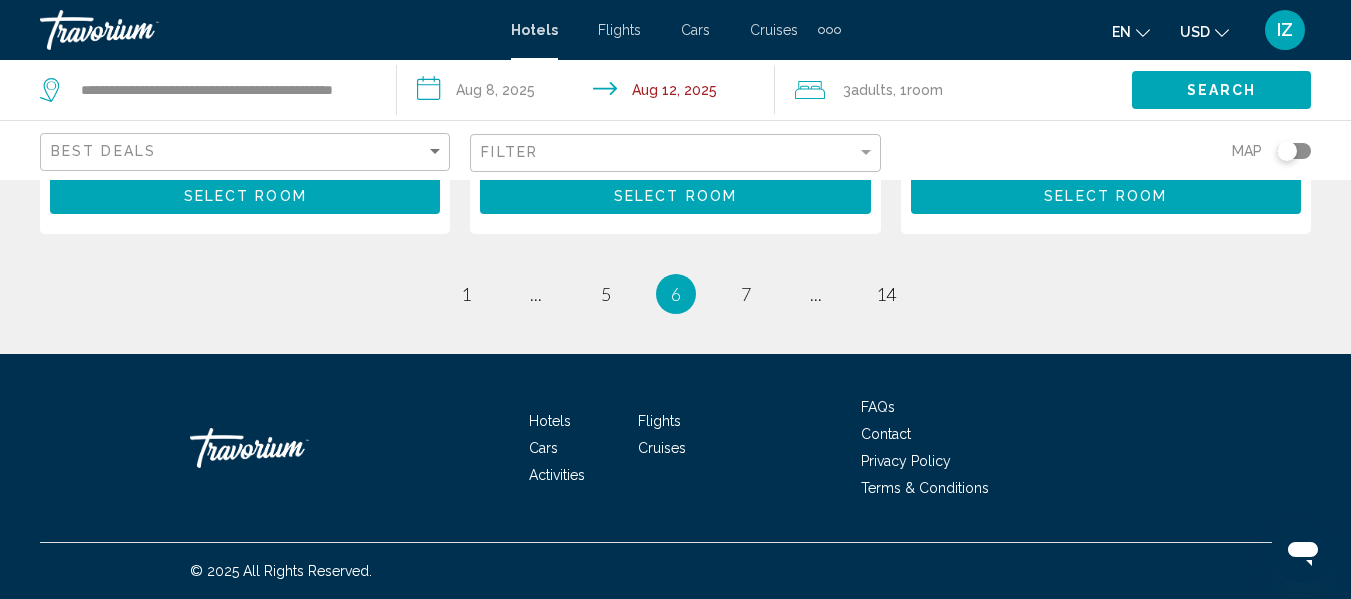 scroll, scrollTop: 3074, scrollLeft: 0, axis: vertical 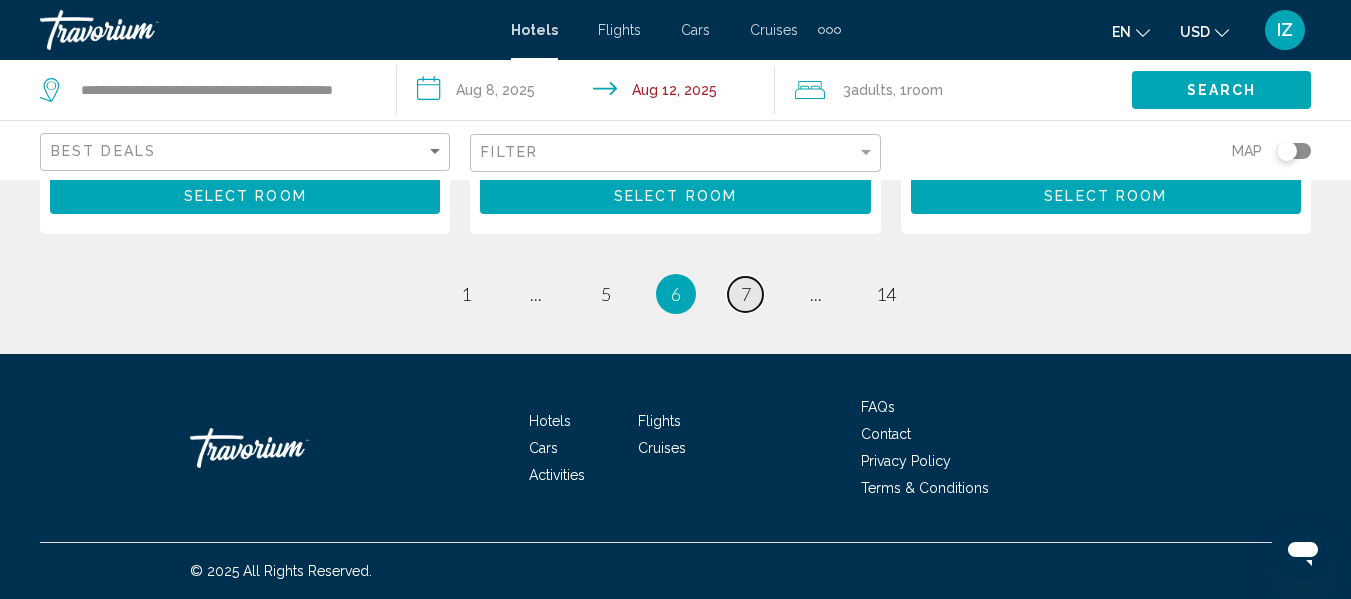 click on "7" at bounding box center (746, 294) 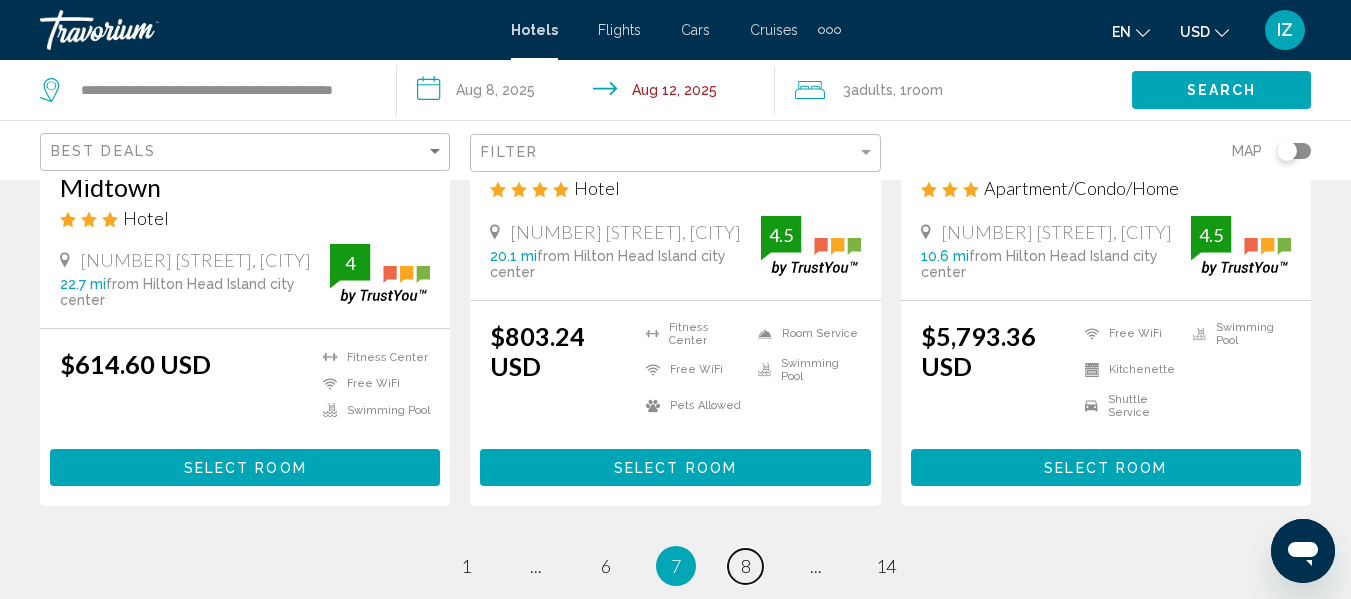 scroll, scrollTop: 2800, scrollLeft: 0, axis: vertical 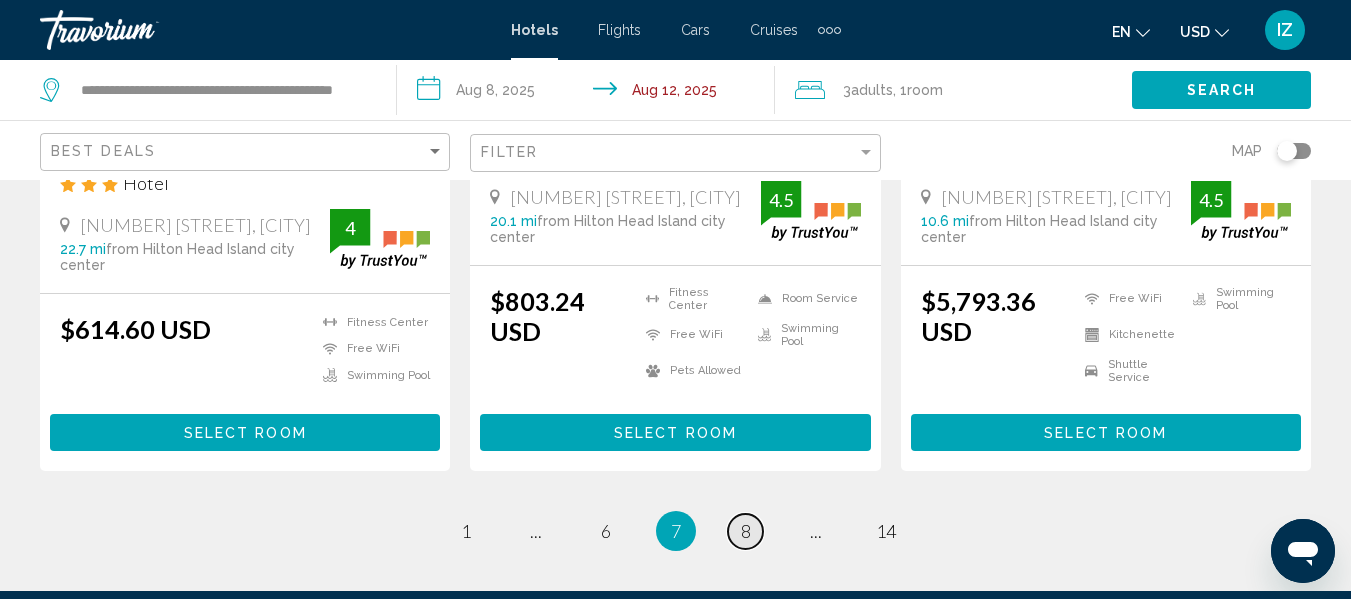 click on "8" at bounding box center [746, 531] 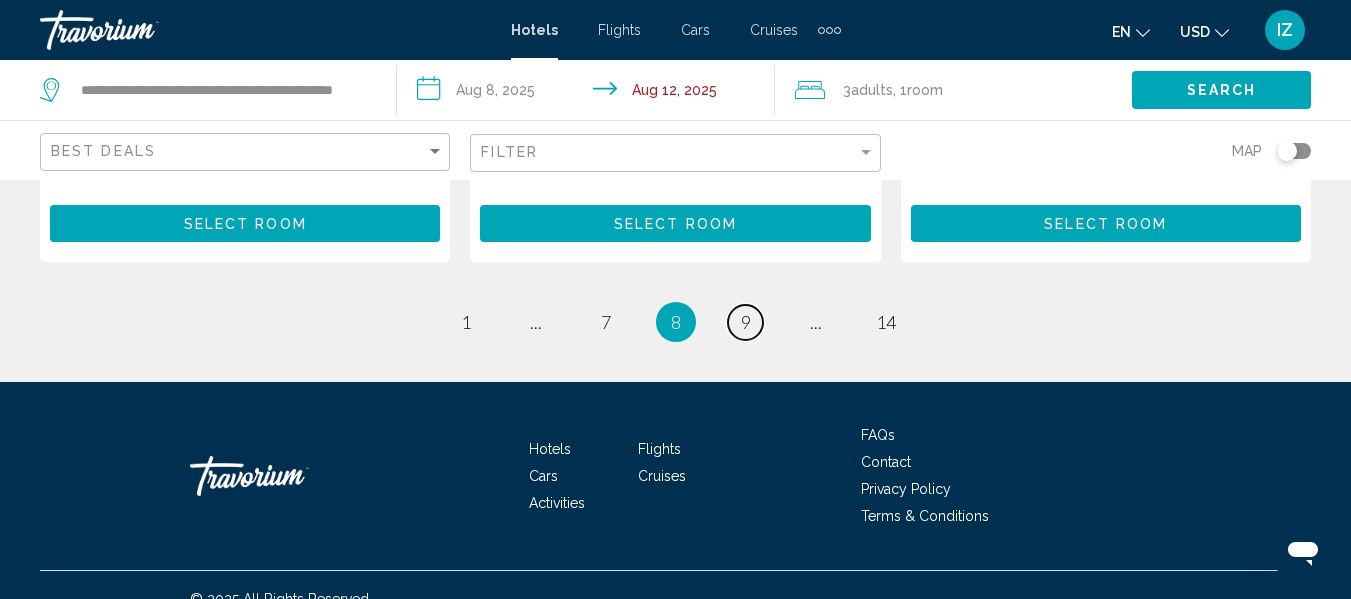 scroll, scrollTop: 3012, scrollLeft: 0, axis: vertical 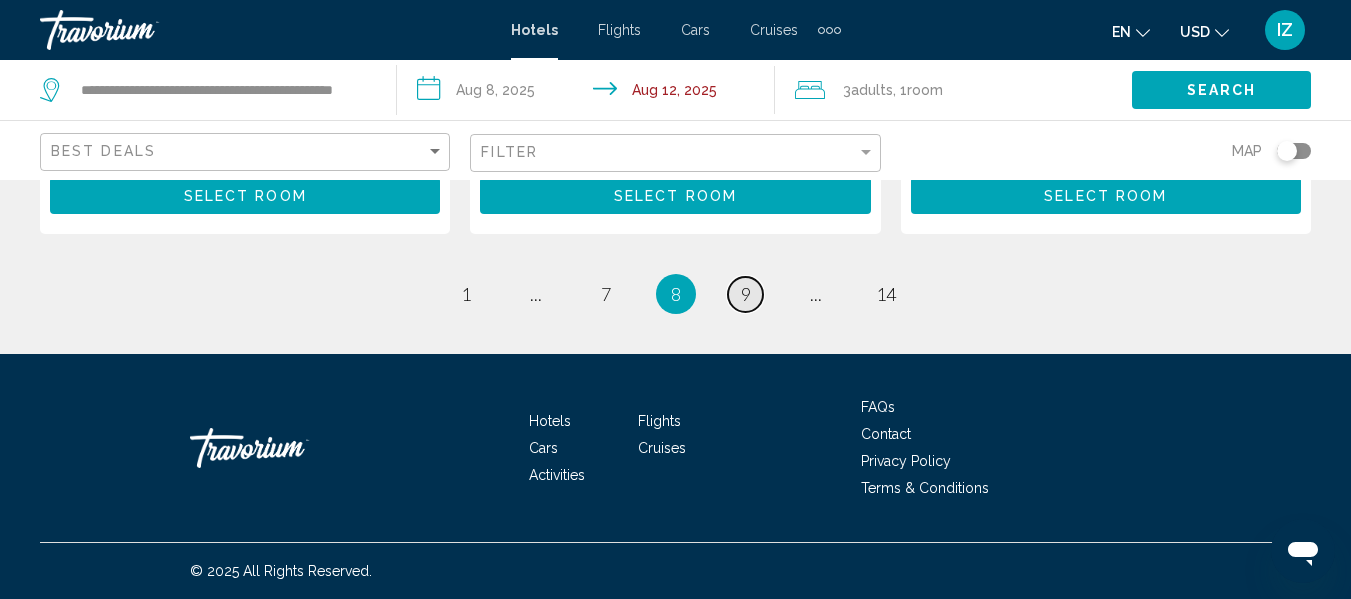click on "9" at bounding box center (746, 294) 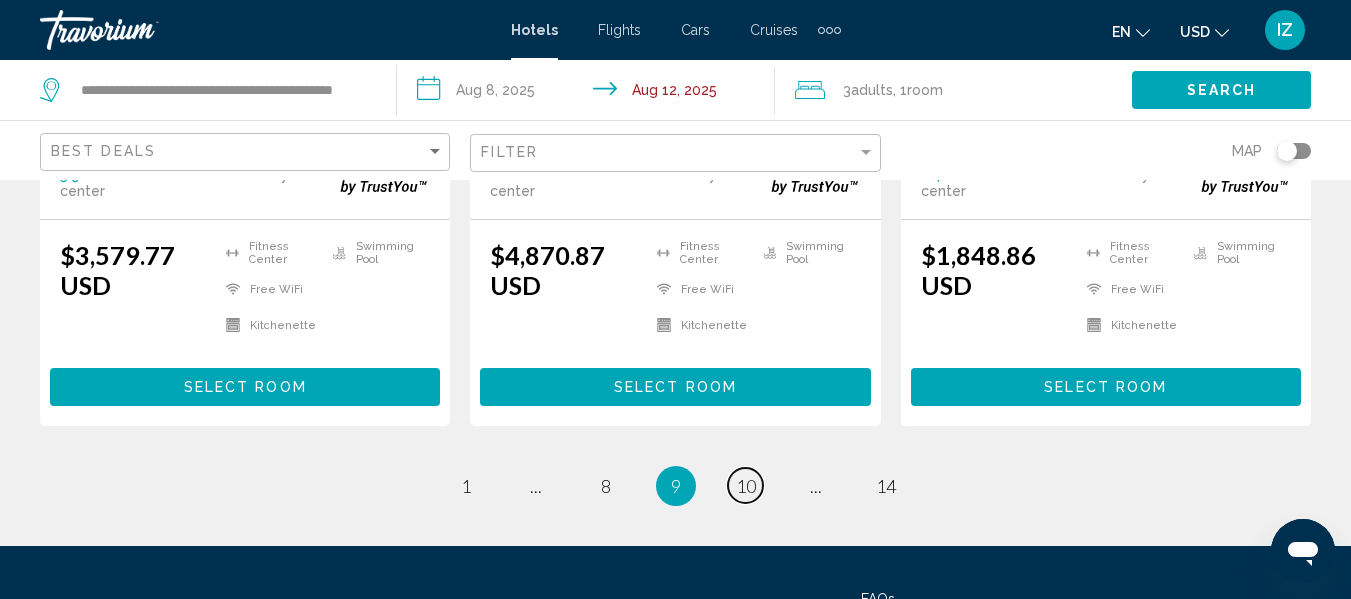 scroll, scrollTop: 2900, scrollLeft: 0, axis: vertical 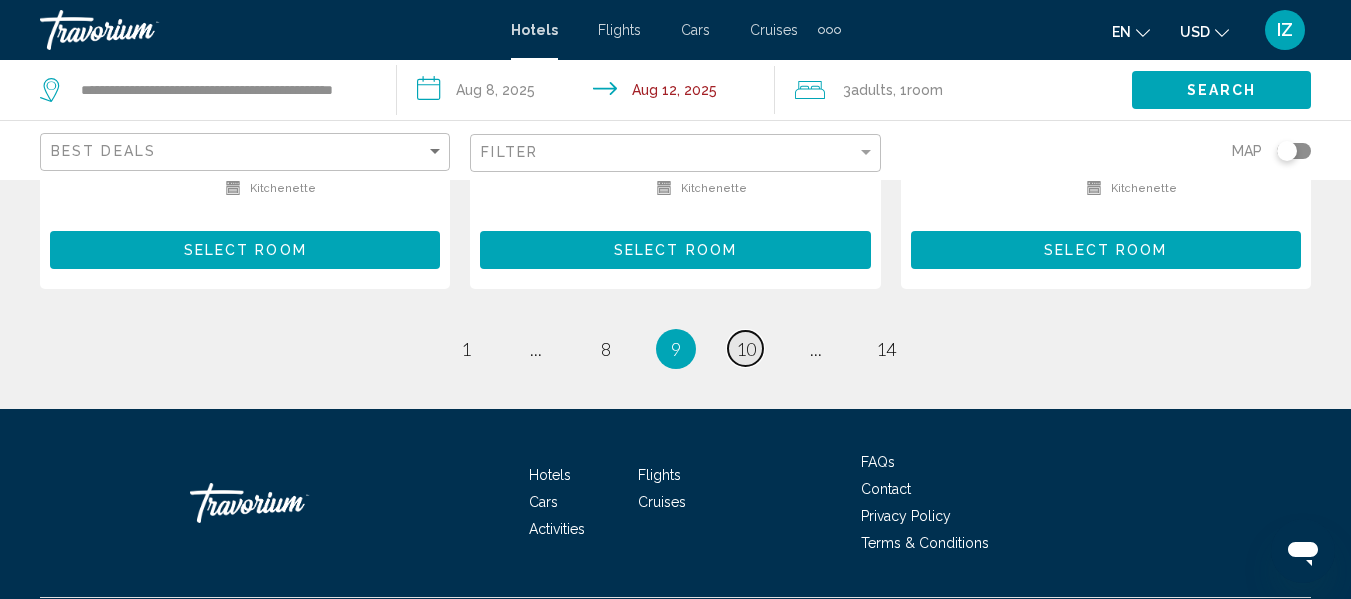 click on "10" at bounding box center [746, 349] 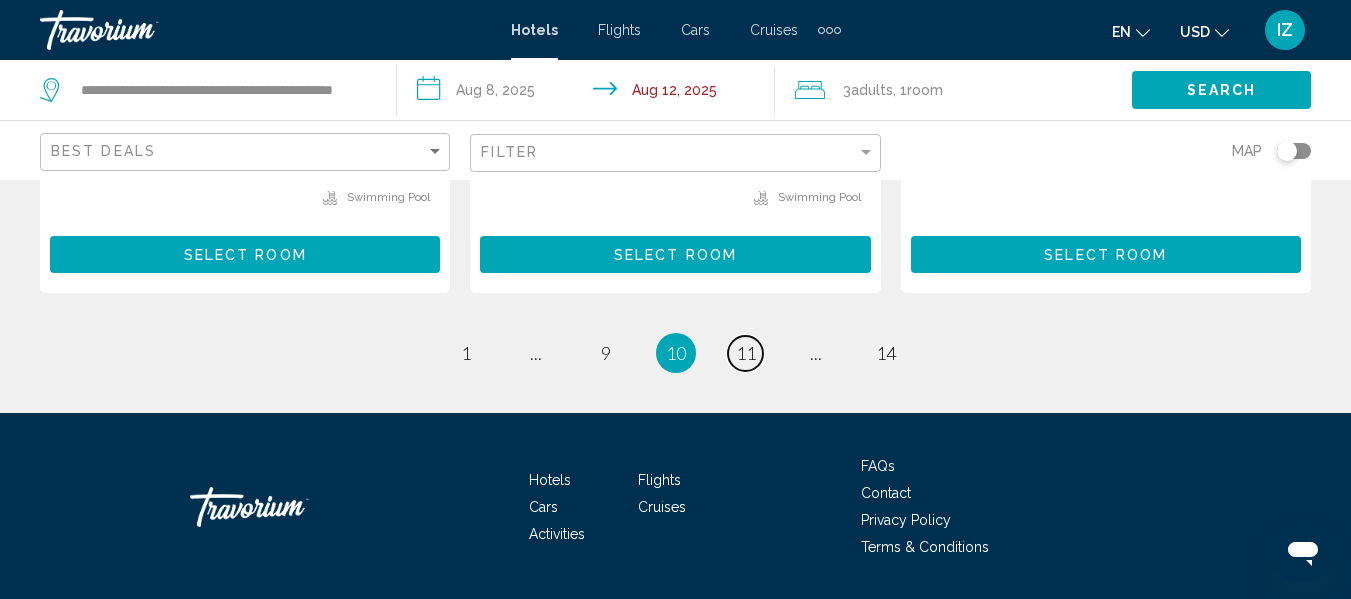 scroll, scrollTop: 2900, scrollLeft: 0, axis: vertical 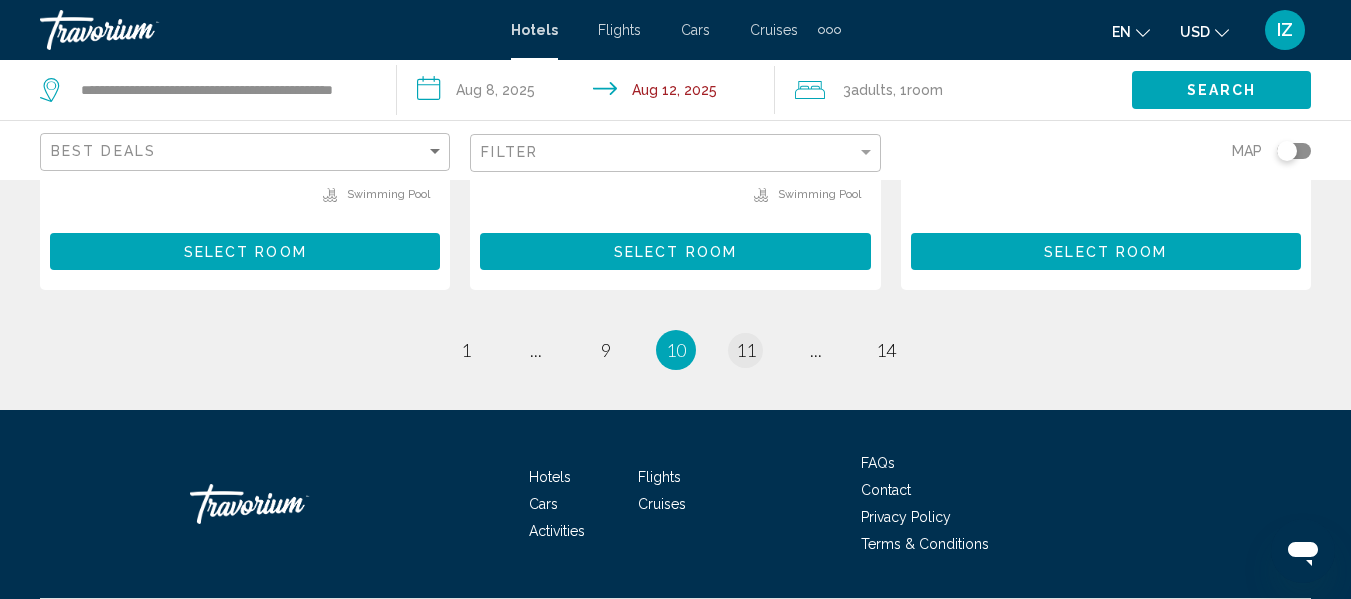 drag, startPoint x: 747, startPoint y: 332, endPoint x: 744, endPoint y: 360, distance: 28.160255 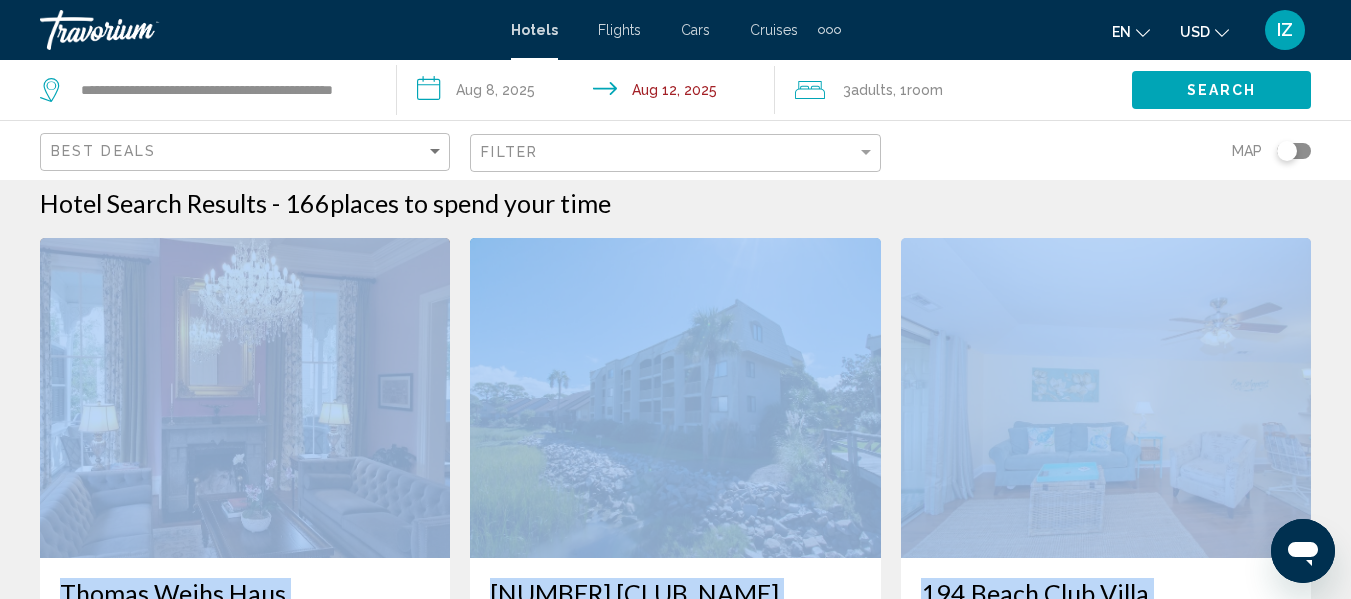 scroll, scrollTop: 0, scrollLeft: 0, axis: both 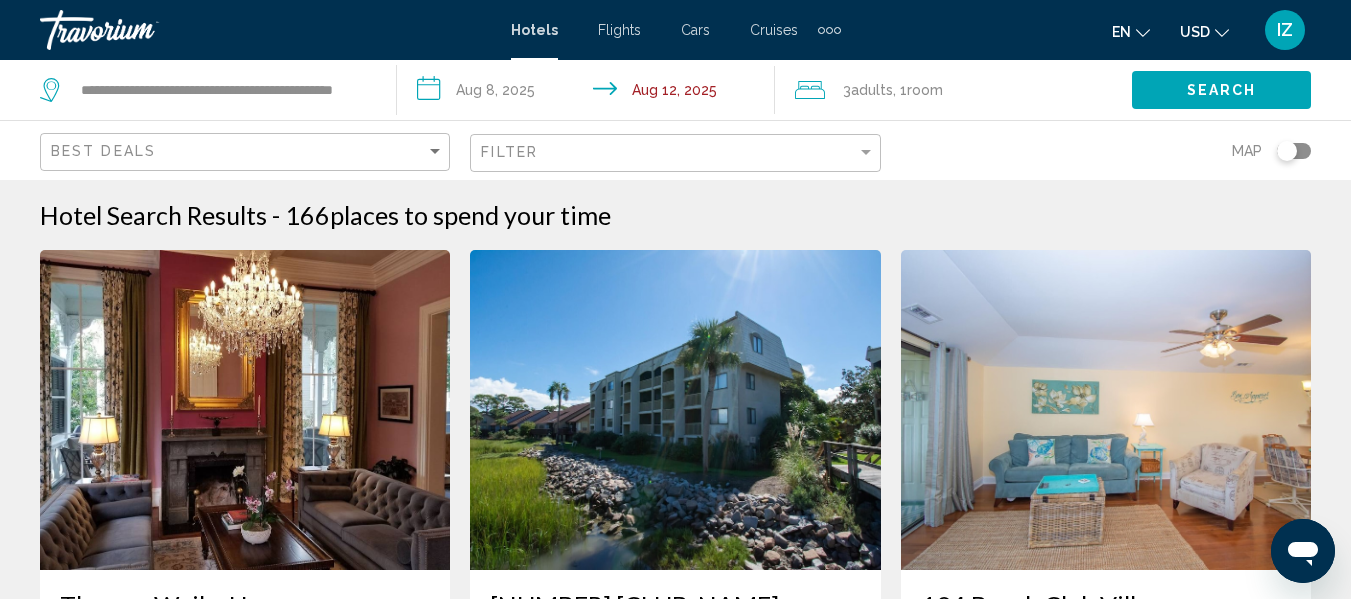 click on "Hotel Search Results  -   166  places to spend your time" at bounding box center [675, 215] 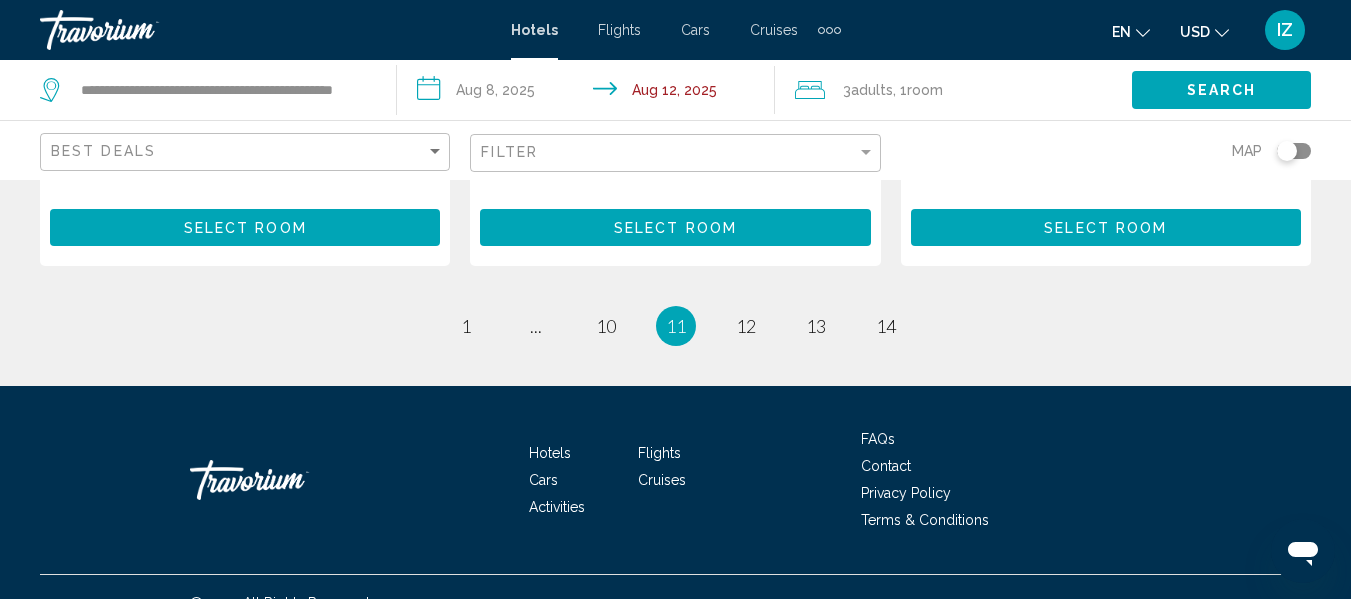 scroll, scrollTop: 2883, scrollLeft: 0, axis: vertical 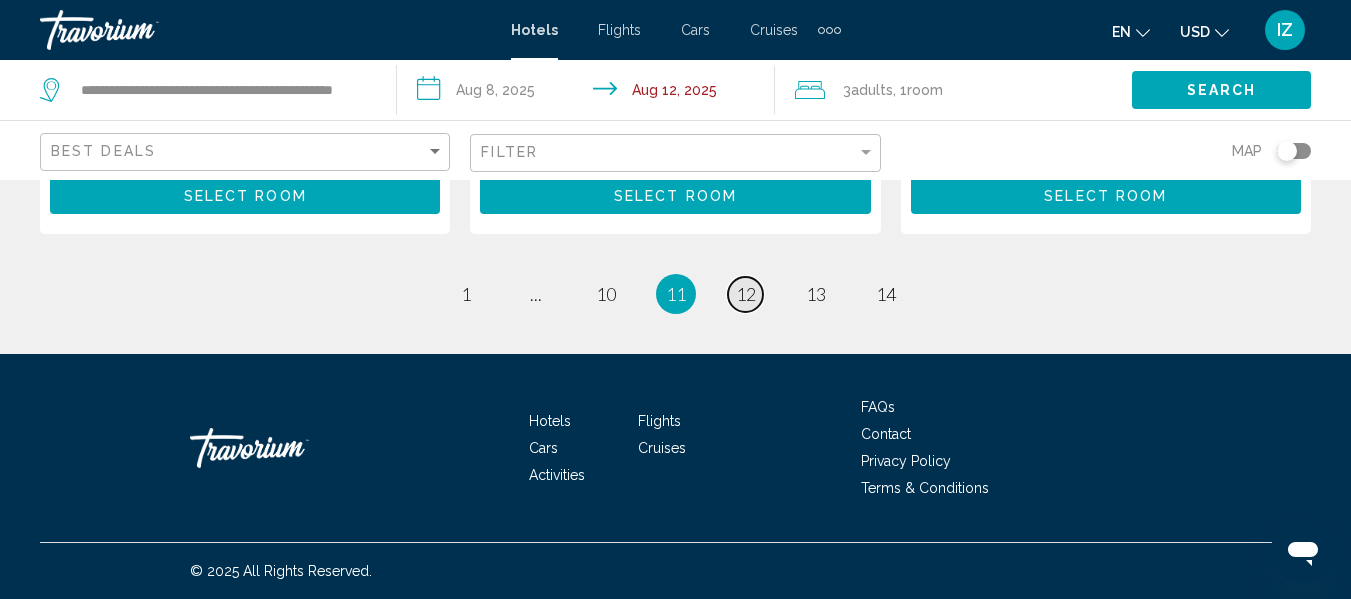 click on "12" at bounding box center [746, 294] 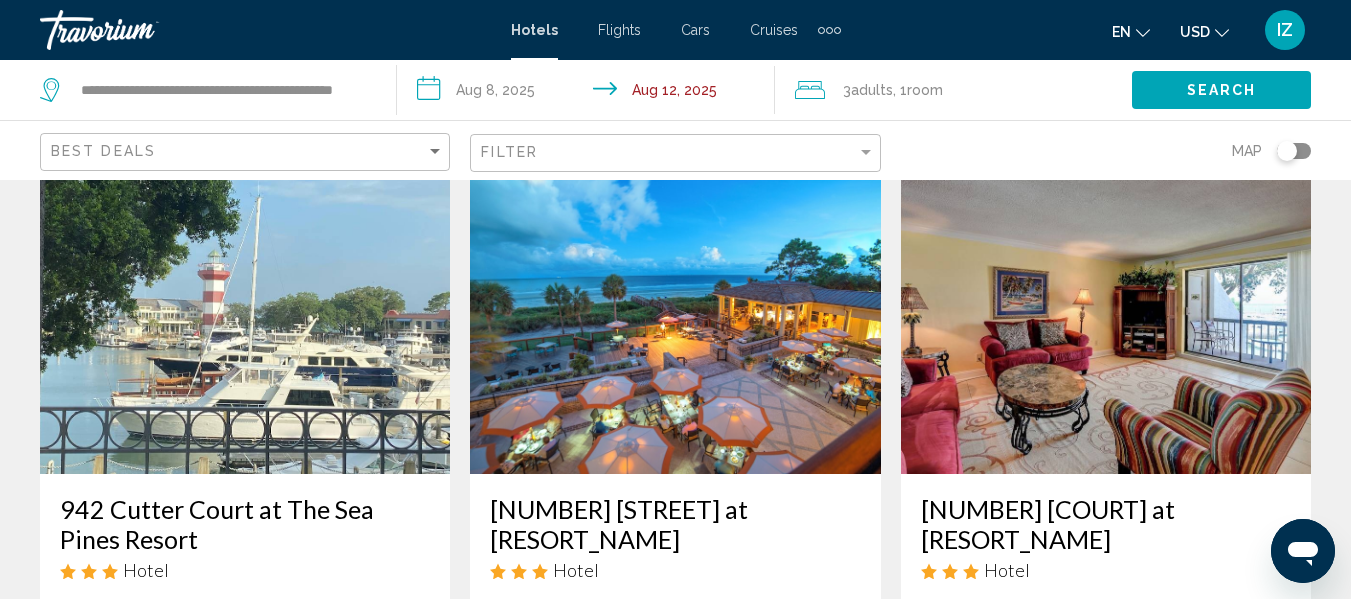 scroll, scrollTop: 2300, scrollLeft: 0, axis: vertical 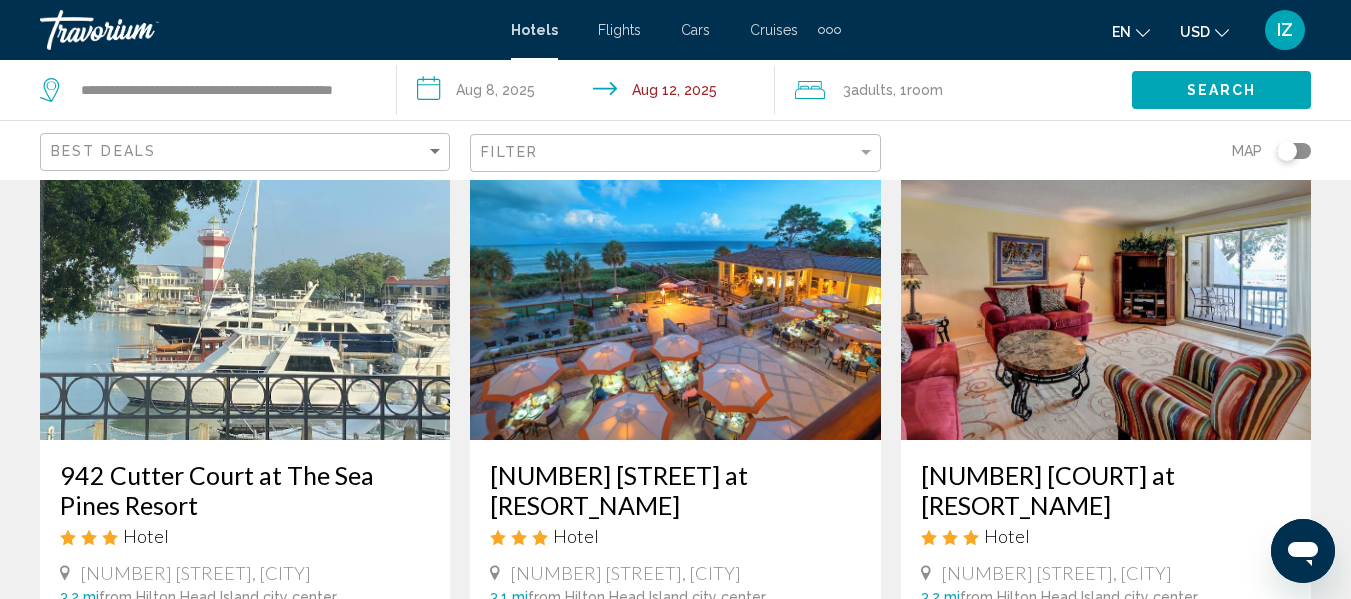 click at bounding box center [245, 280] 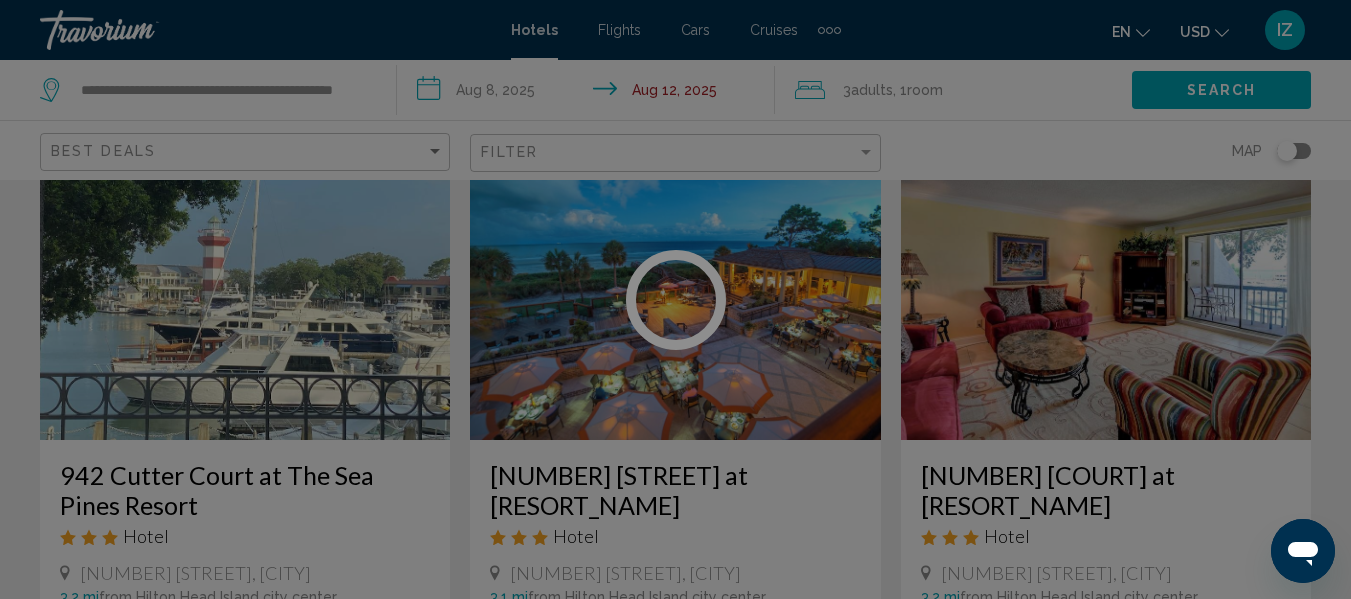 click at bounding box center [675, 299] 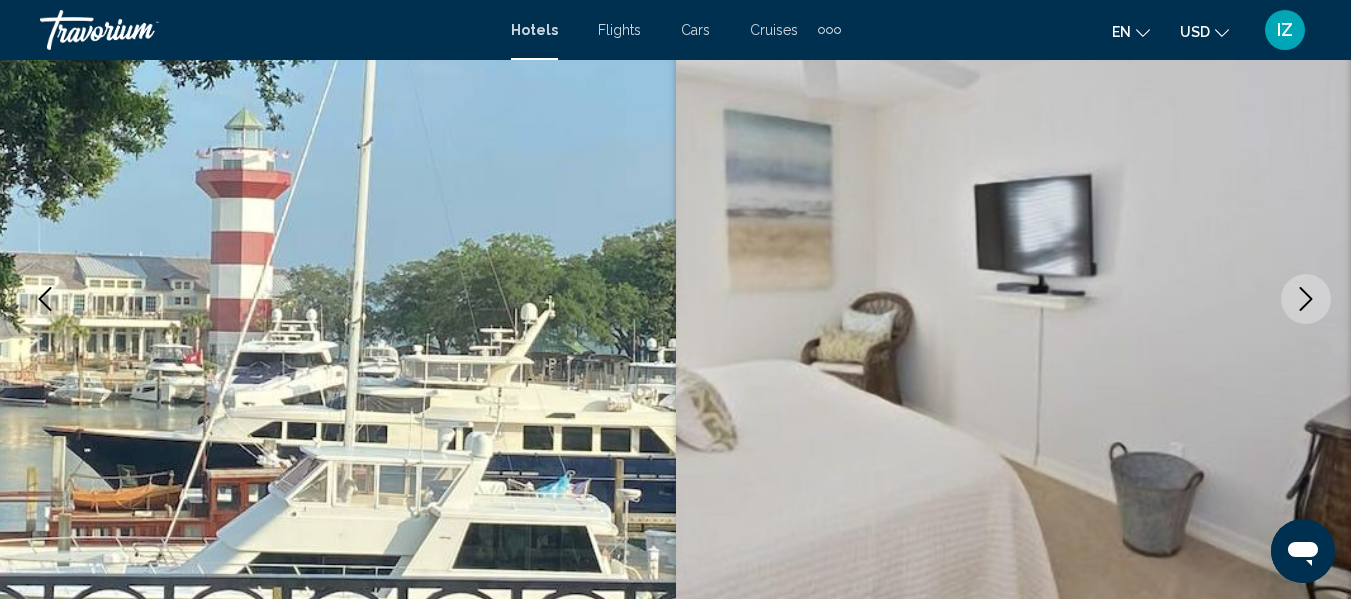 click 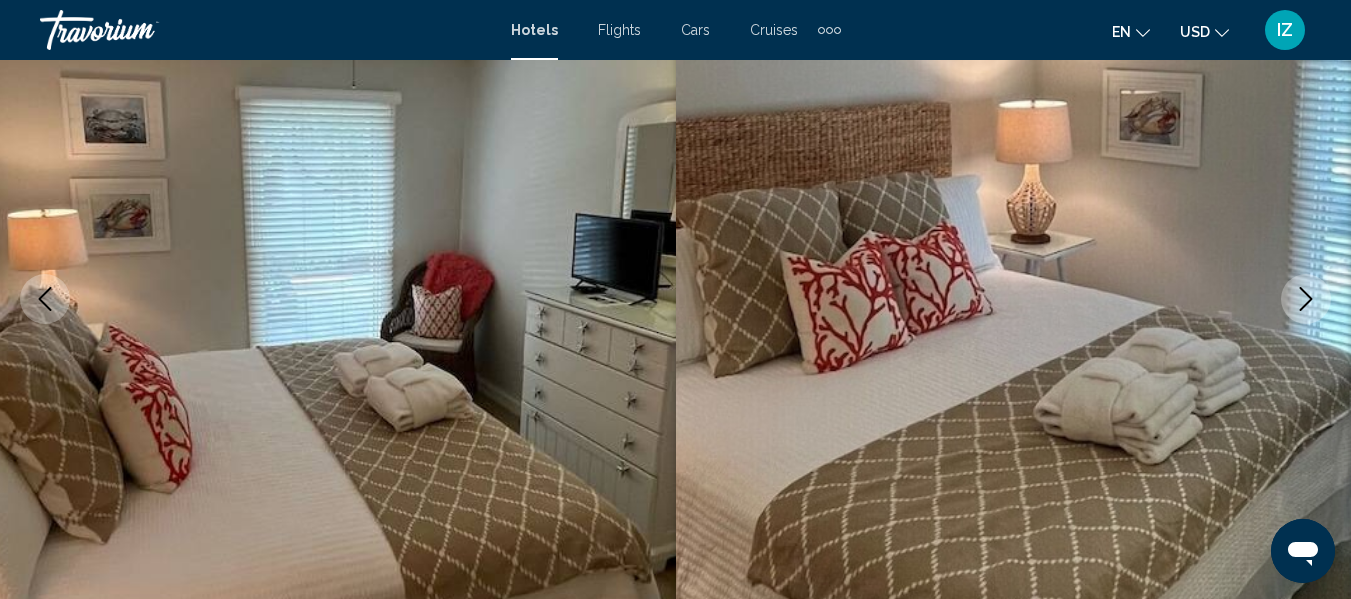 click 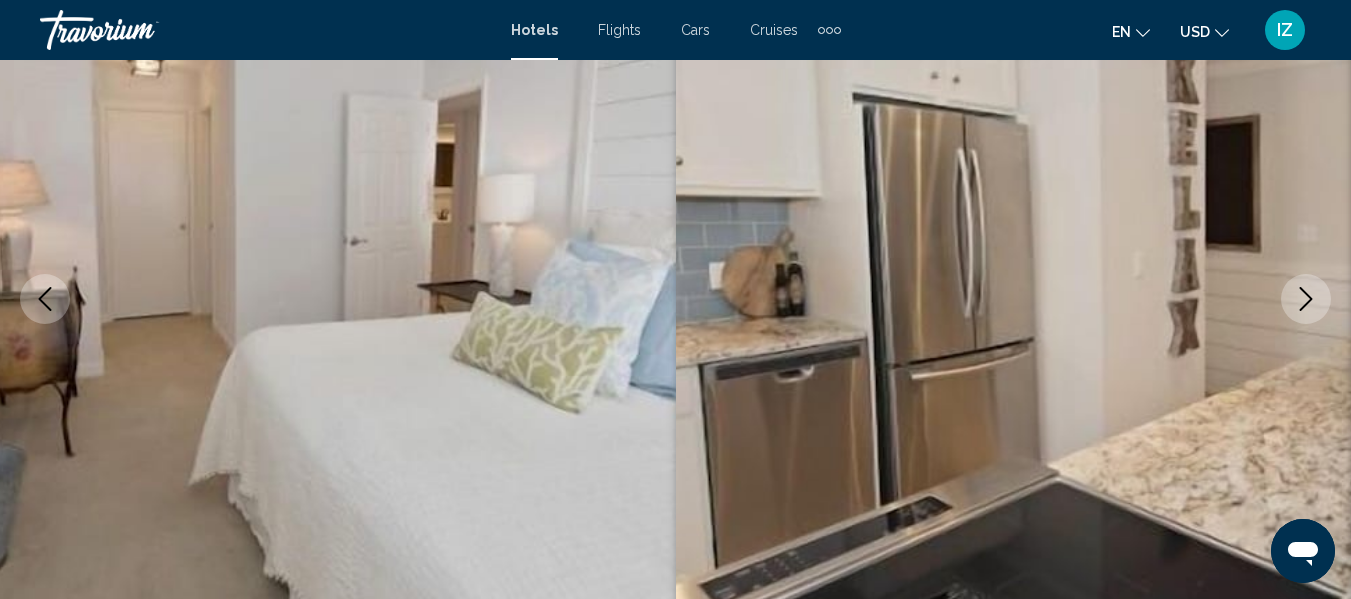 click 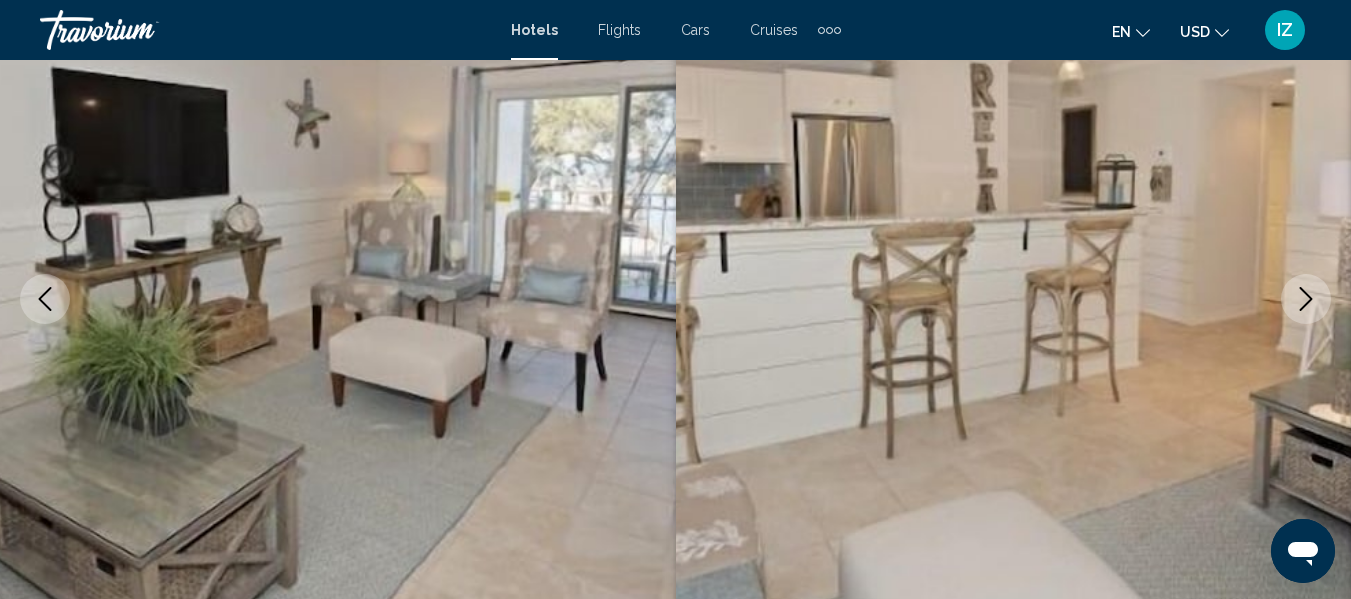 click 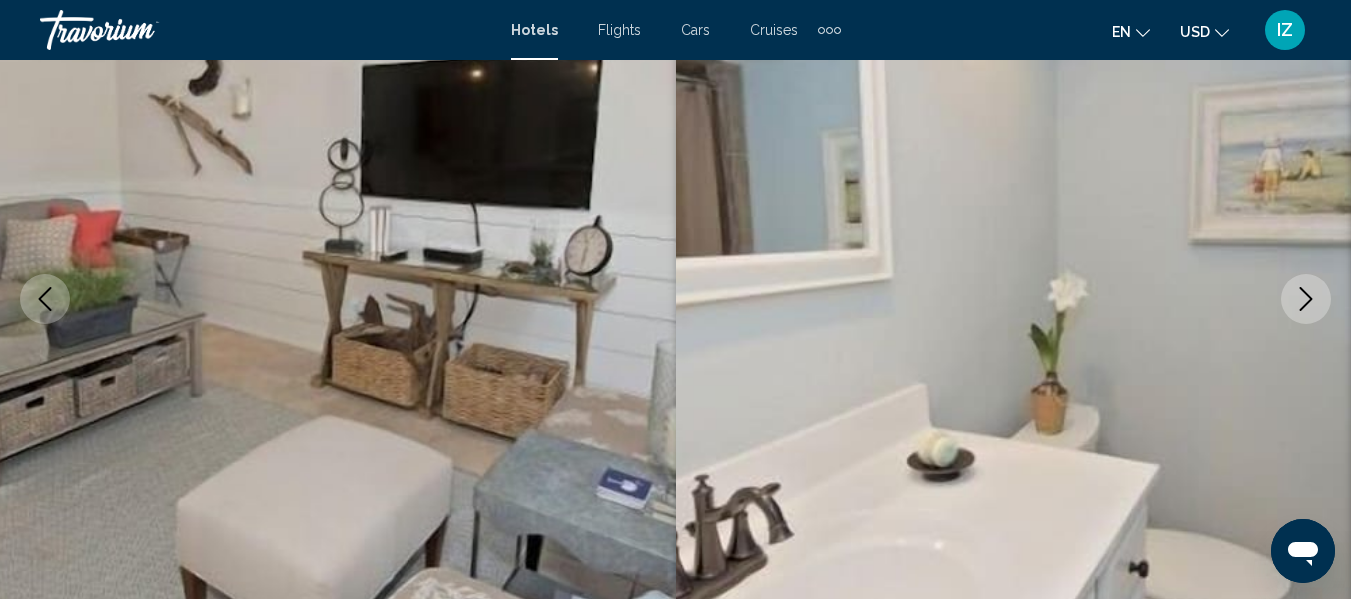 click 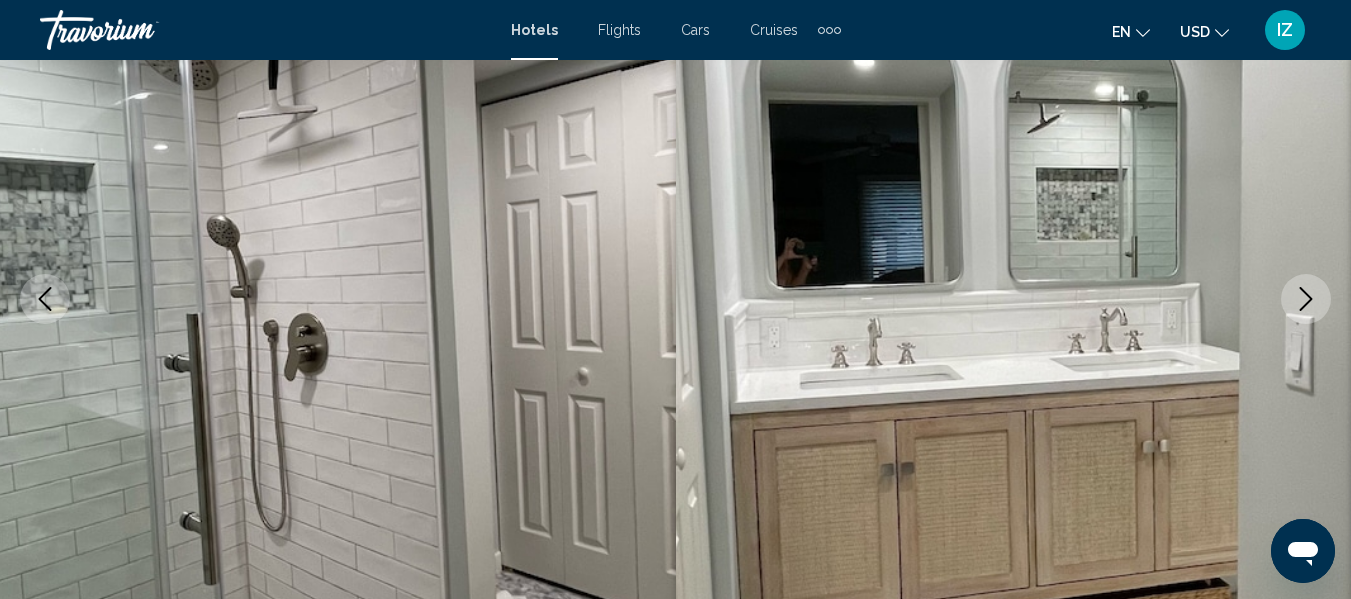 click 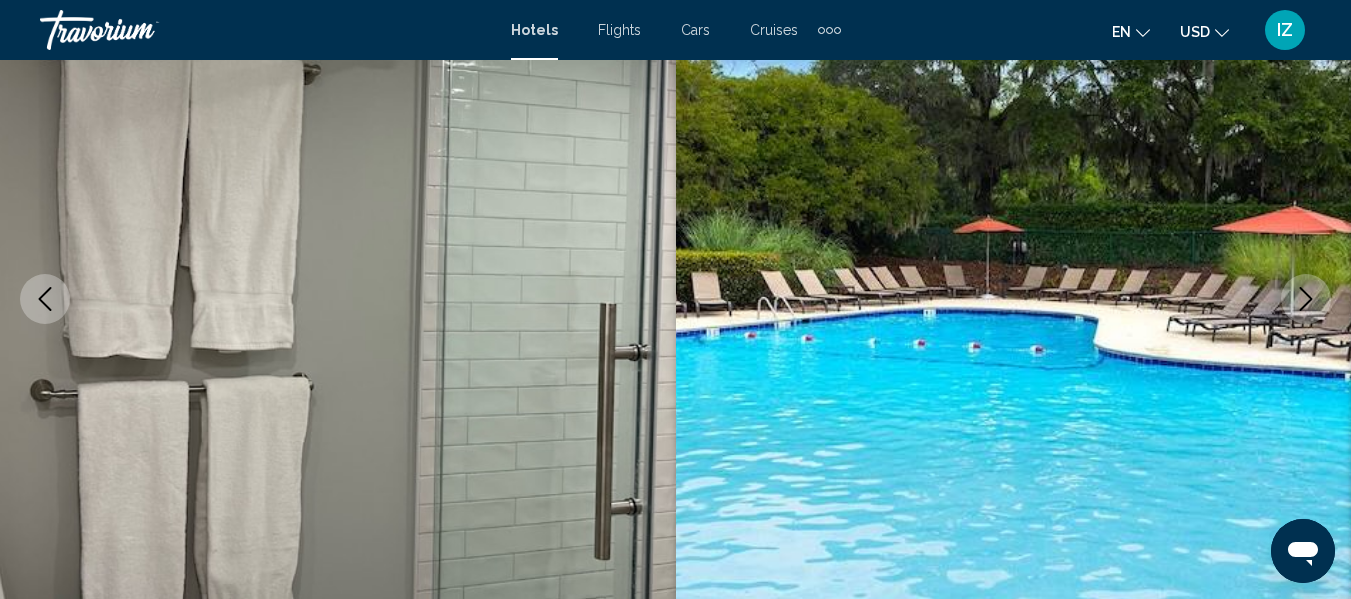 click 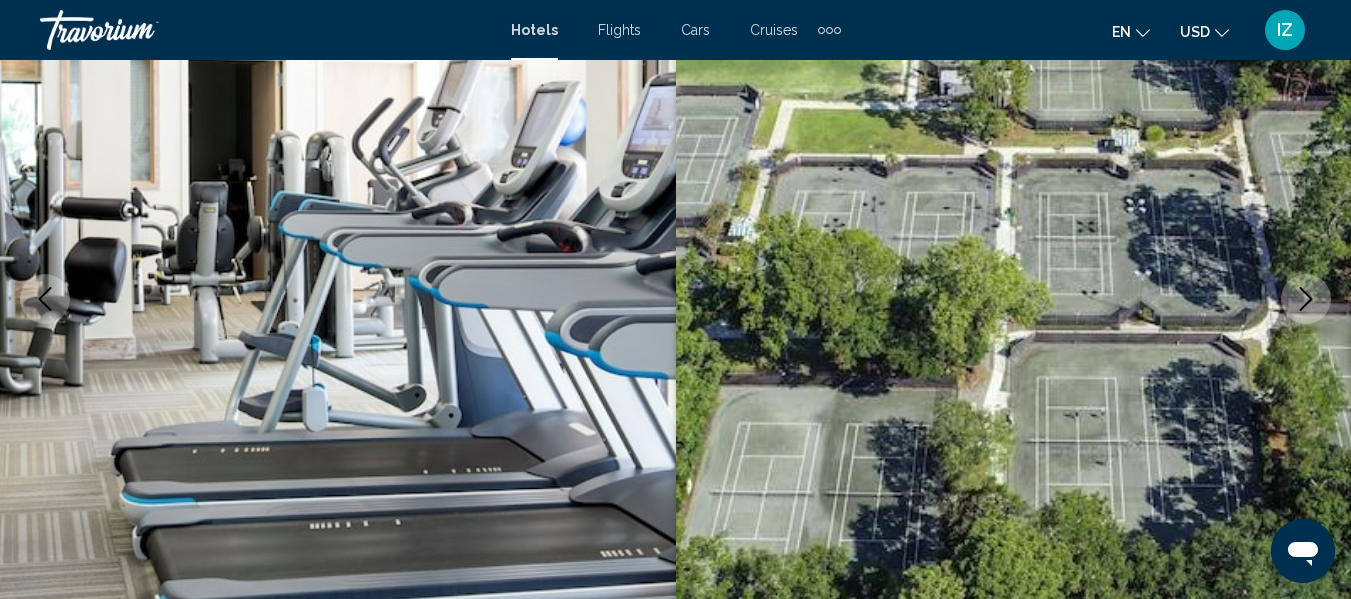 click 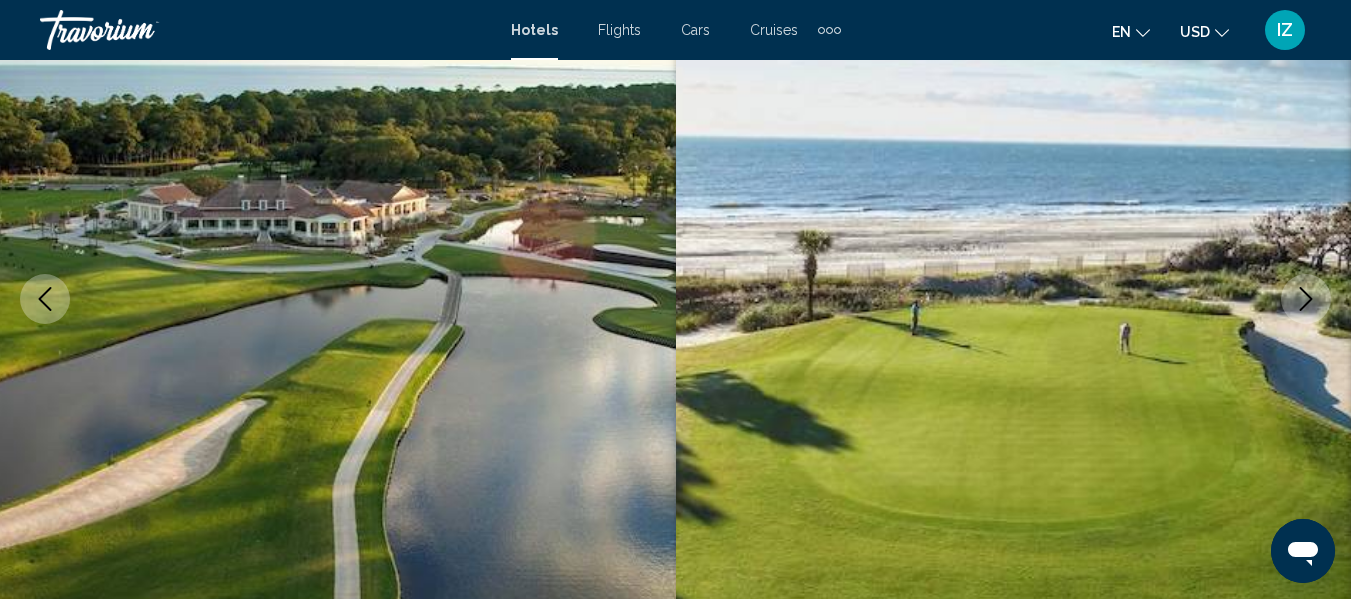 click 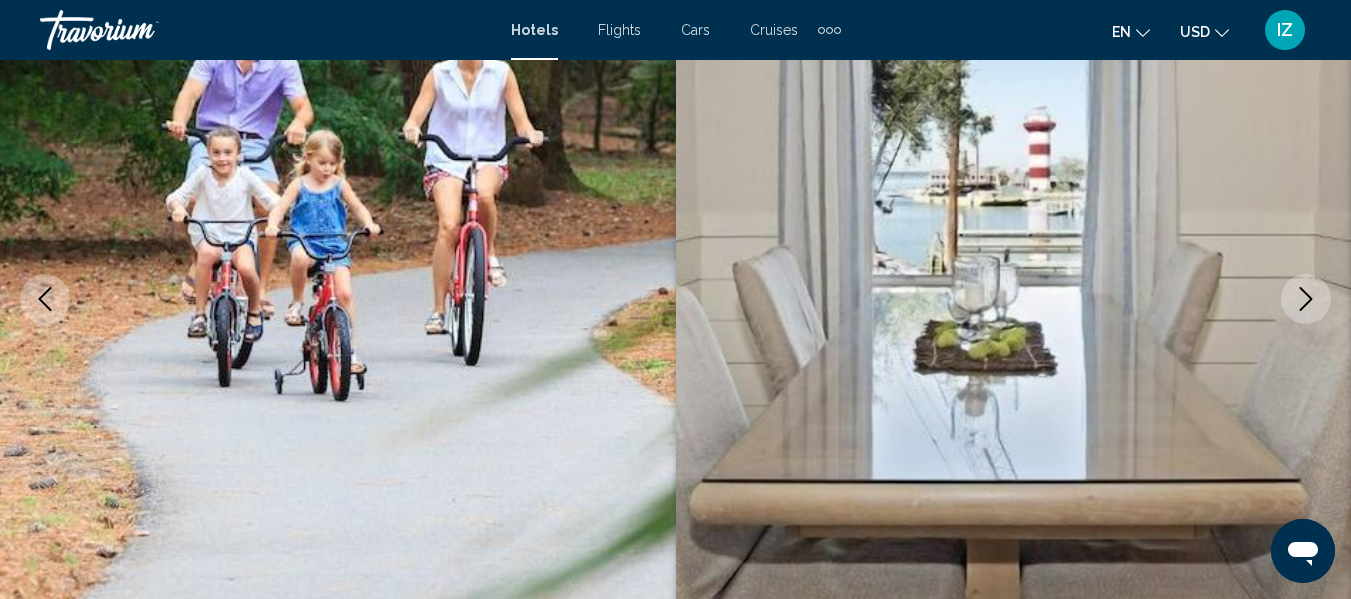 click 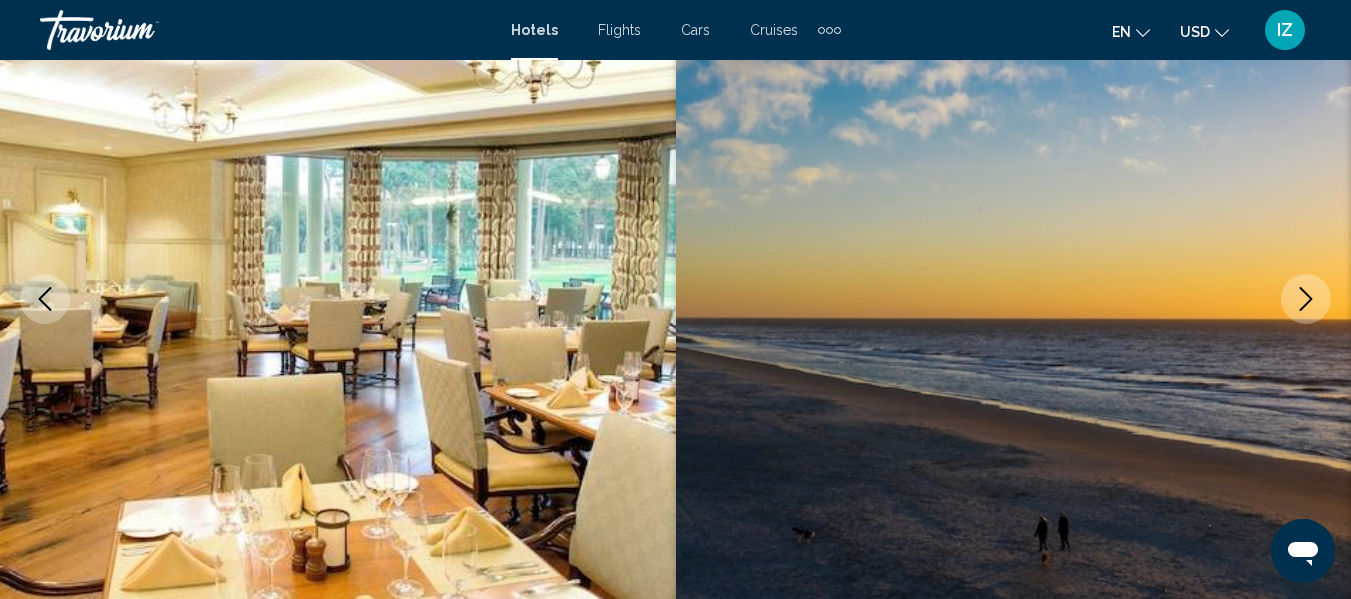 click 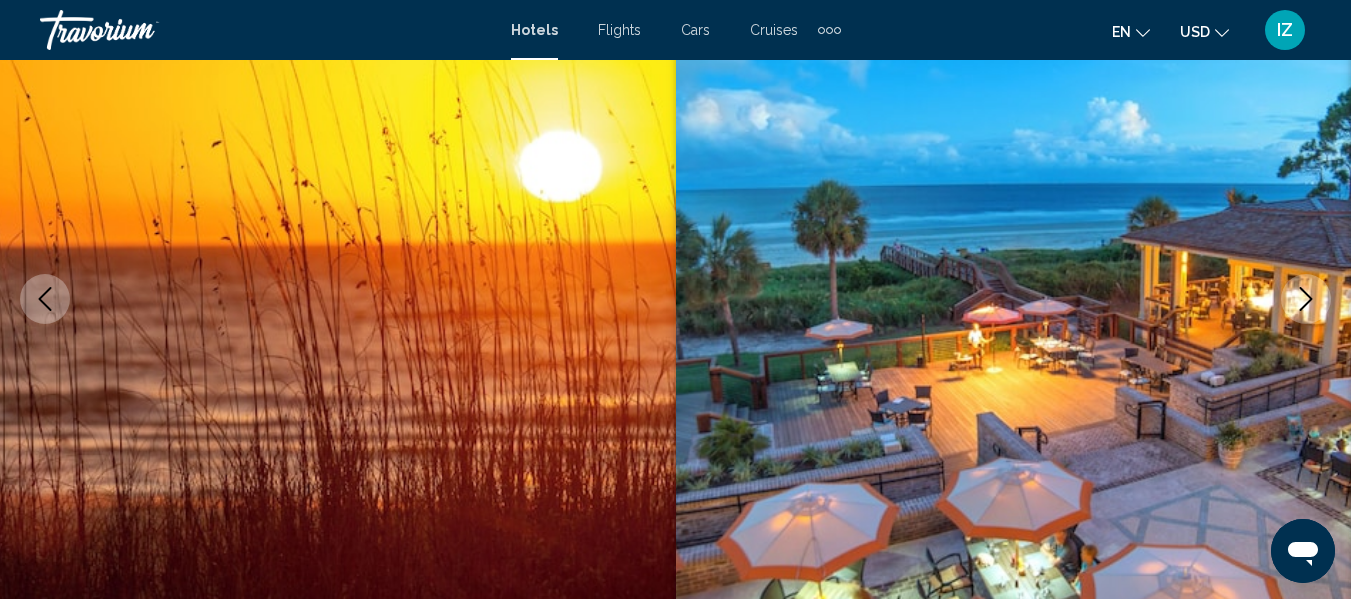 click 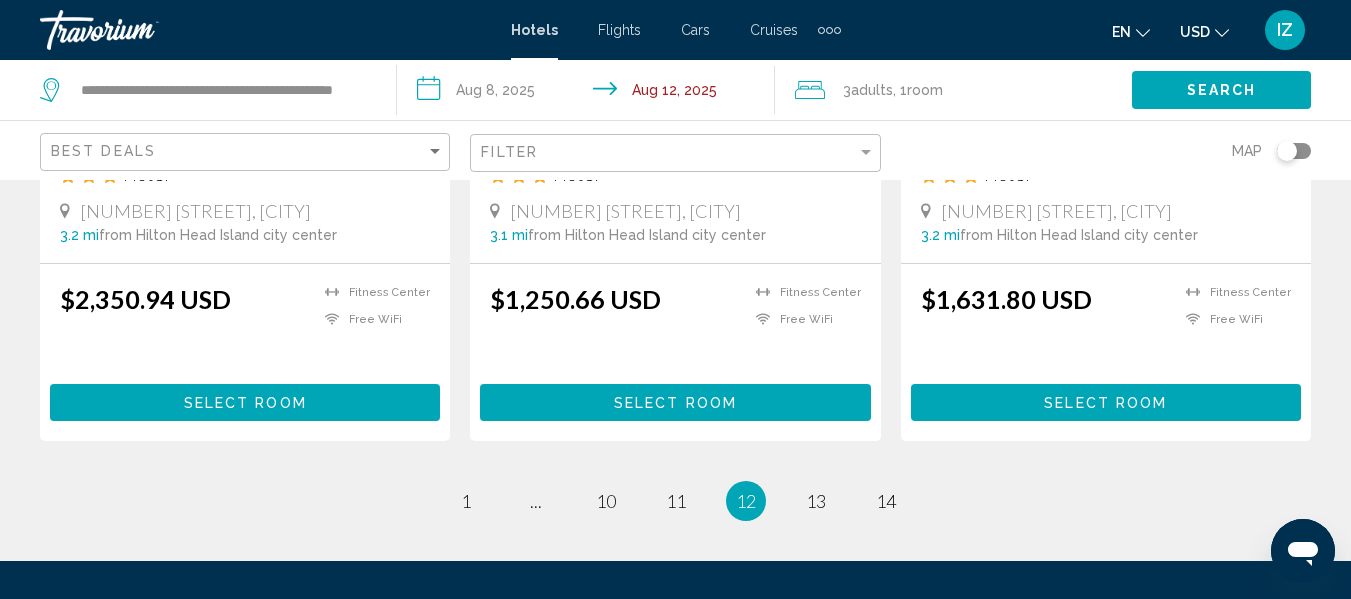 scroll, scrollTop: 2800, scrollLeft: 0, axis: vertical 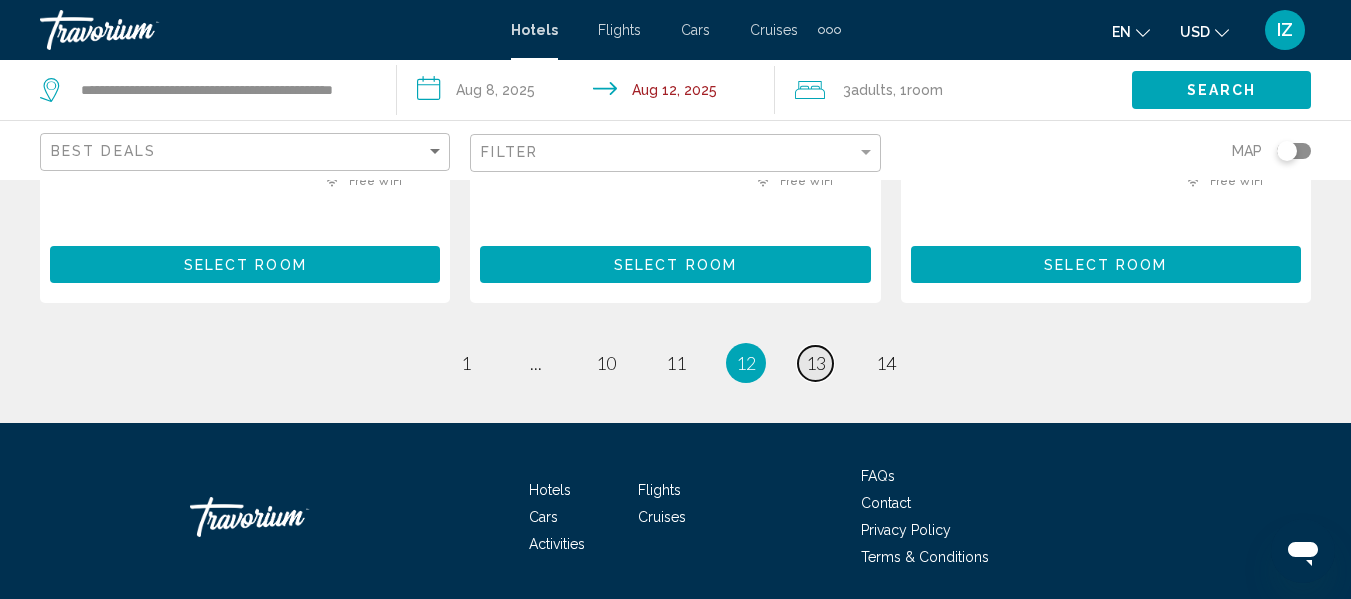 click on "13" at bounding box center (816, 363) 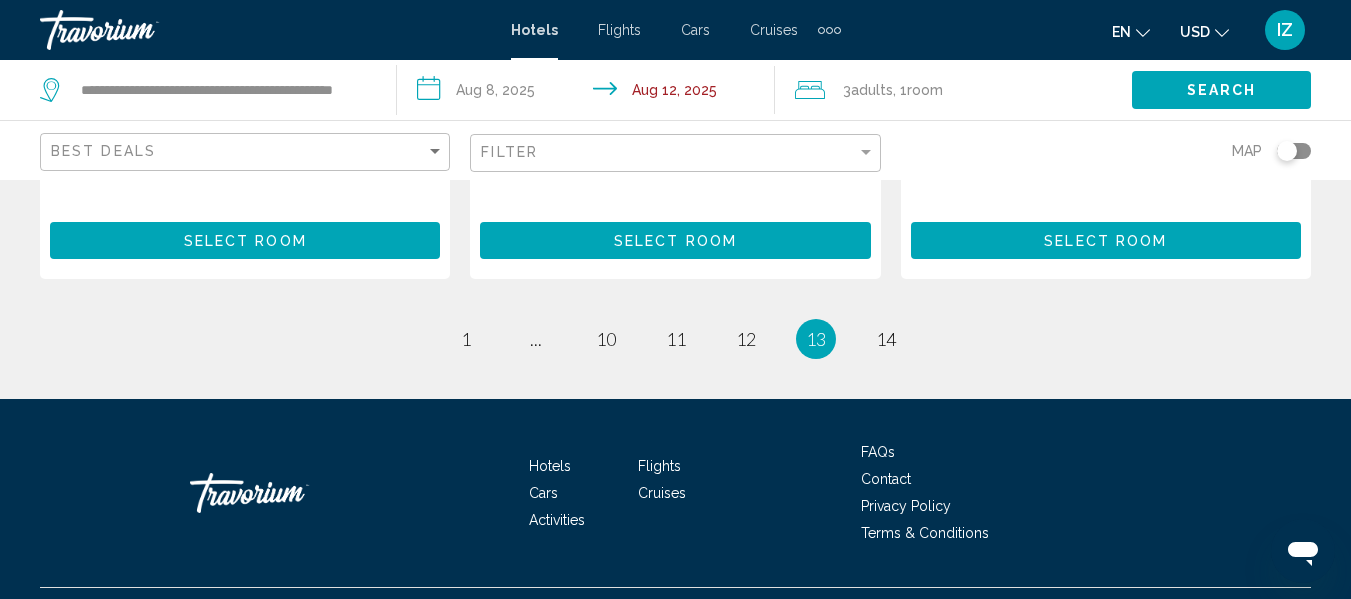 scroll, scrollTop: 2891, scrollLeft: 0, axis: vertical 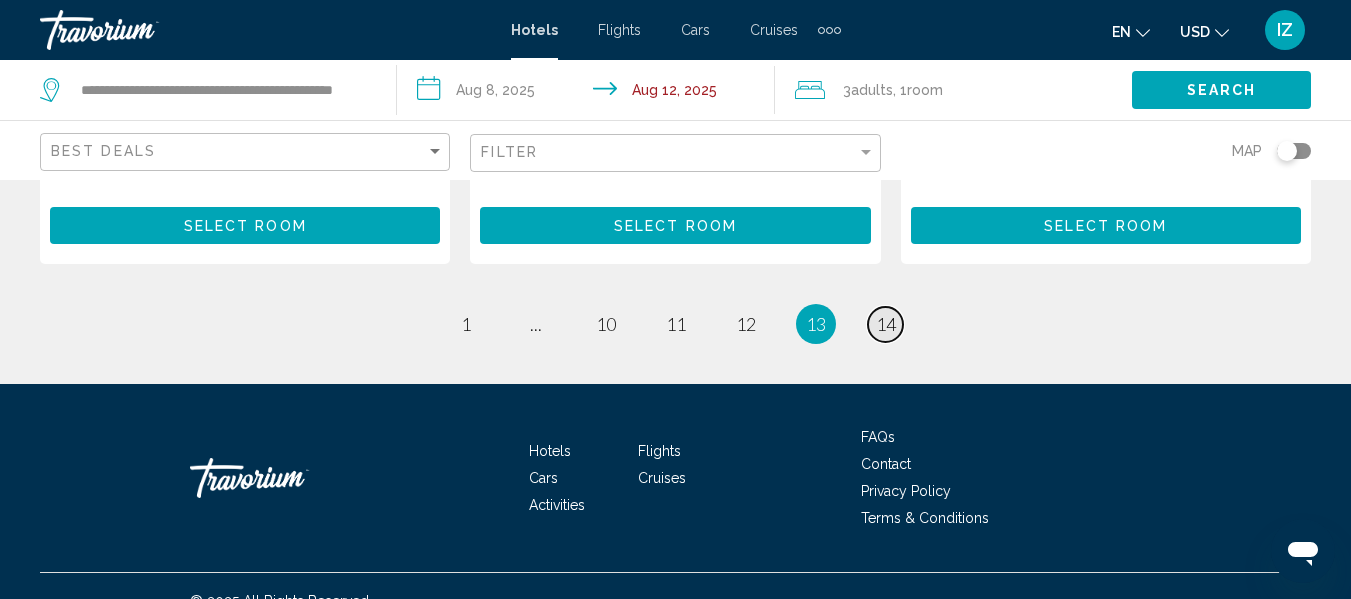 click on "14" at bounding box center [886, 324] 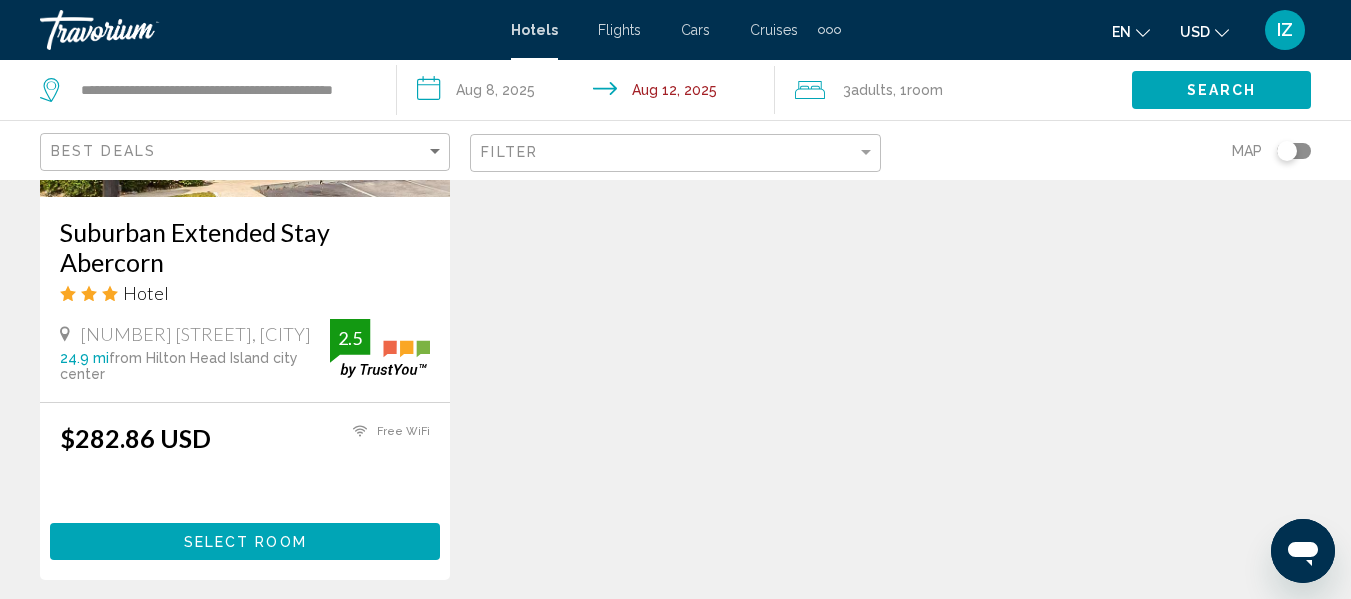 scroll, scrollTop: 2800, scrollLeft: 0, axis: vertical 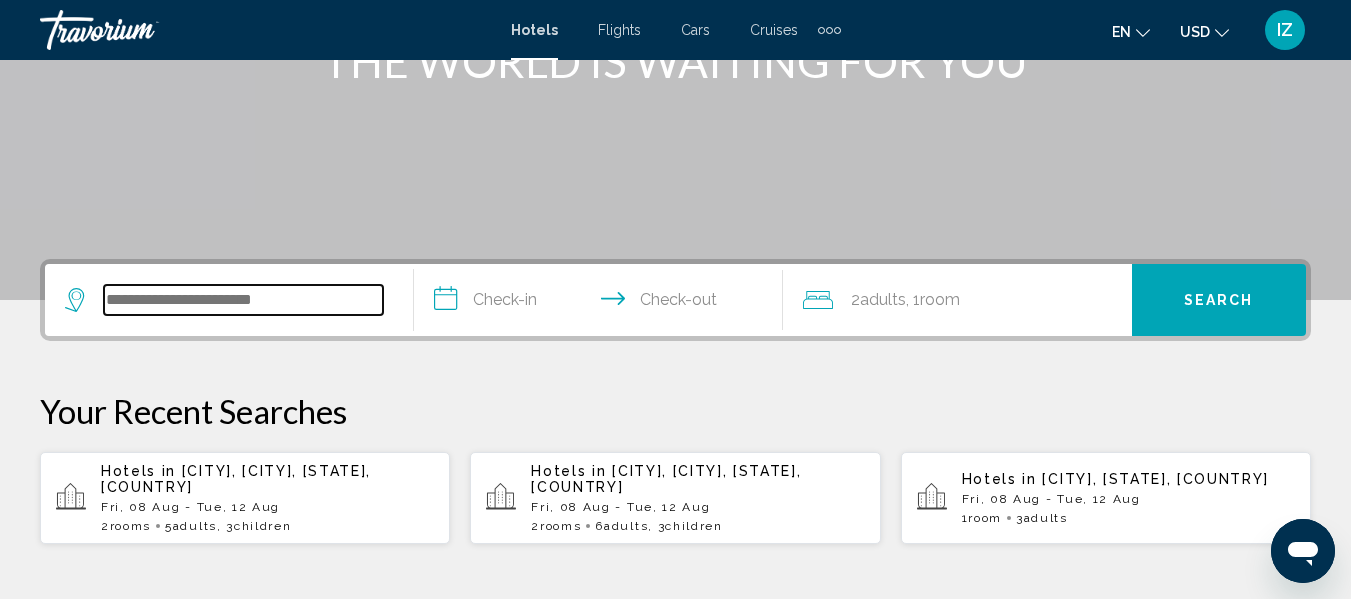 click at bounding box center [243, 300] 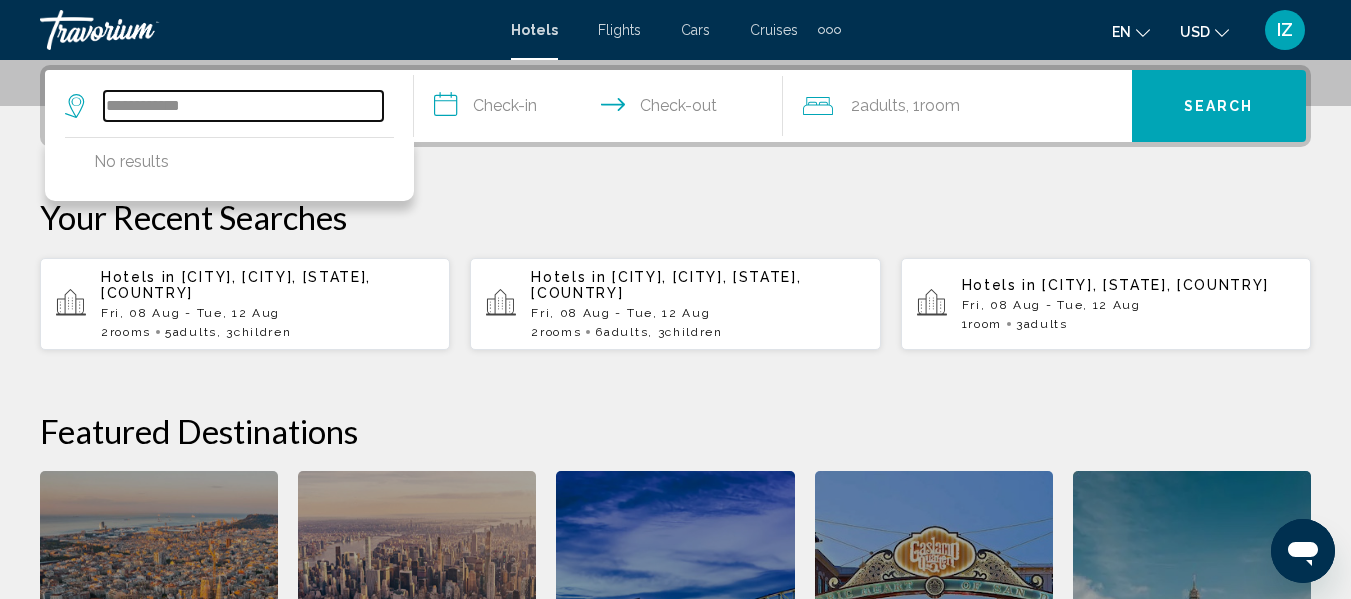 click on "**********" at bounding box center (243, 106) 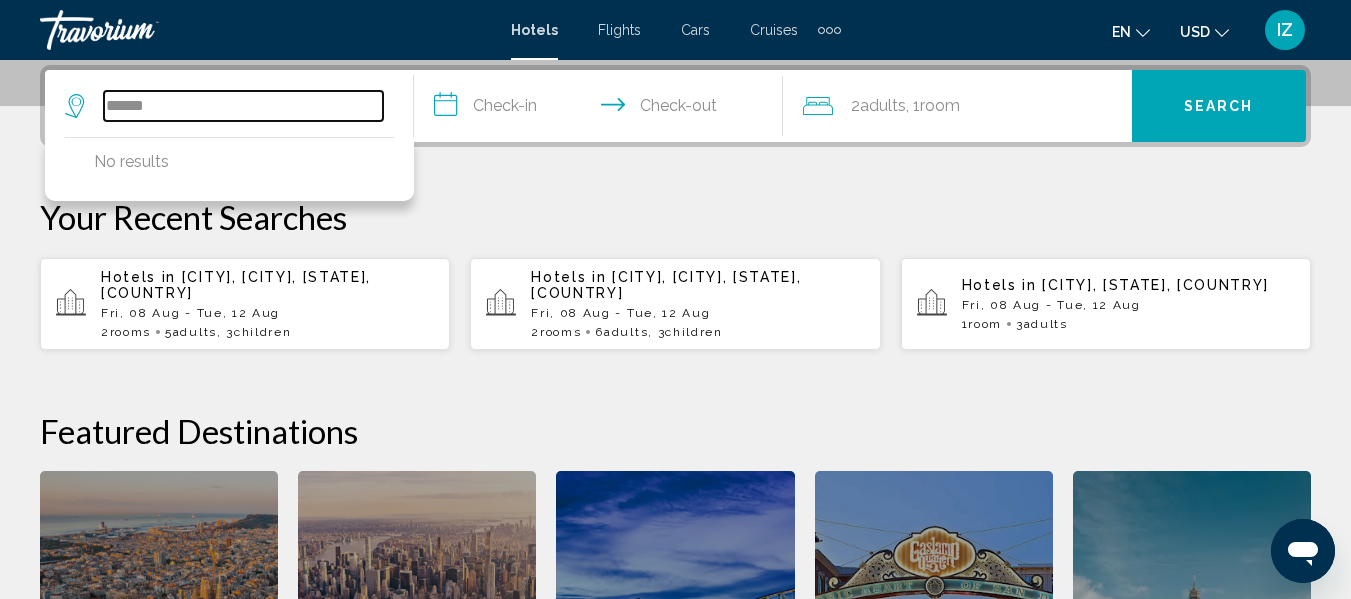 click on "******" at bounding box center (243, 106) 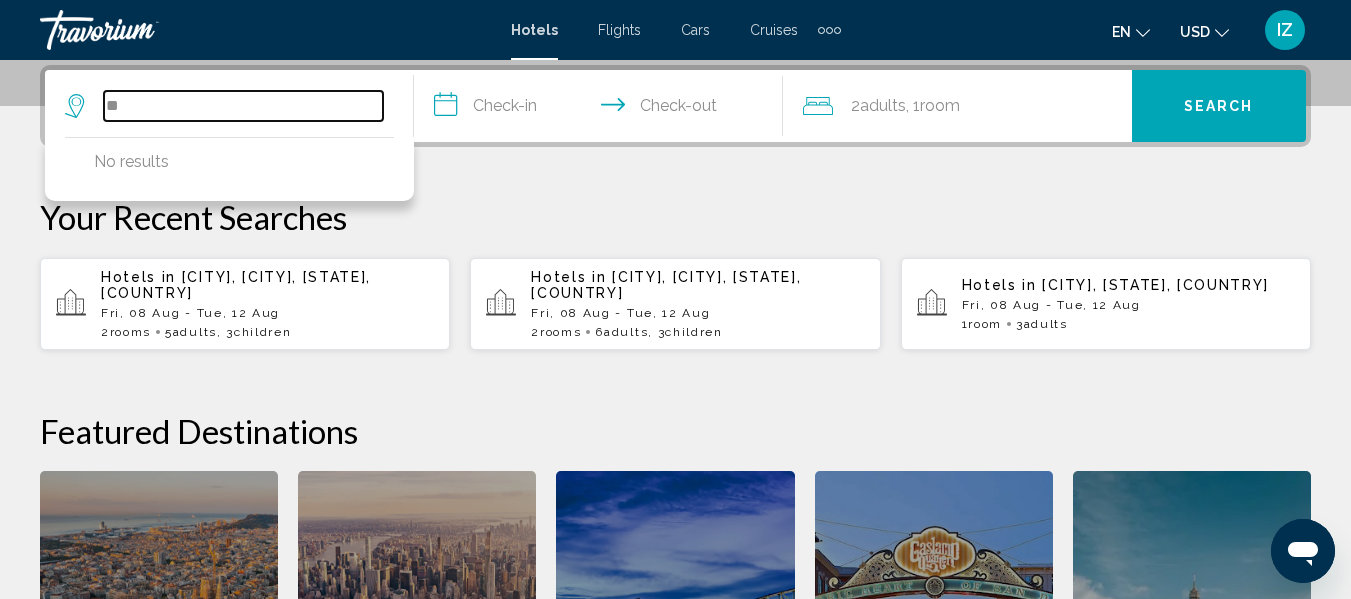 type on "*" 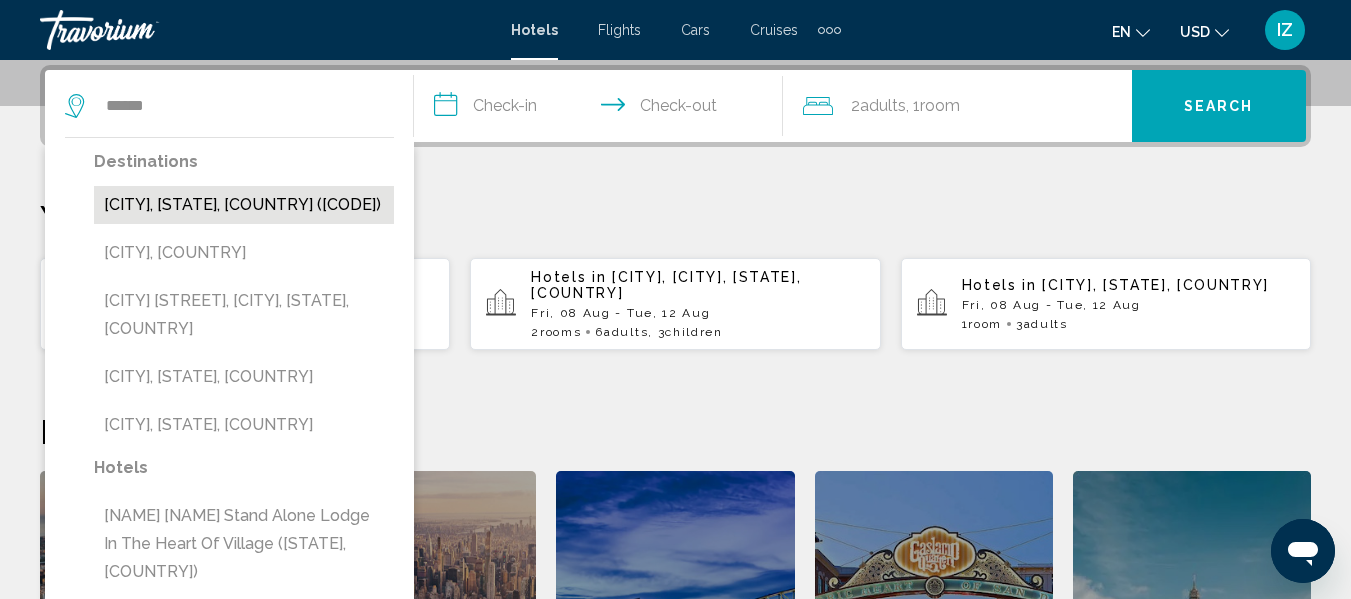 click on "[CITY], [STATE], [COUNTRY] ([CODE])" at bounding box center [244, 205] 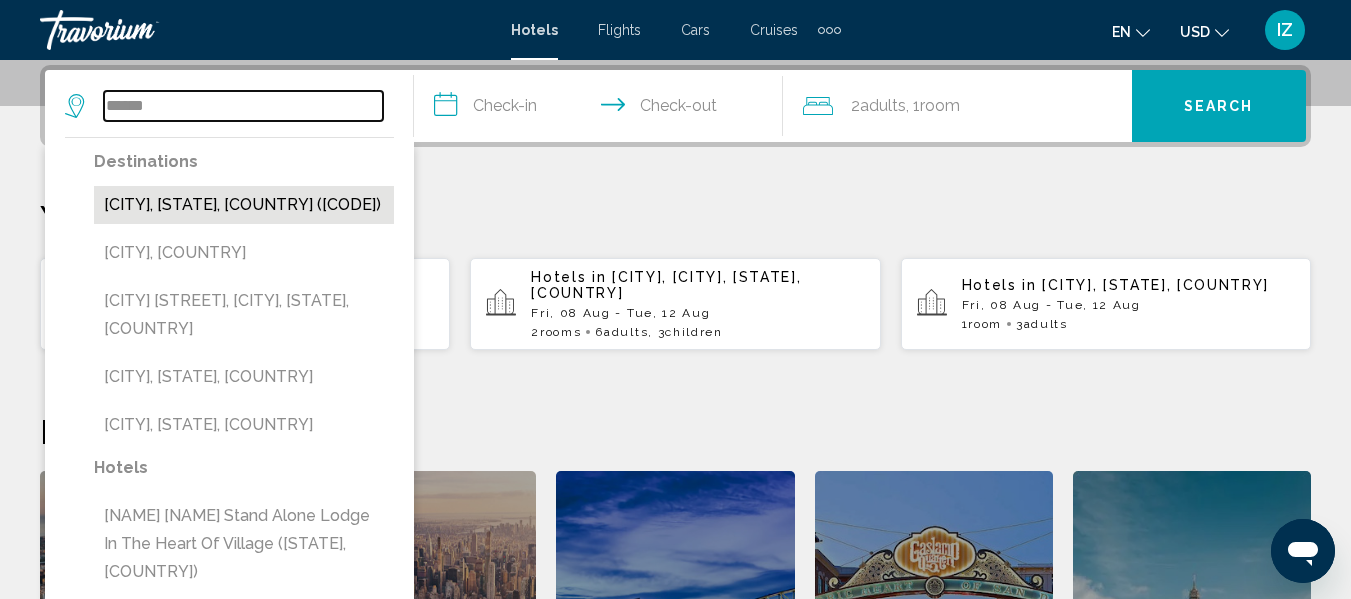 type on "**********" 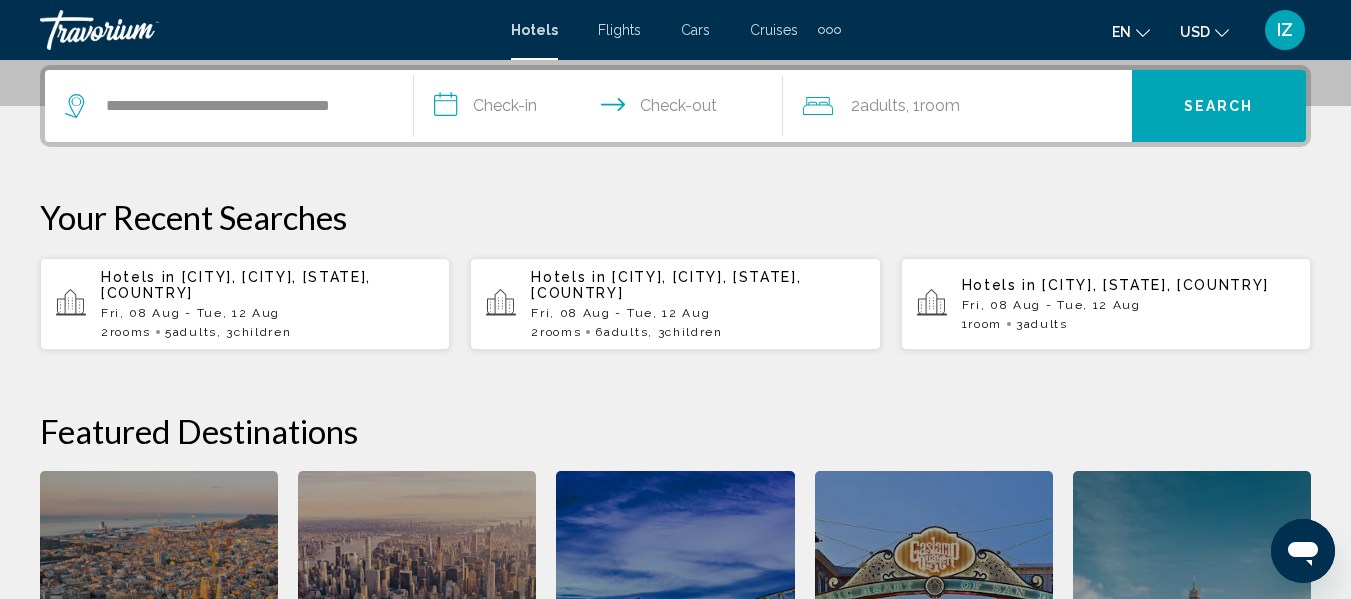 click on "**********" at bounding box center [602, 109] 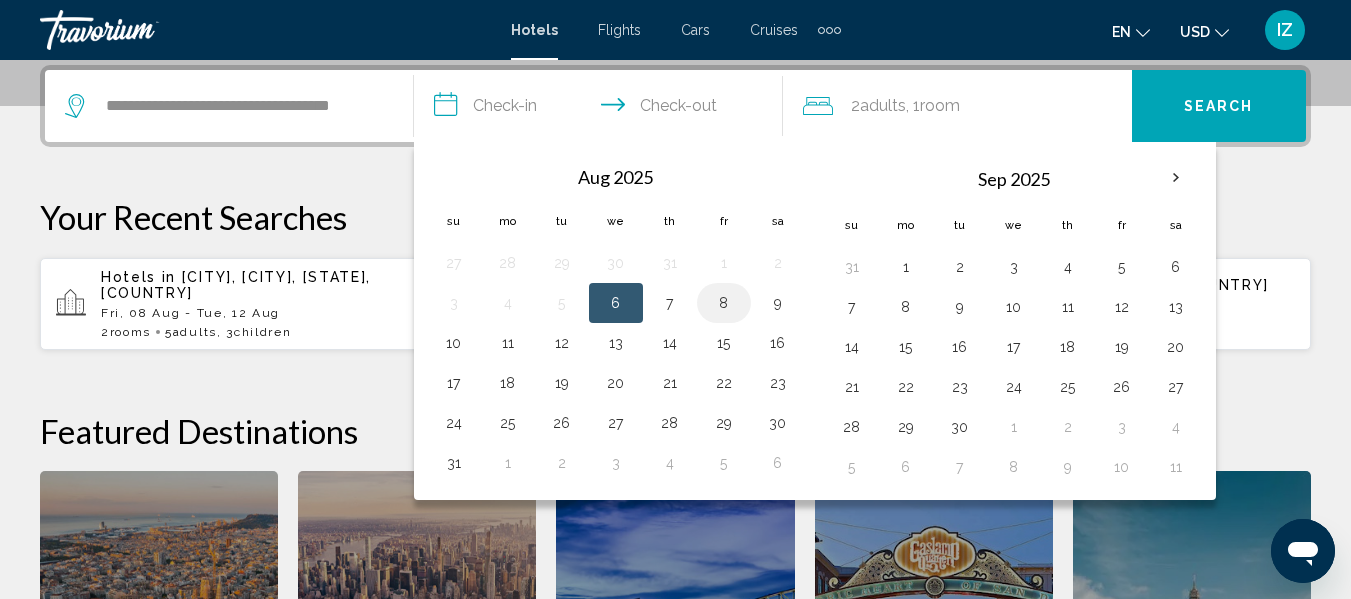 click on "8" at bounding box center (724, 303) 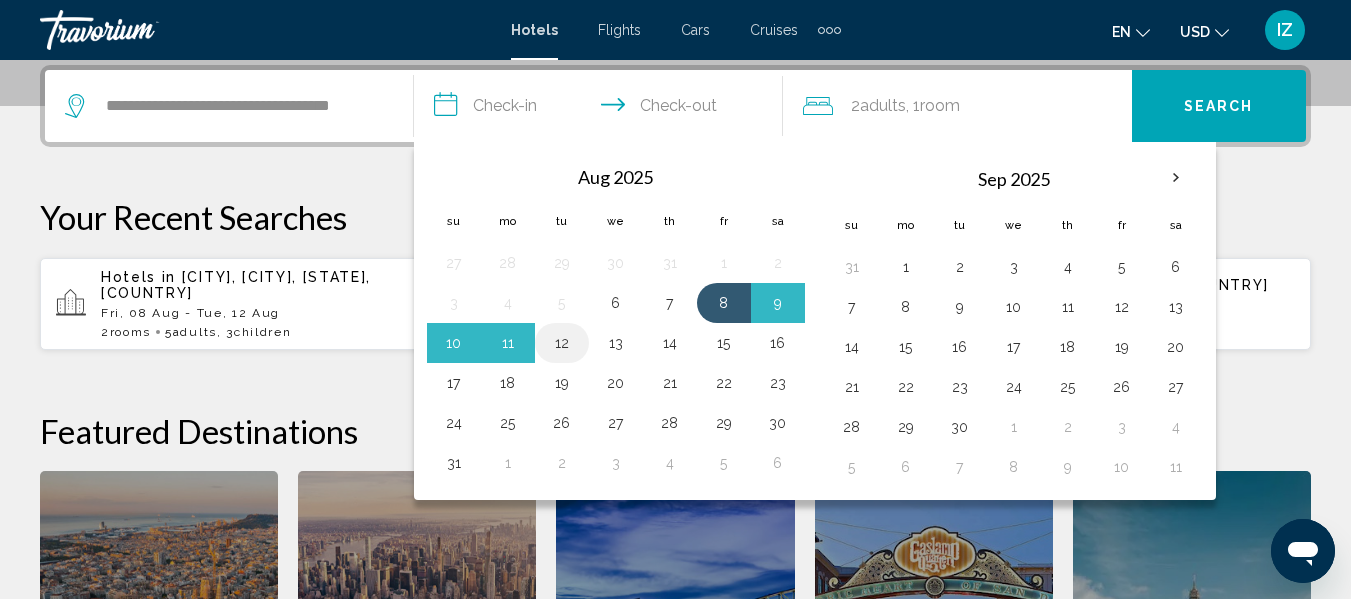 click on "12" at bounding box center [562, 343] 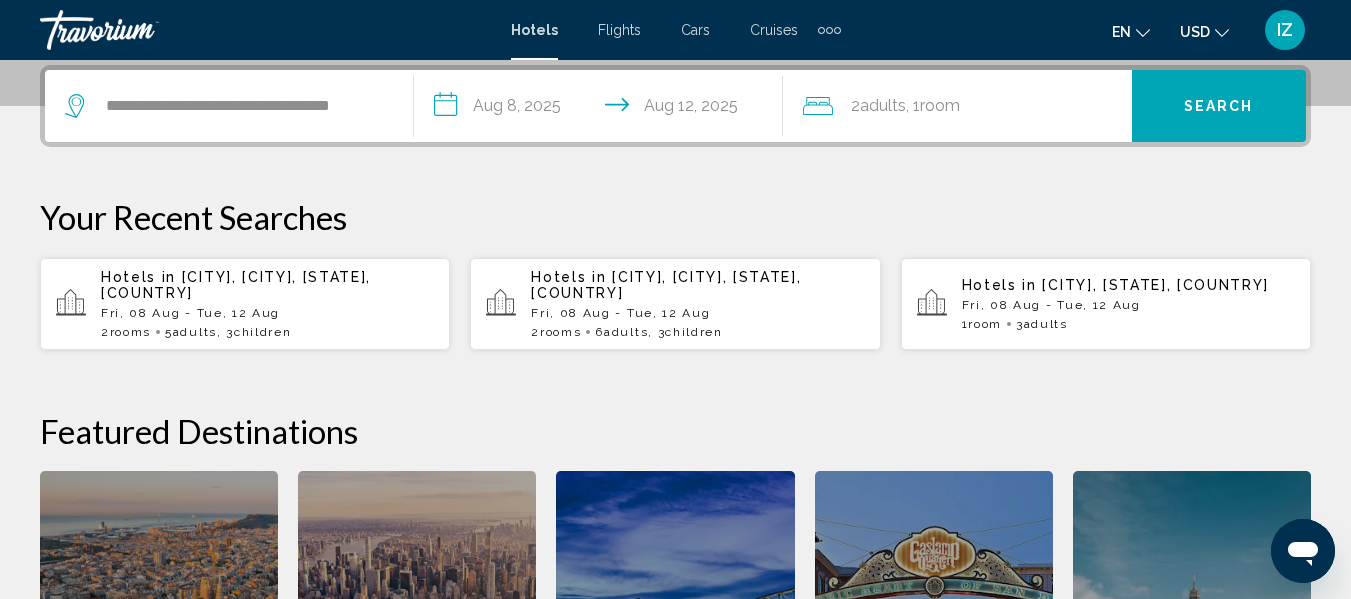click 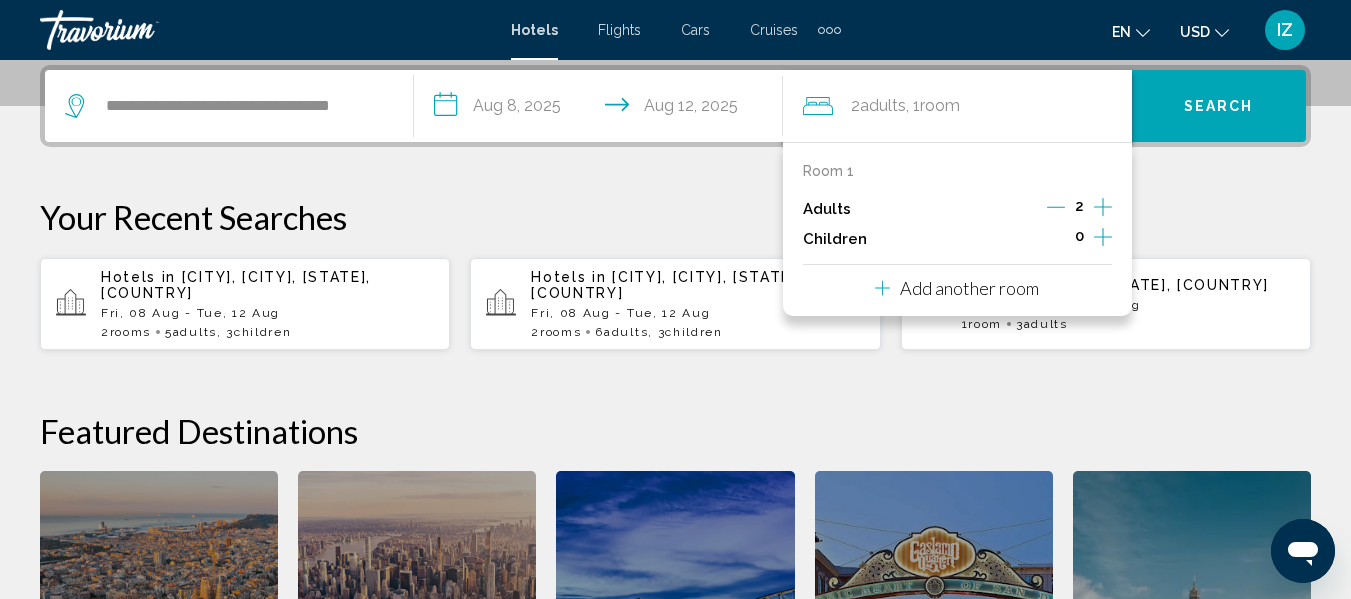 click 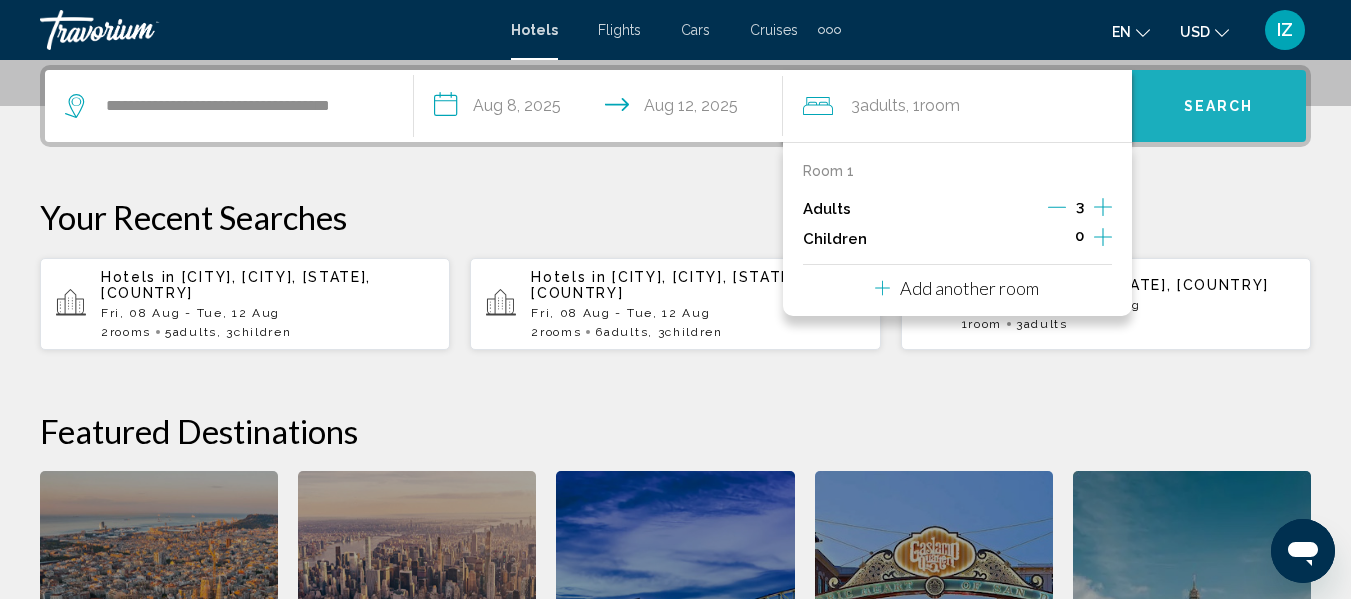 click on "Search" at bounding box center (1219, 107) 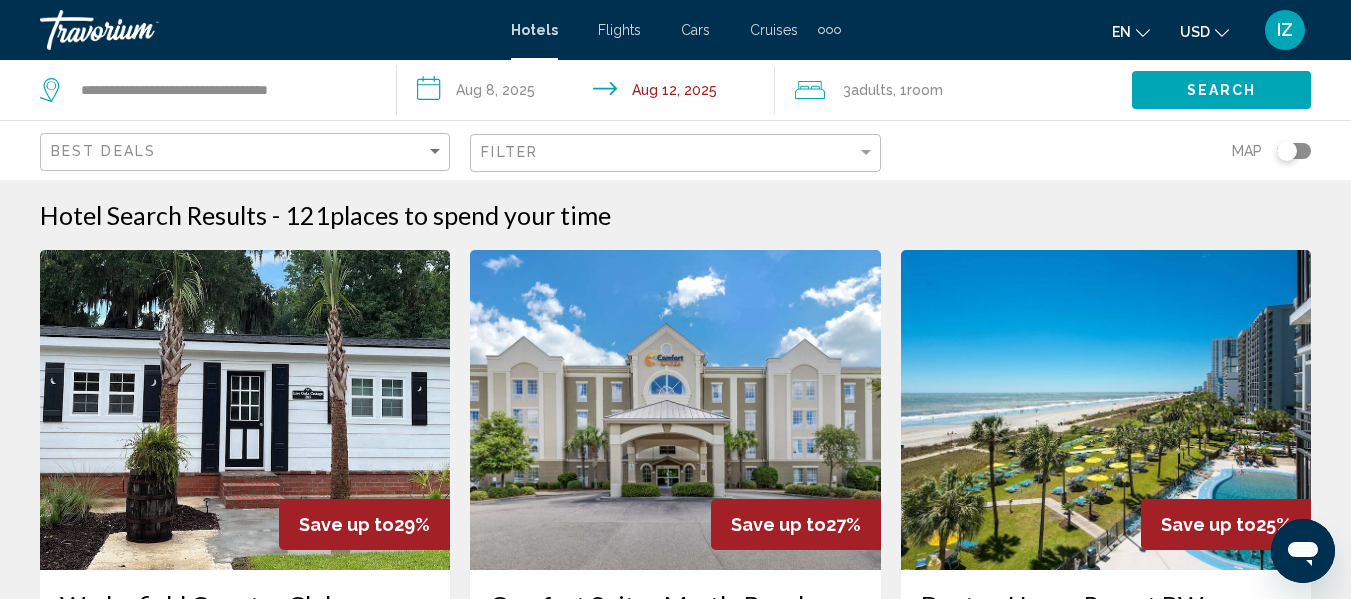 scroll, scrollTop: 100, scrollLeft: 0, axis: vertical 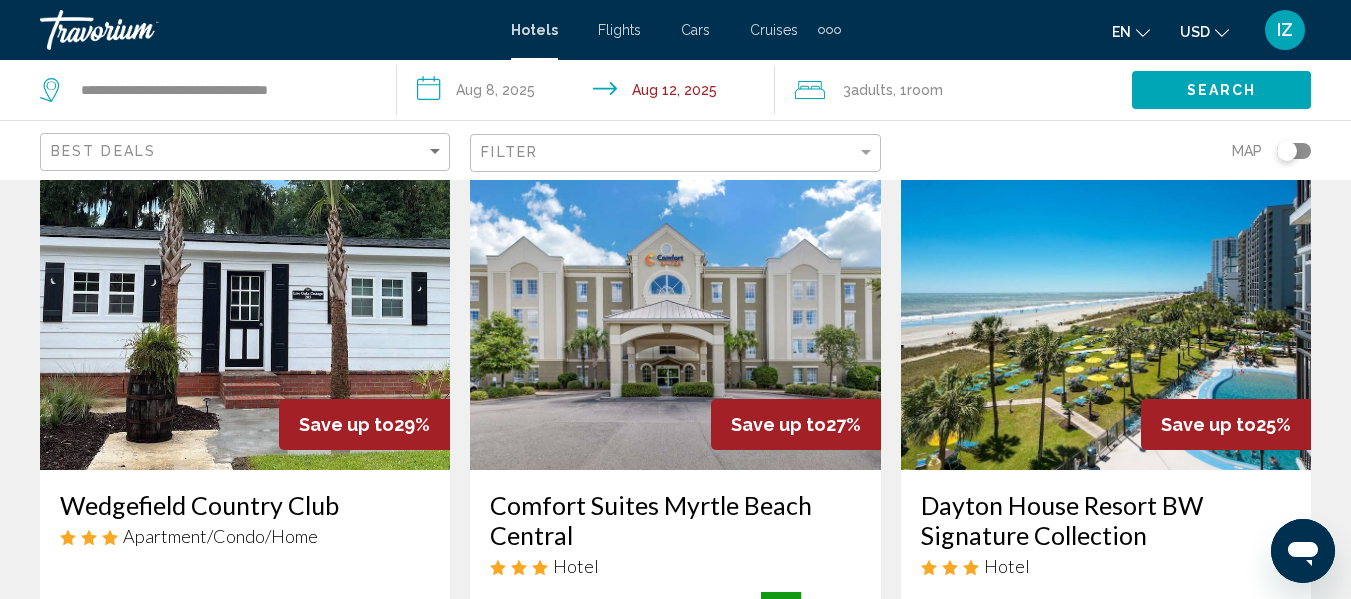 click at bounding box center (1106, 310) 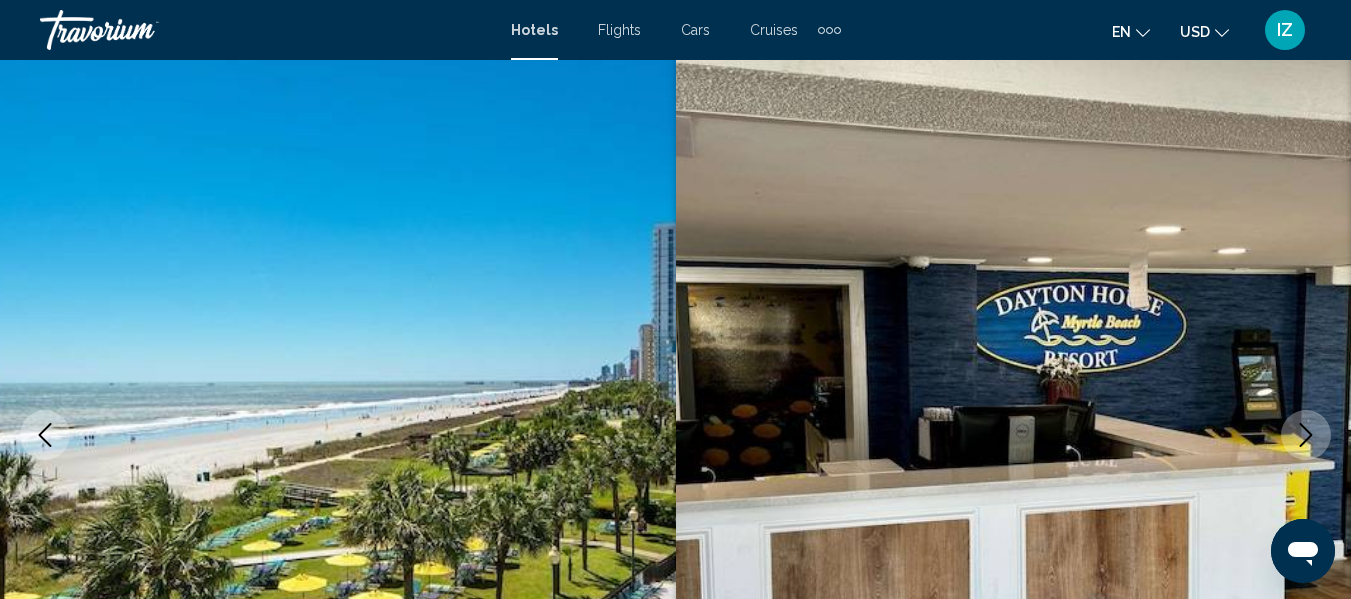 scroll, scrollTop: 236, scrollLeft: 0, axis: vertical 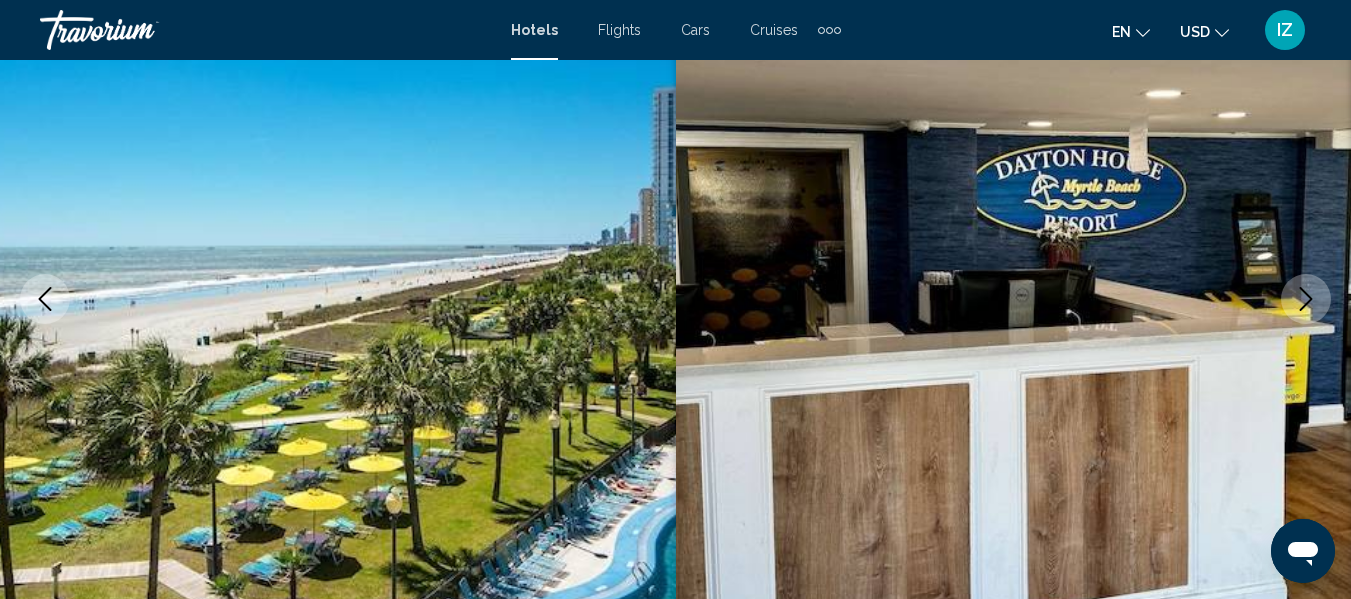 click 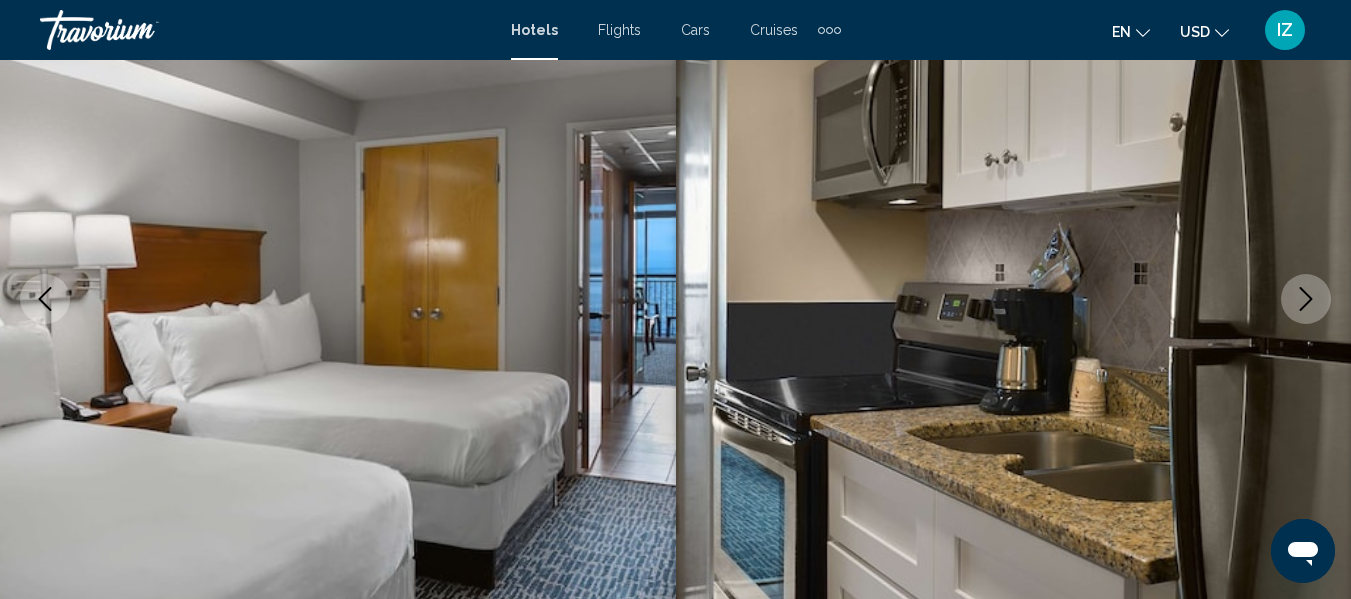 click 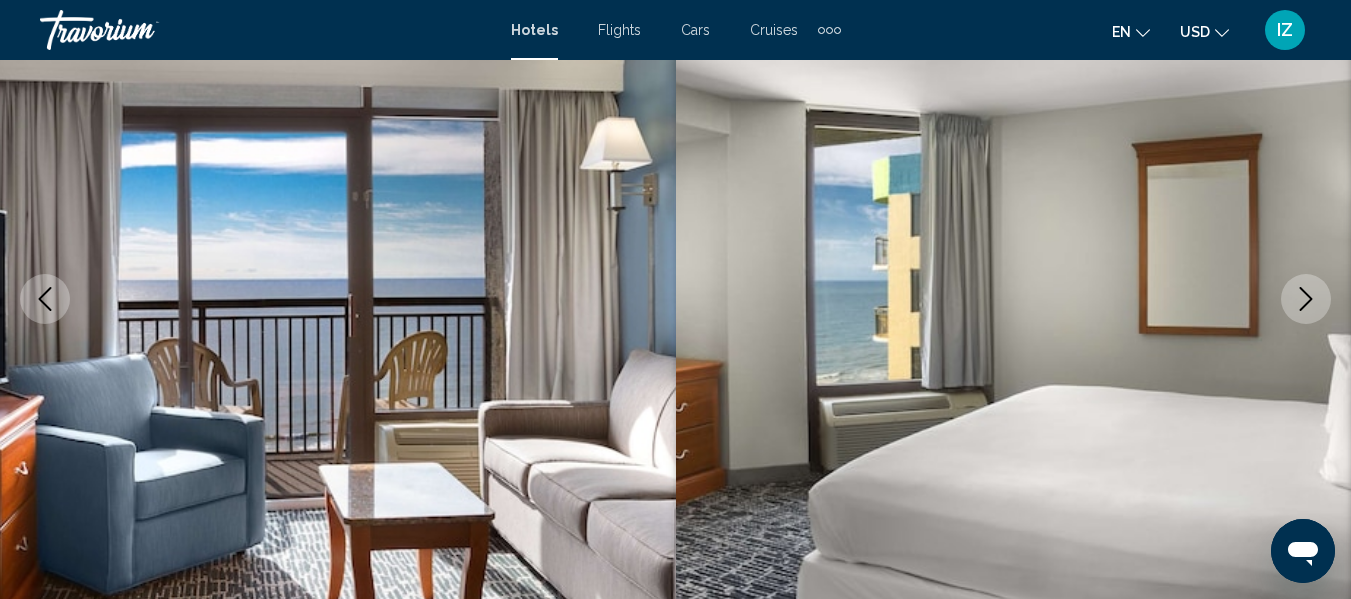 click 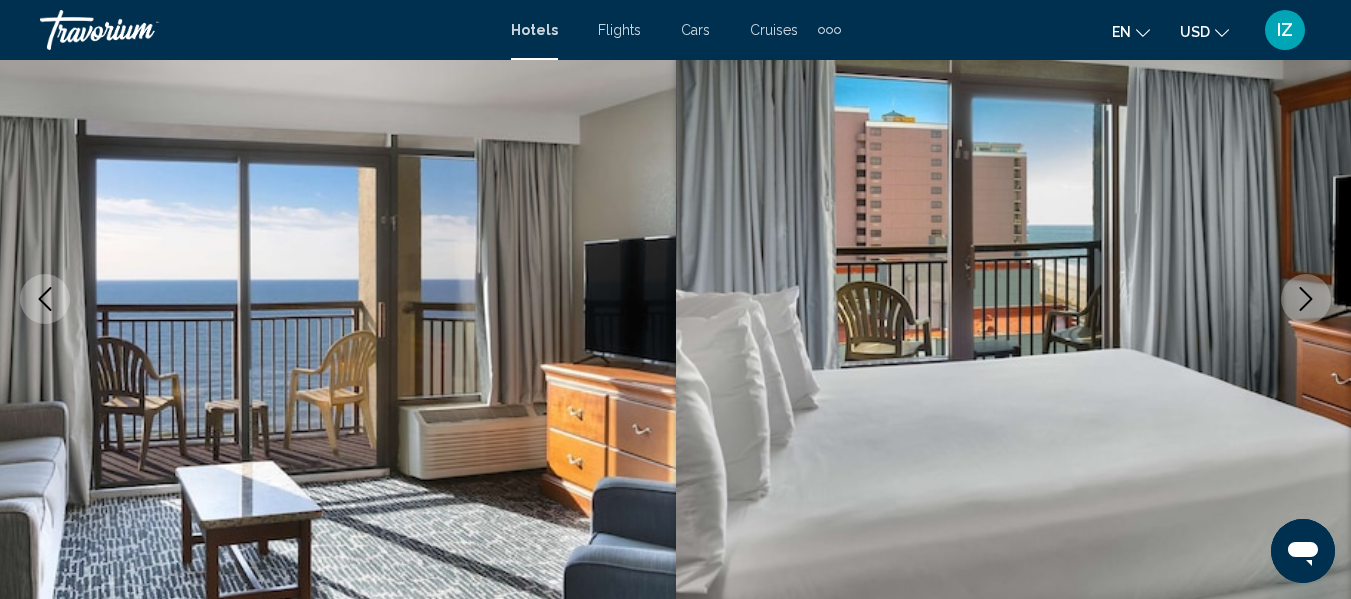 click 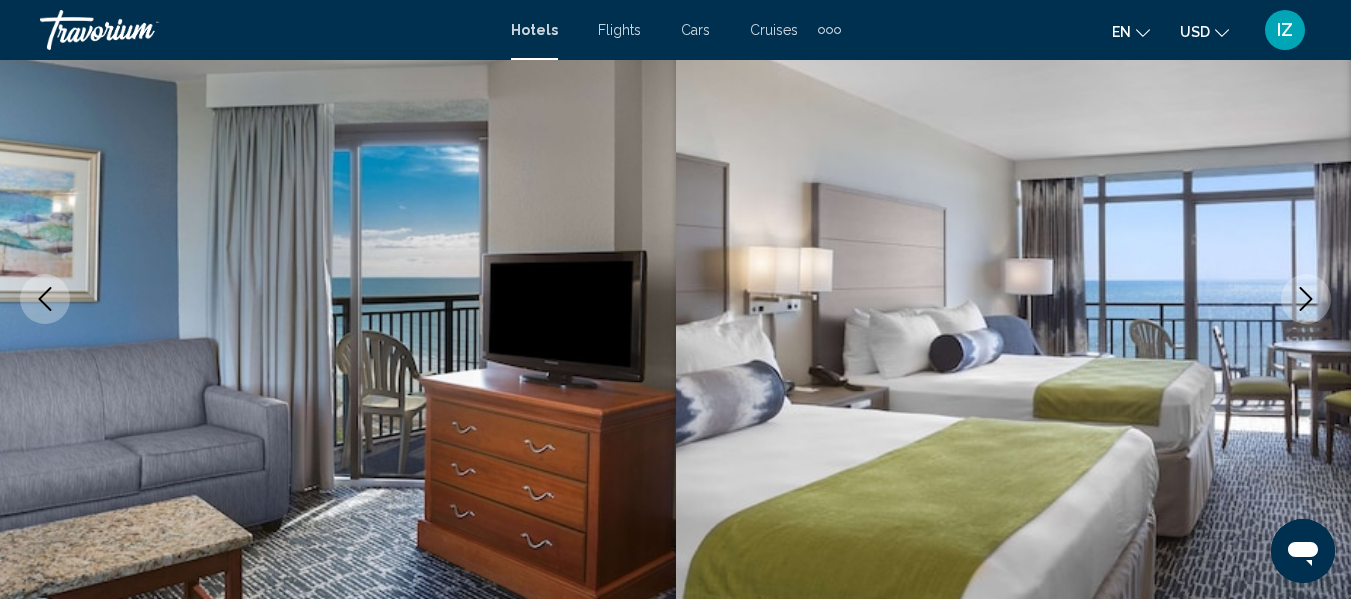 click 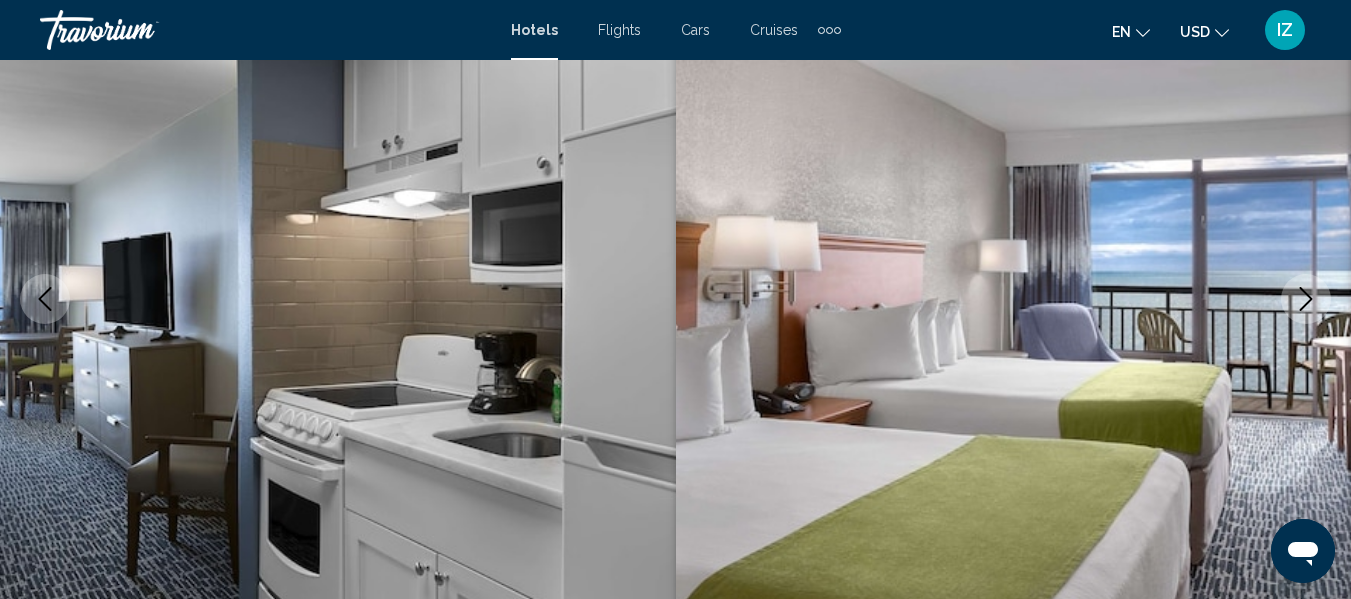 click 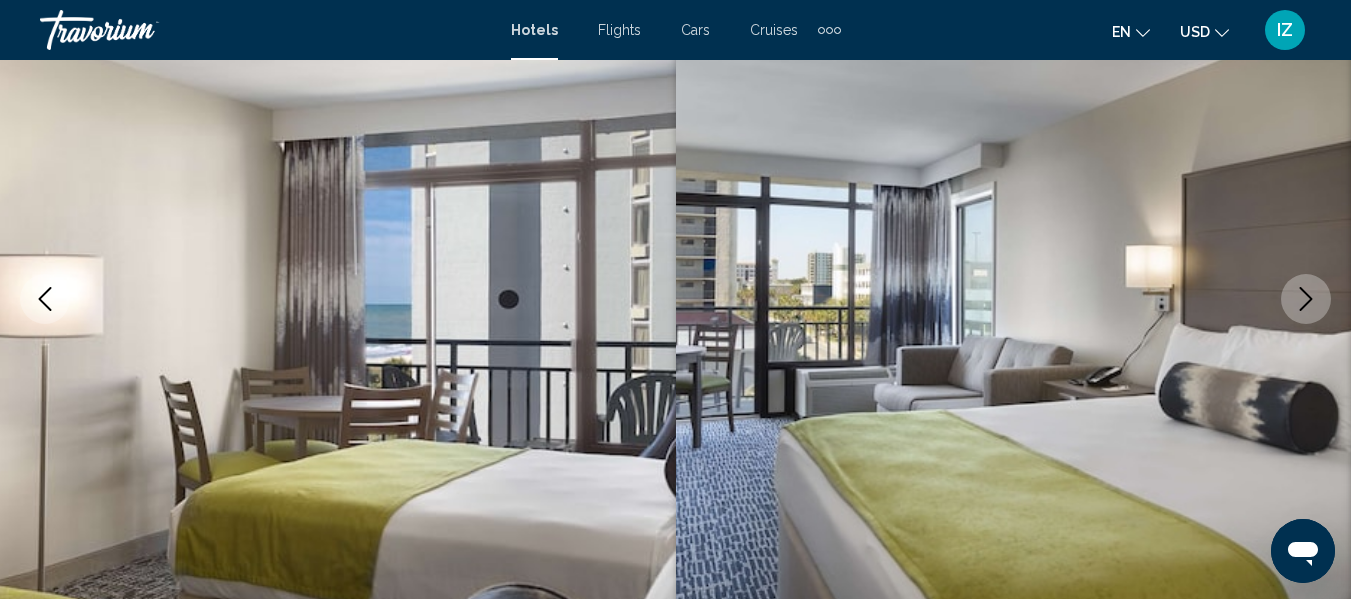 click 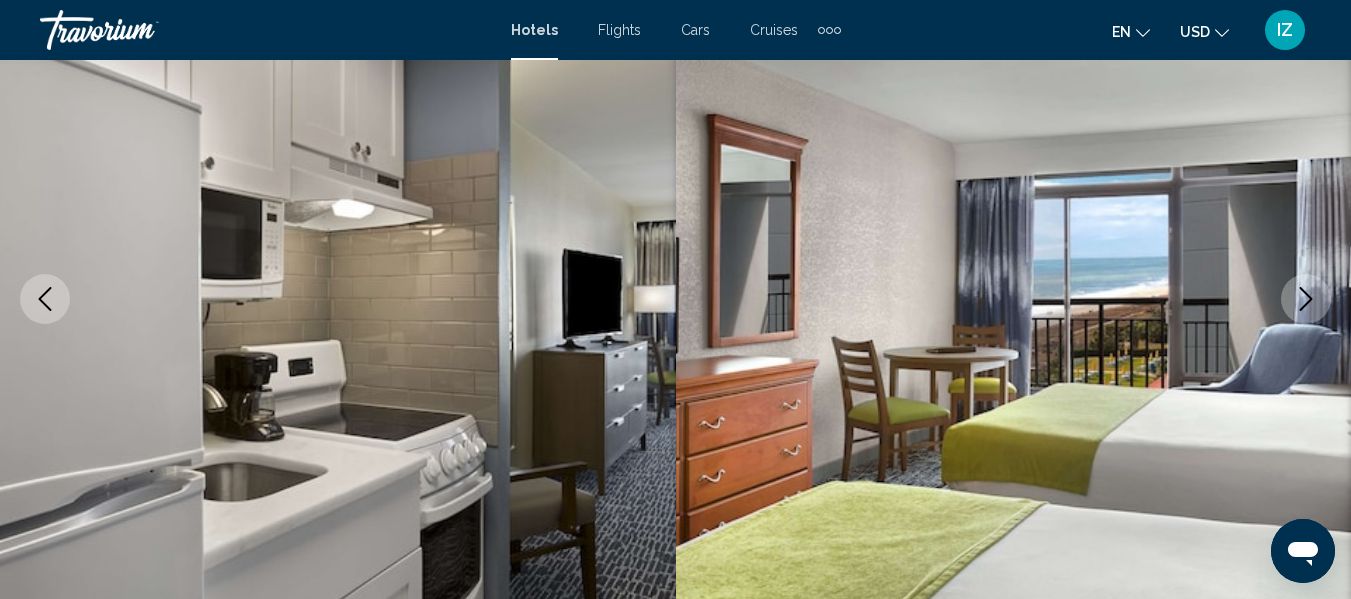 click 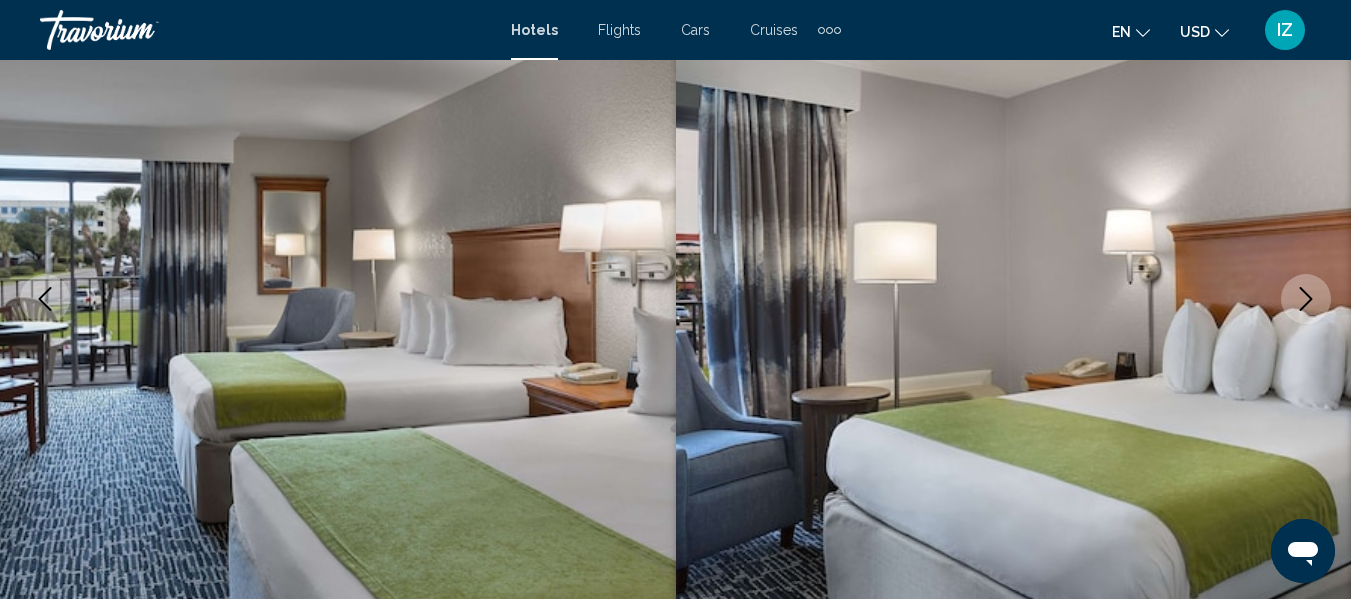 click 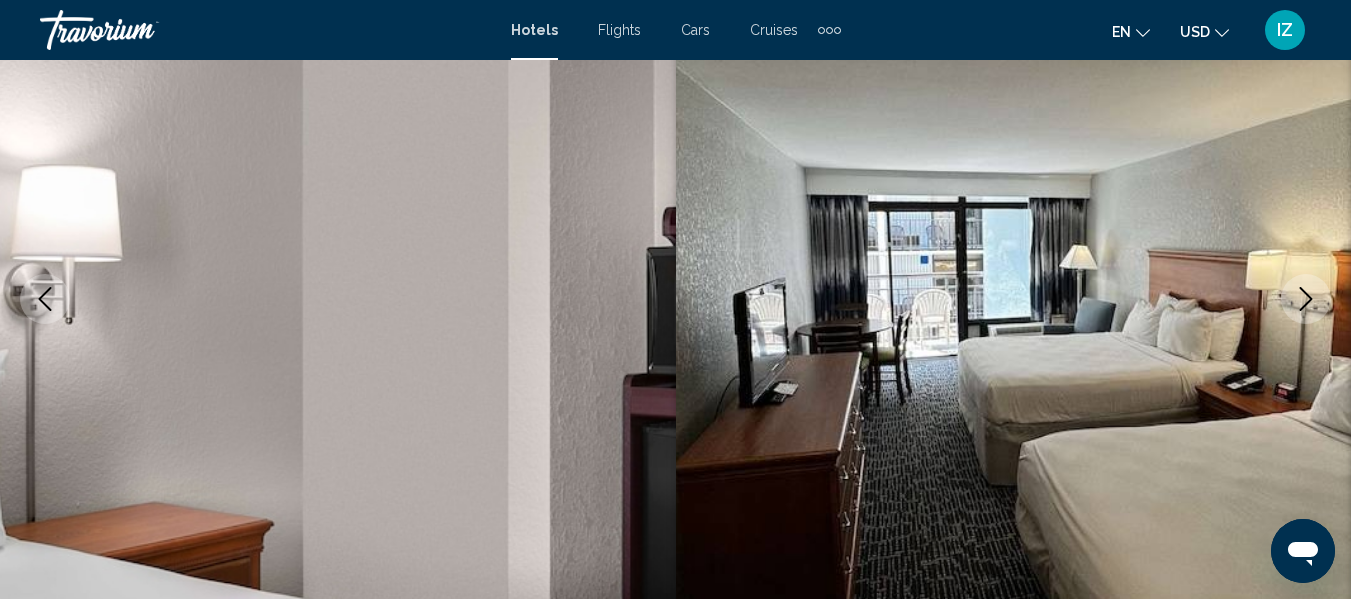 click 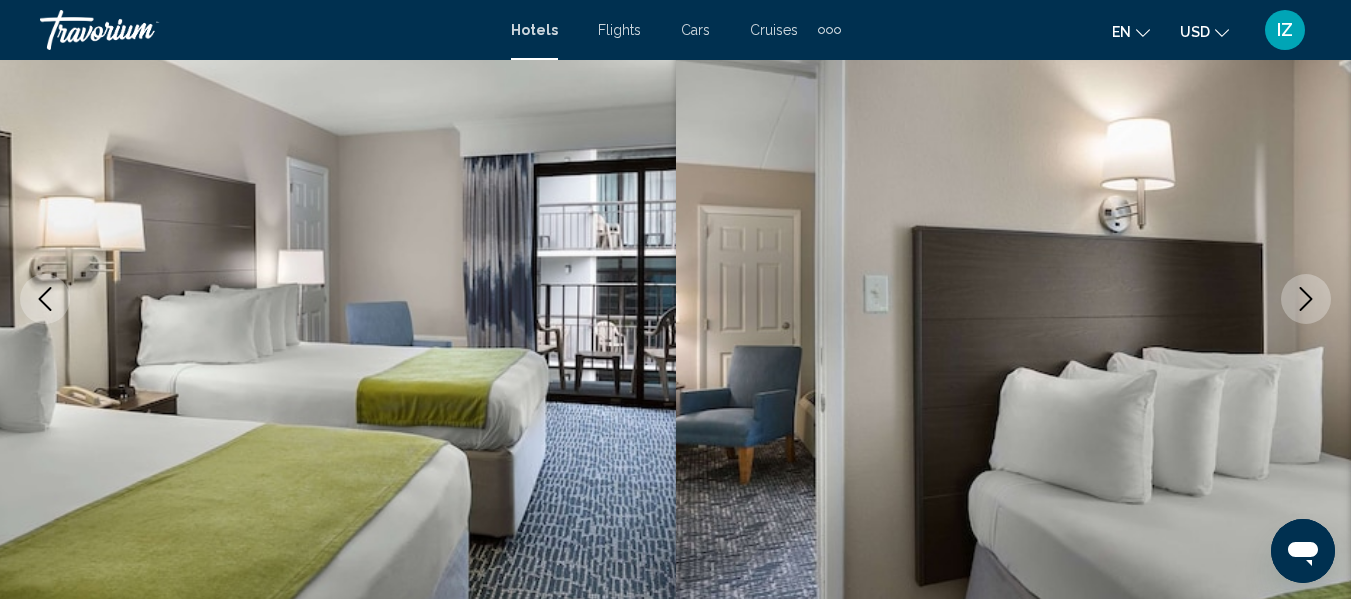 click 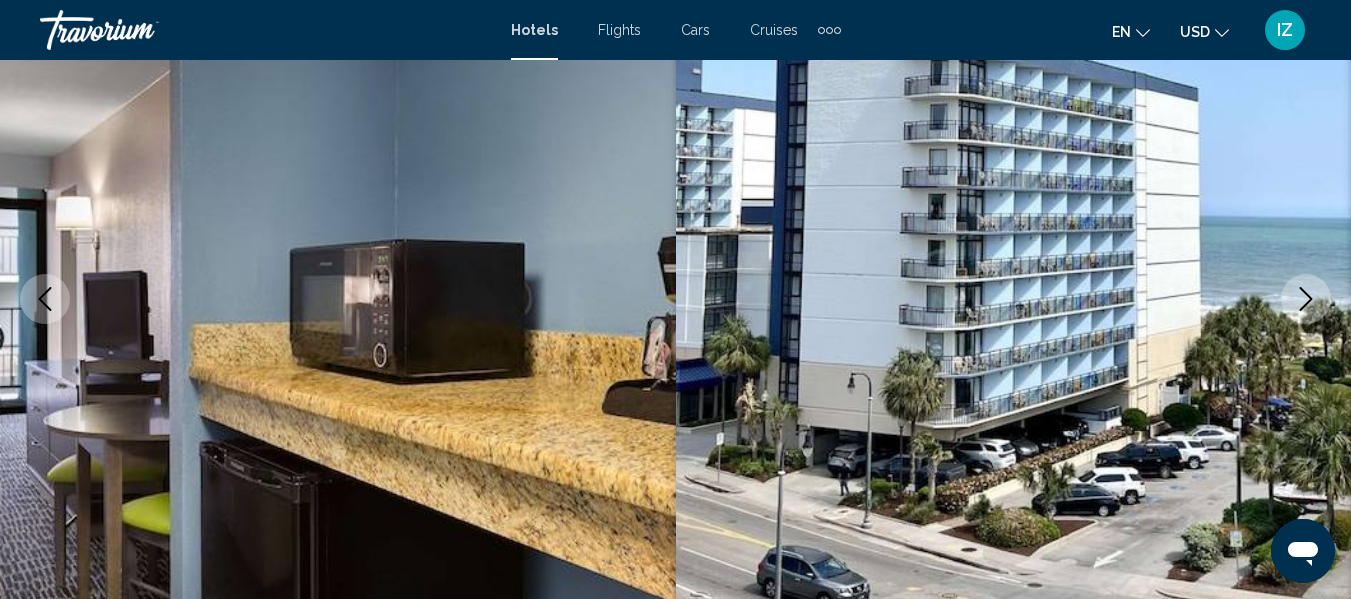 click 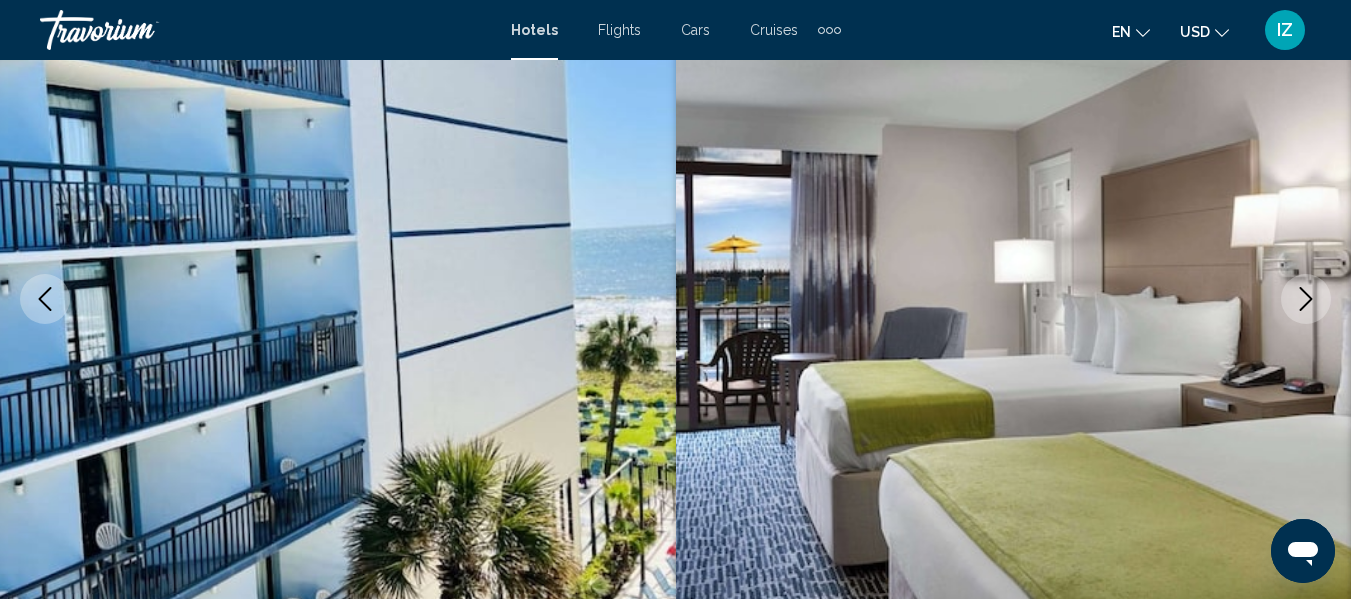 click 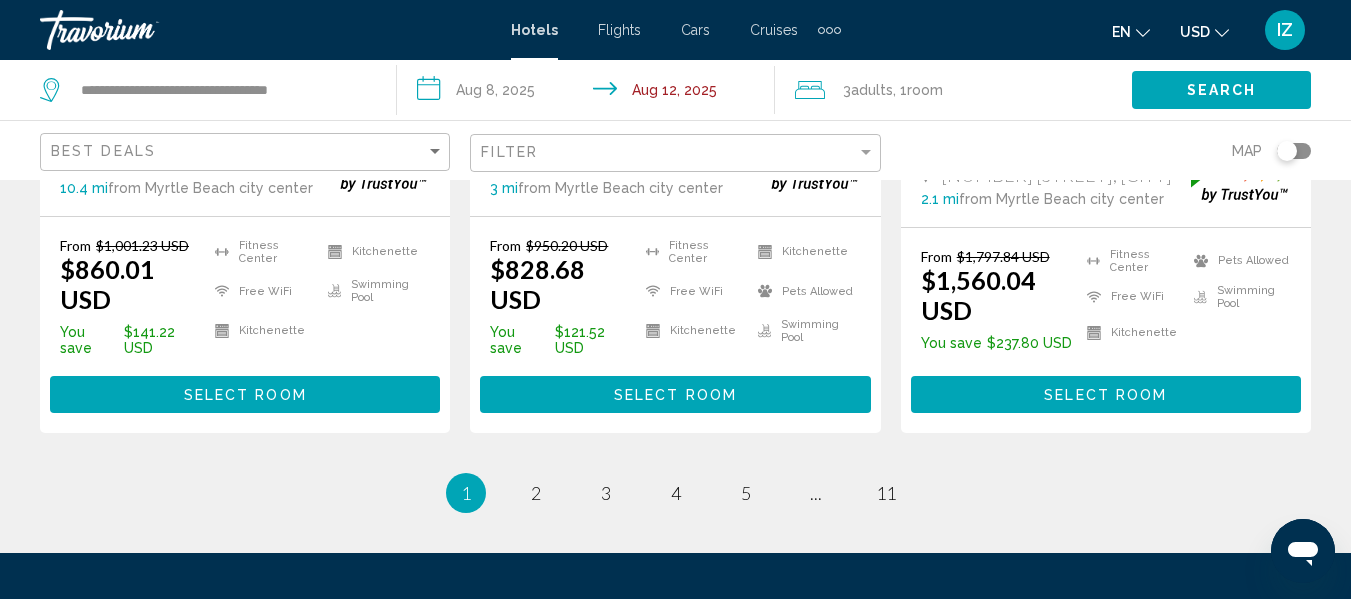 scroll, scrollTop: 3000, scrollLeft: 0, axis: vertical 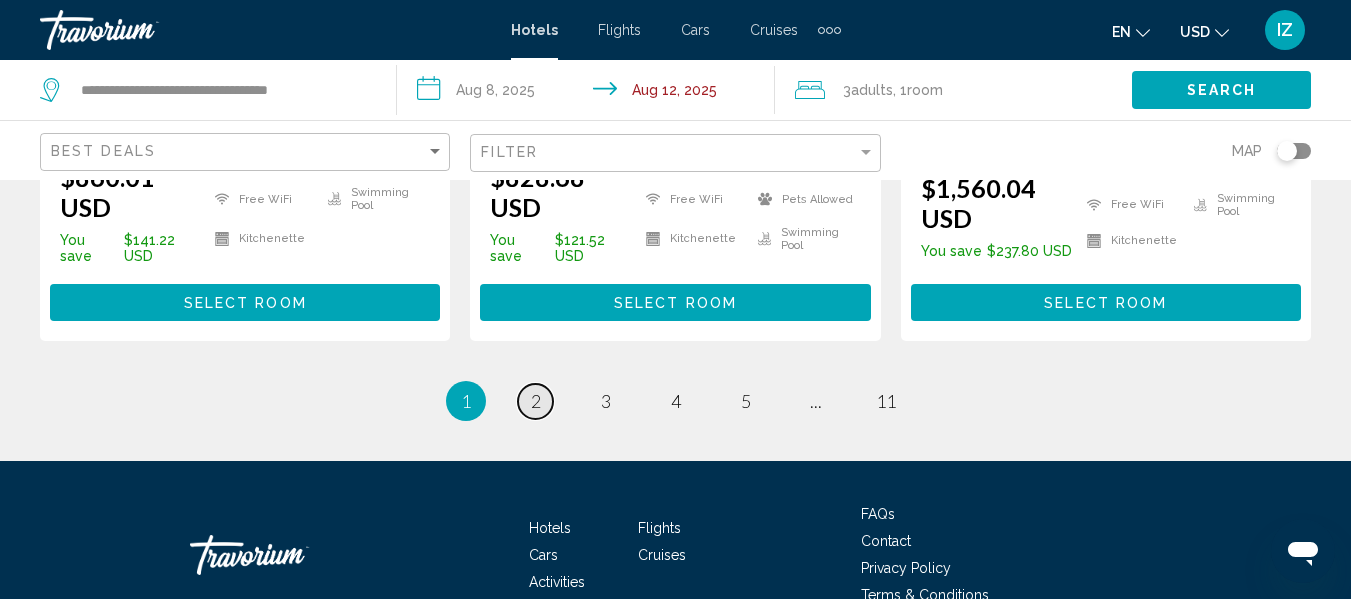 click on "2" at bounding box center (536, 401) 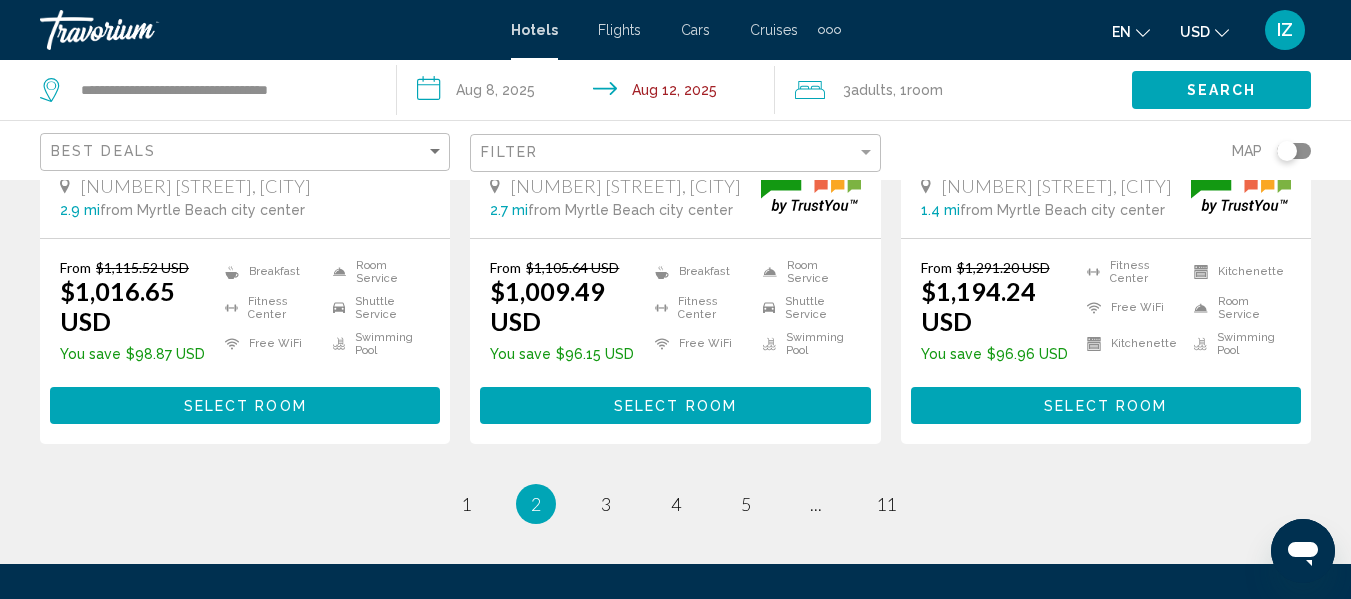 scroll, scrollTop: 2900, scrollLeft: 0, axis: vertical 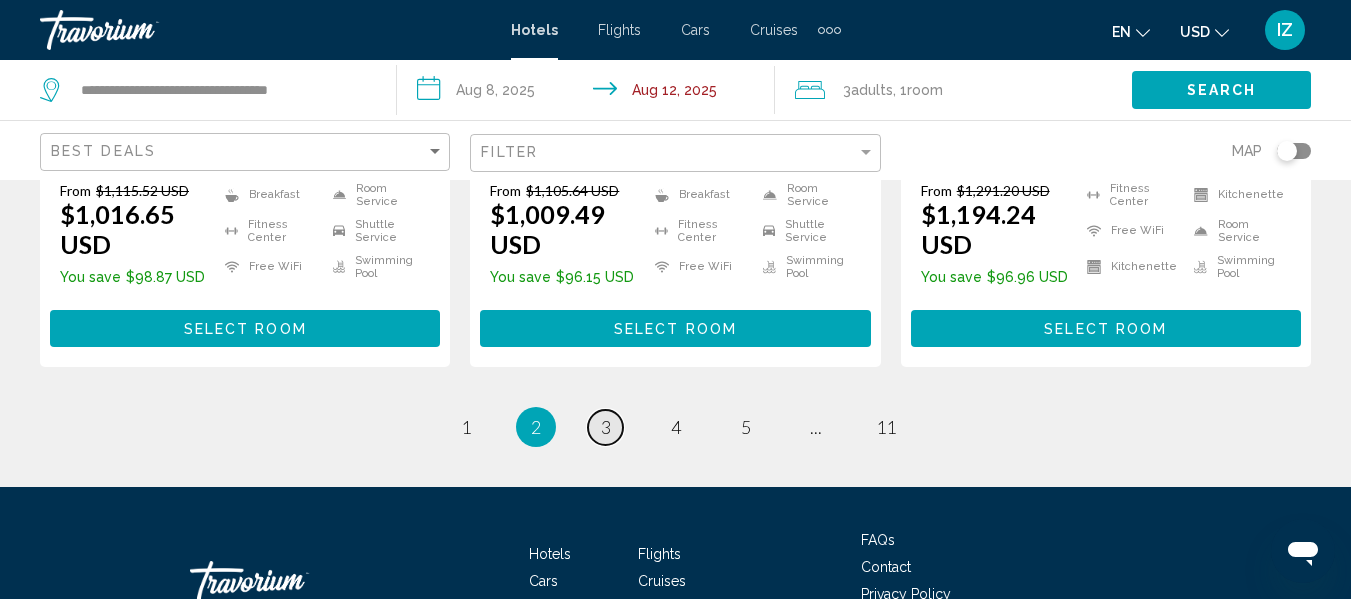 click on "3" at bounding box center [606, 427] 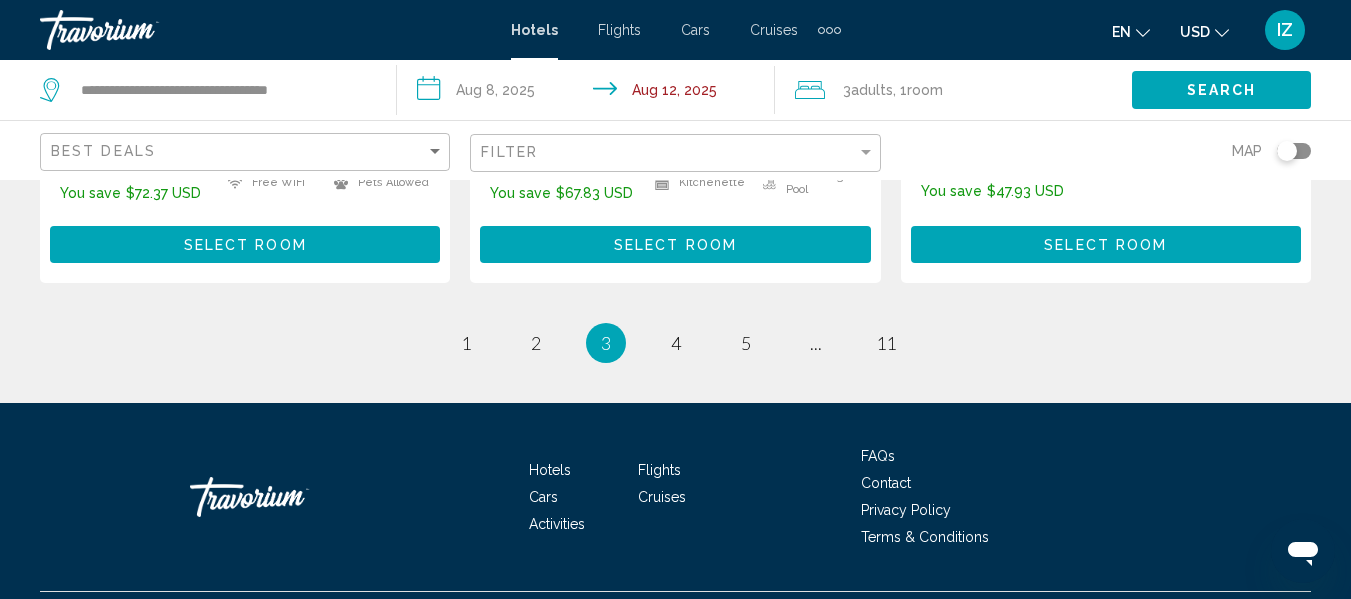 scroll, scrollTop: 3039, scrollLeft: 0, axis: vertical 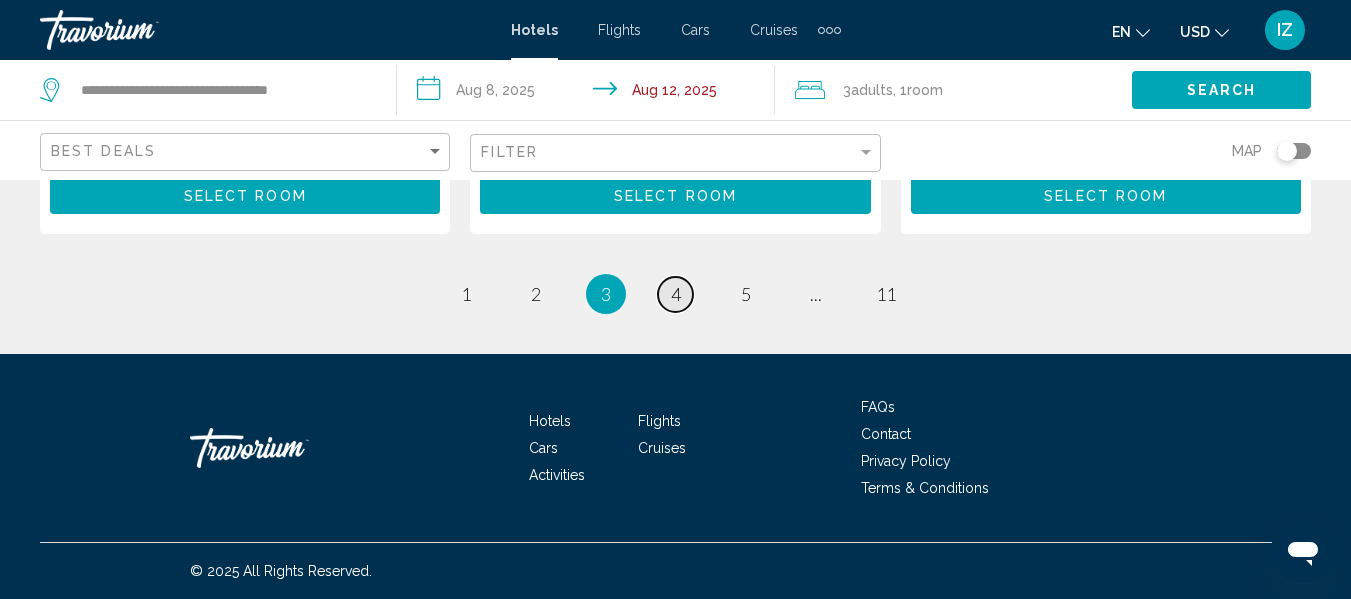 click on "4" at bounding box center [676, 294] 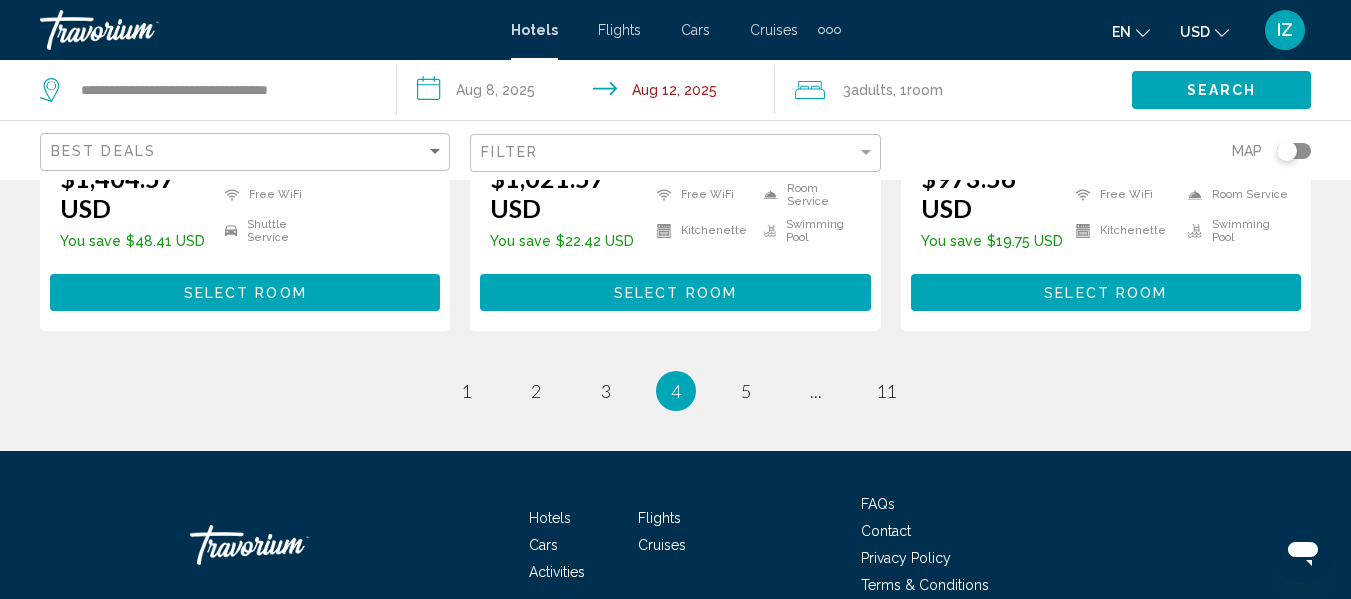 scroll, scrollTop: 3000, scrollLeft: 0, axis: vertical 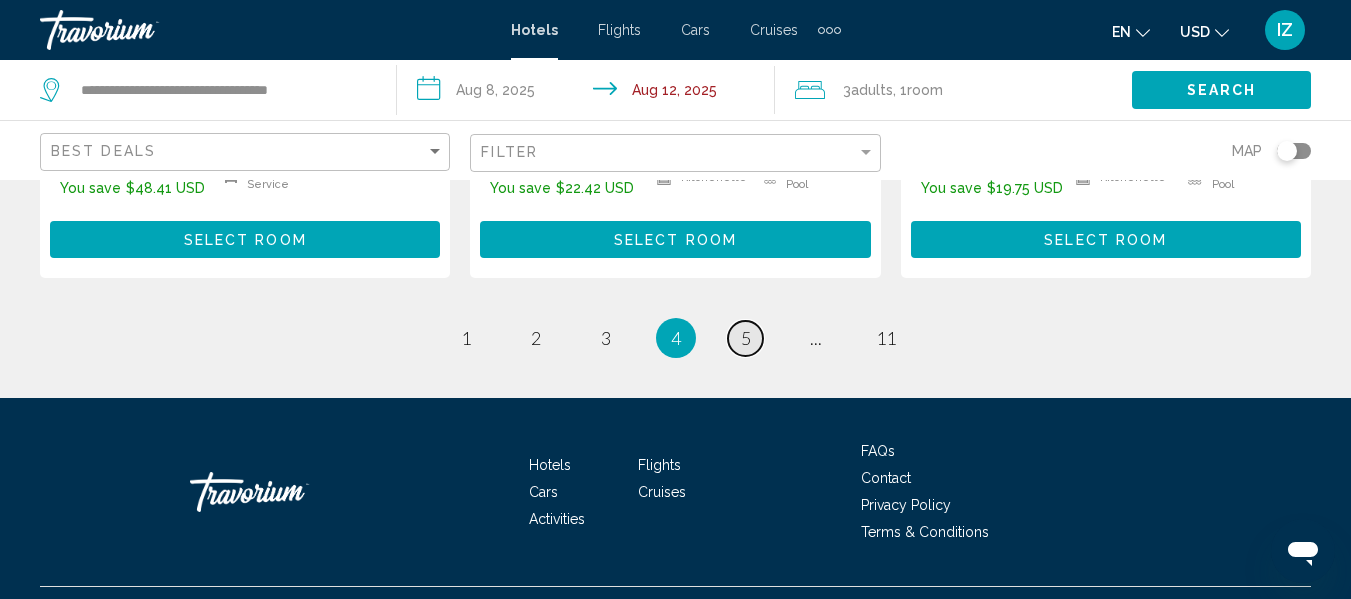 click on "5" at bounding box center (746, 338) 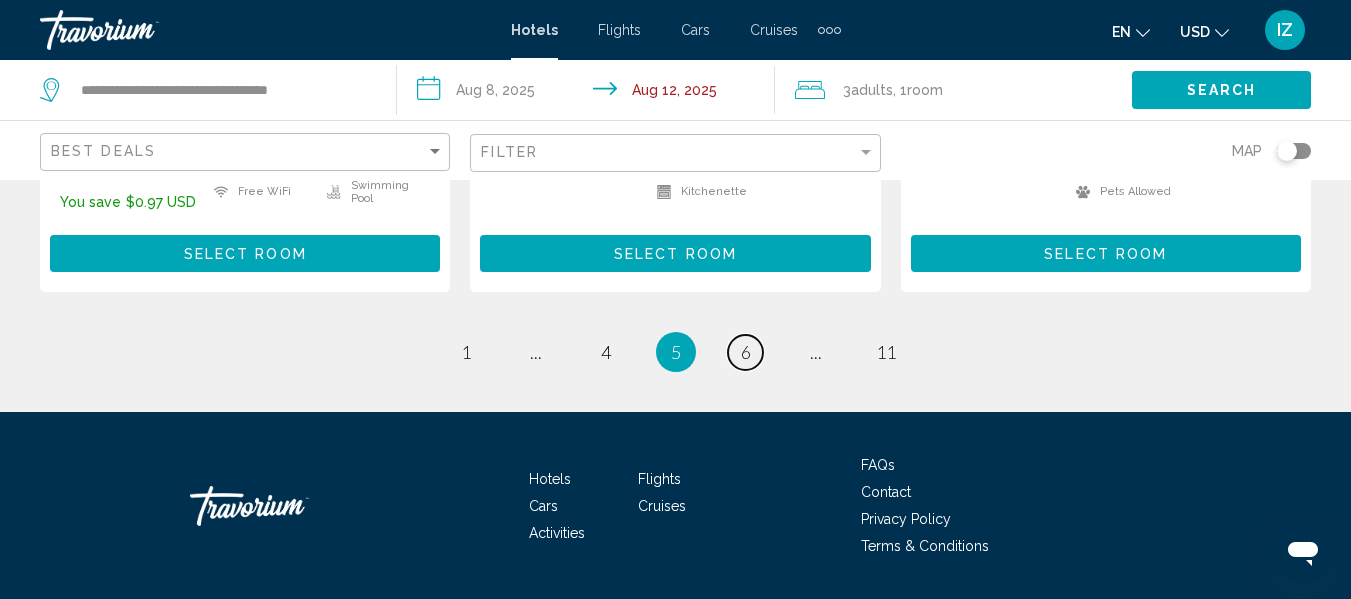 scroll, scrollTop: 3099, scrollLeft: 0, axis: vertical 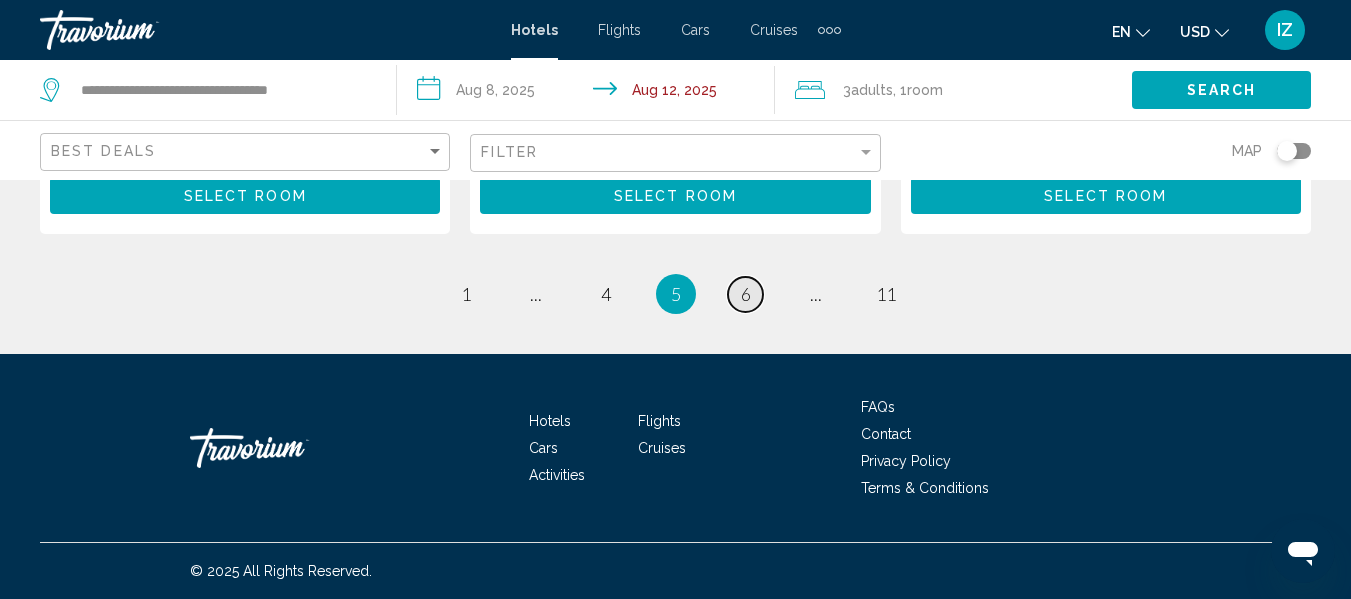 click on "6" at bounding box center (746, 294) 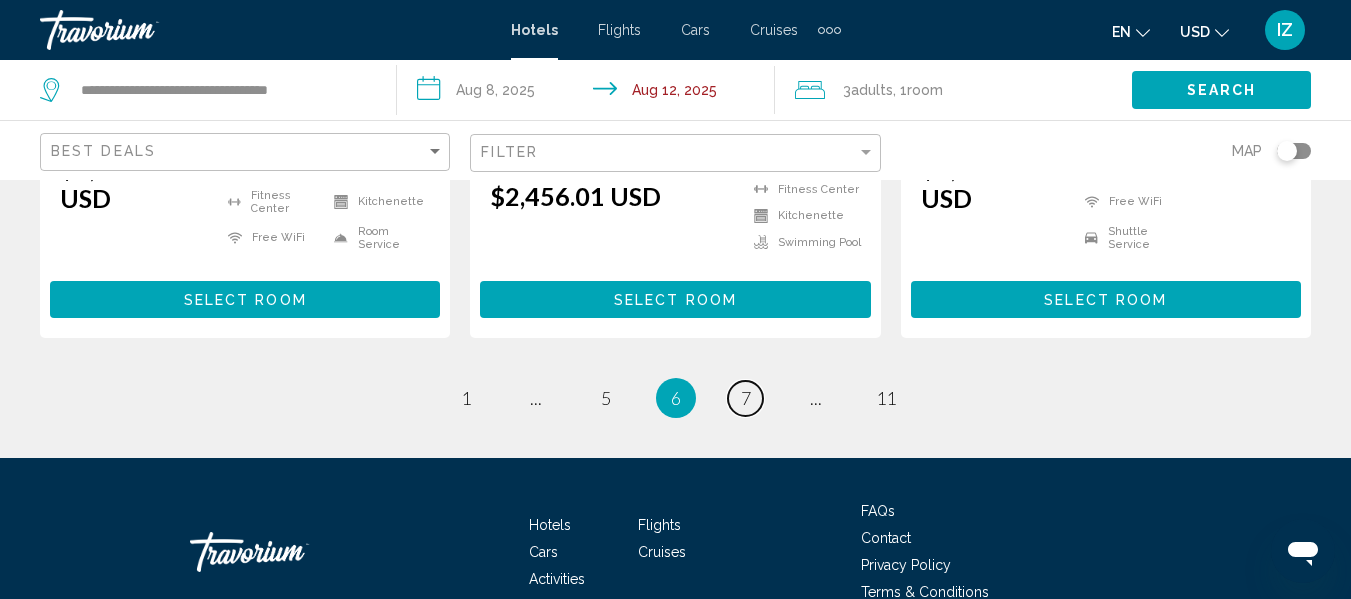 scroll, scrollTop: 2980, scrollLeft: 0, axis: vertical 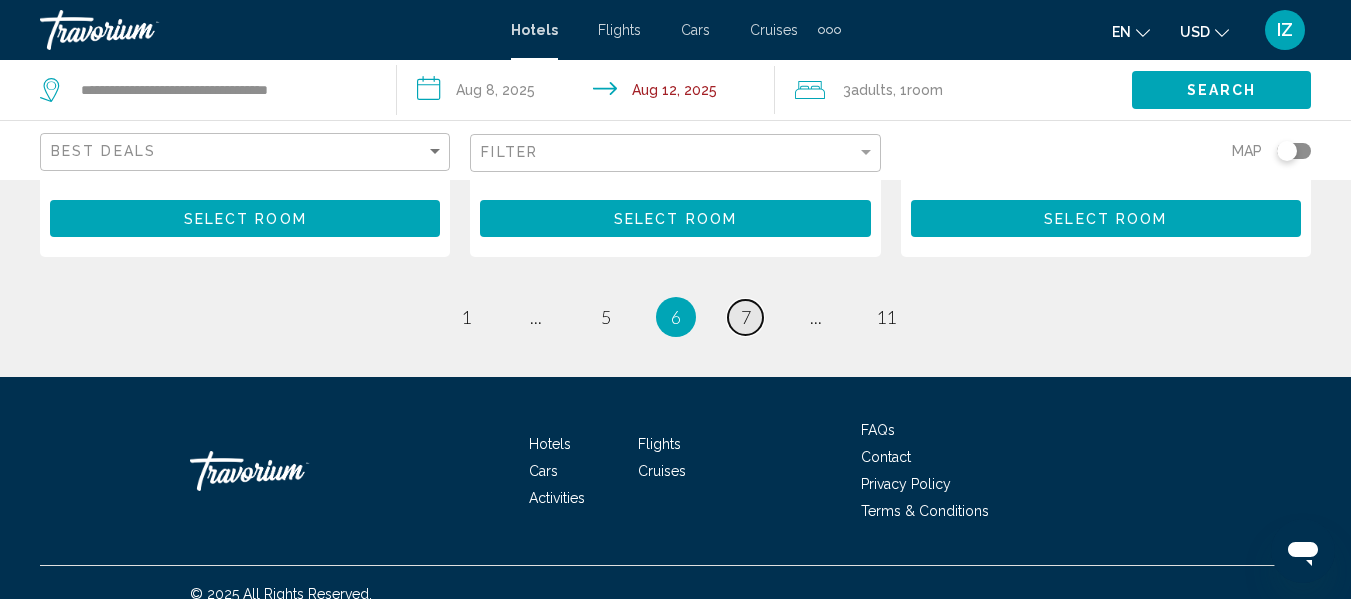 click on "7" at bounding box center (746, 317) 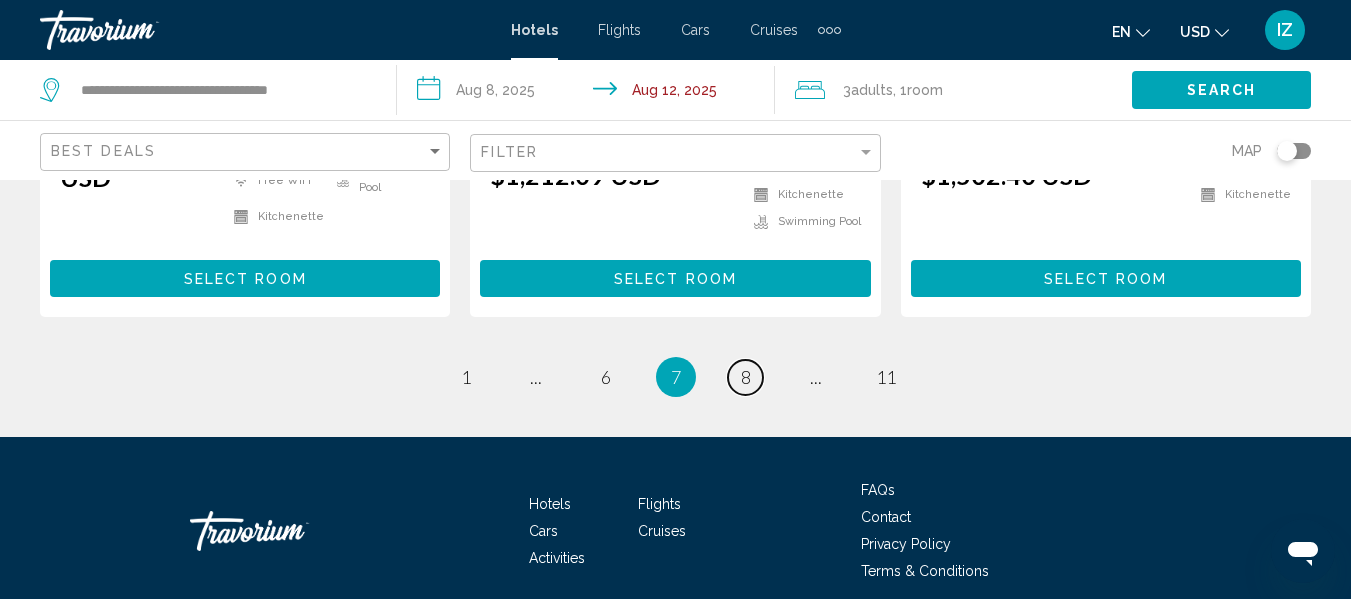 scroll, scrollTop: 2900, scrollLeft: 0, axis: vertical 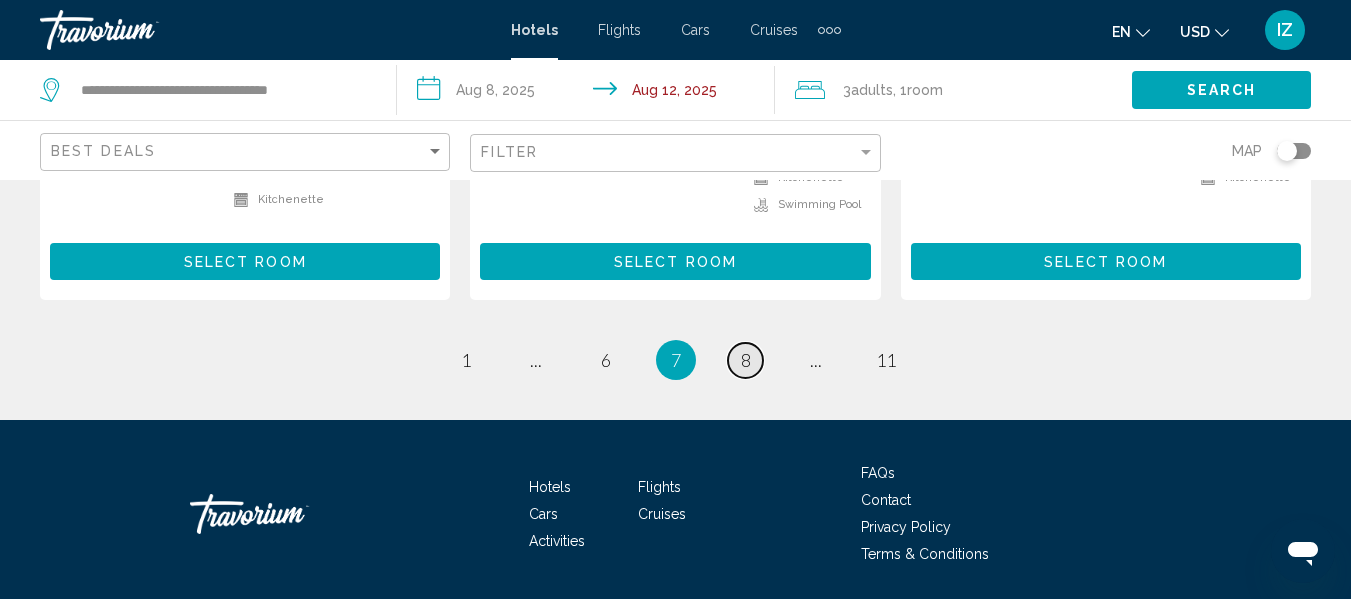 click on "page  8" at bounding box center (745, 360) 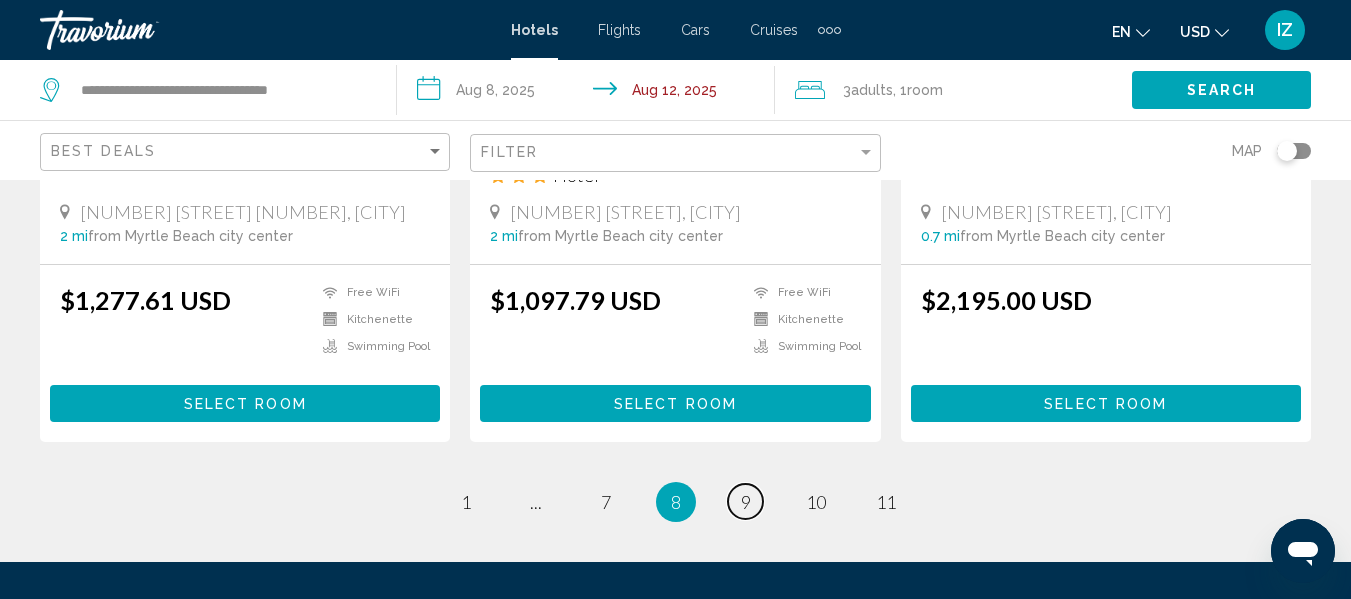 scroll, scrollTop: 2800, scrollLeft: 0, axis: vertical 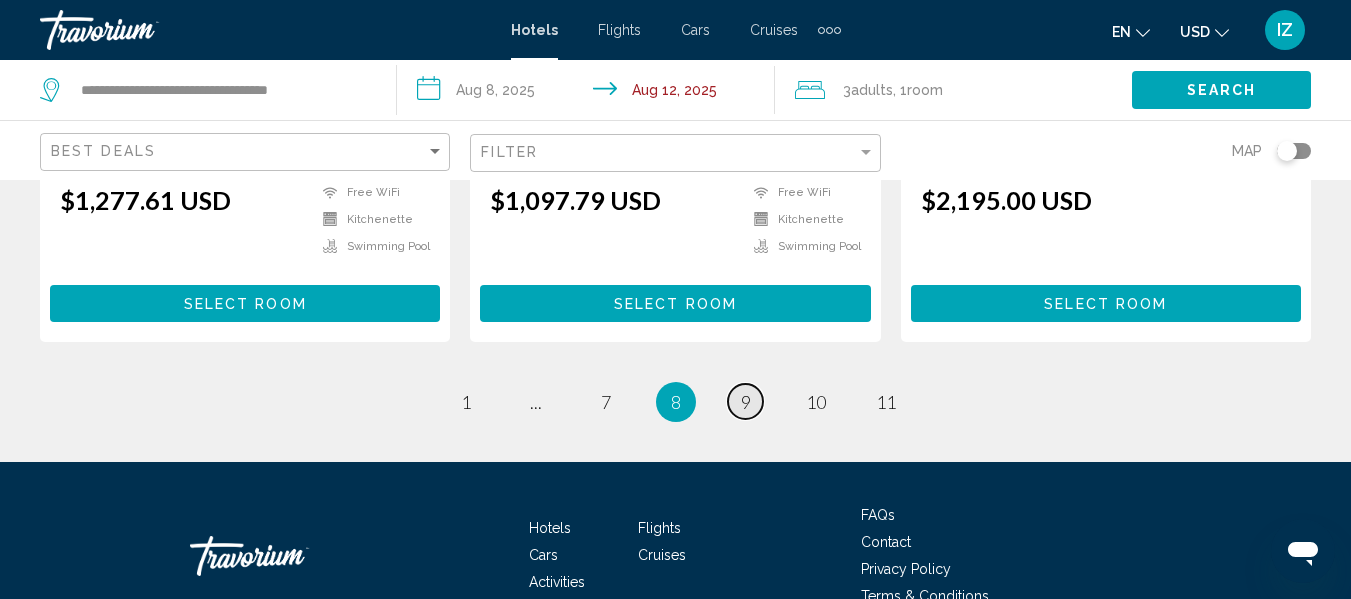 click on "9" at bounding box center [746, 402] 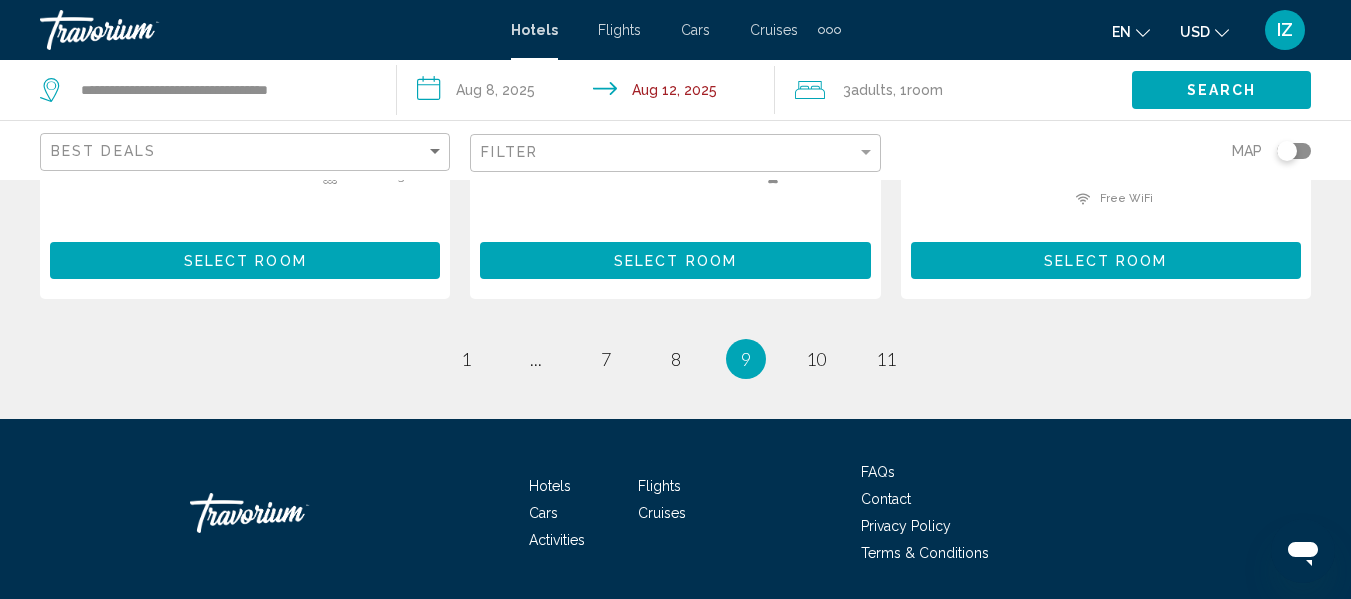 scroll, scrollTop: 2940, scrollLeft: 0, axis: vertical 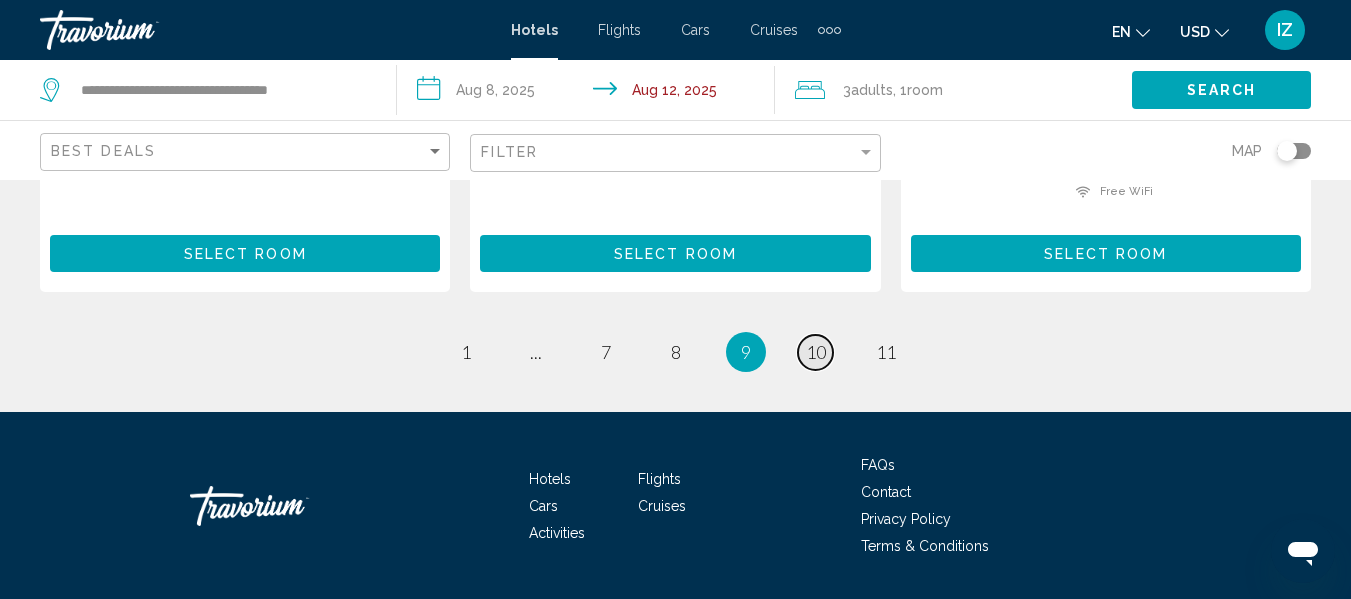 click on "10" at bounding box center [816, 352] 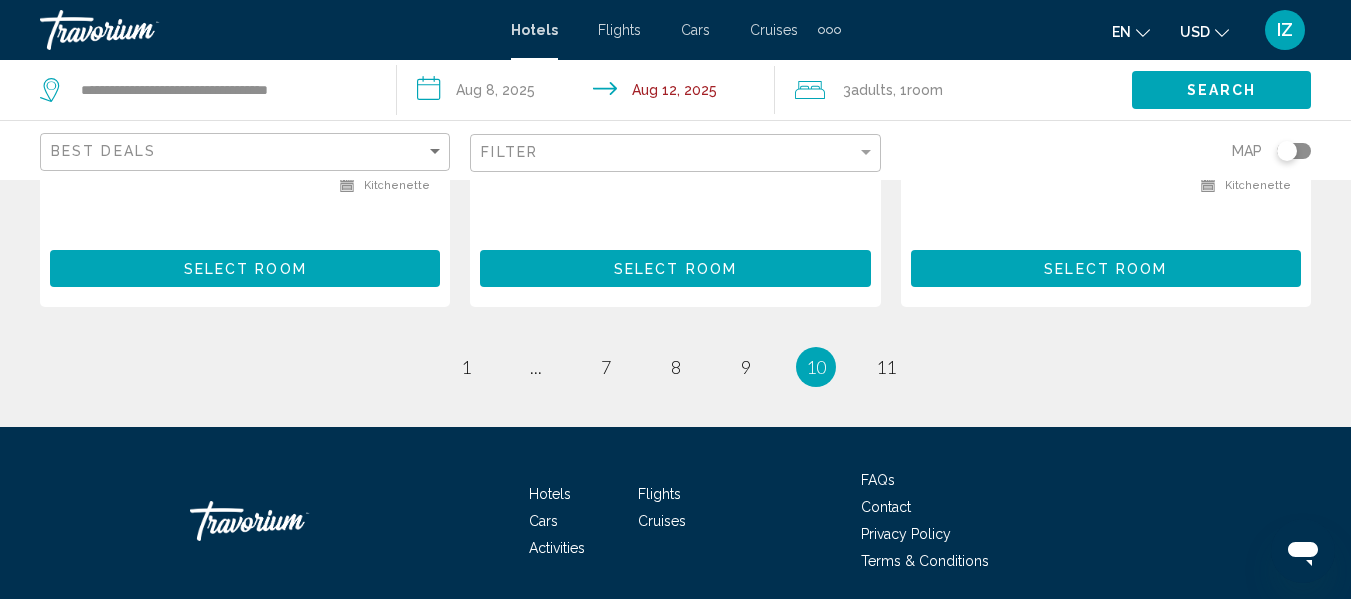 scroll, scrollTop: 2800, scrollLeft: 0, axis: vertical 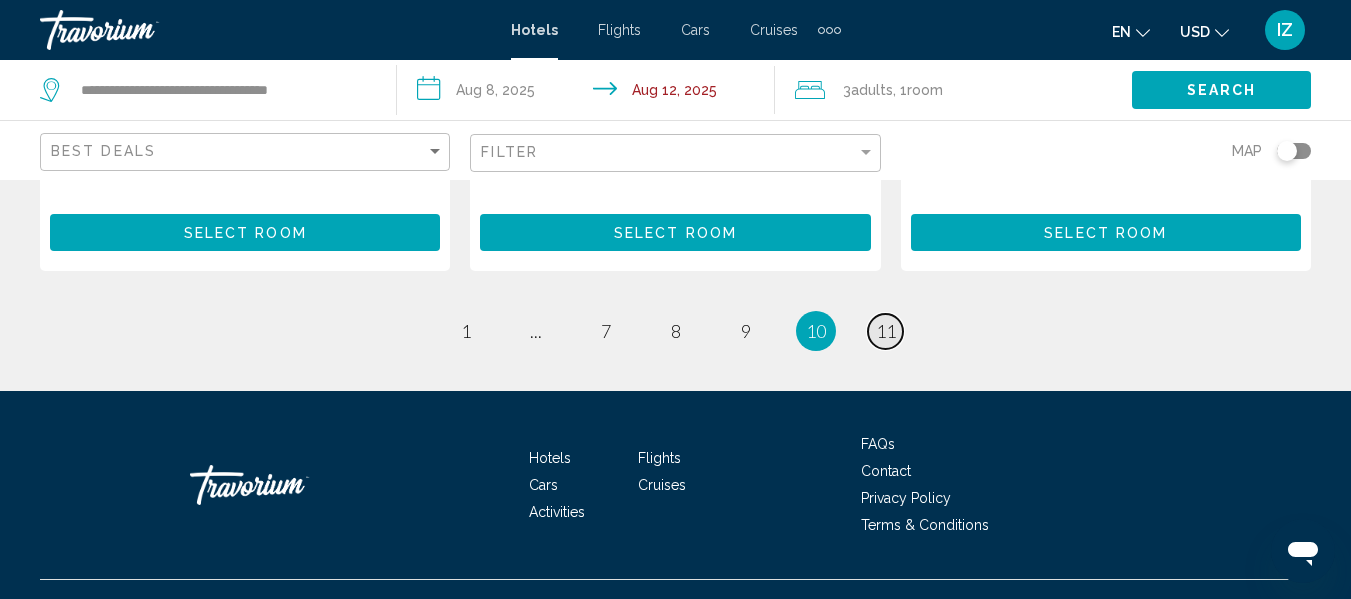 click on "11" at bounding box center (886, 331) 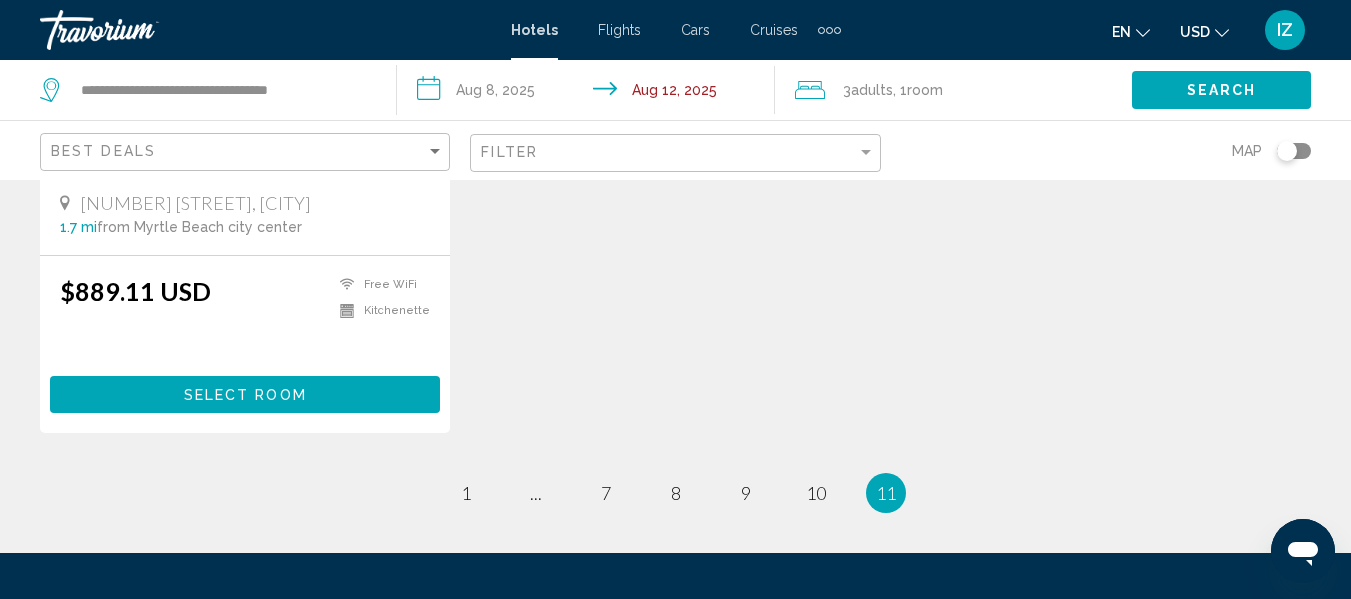 scroll, scrollTop: 0, scrollLeft: 0, axis: both 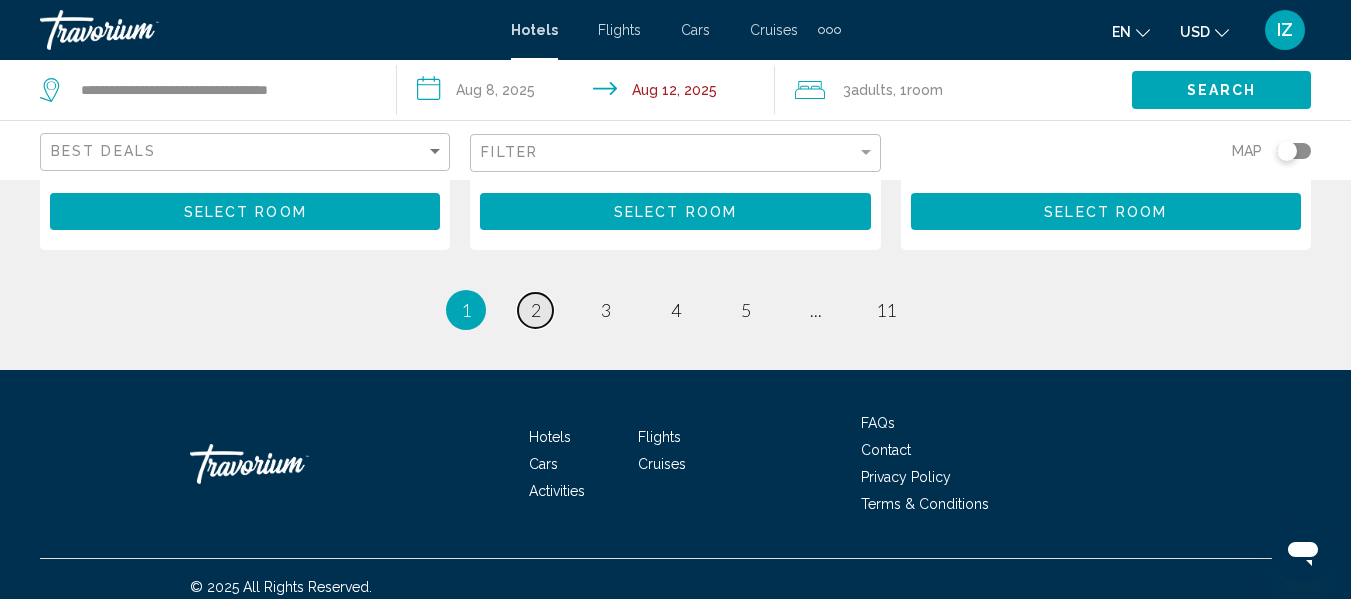 click on "2" at bounding box center (536, 310) 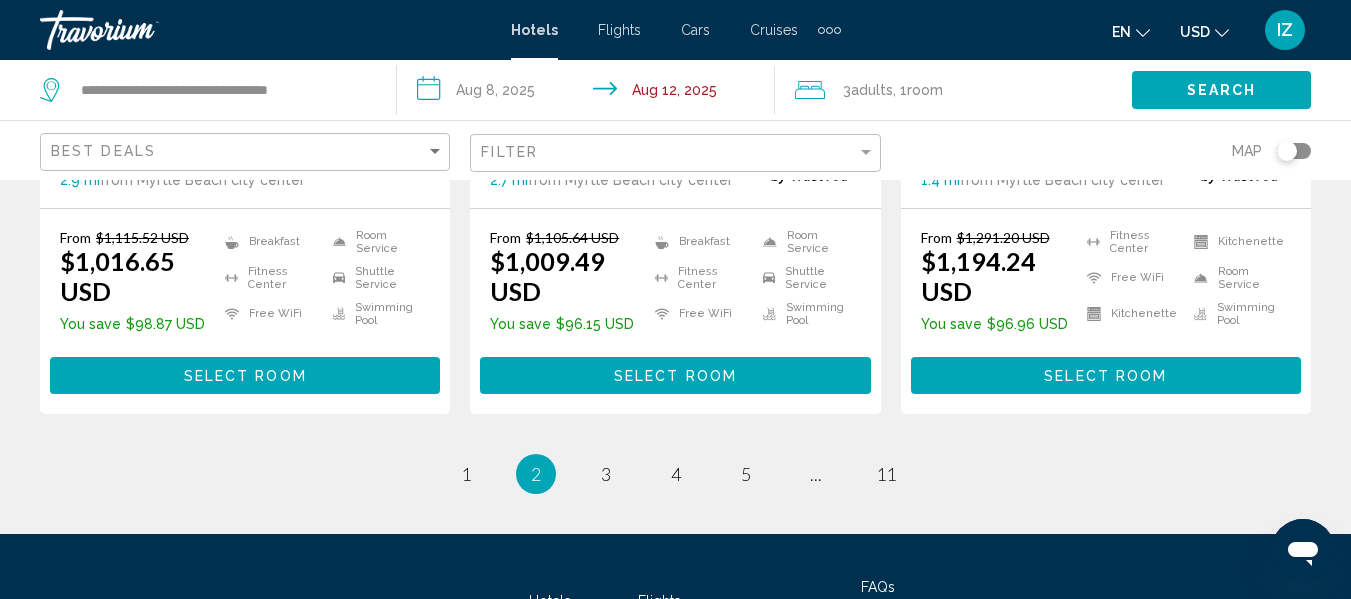 scroll, scrollTop: 2900, scrollLeft: 0, axis: vertical 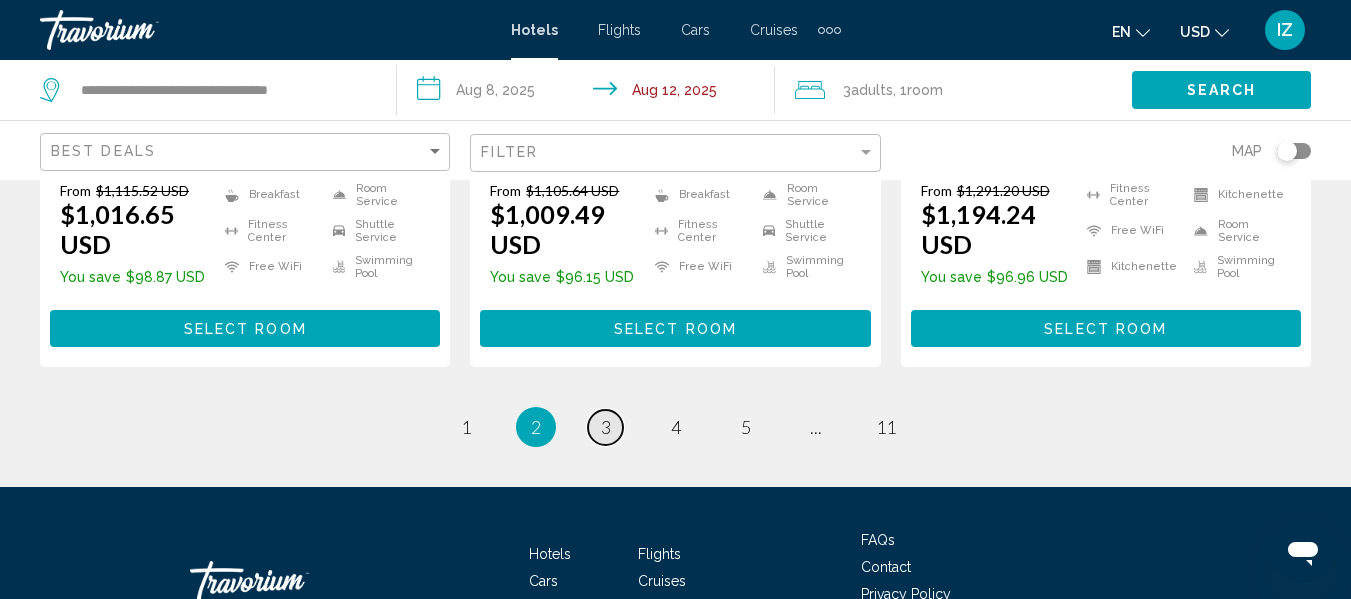 click on "3" at bounding box center [606, 427] 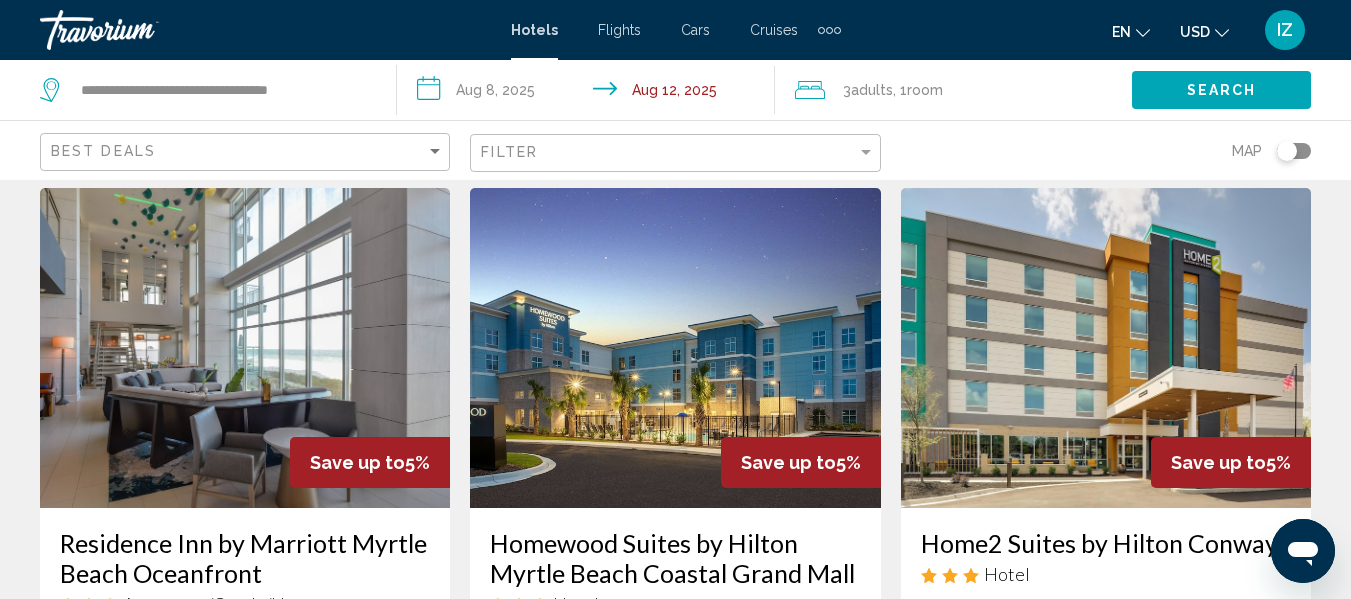 scroll, scrollTop: 2300, scrollLeft: 0, axis: vertical 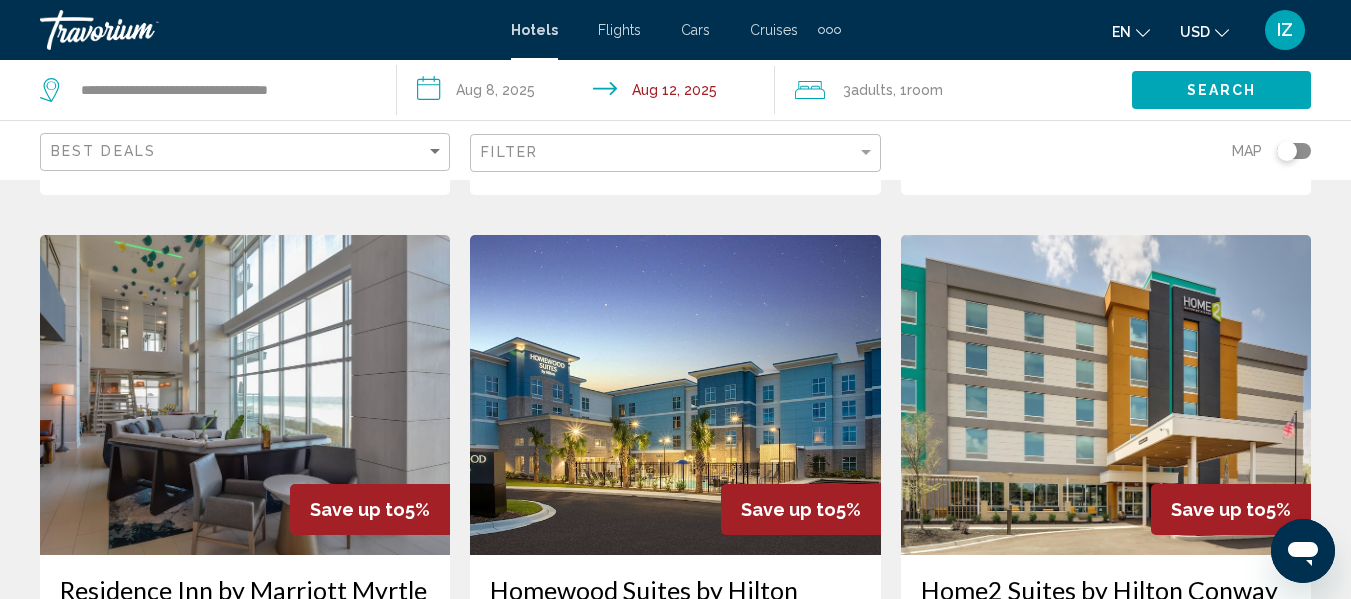 click at bounding box center [245, 395] 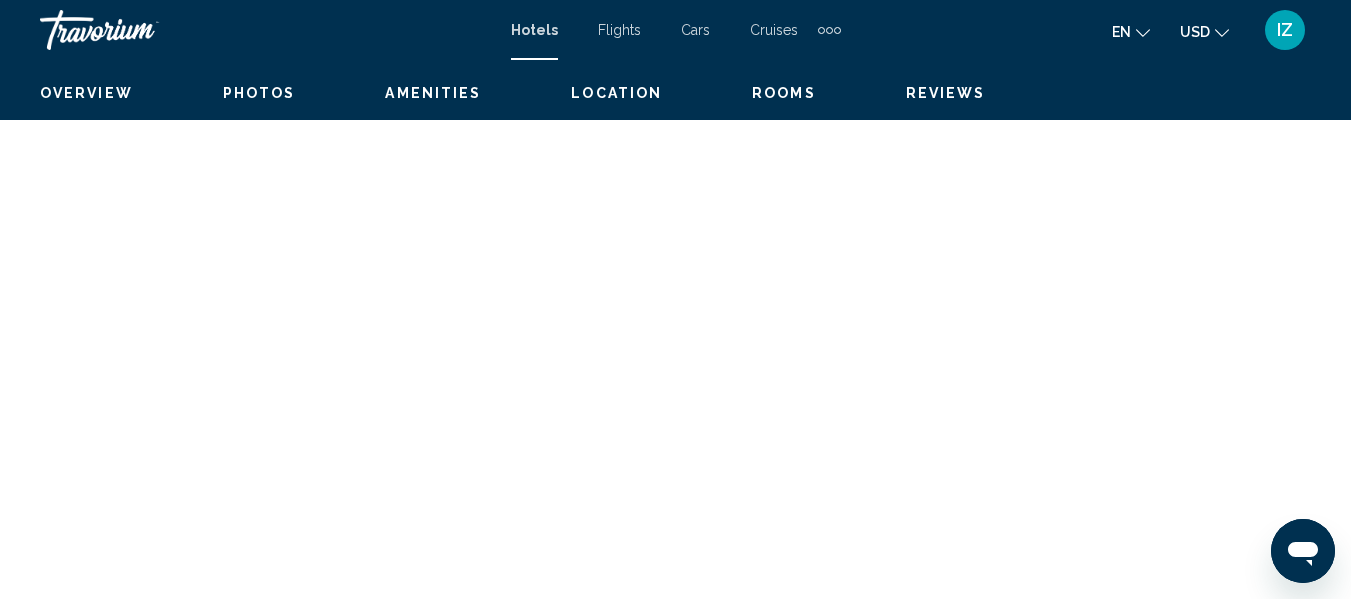 scroll, scrollTop: 236, scrollLeft: 0, axis: vertical 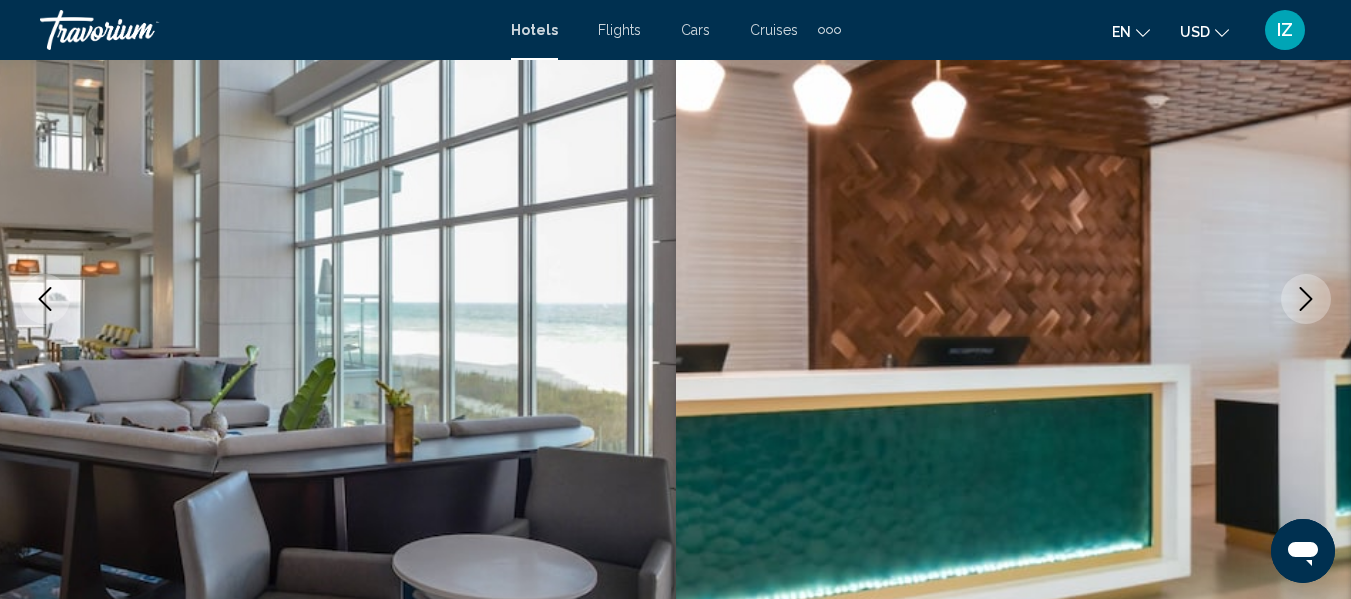 click 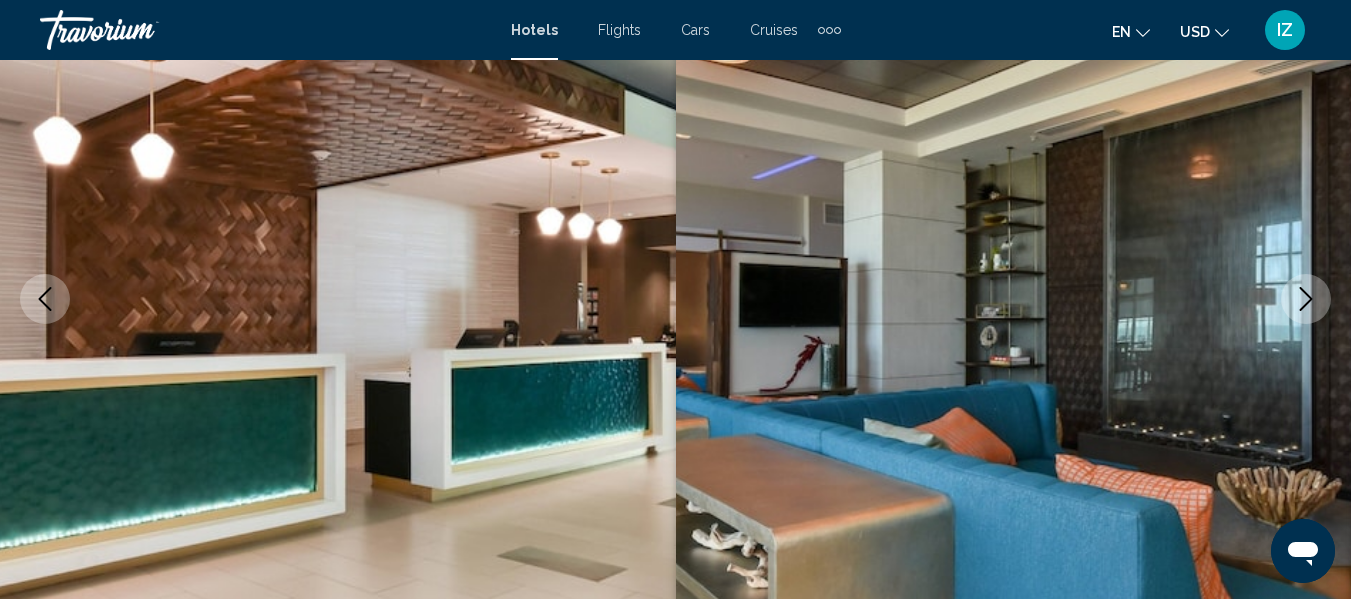 click 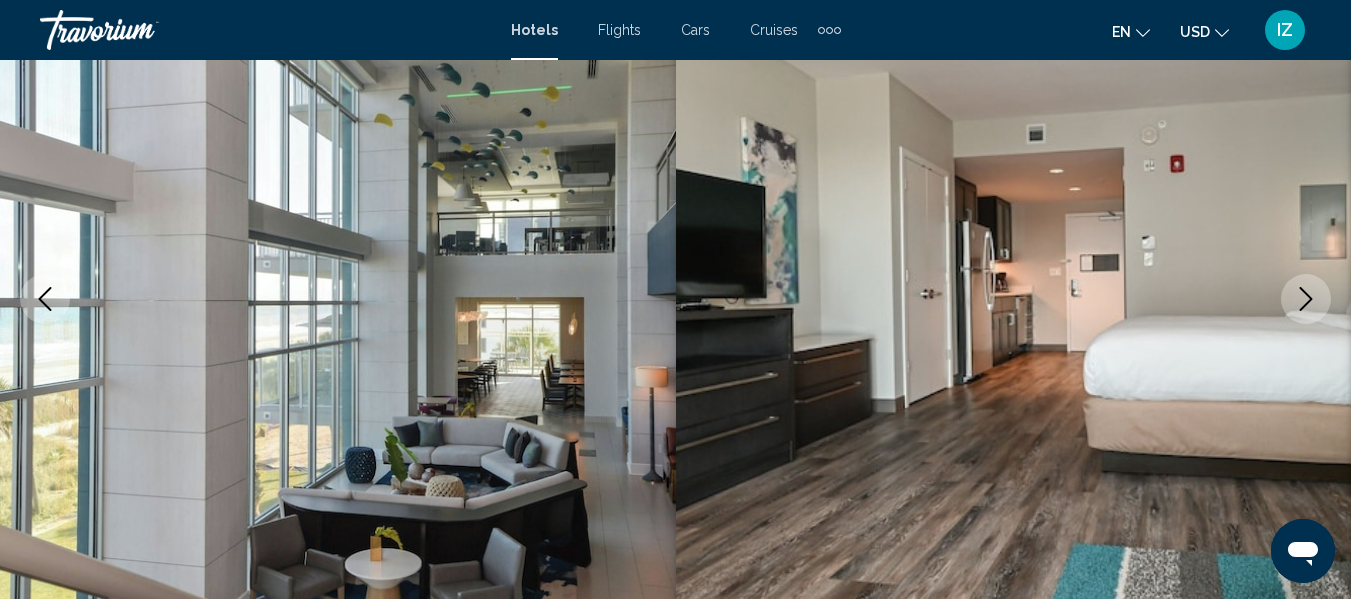 click 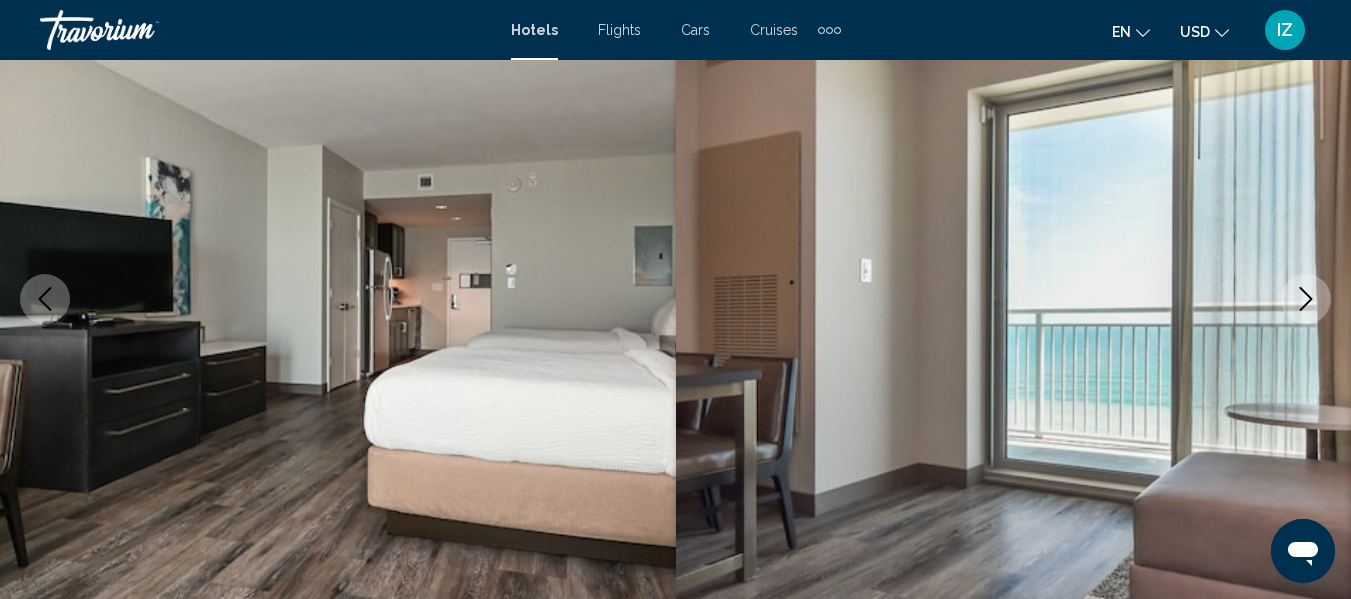 click 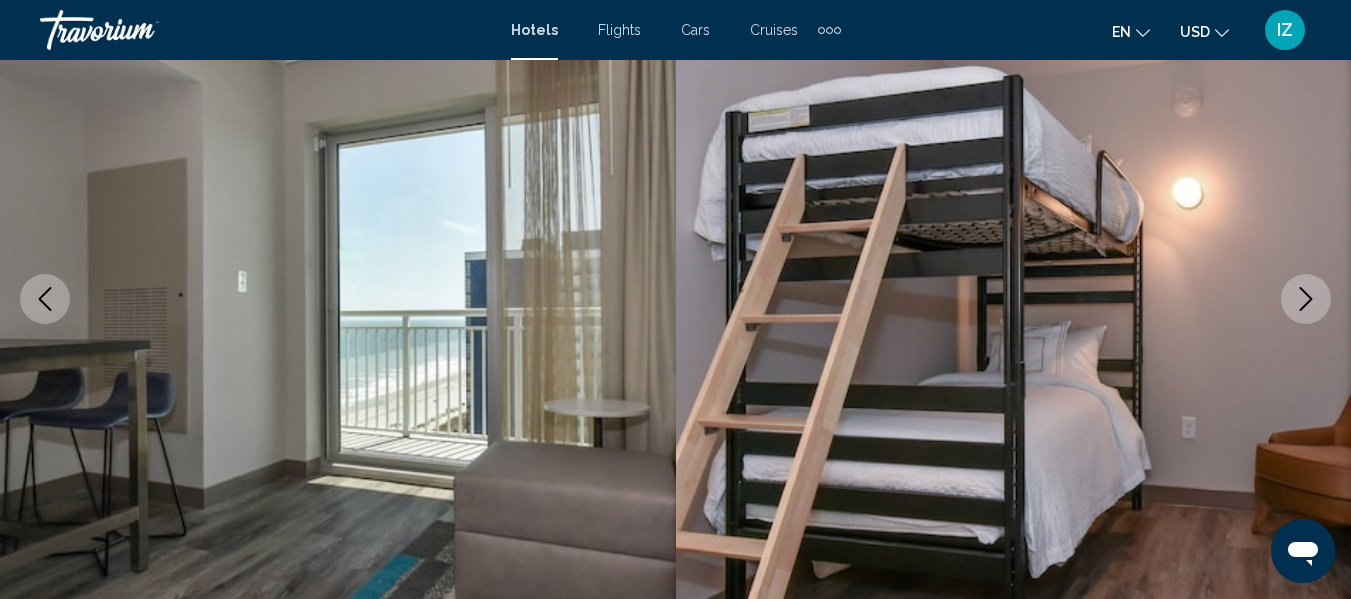click 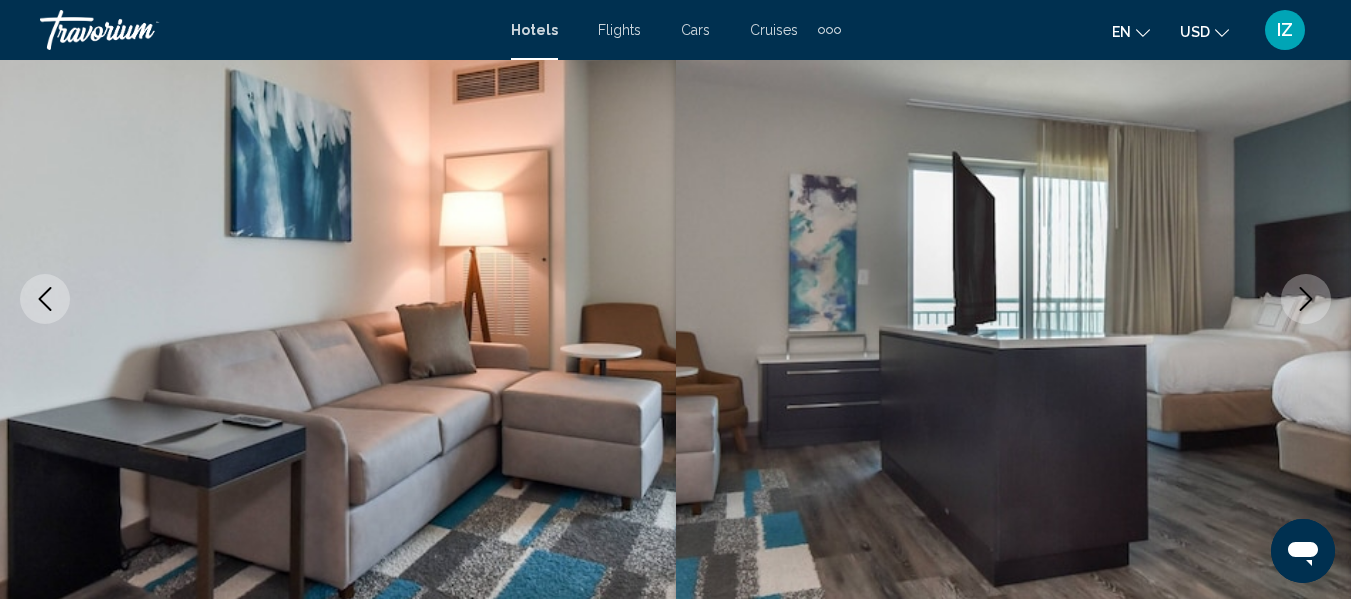 click 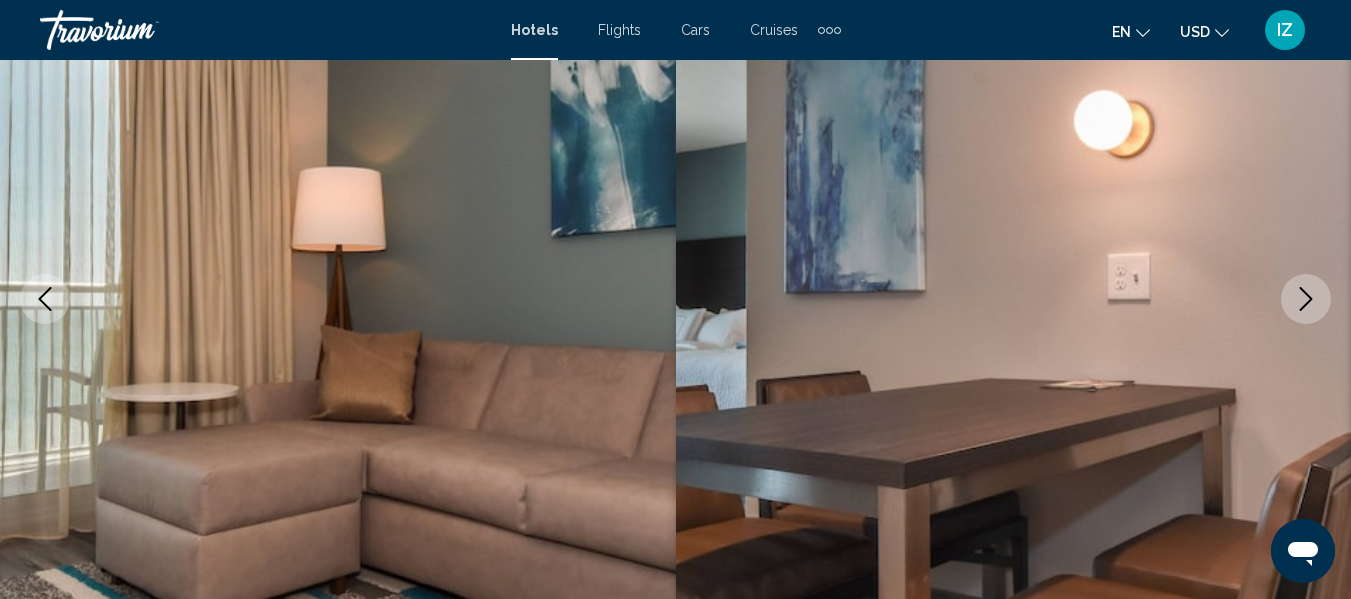 click 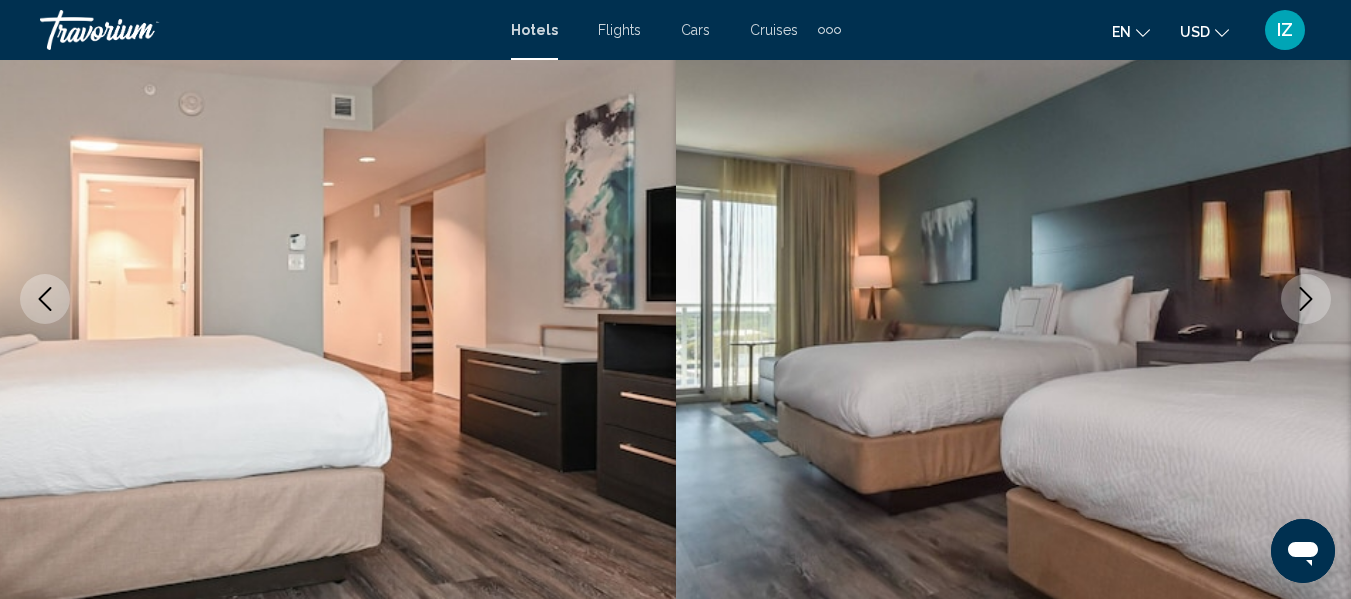 click 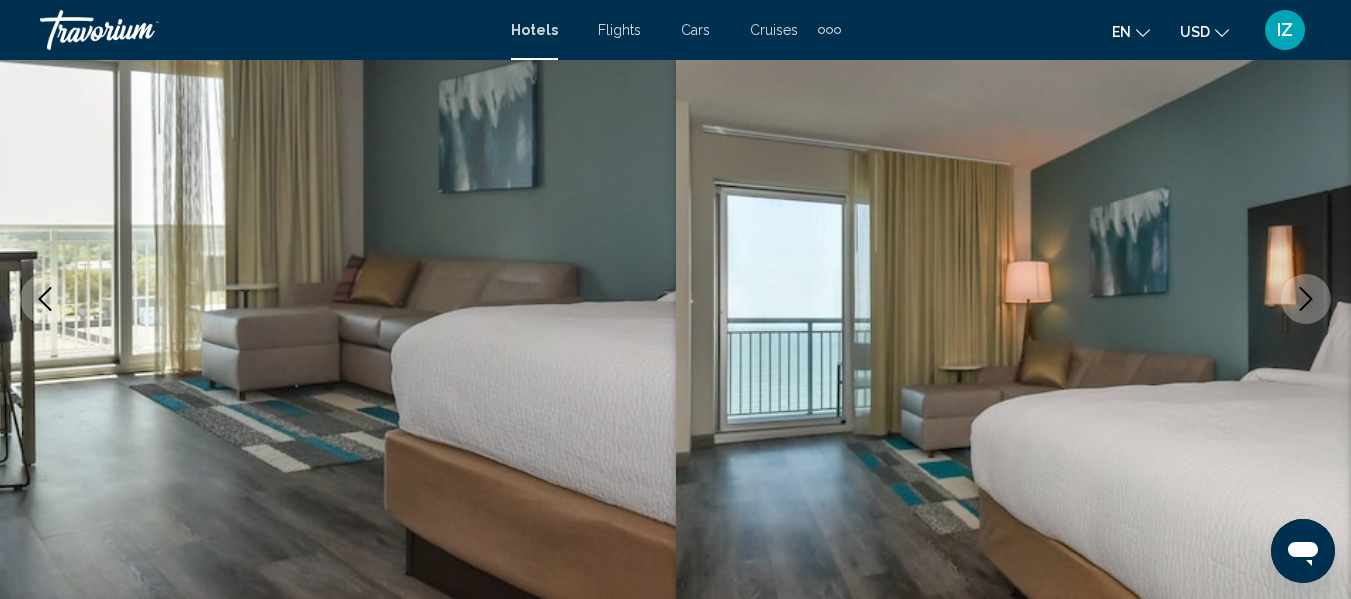 click 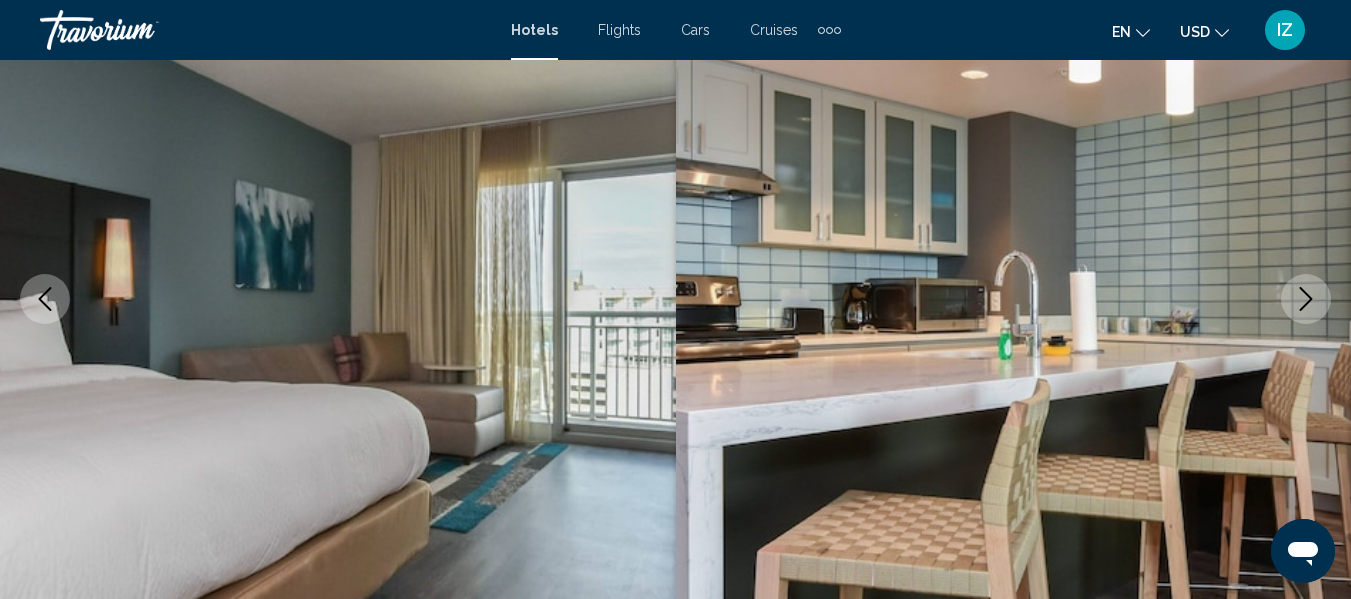 click 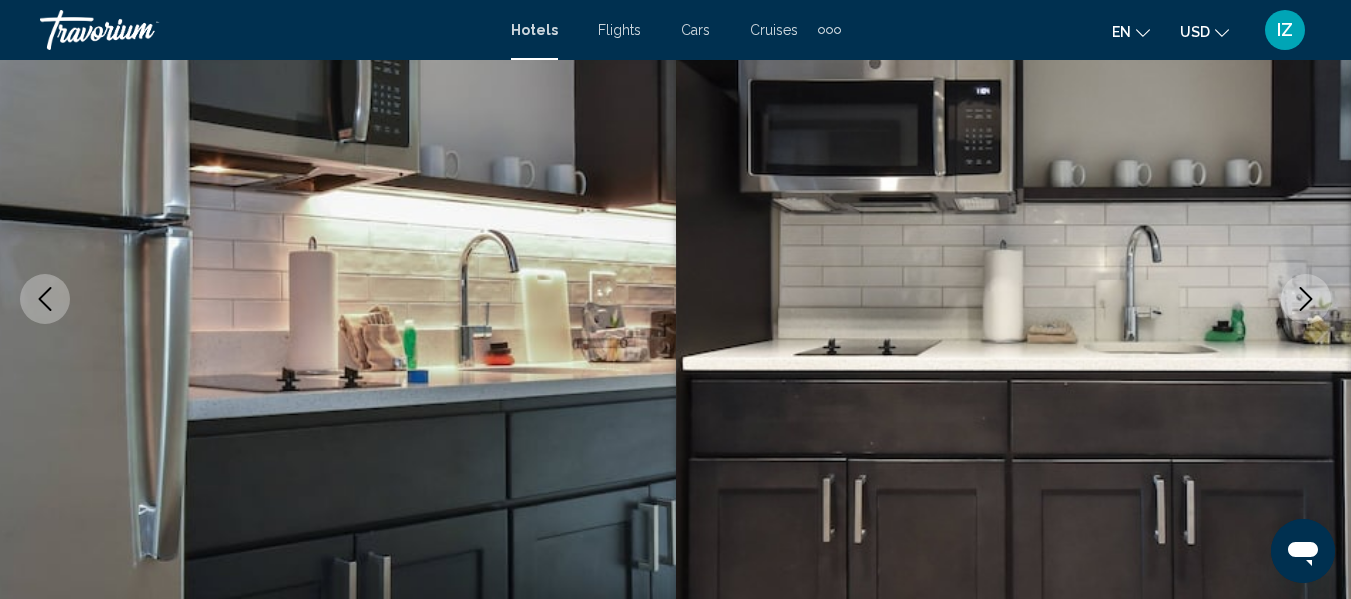 click 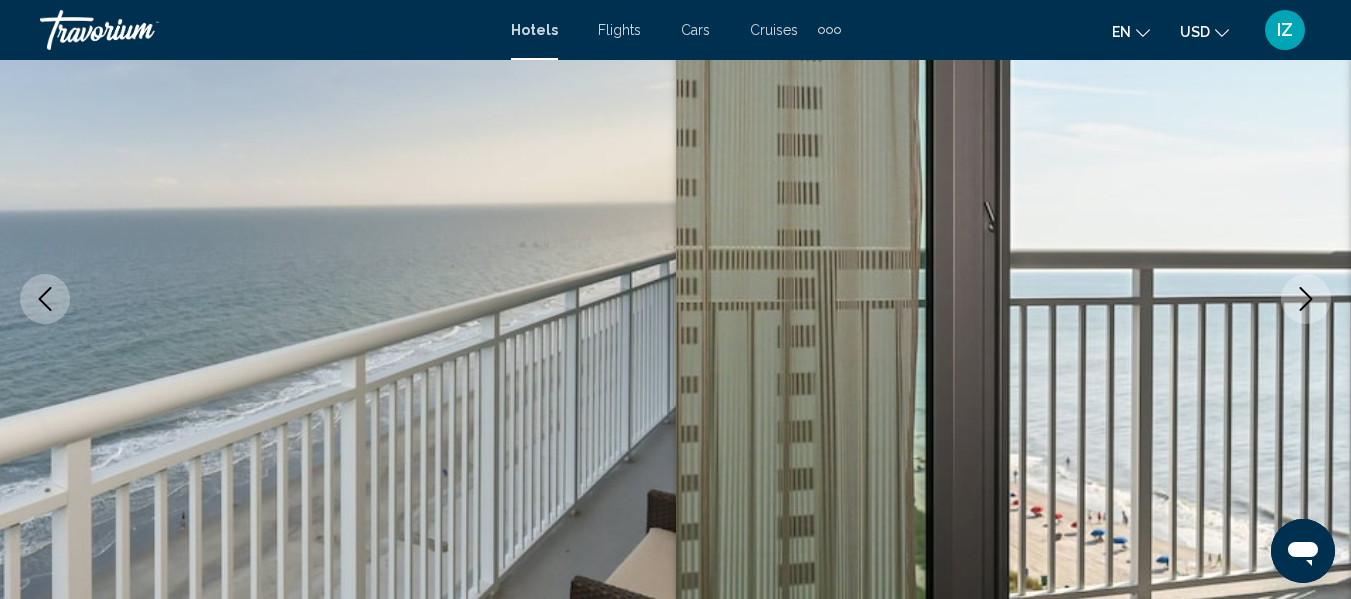 click 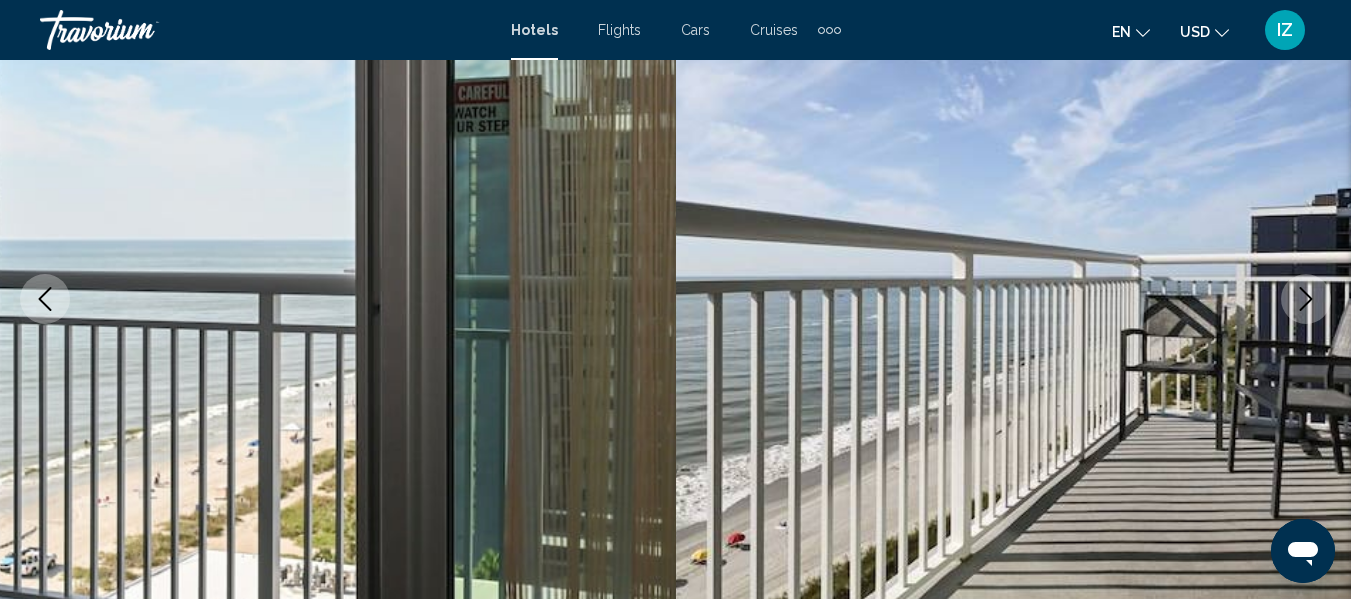 click 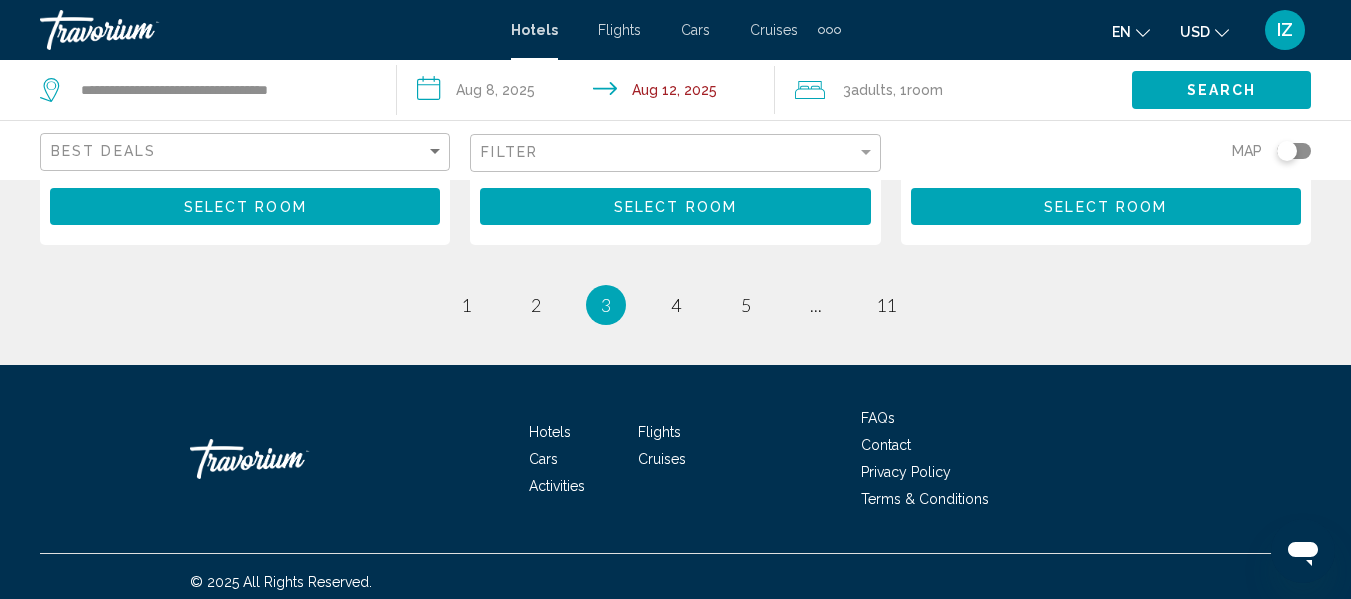 scroll, scrollTop: 3039, scrollLeft: 0, axis: vertical 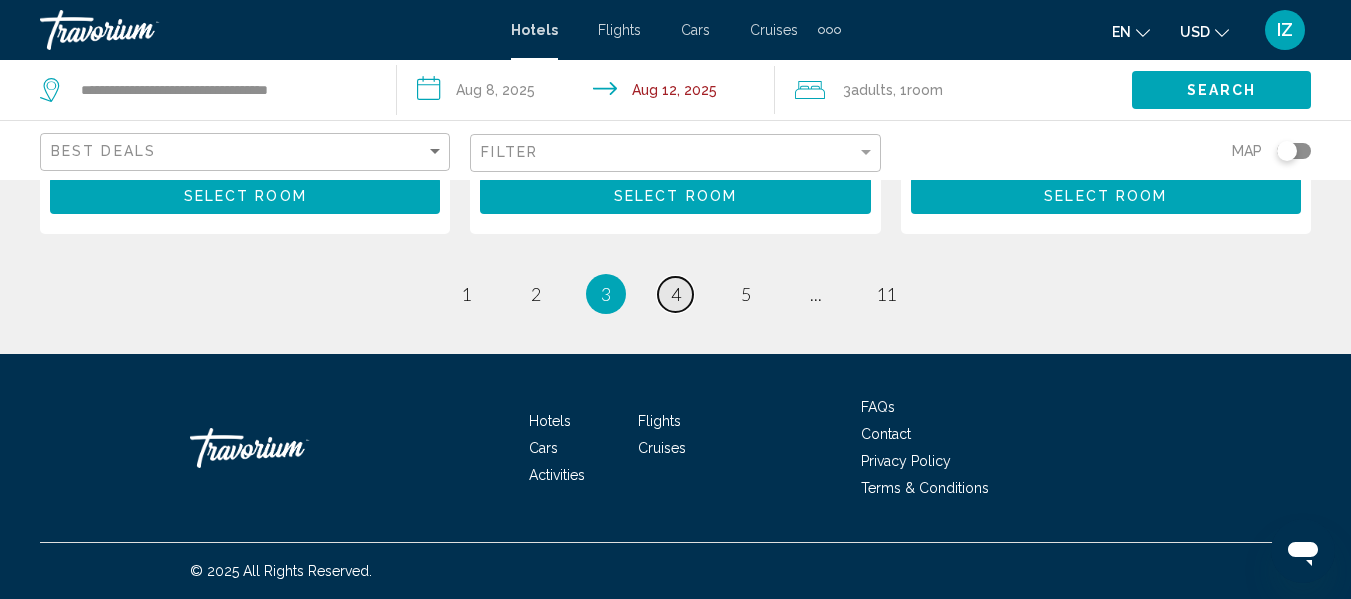 click on "4" at bounding box center (676, 294) 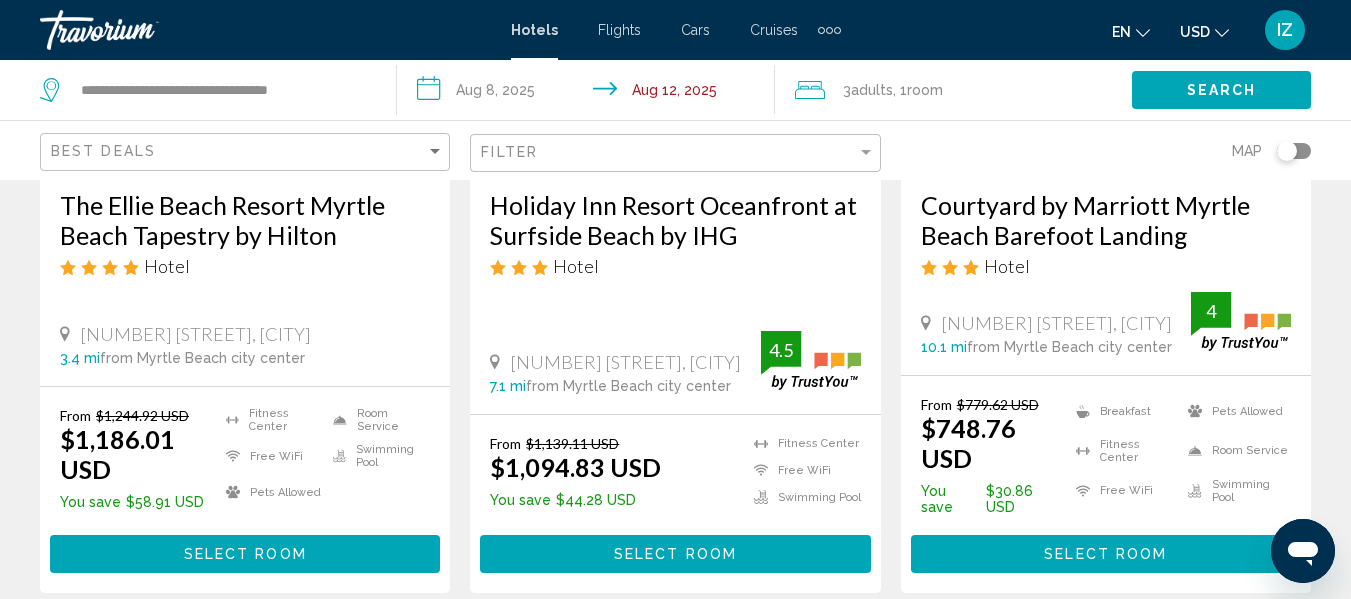 scroll, scrollTop: 0, scrollLeft: 0, axis: both 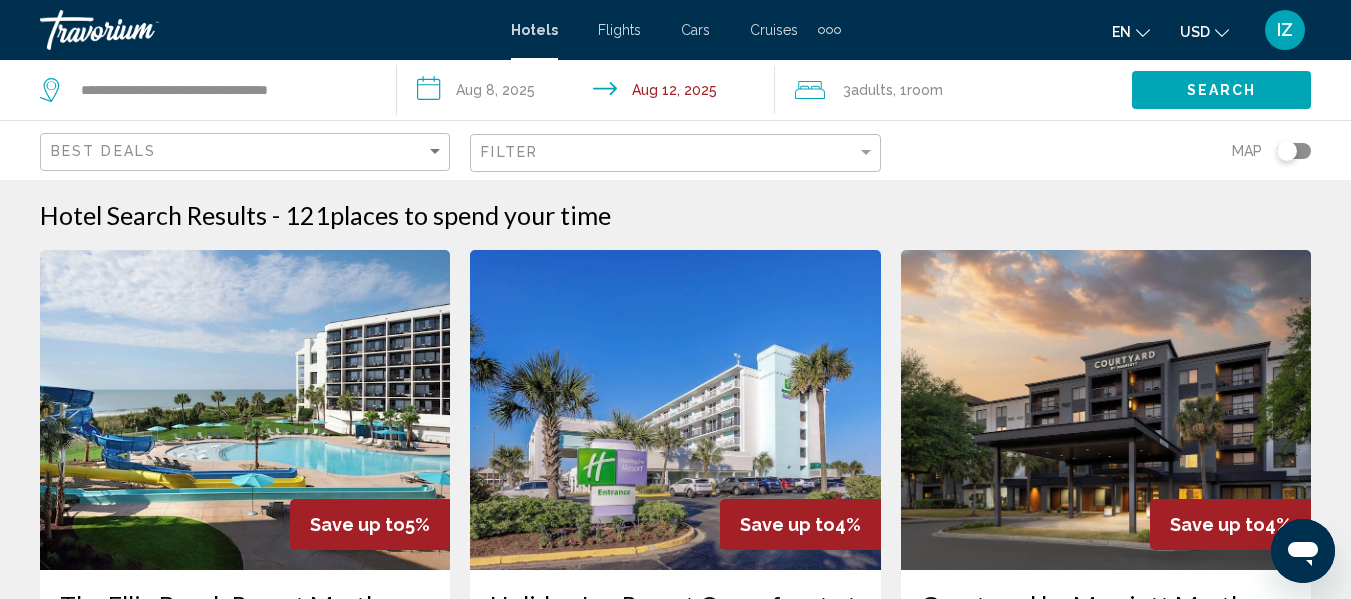 click at bounding box center [1106, 410] 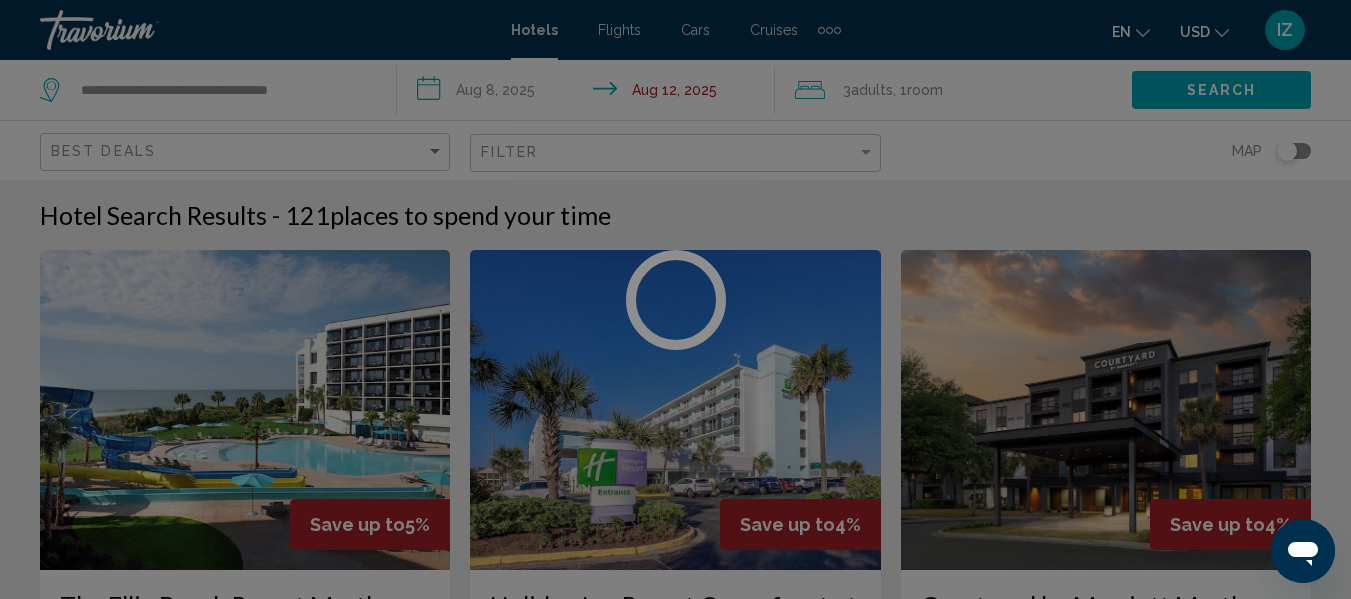 scroll, scrollTop: 236, scrollLeft: 0, axis: vertical 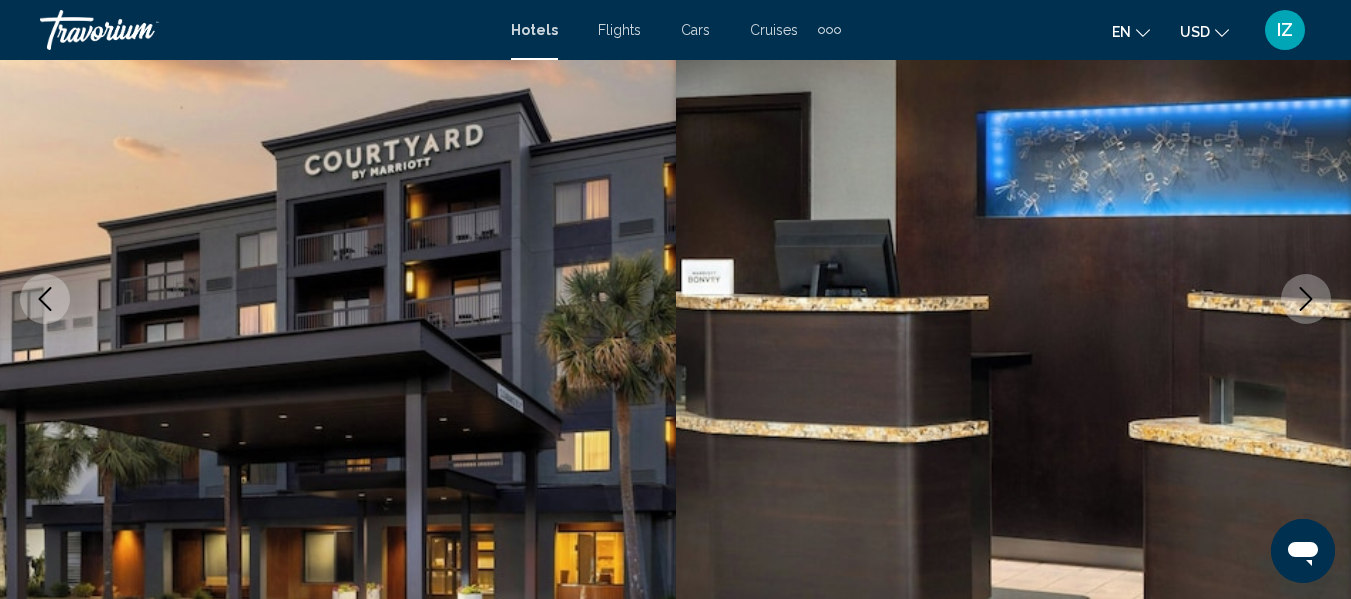 click 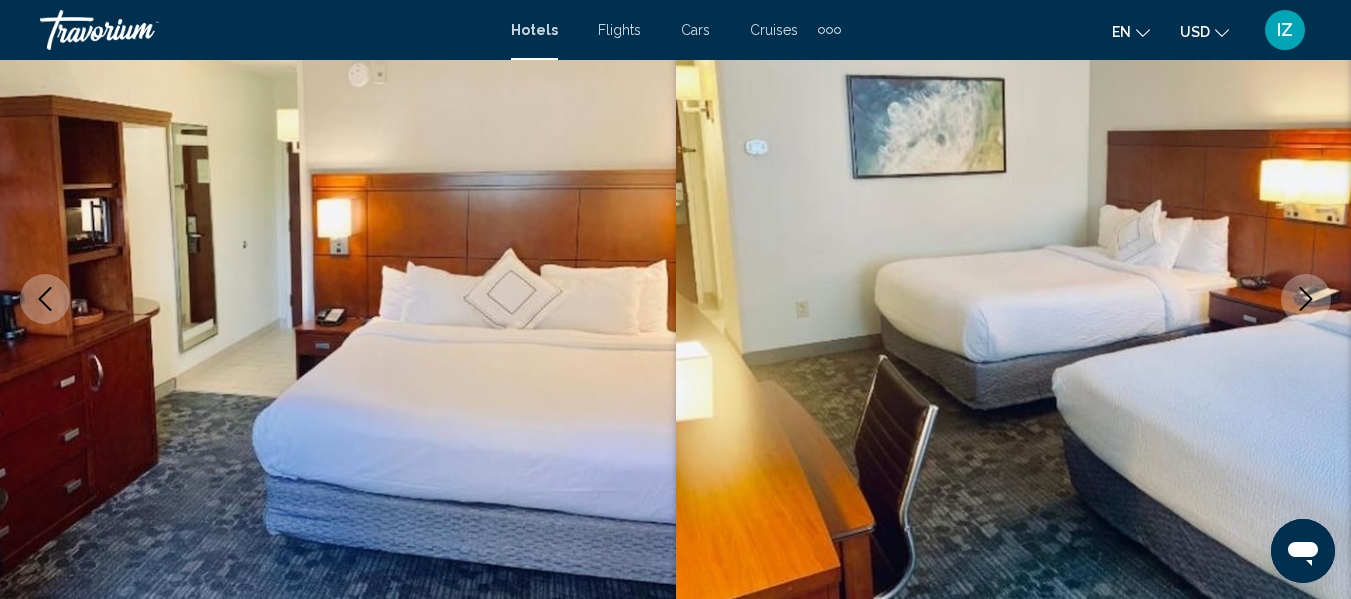 click 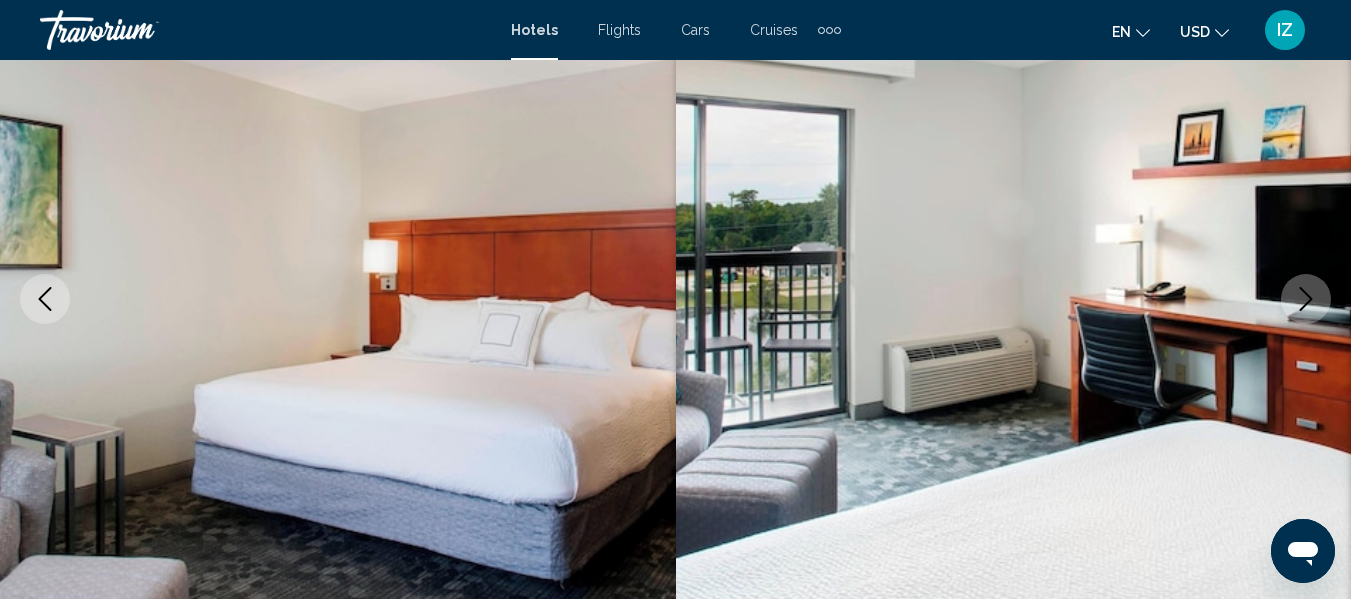 click 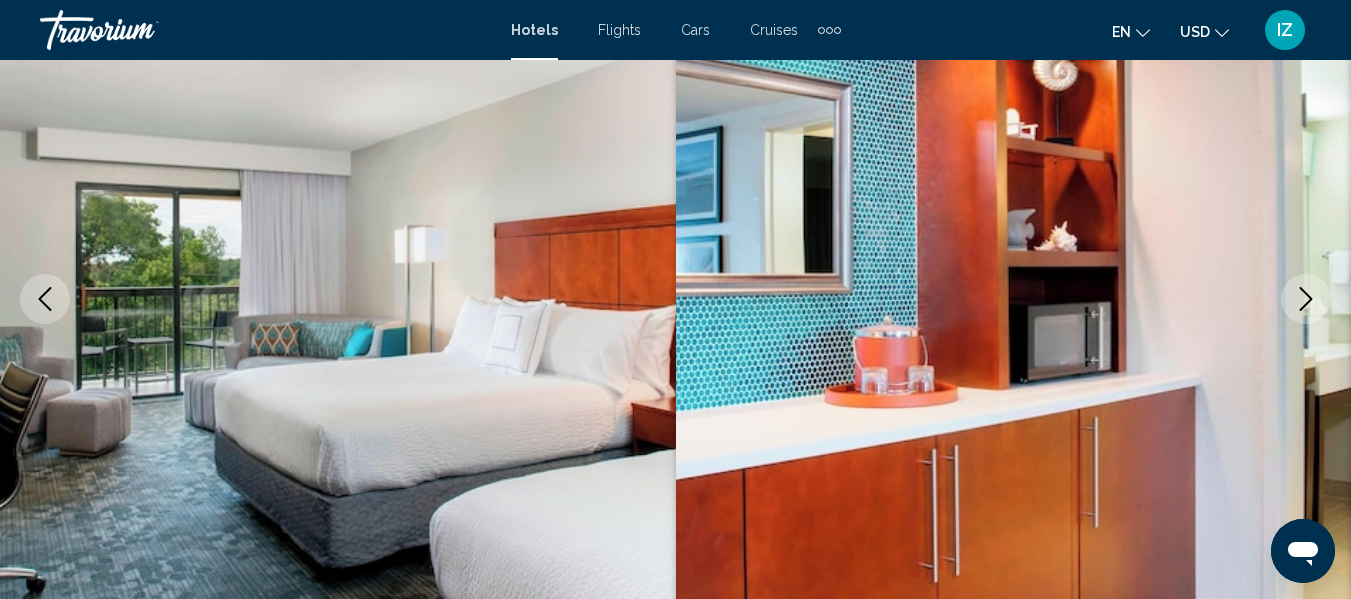 click 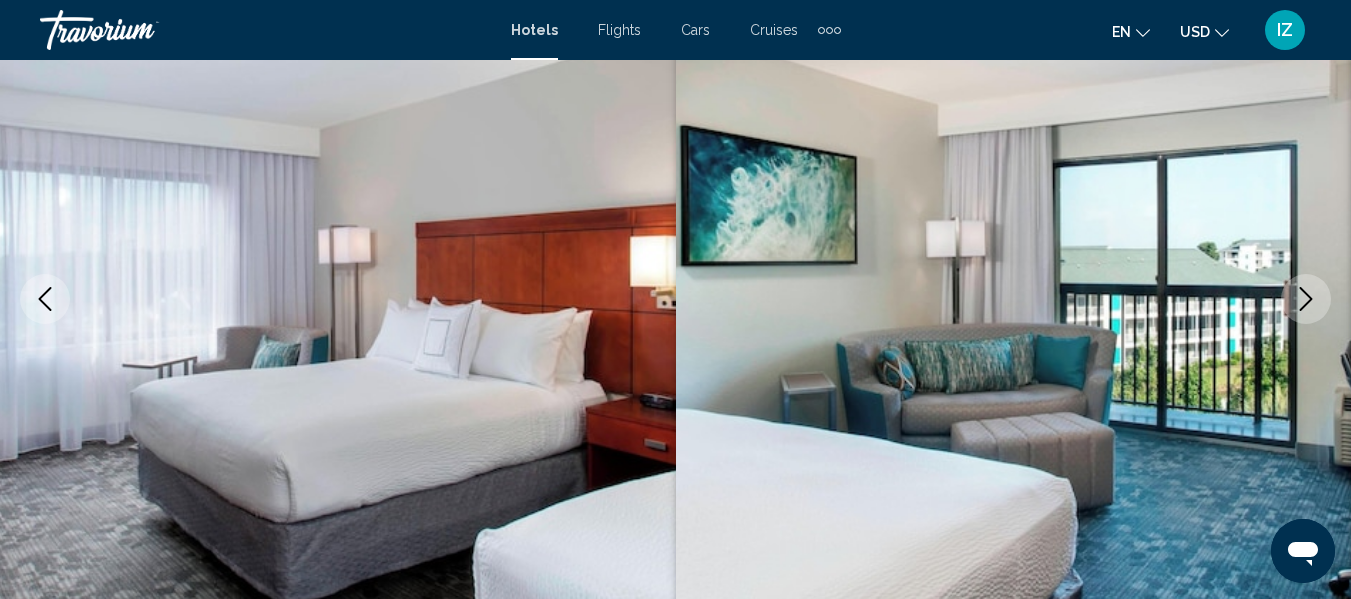 click 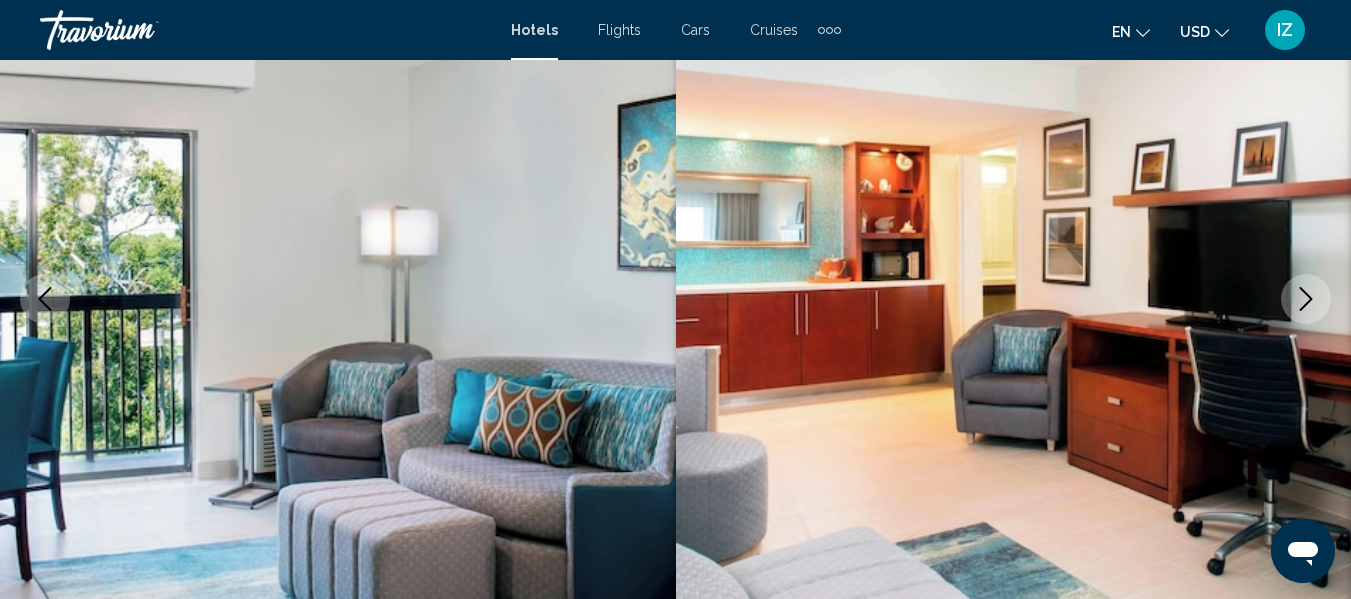 click 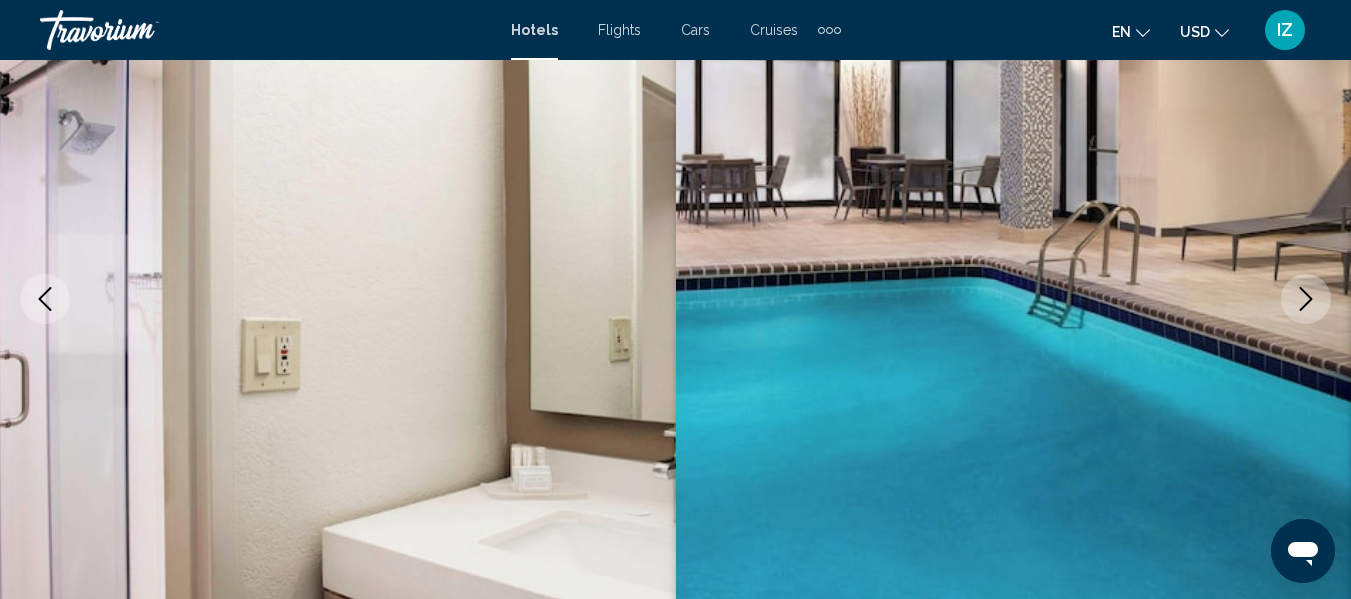 click 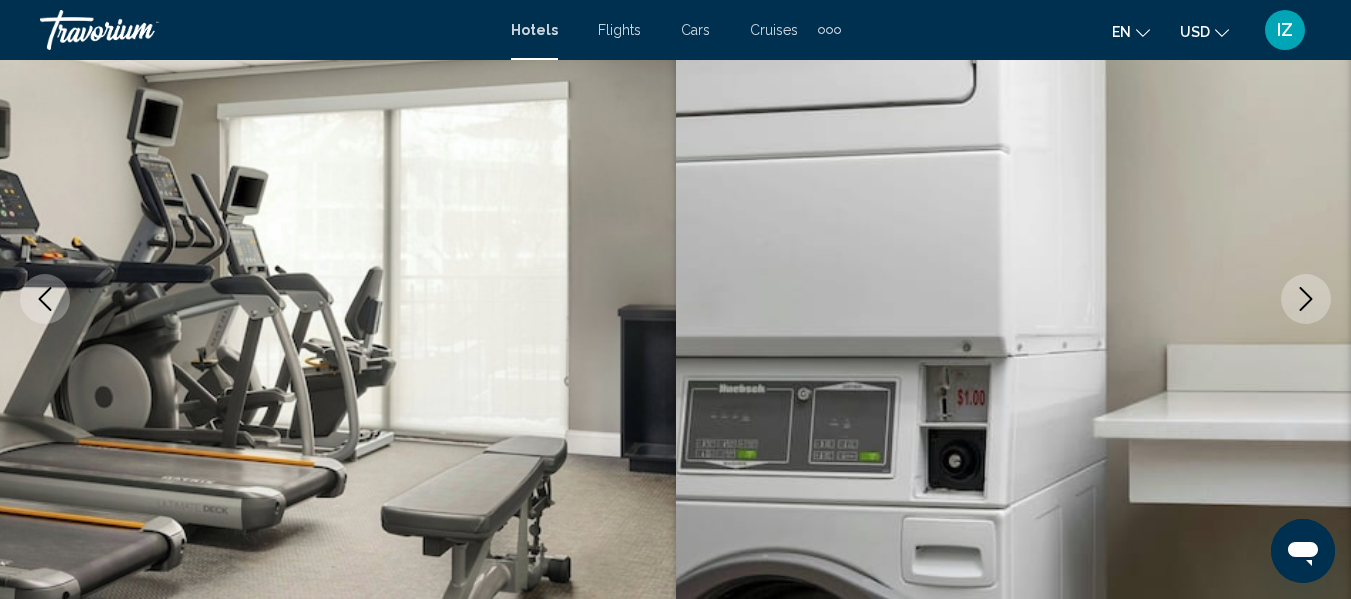 click 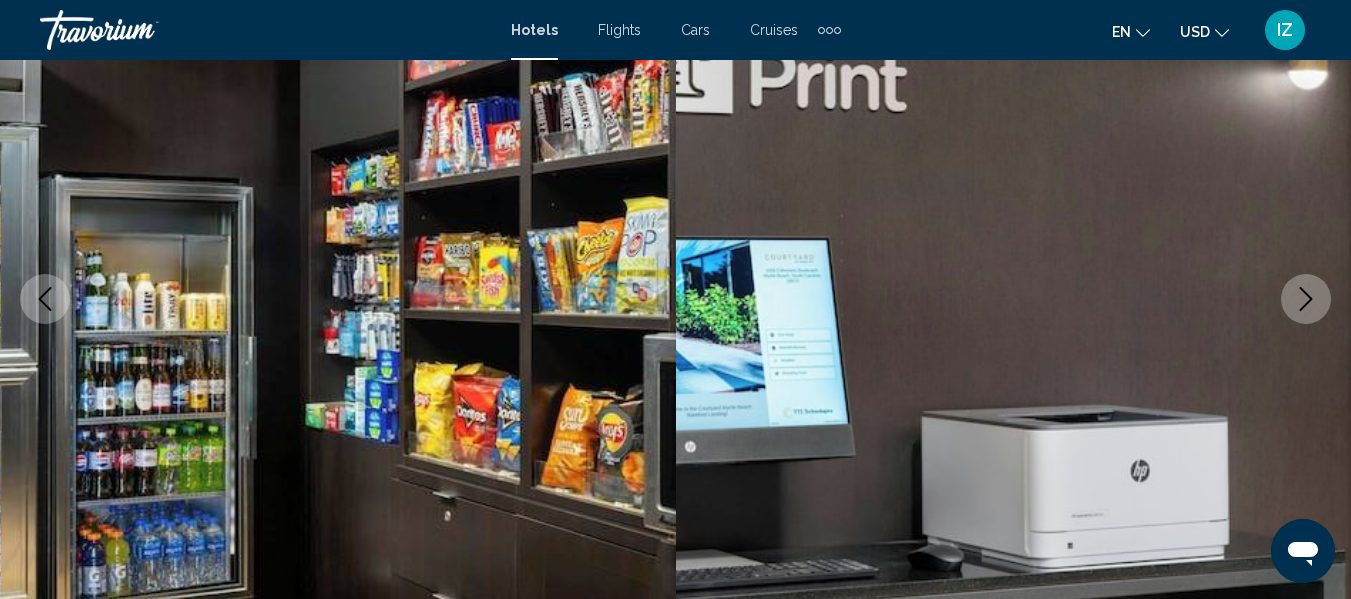 click 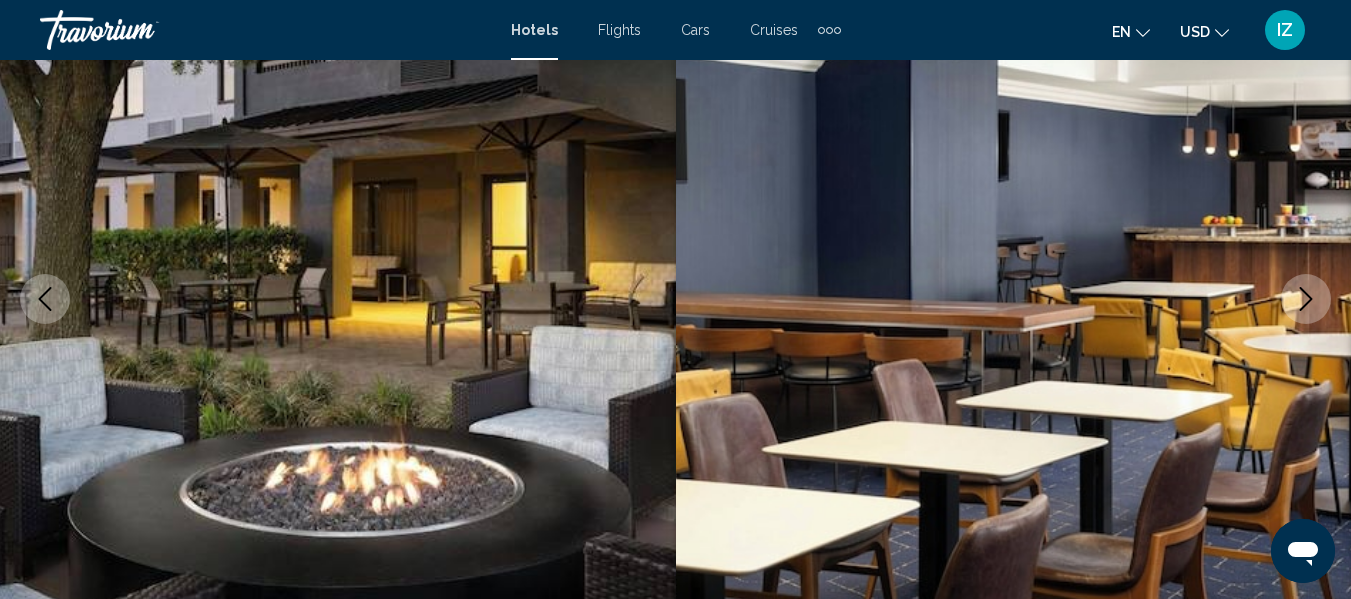 click 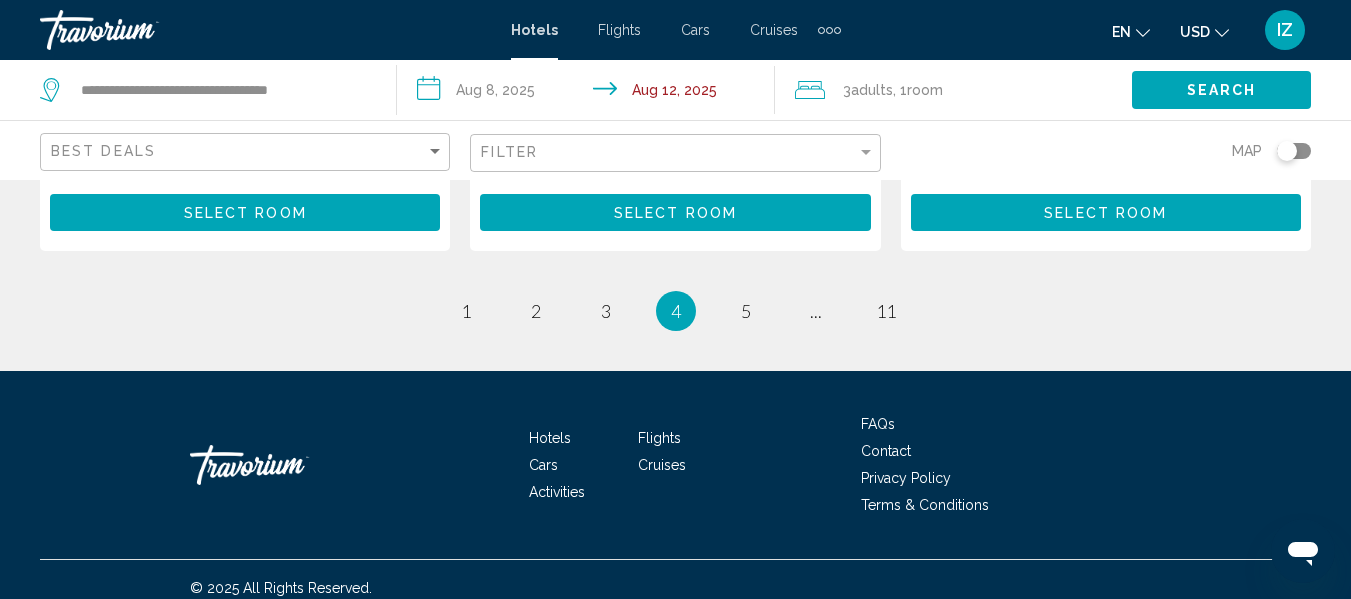scroll, scrollTop: 3039, scrollLeft: 0, axis: vertical 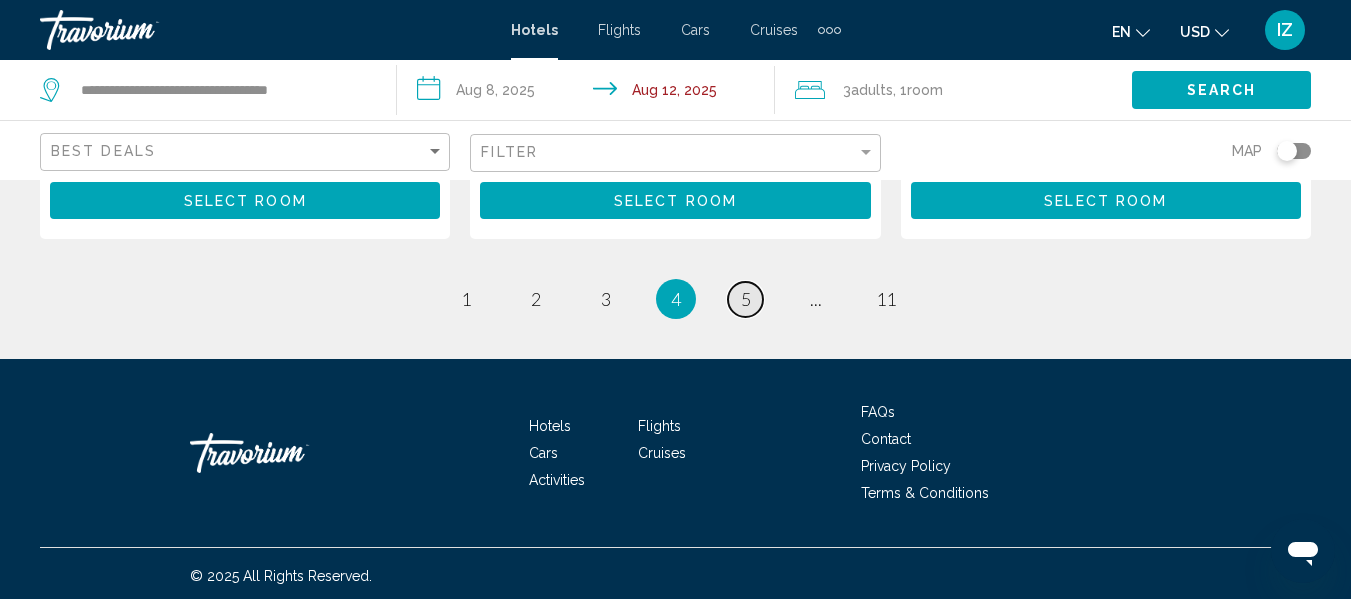 click on "page  5" at bounding box center [745, 299] 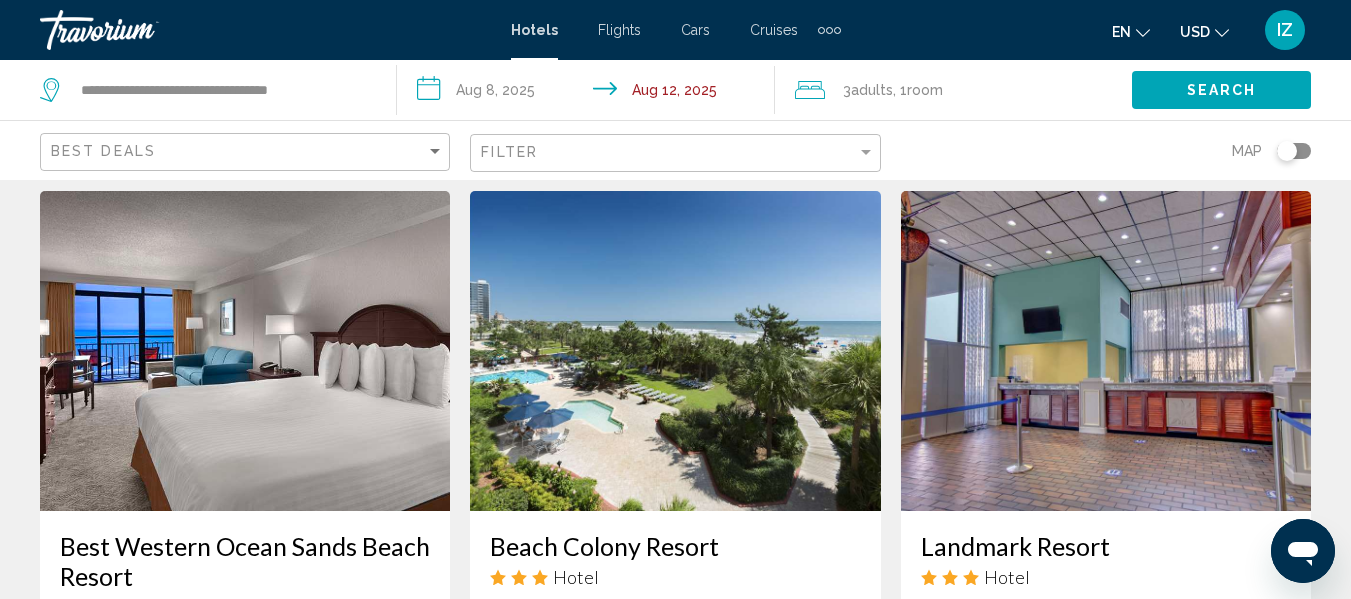 scroll, scrollTop: 1700, scrollLeft: 0, axis: vertical 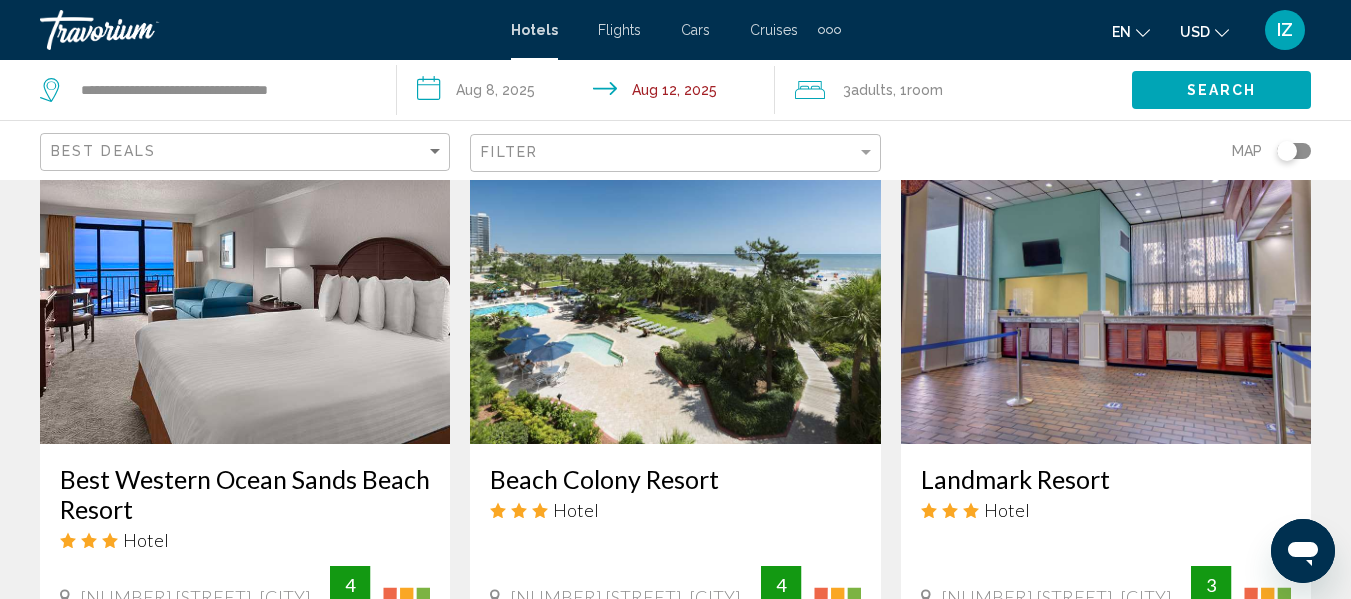 click 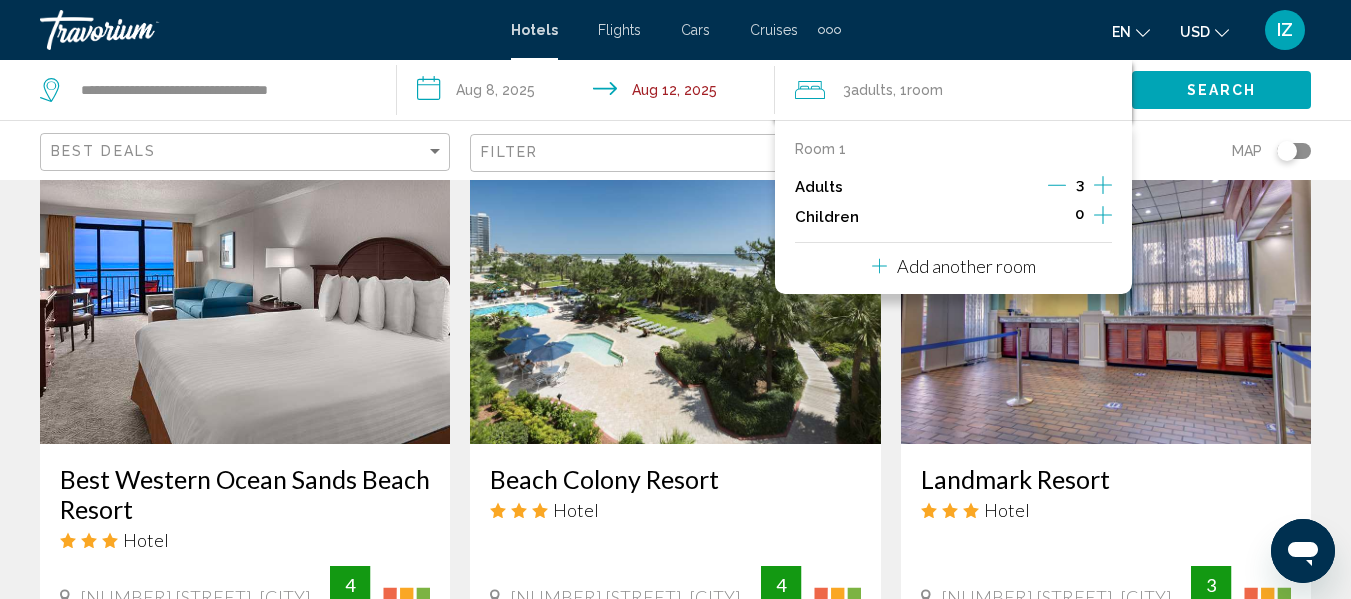 click 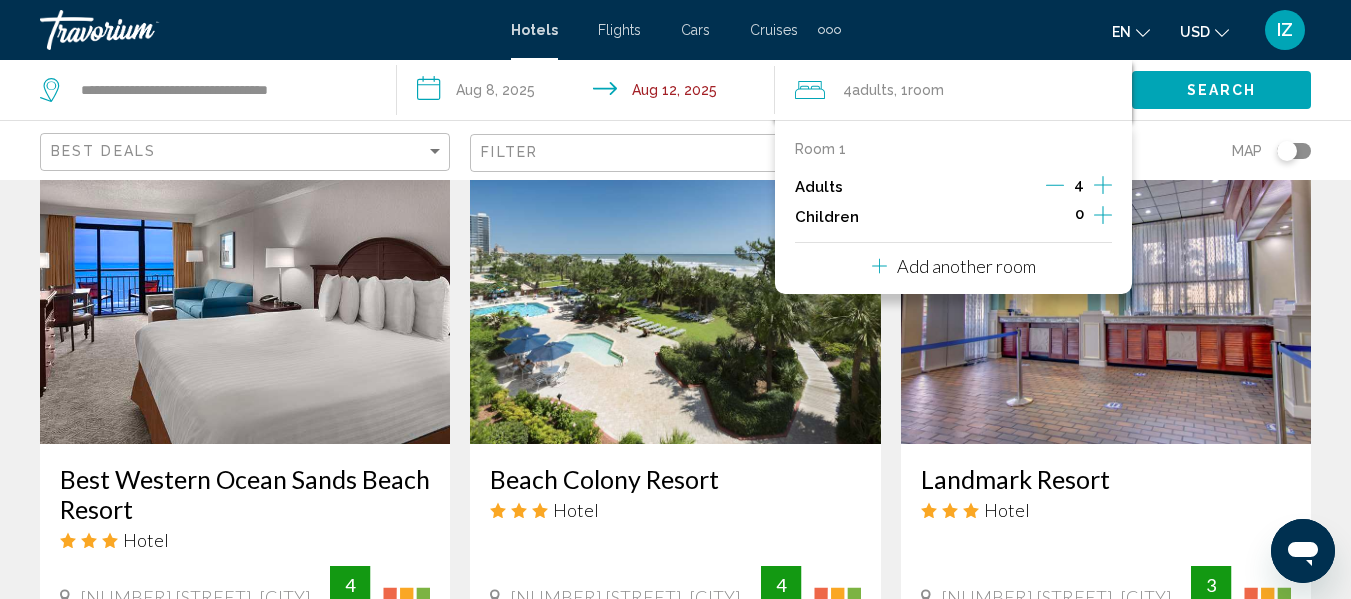 click on "Search" 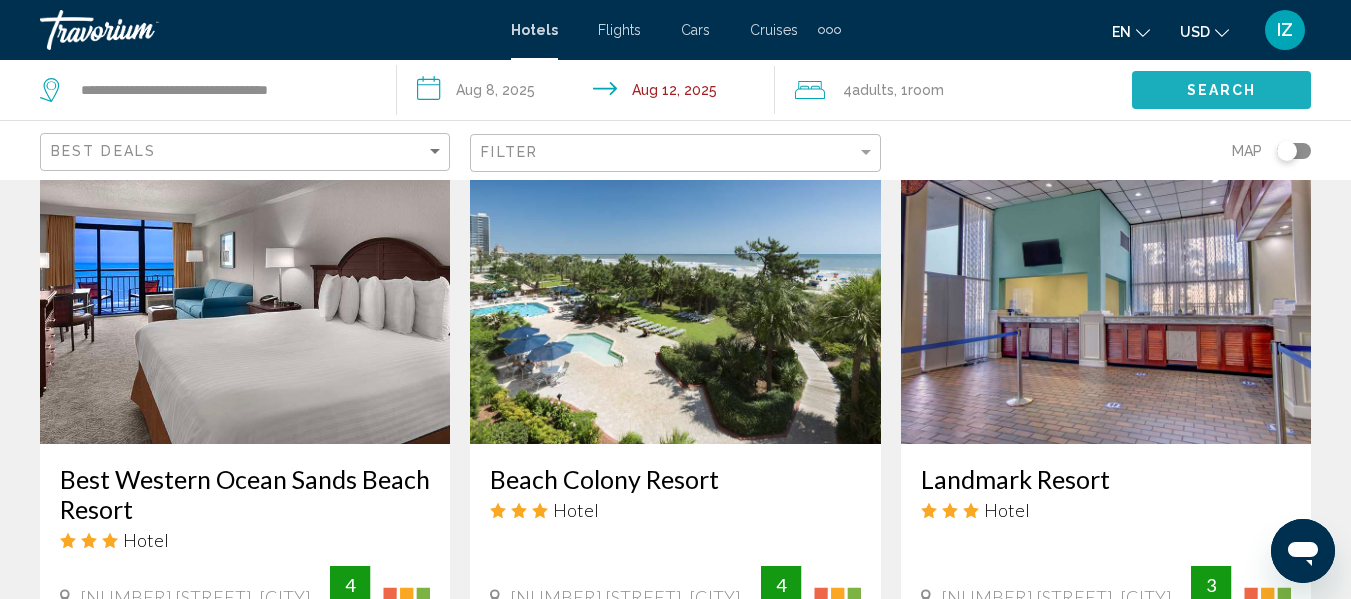 click on "Search" 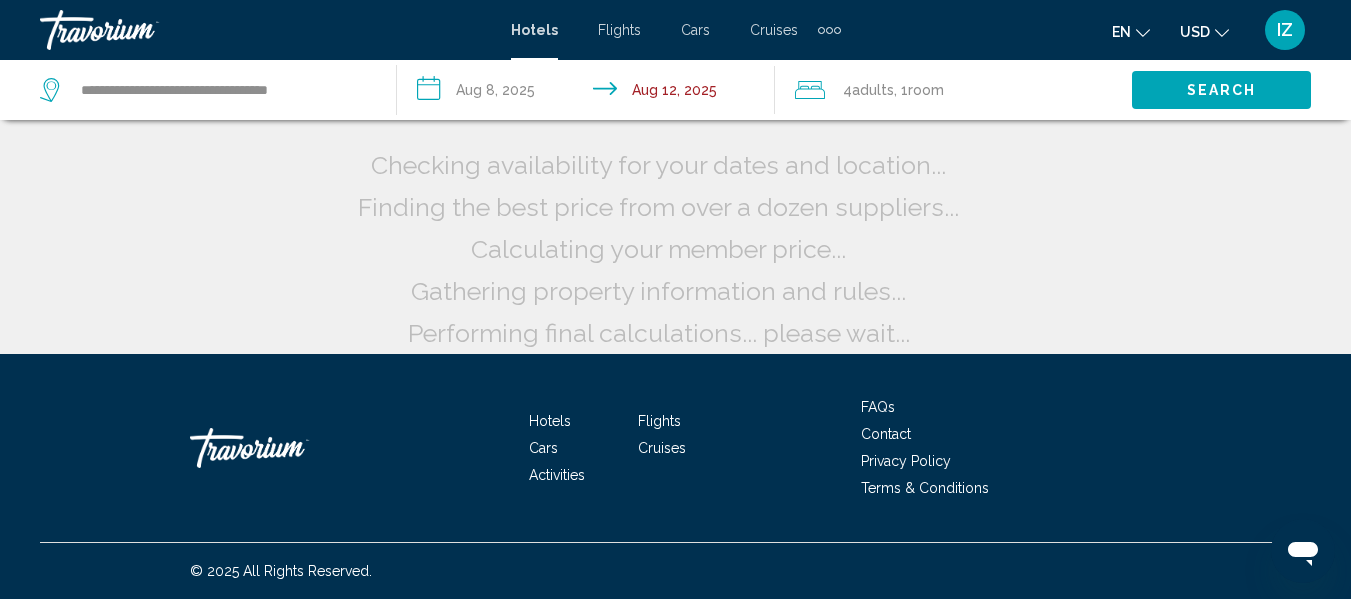 scroll, scrollTop: 58, scrollLeft: 0, axis: vertical 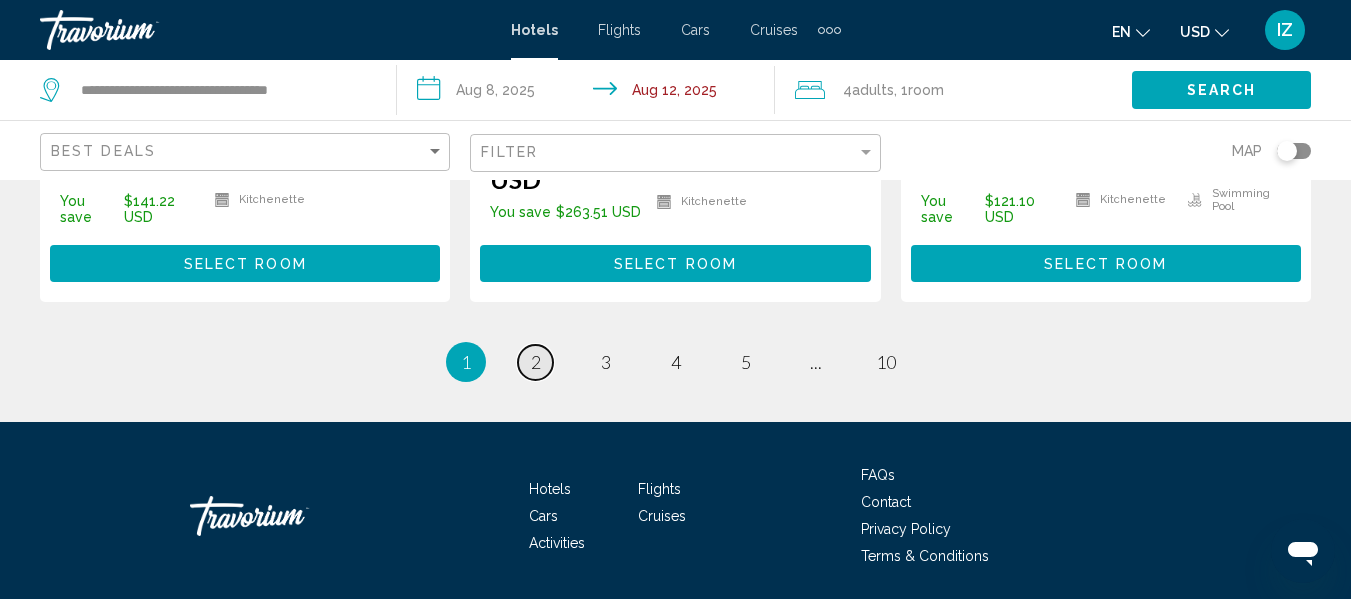 click on "page  2" at bounding box center (535, 362) 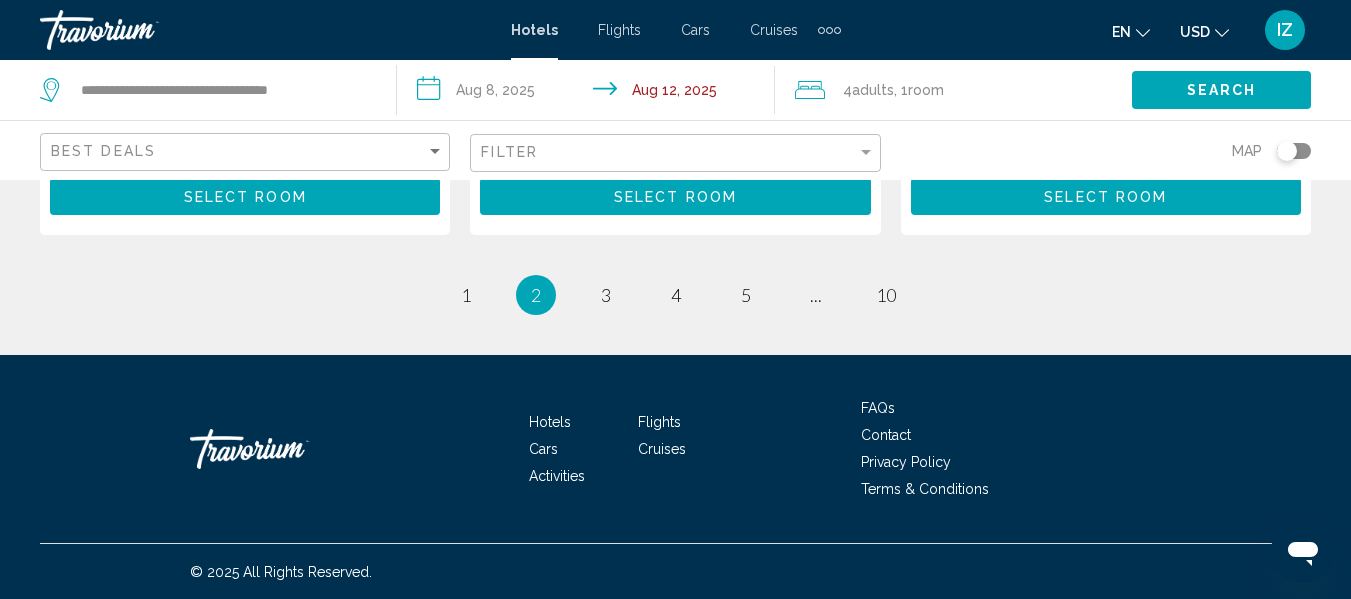 scroll, scrollTop: 3038, scrollLeft: 0, axis: vertical 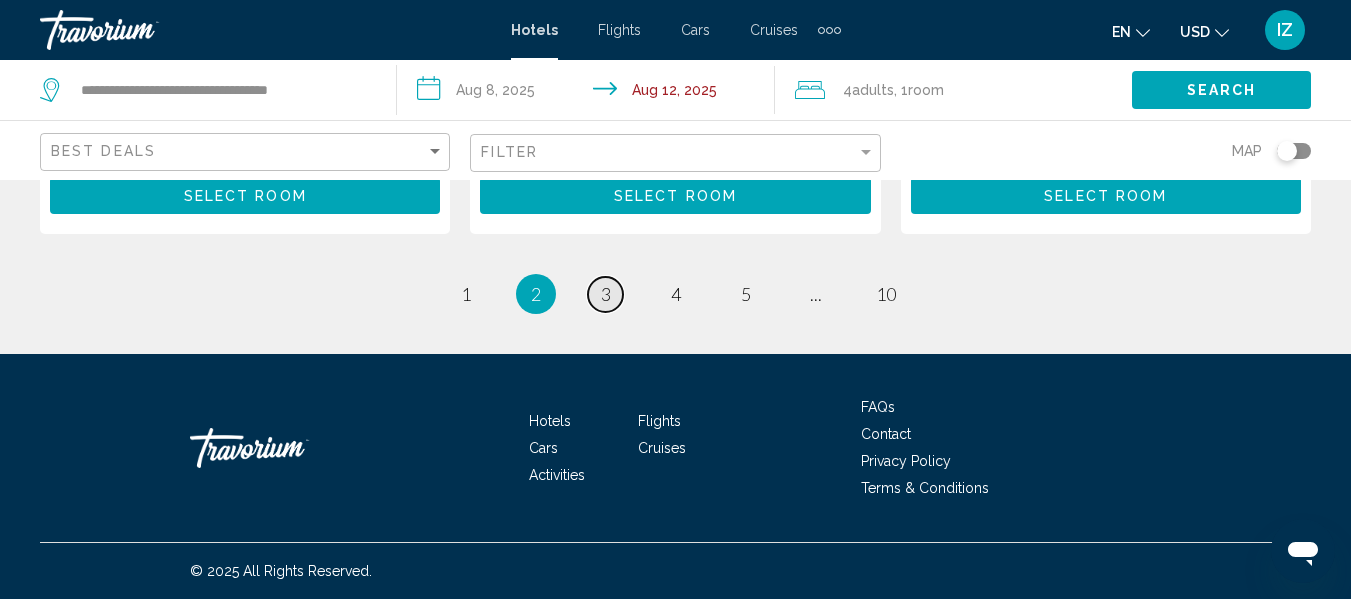 click on "3" at bounding box center [606, 294] 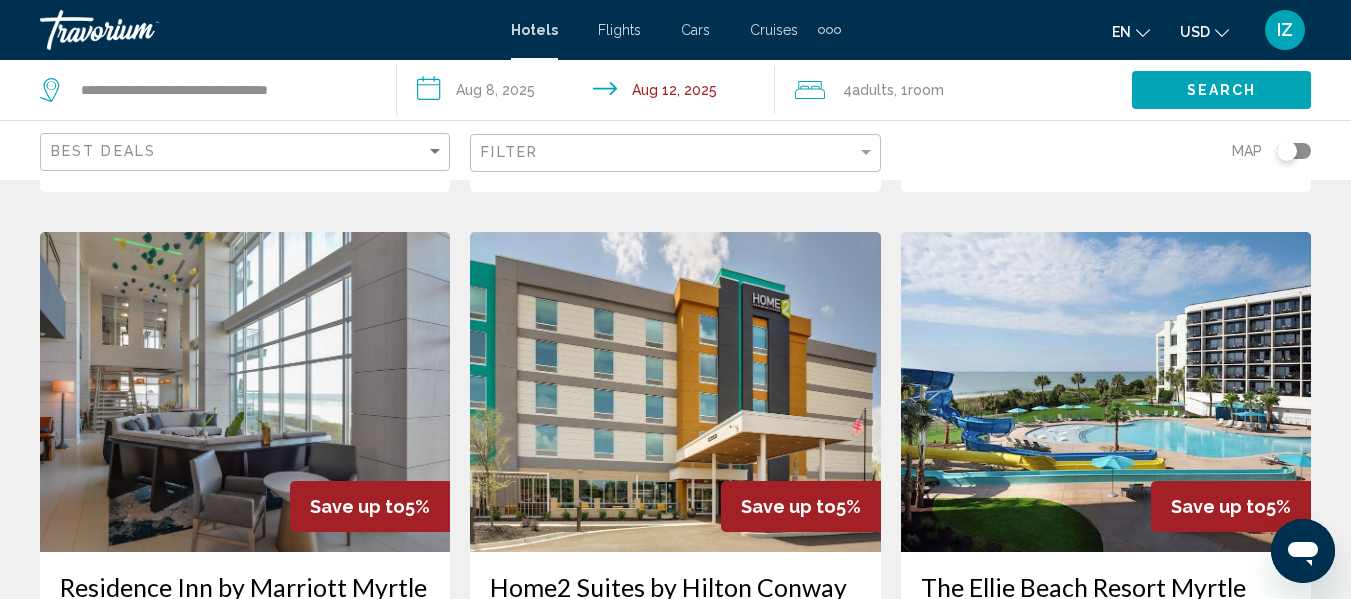 scroll, scrollTop: 2300, scrollLeft: 0, axis: vertical 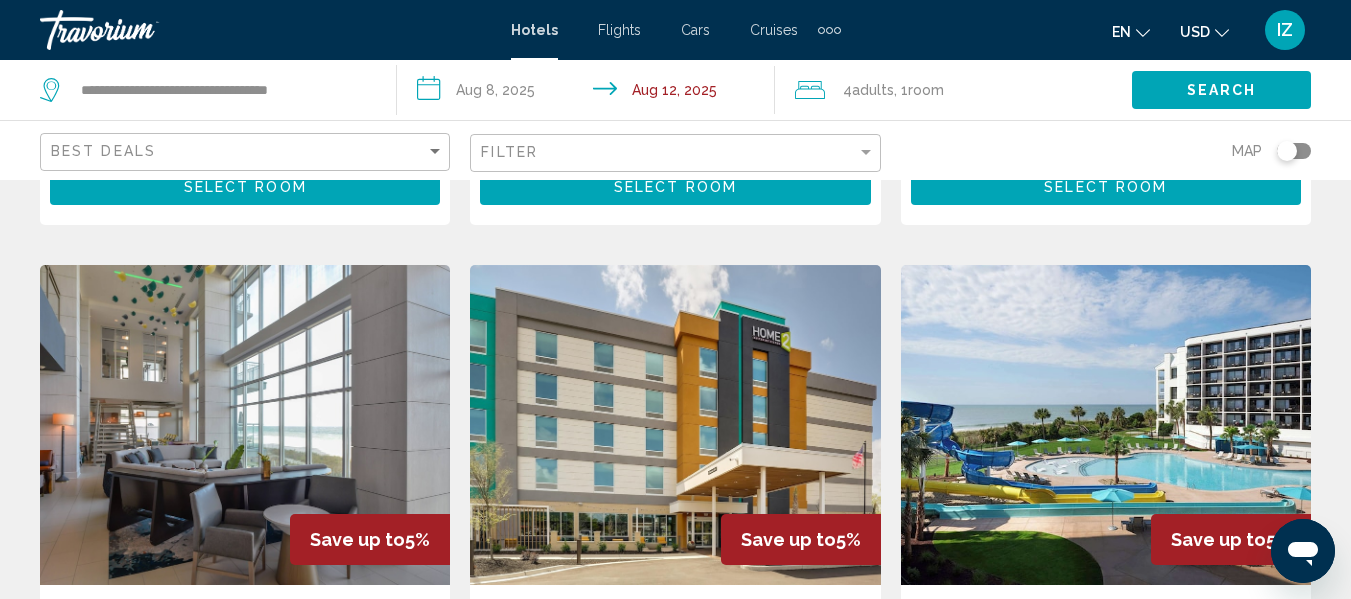 click at bounding box center [675, 425] 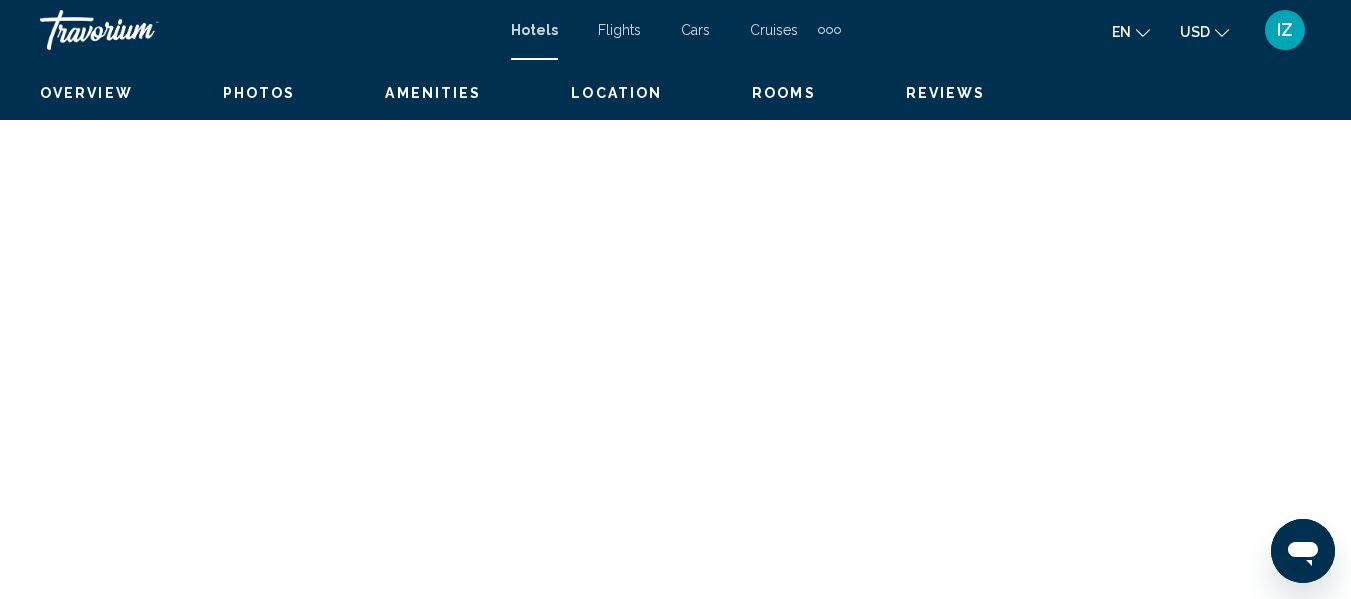 scroll, scrollTop: 235, scrollLeft: 0, axis: vertical 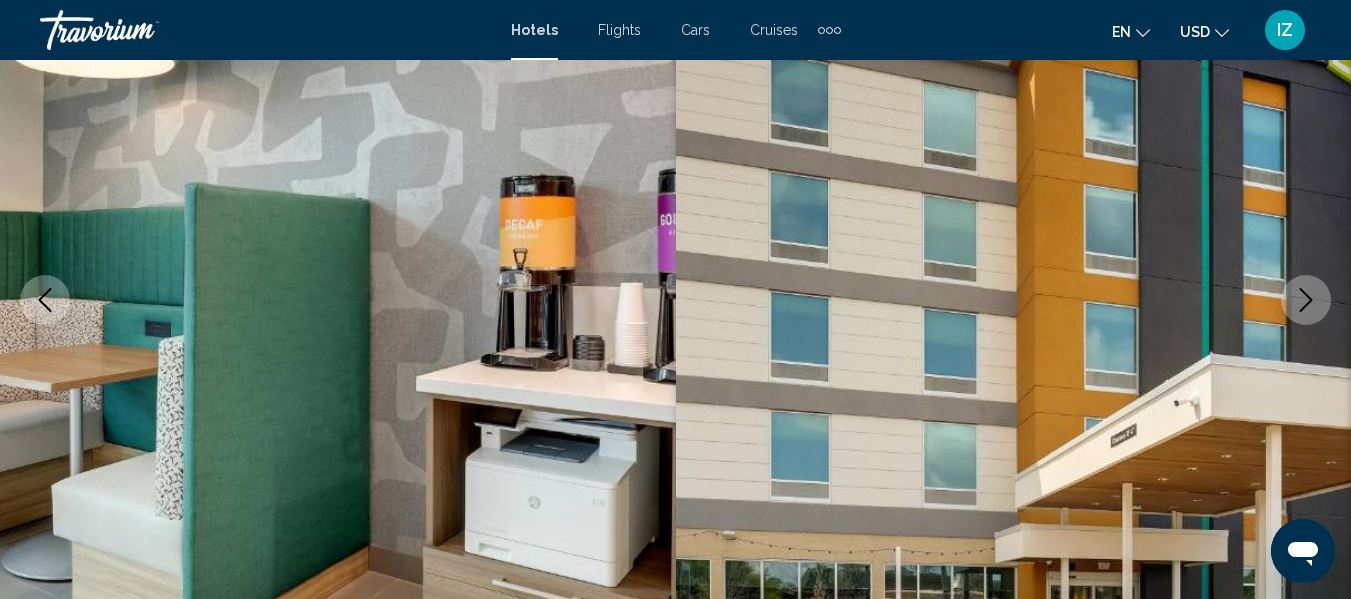 click 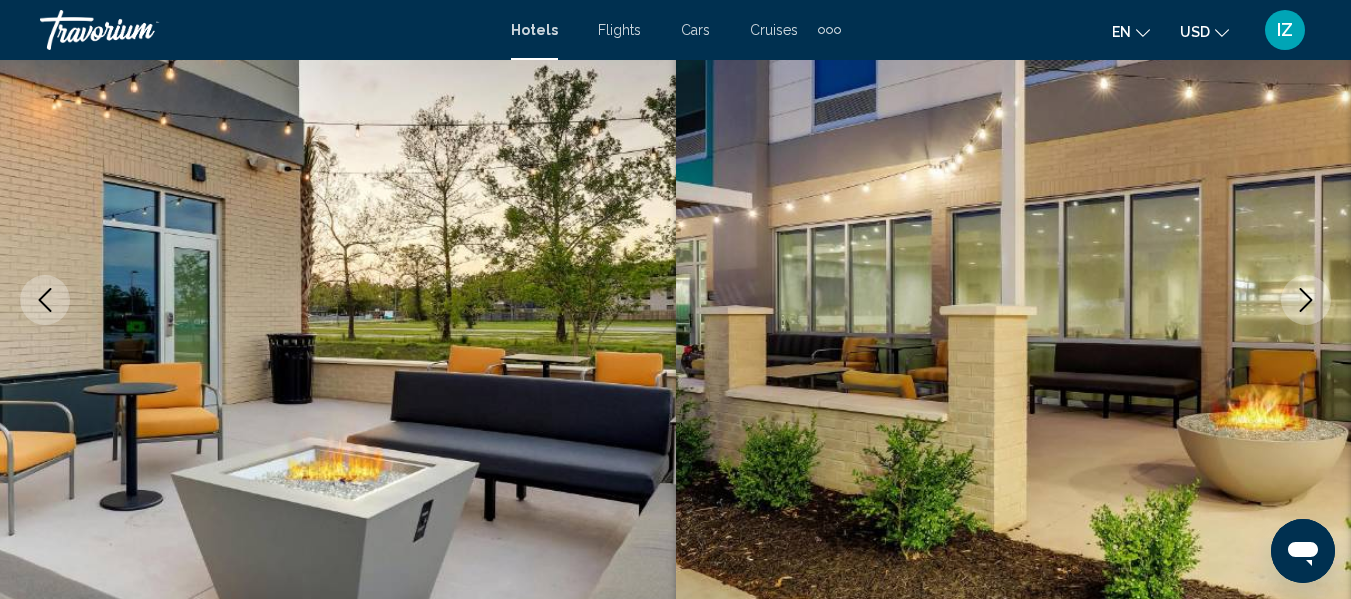 click 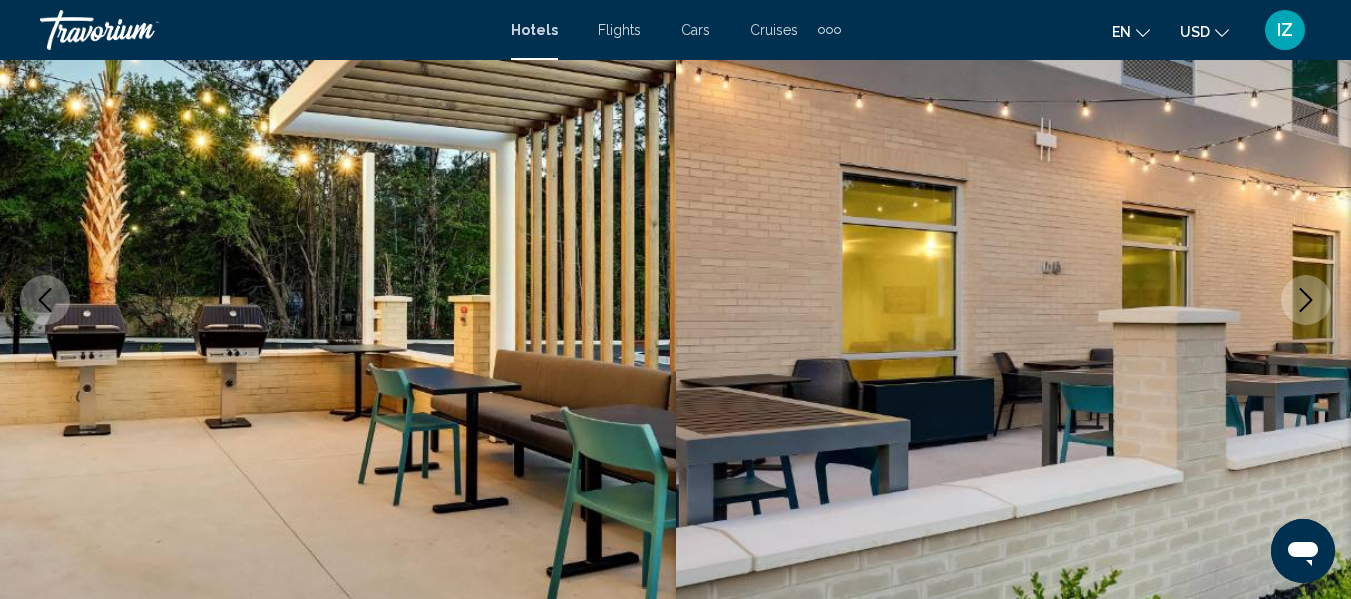 click 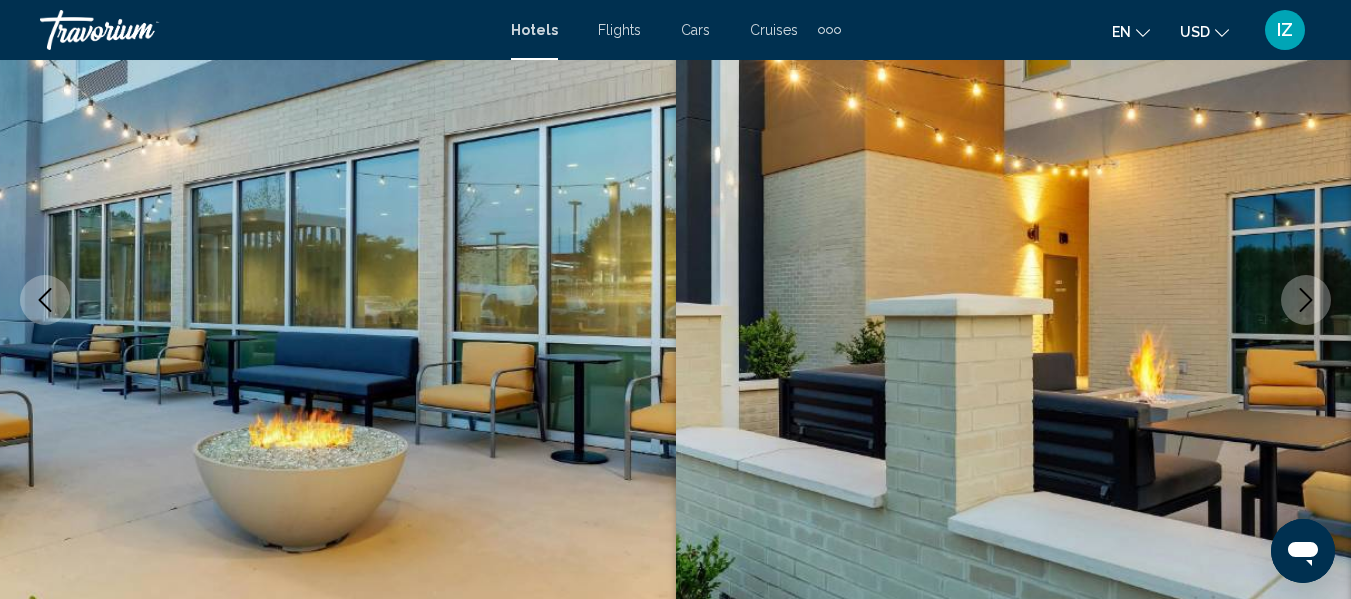 click 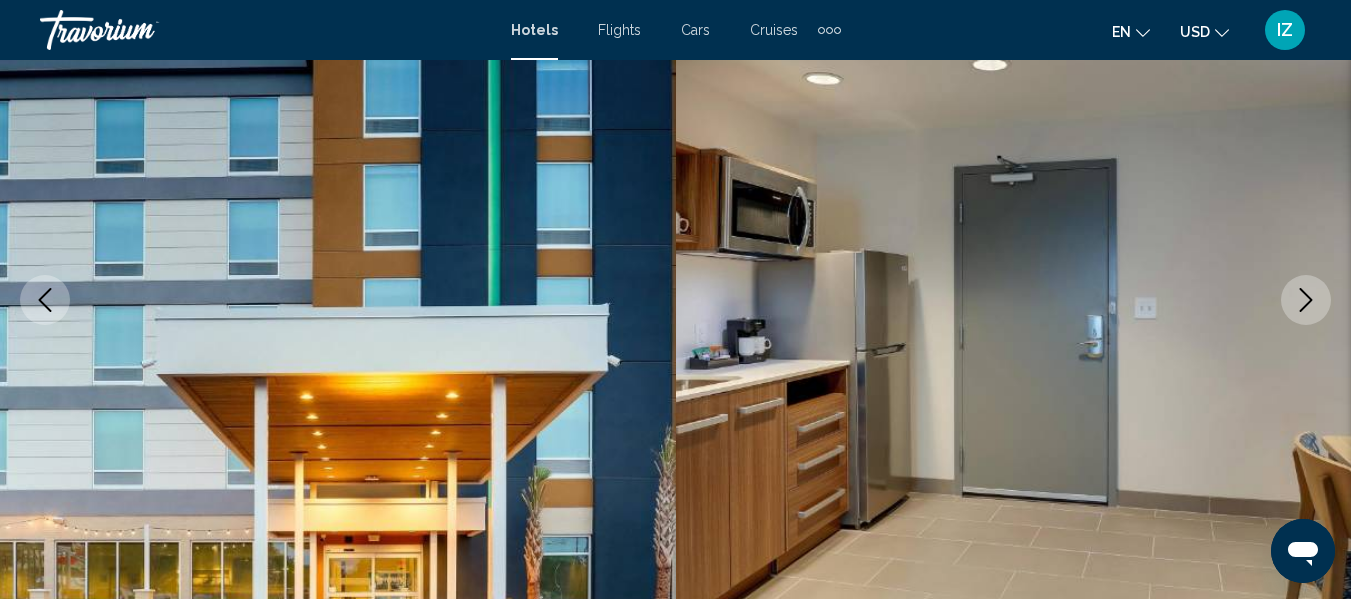 click 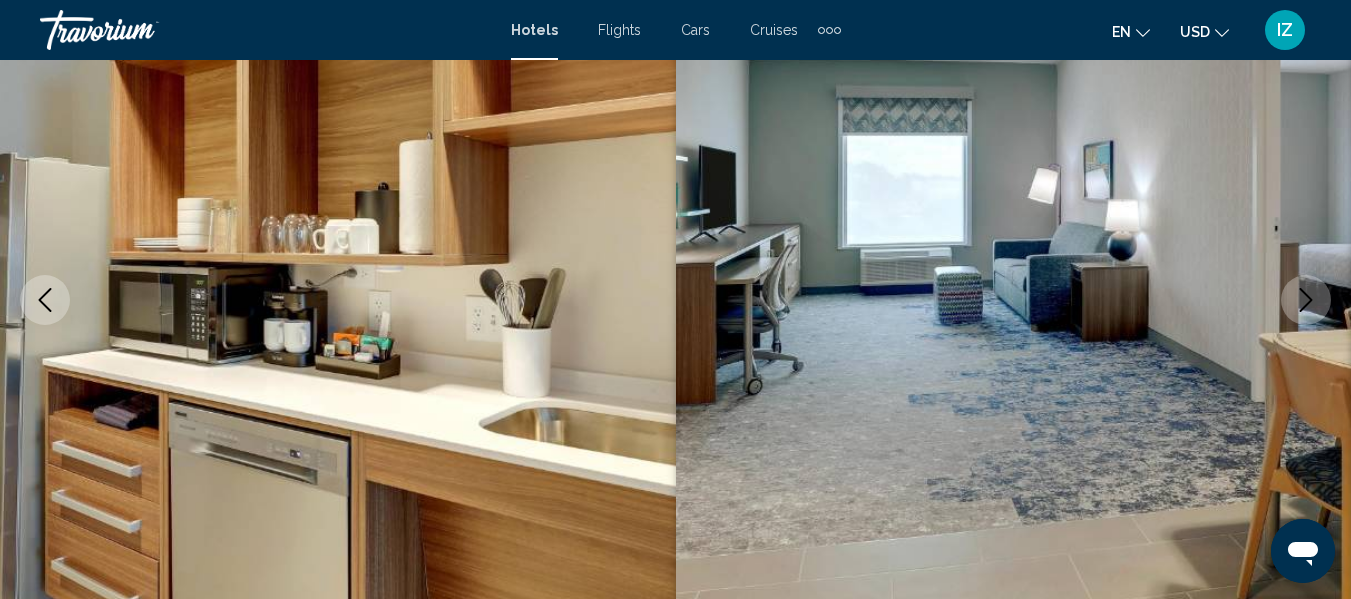 click 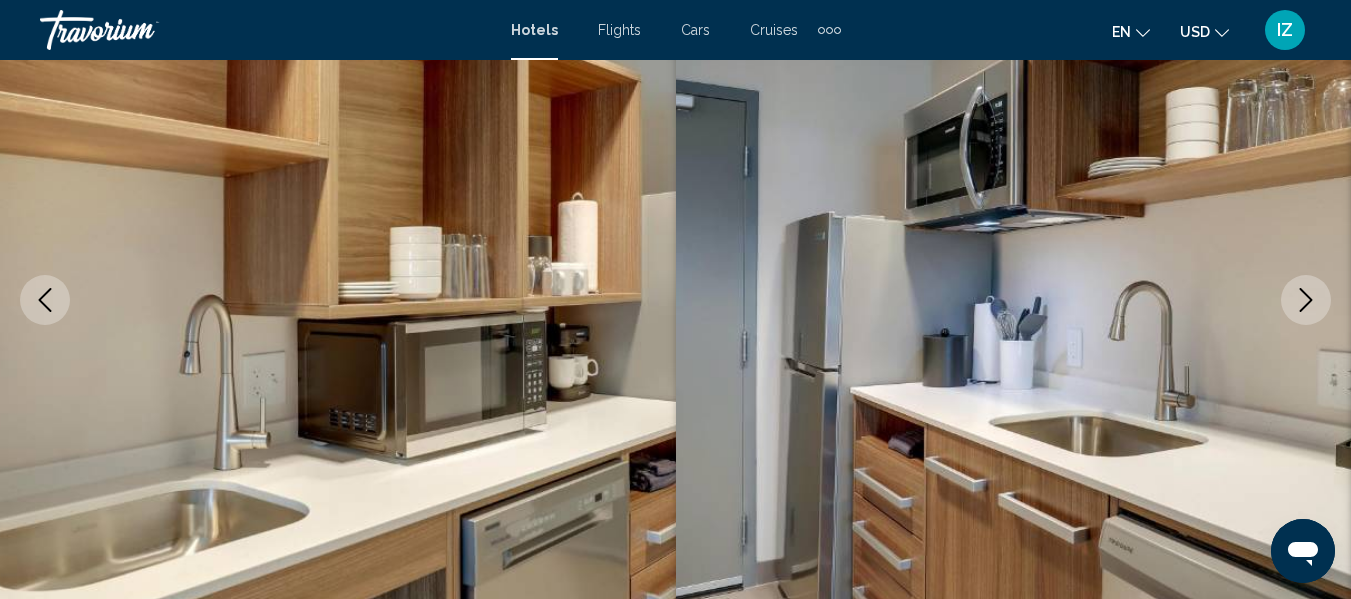 click 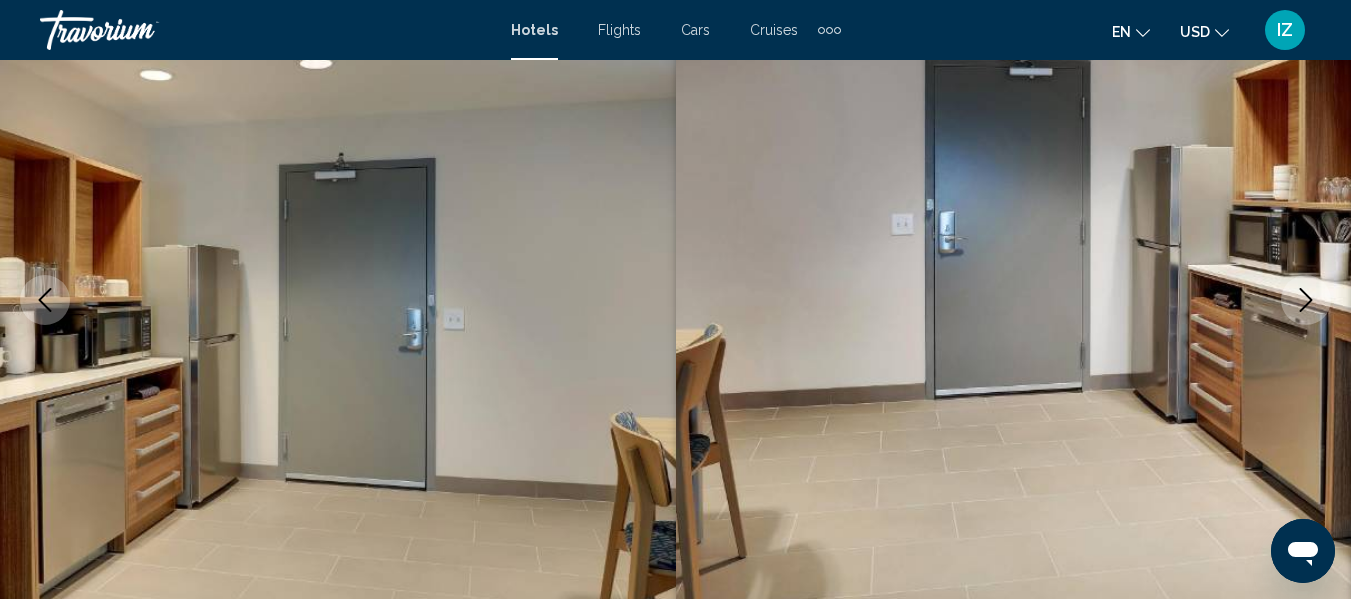 click 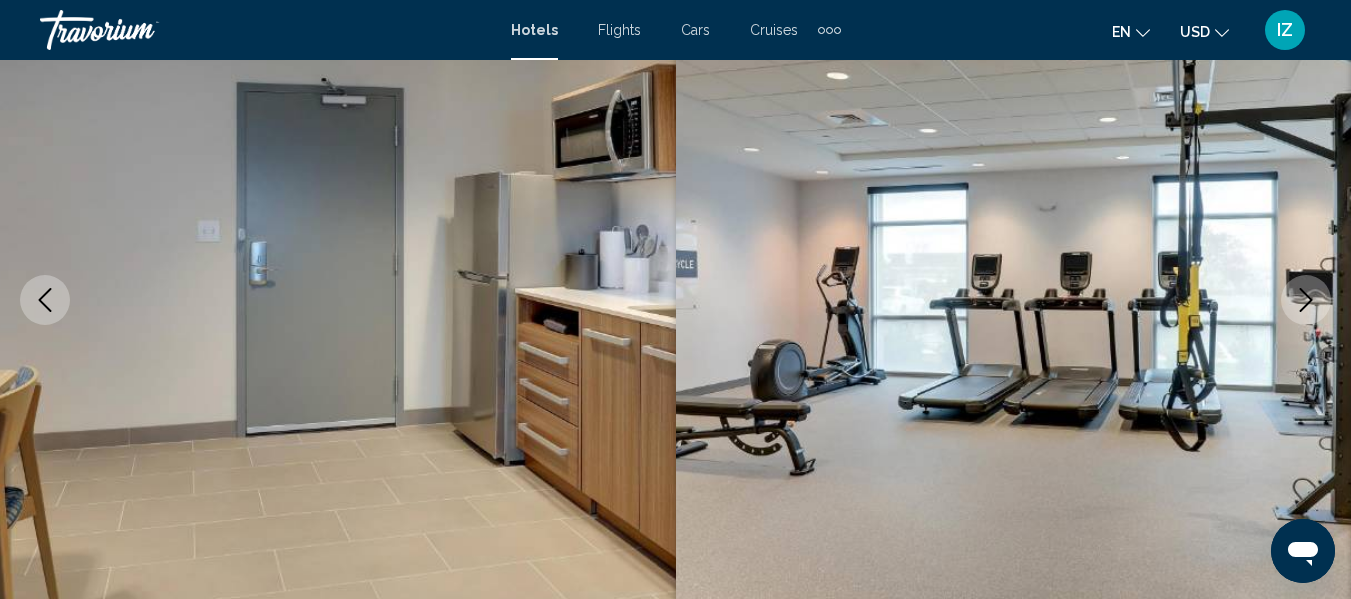 click 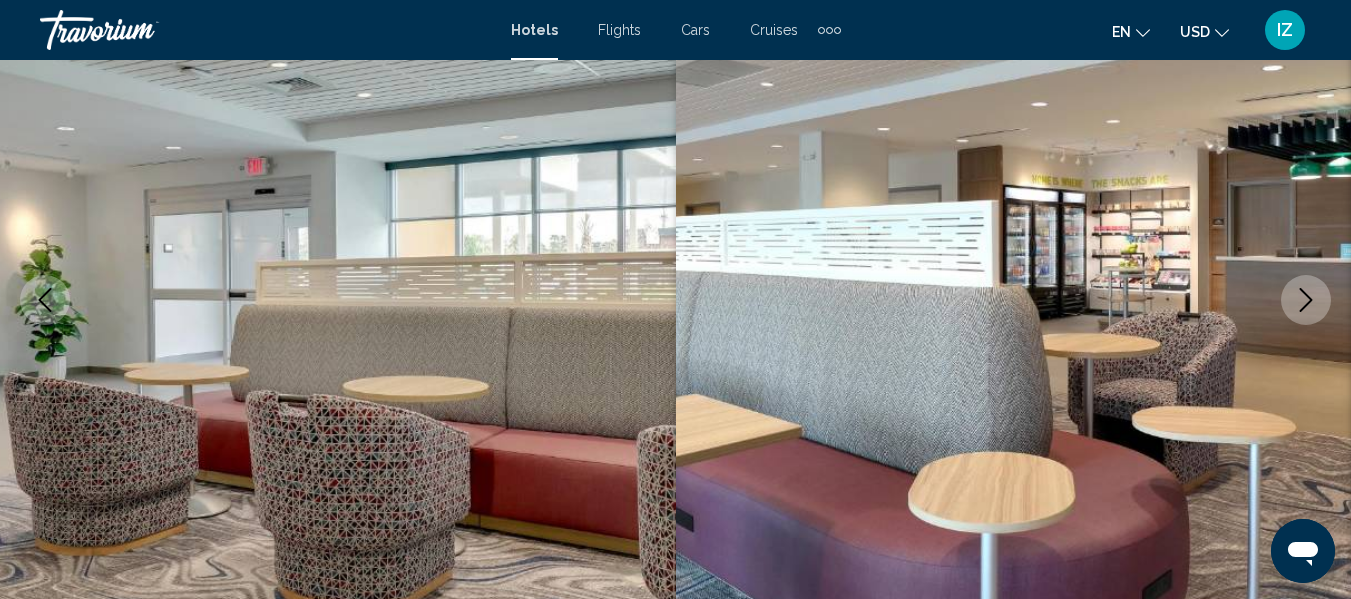 click 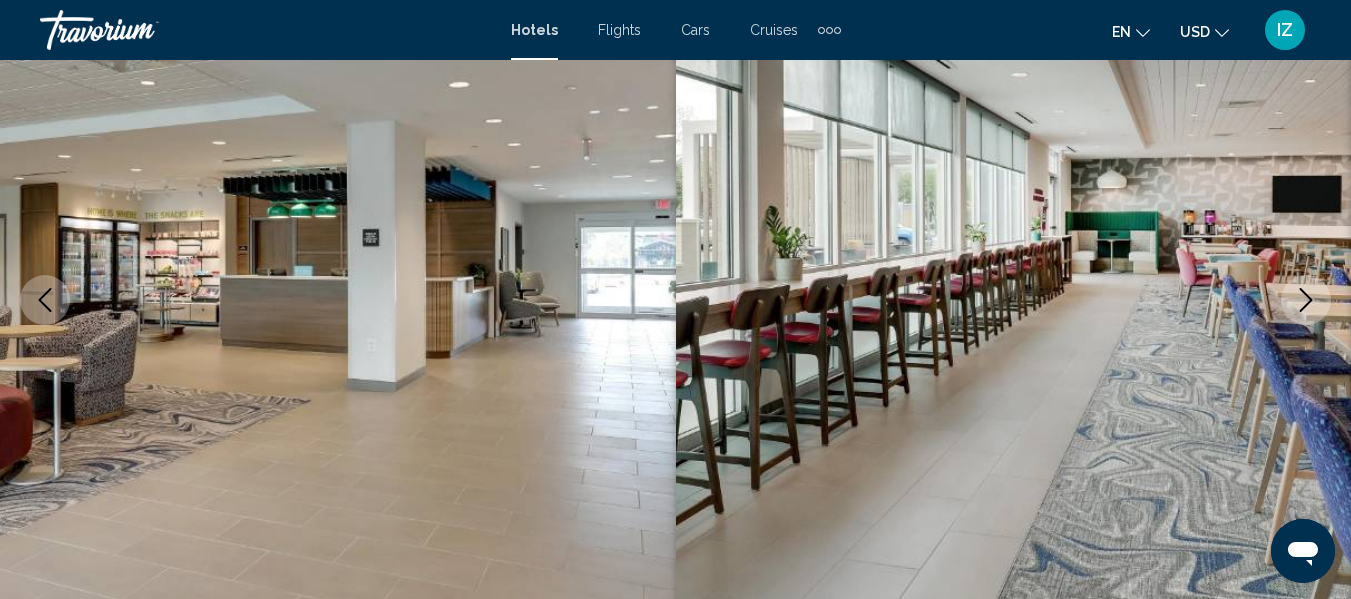 click 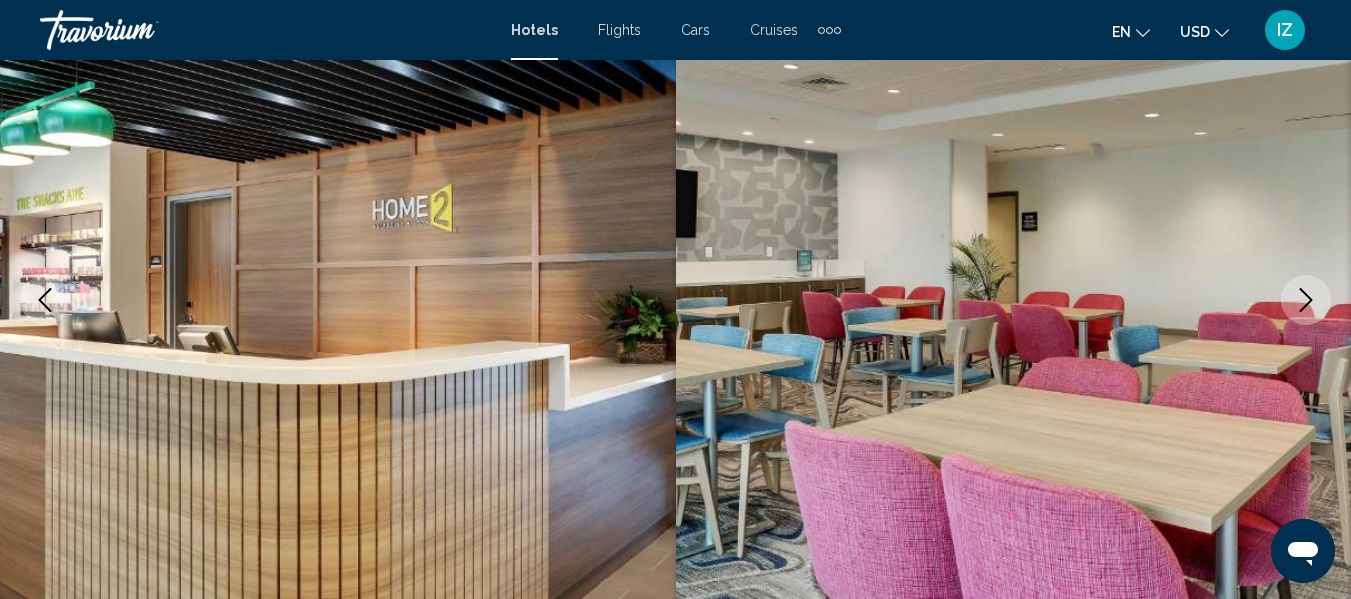 click 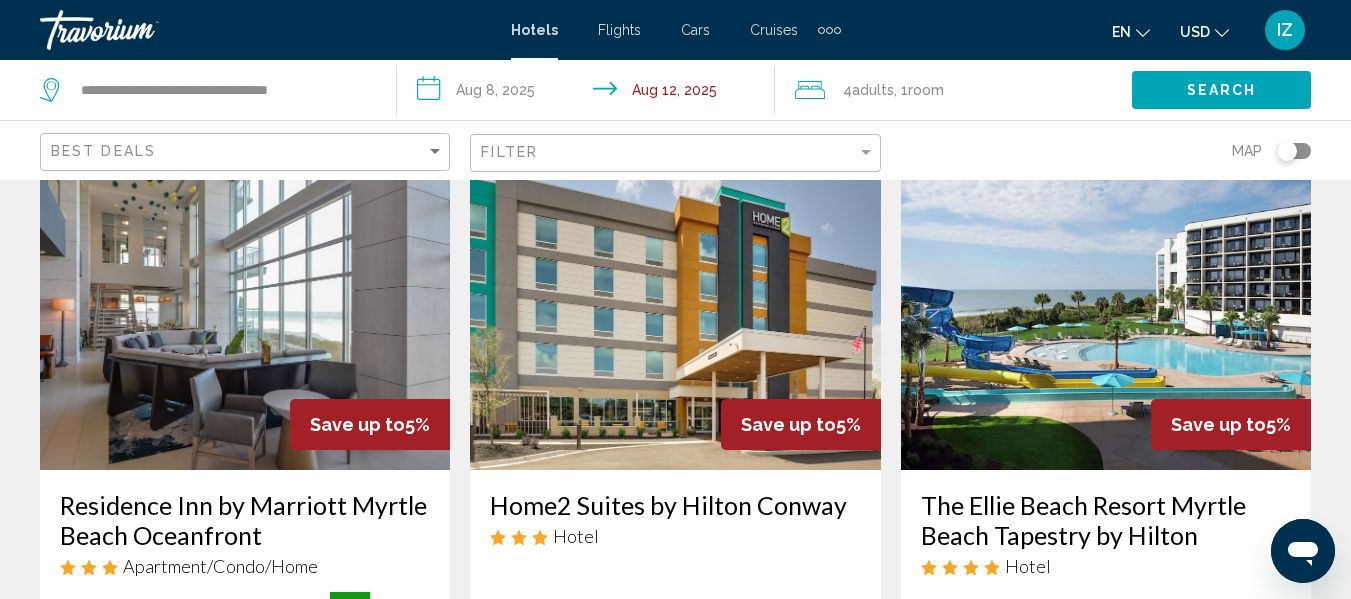 scroll, scrollTop: 2300, scrollLeft: 0, axis: vertical 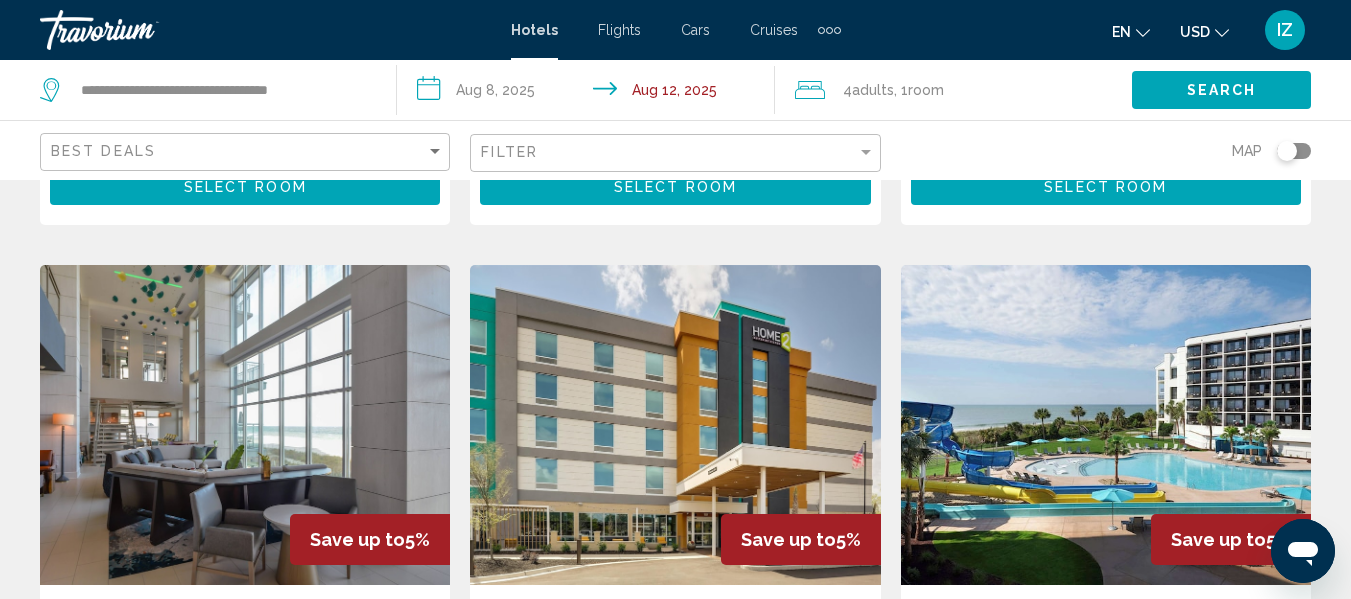 click at bounding box center (245, 425) 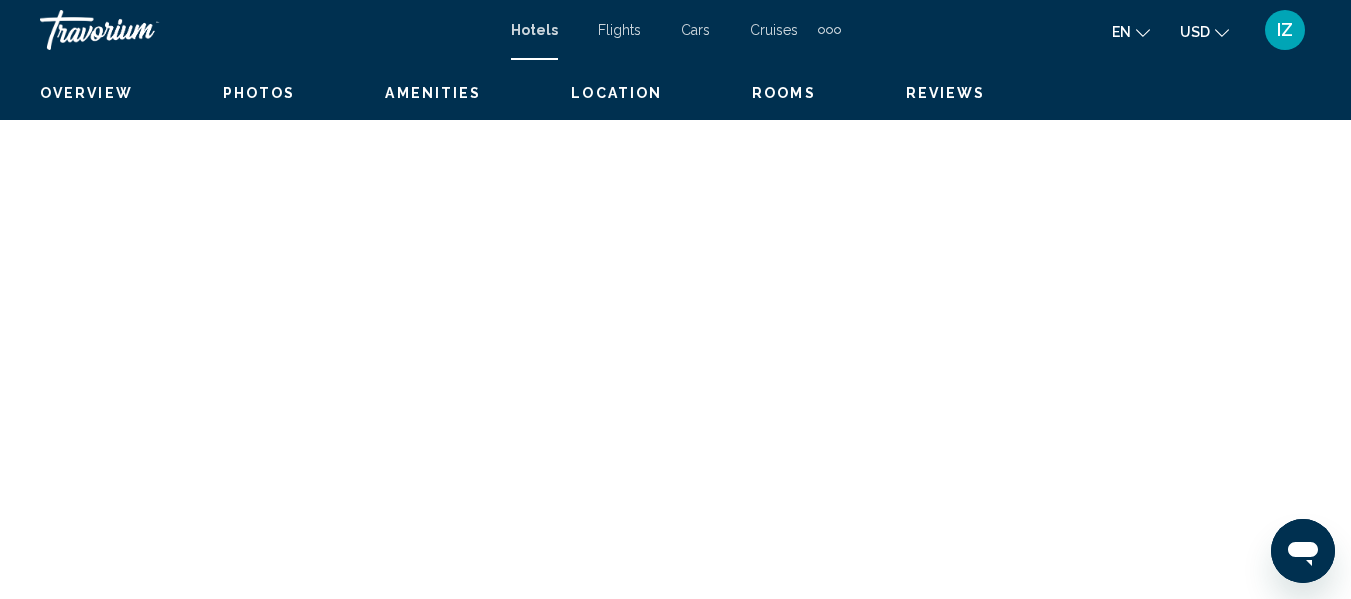 scroll, scrollTop: 235, scrollLeft: 0, axis: vertical 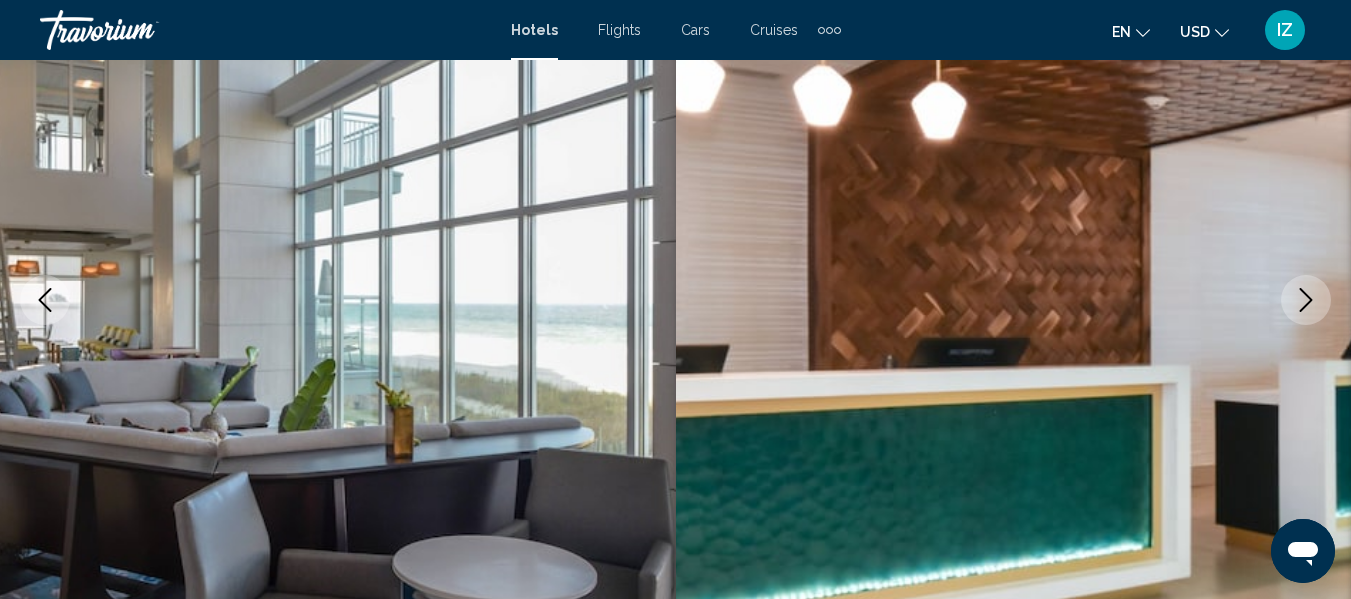 click 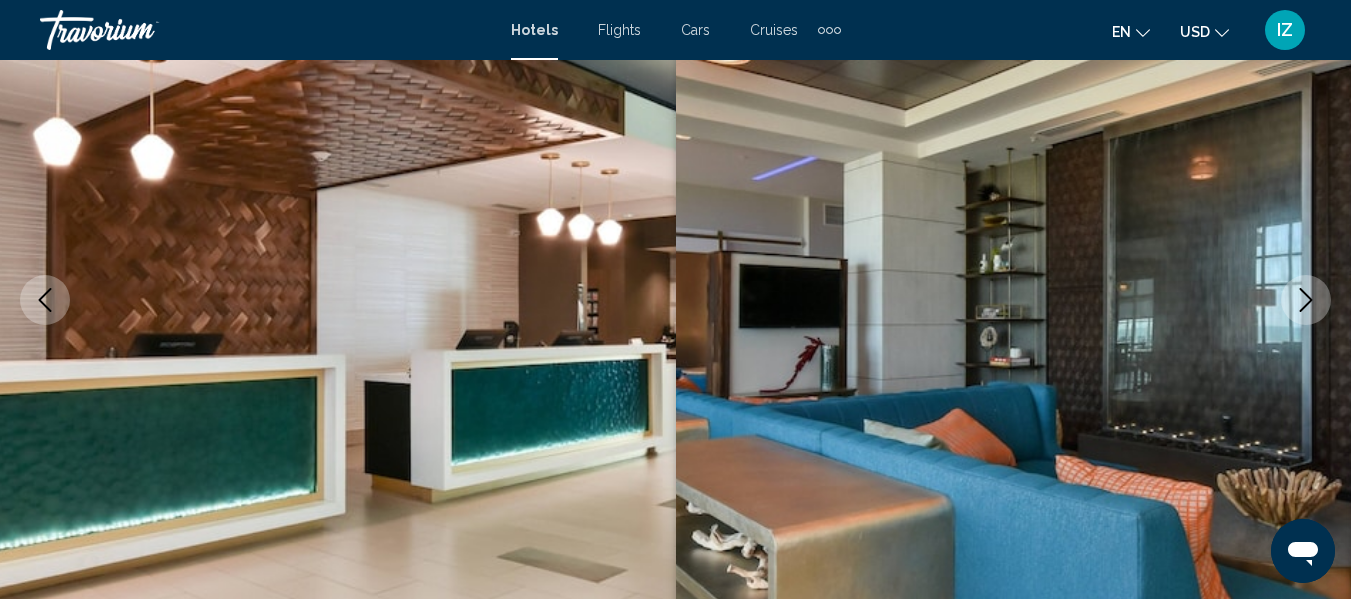 click 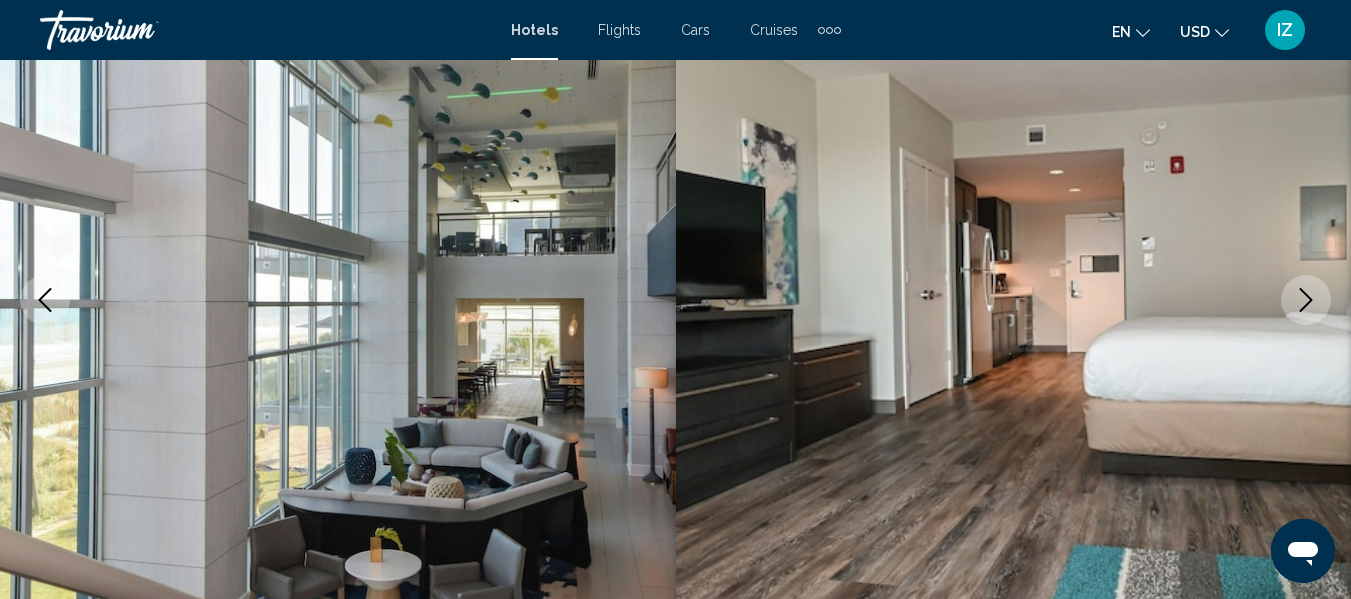 click 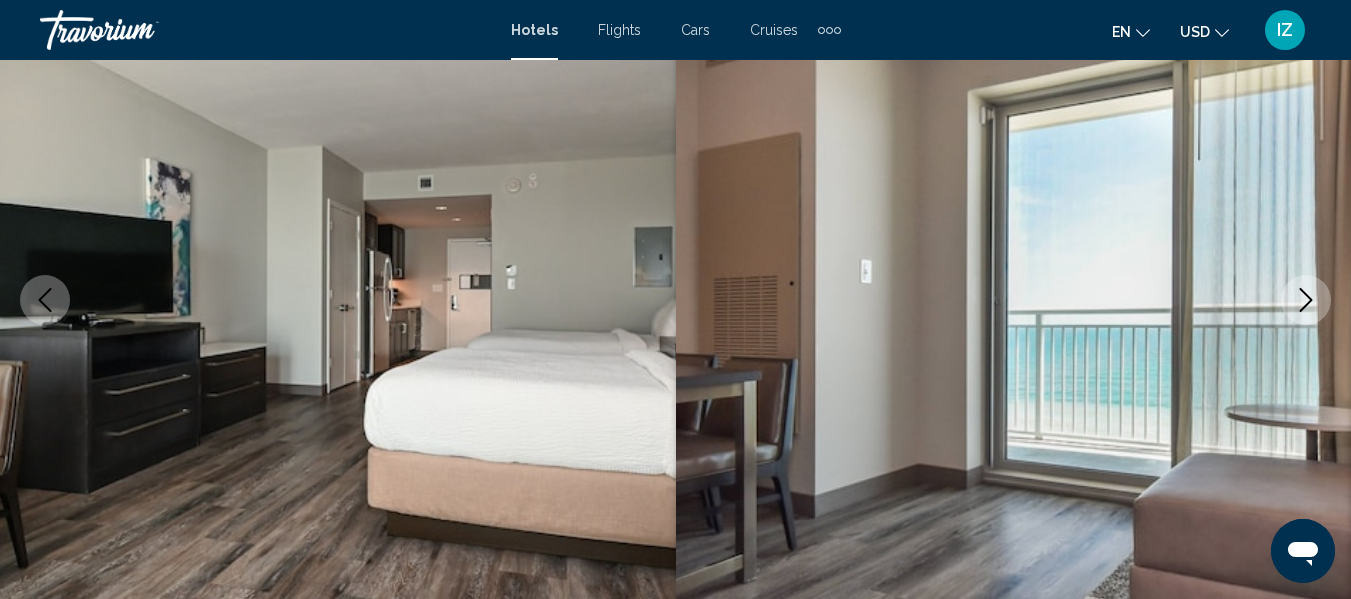 click 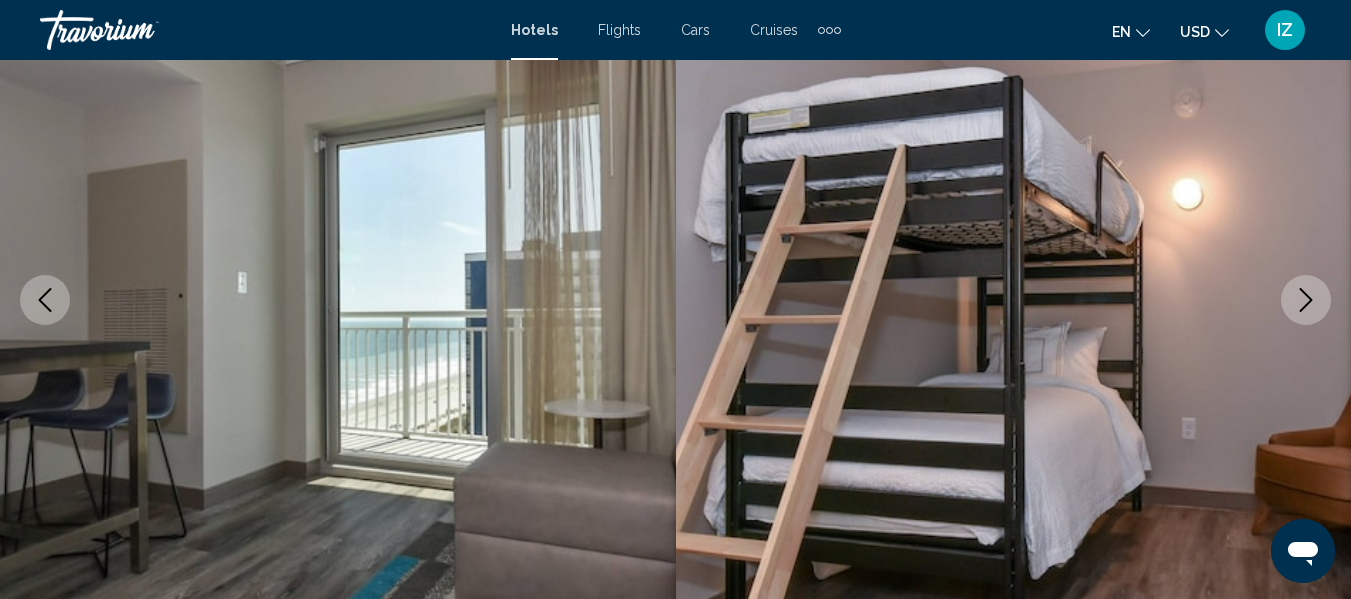 click 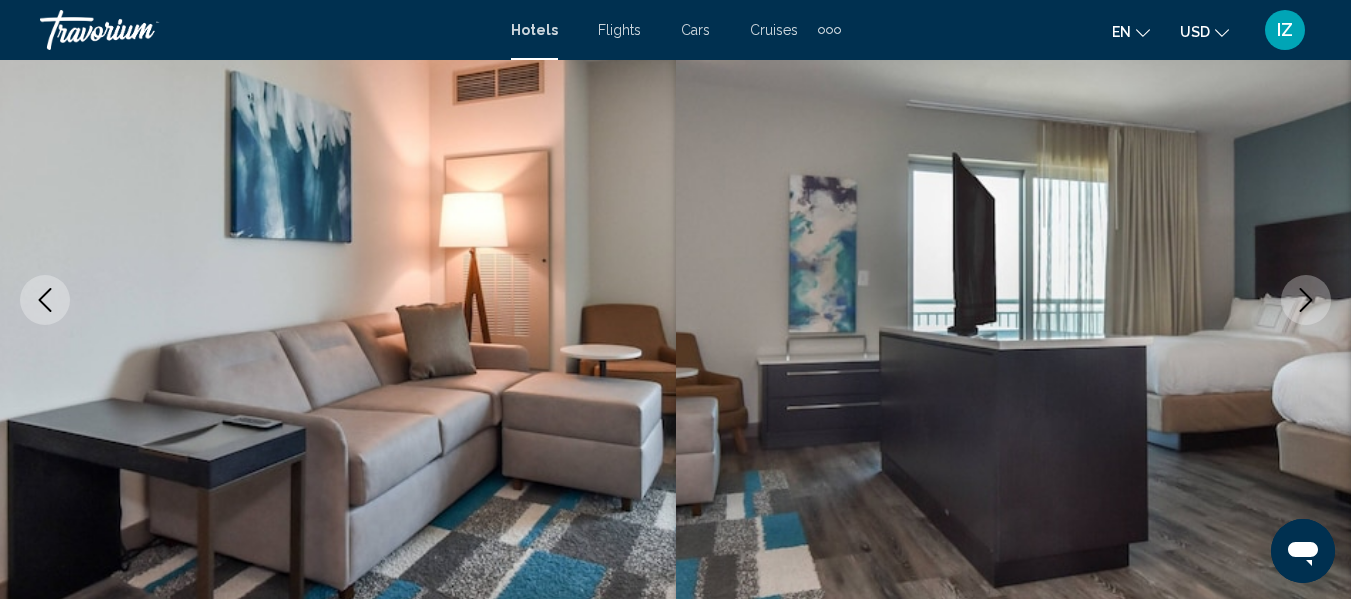 click 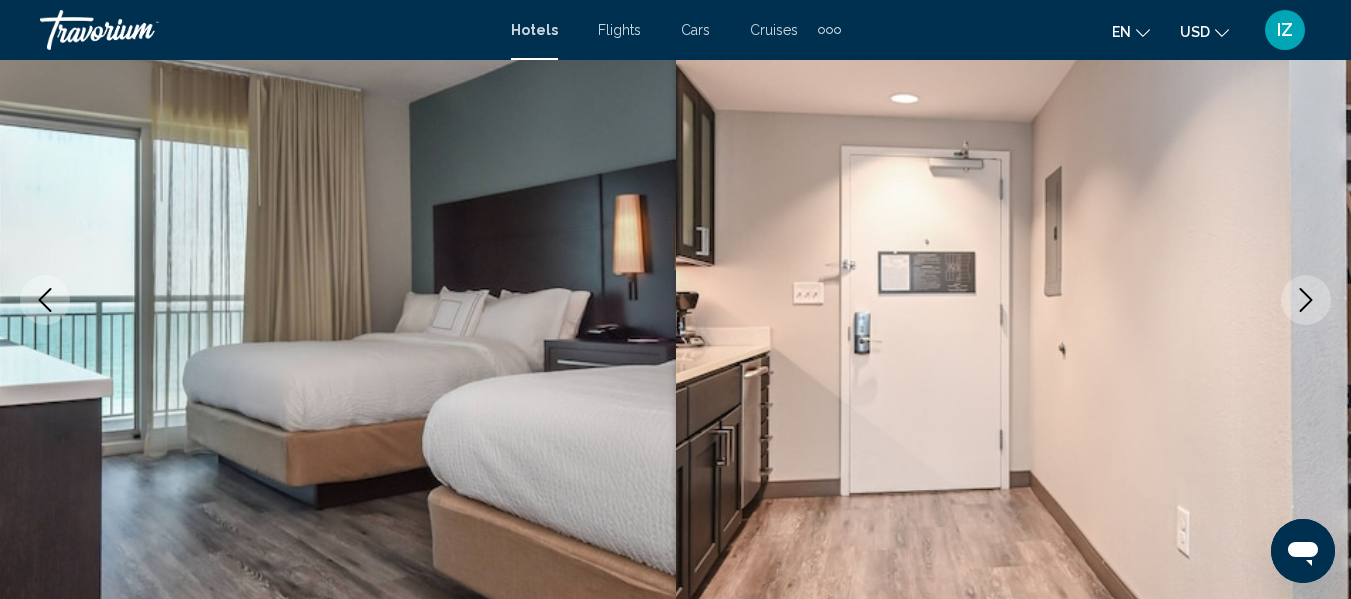 click 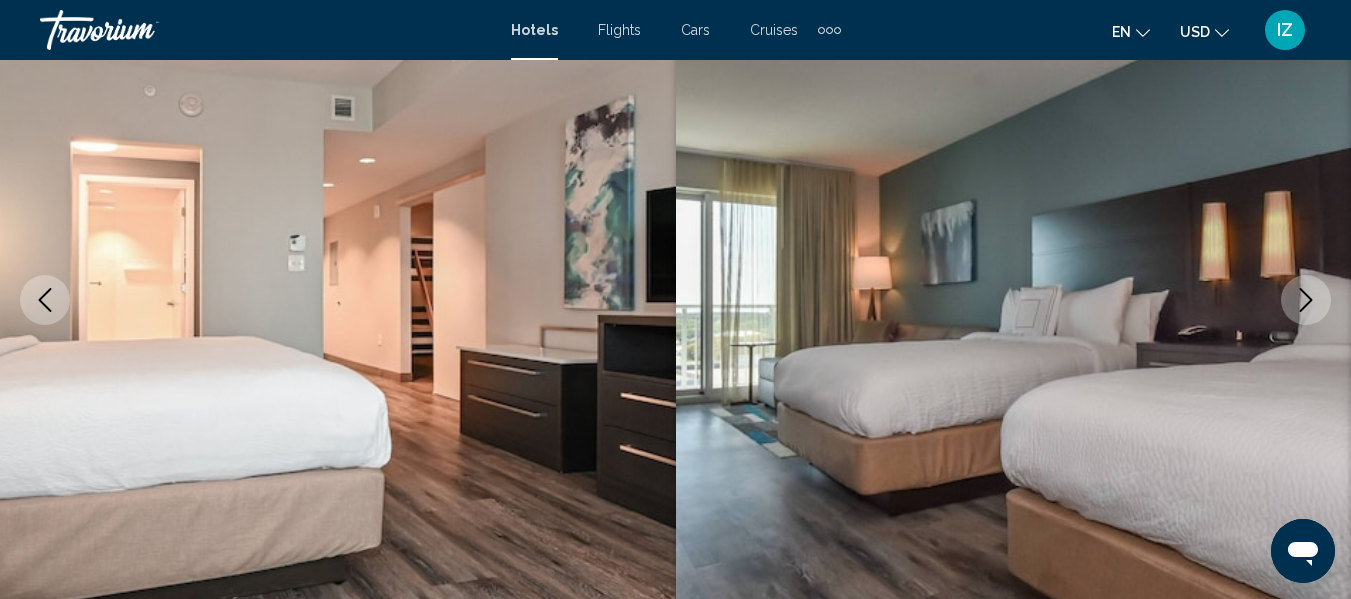 click 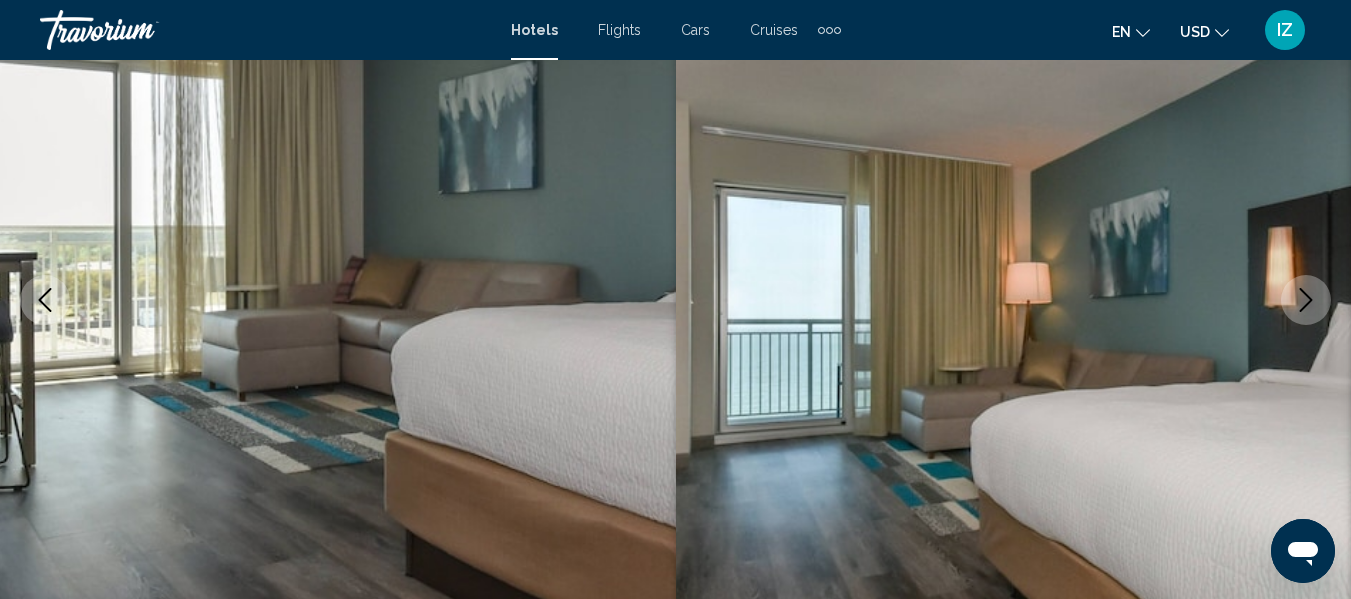 click 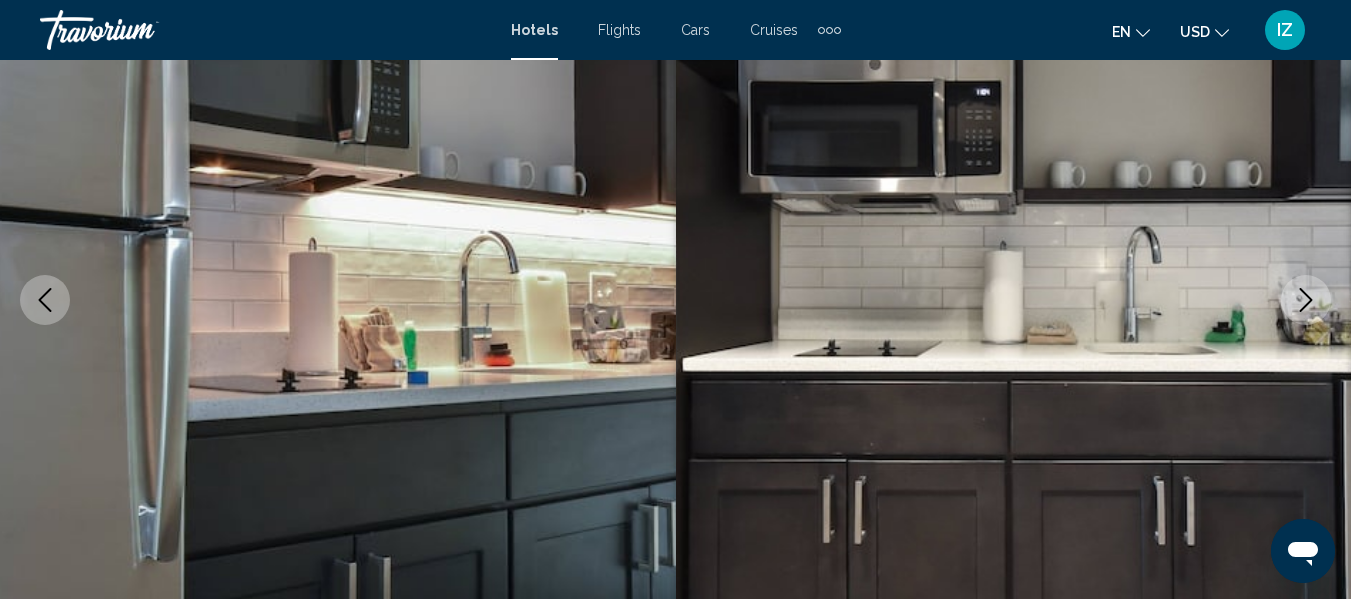 click 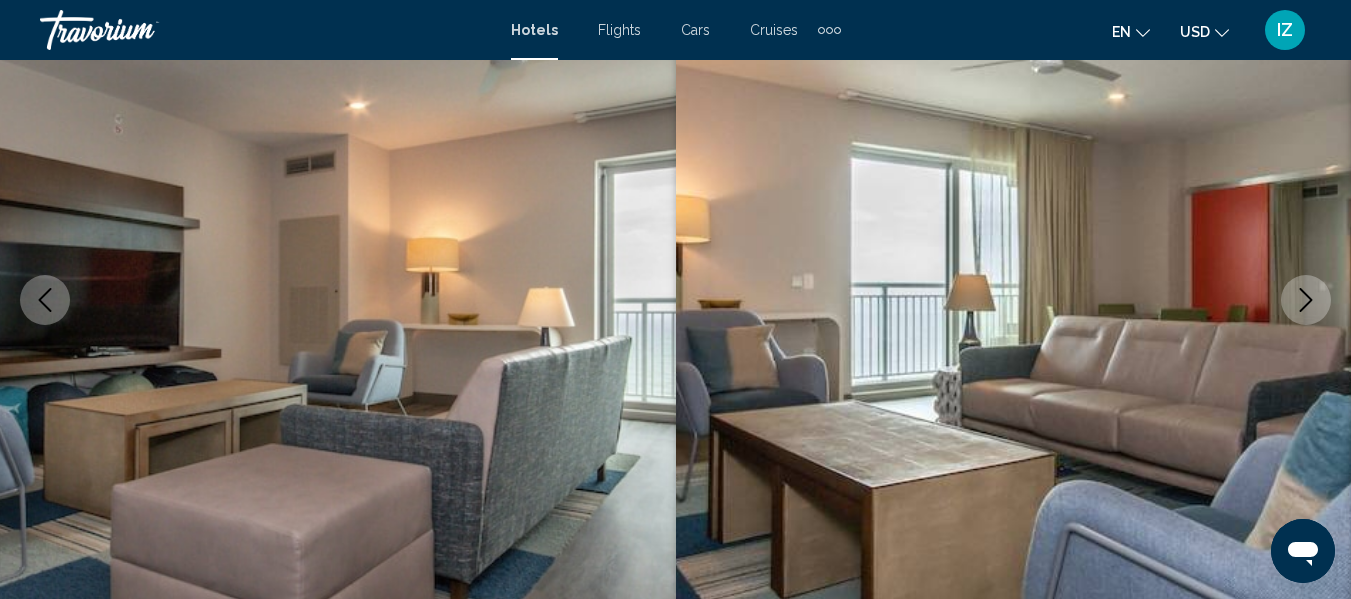 click 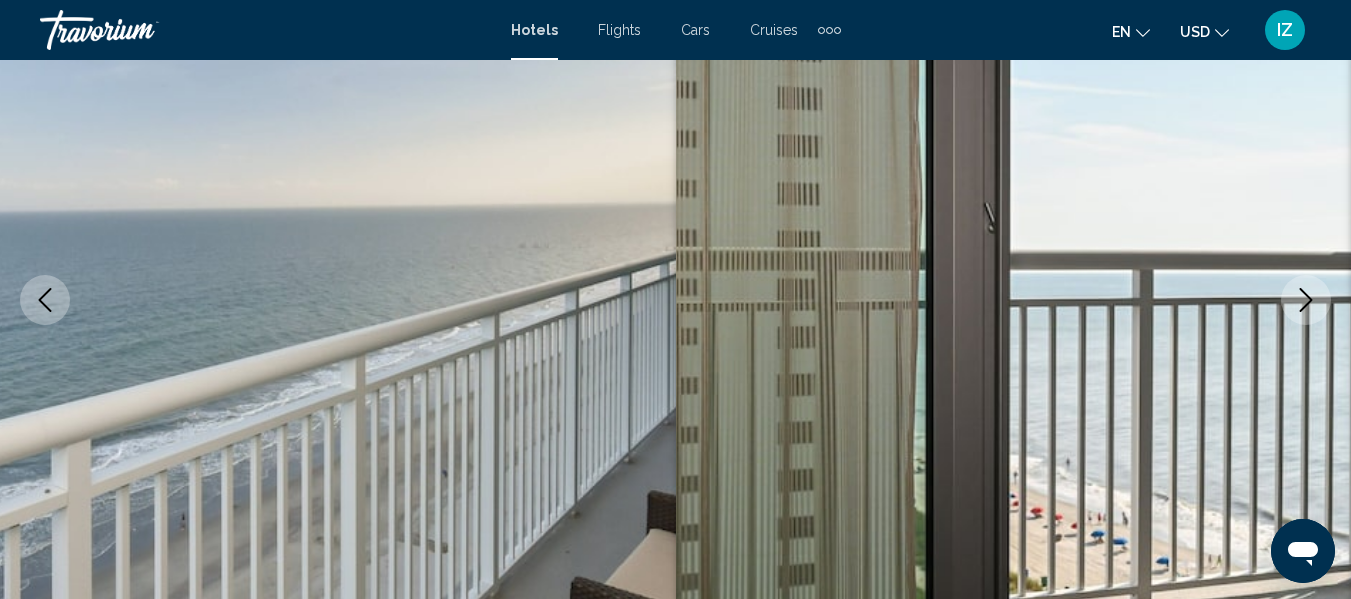 click 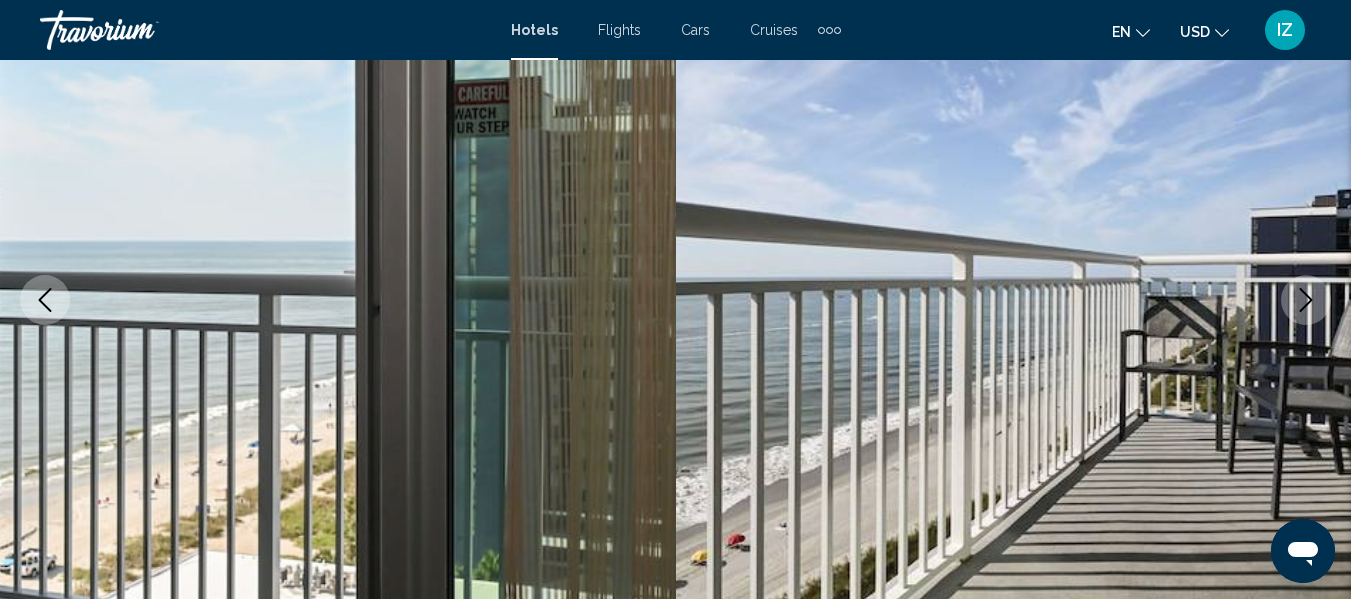 click 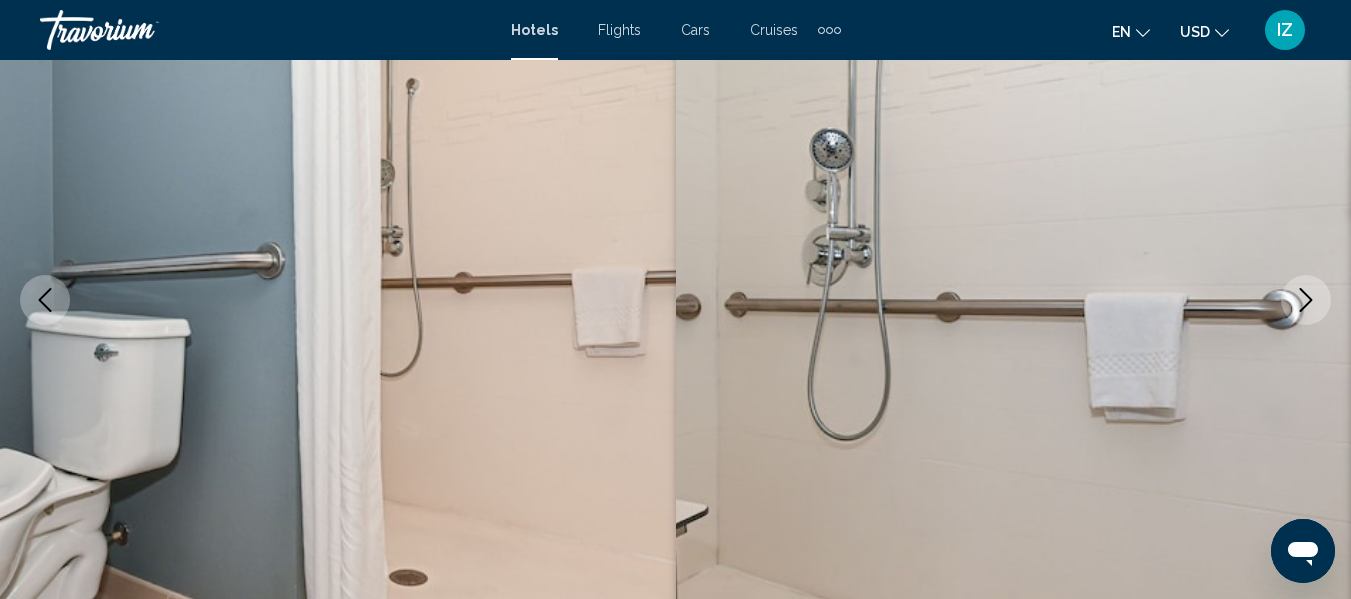 click 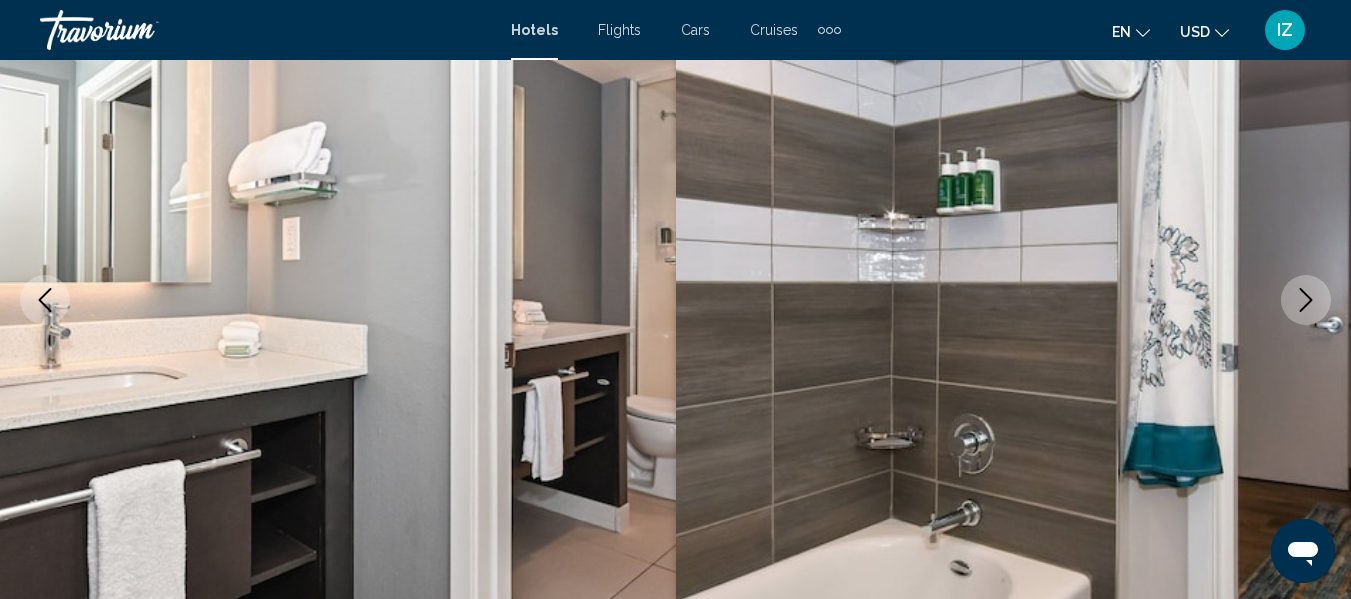click 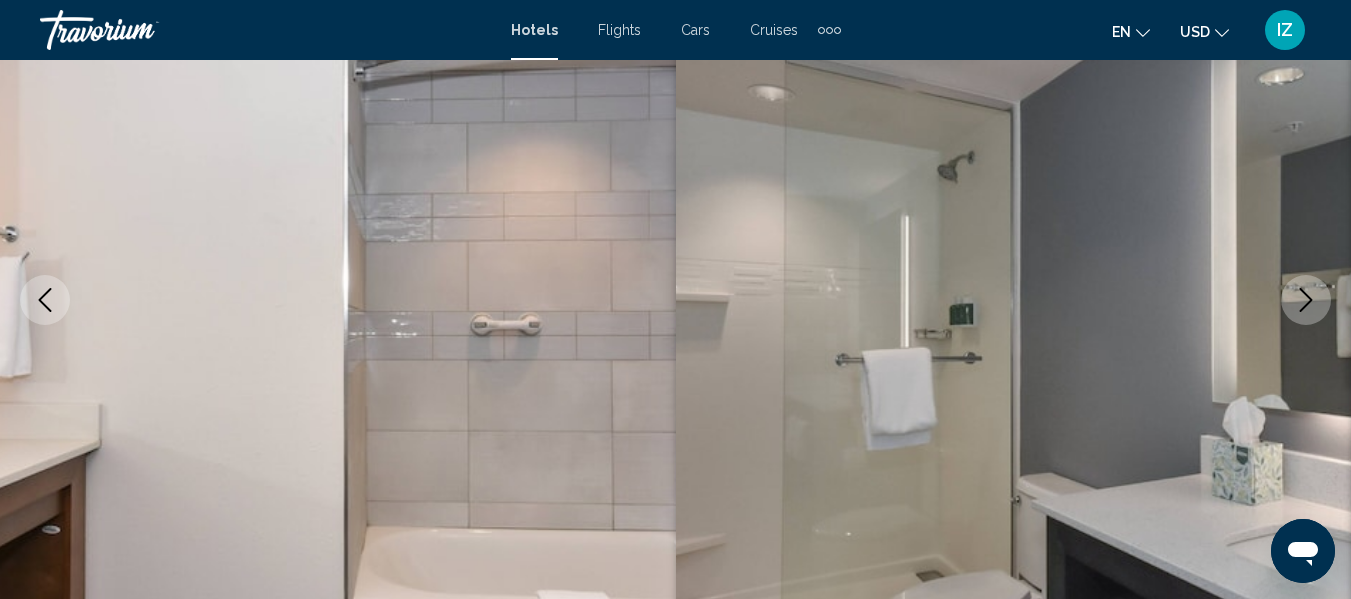 click 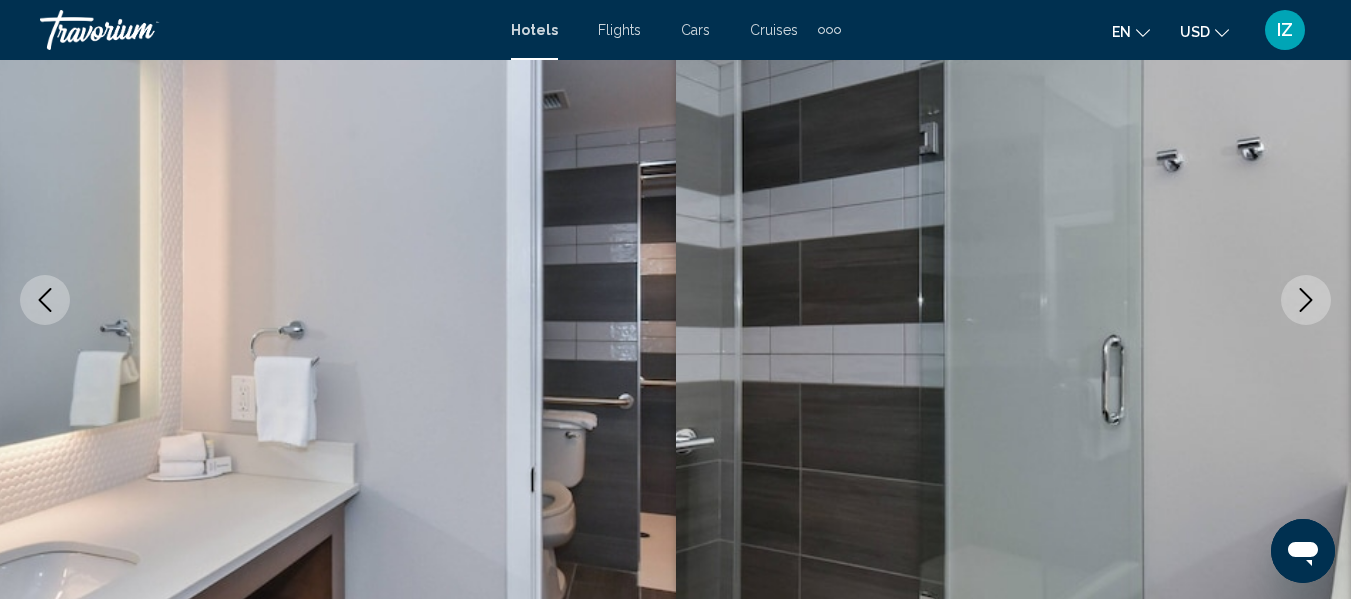 click 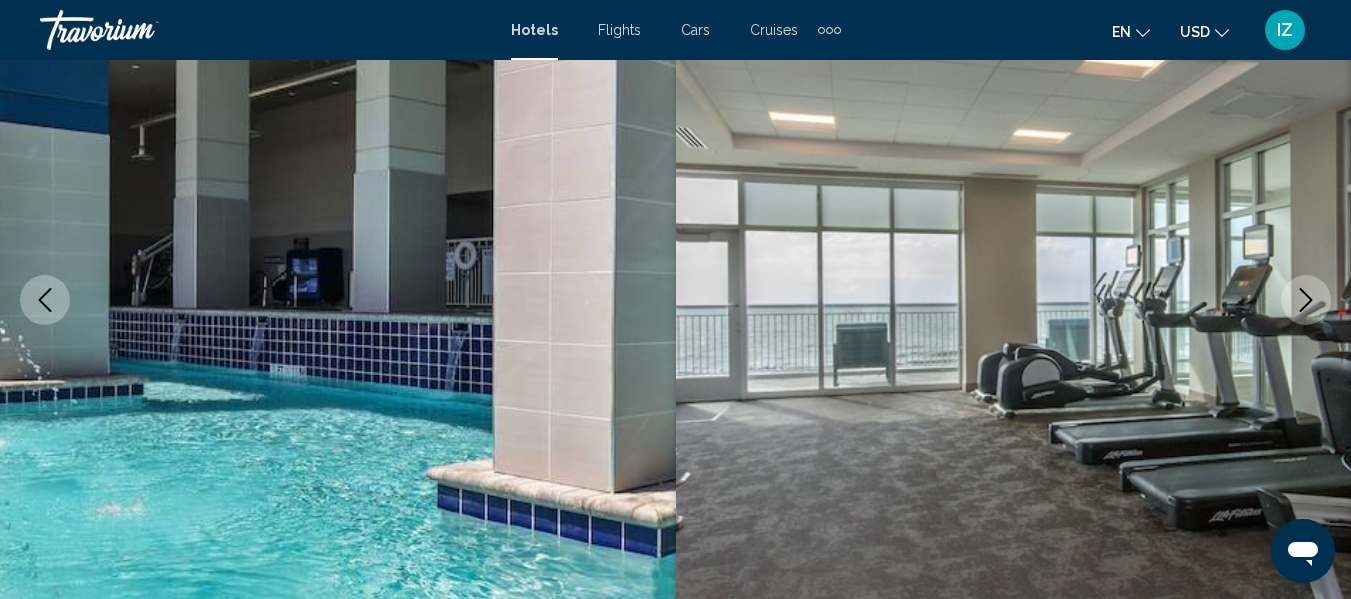 click 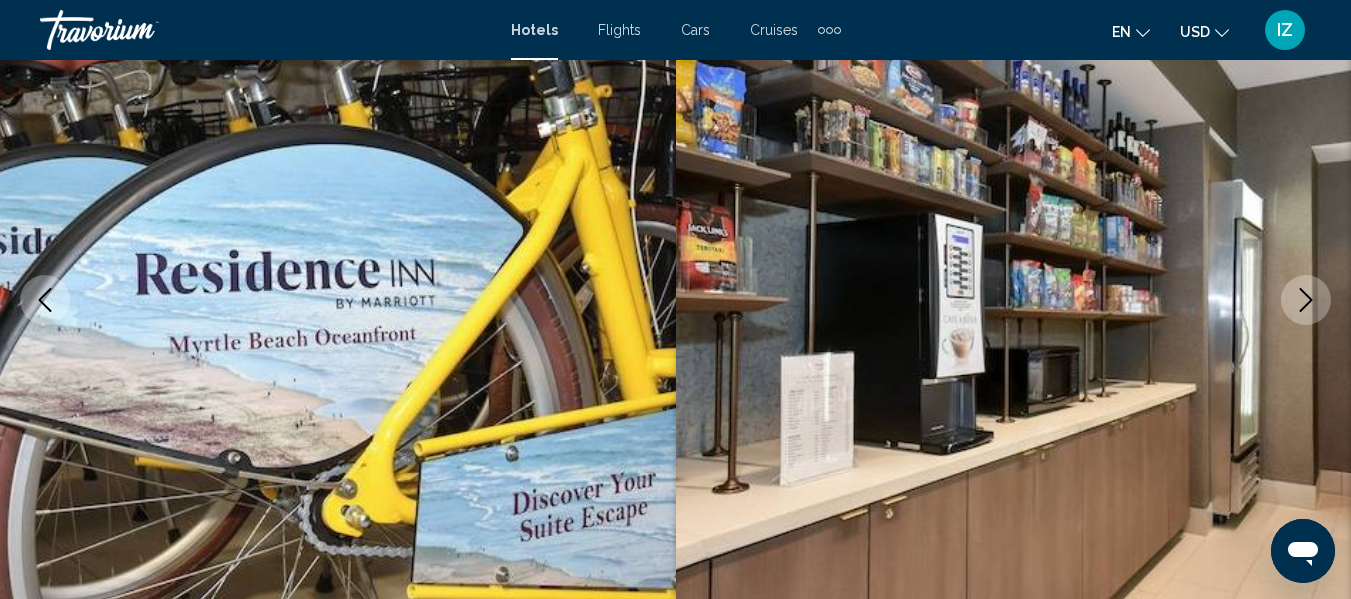 click 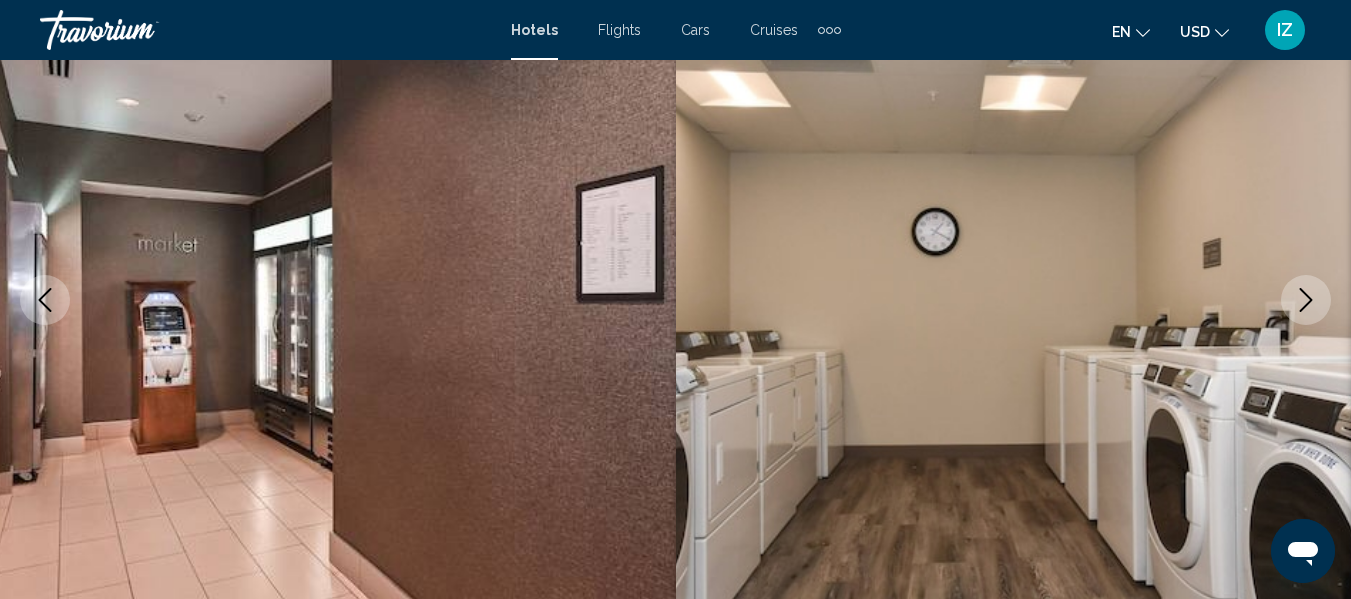 click 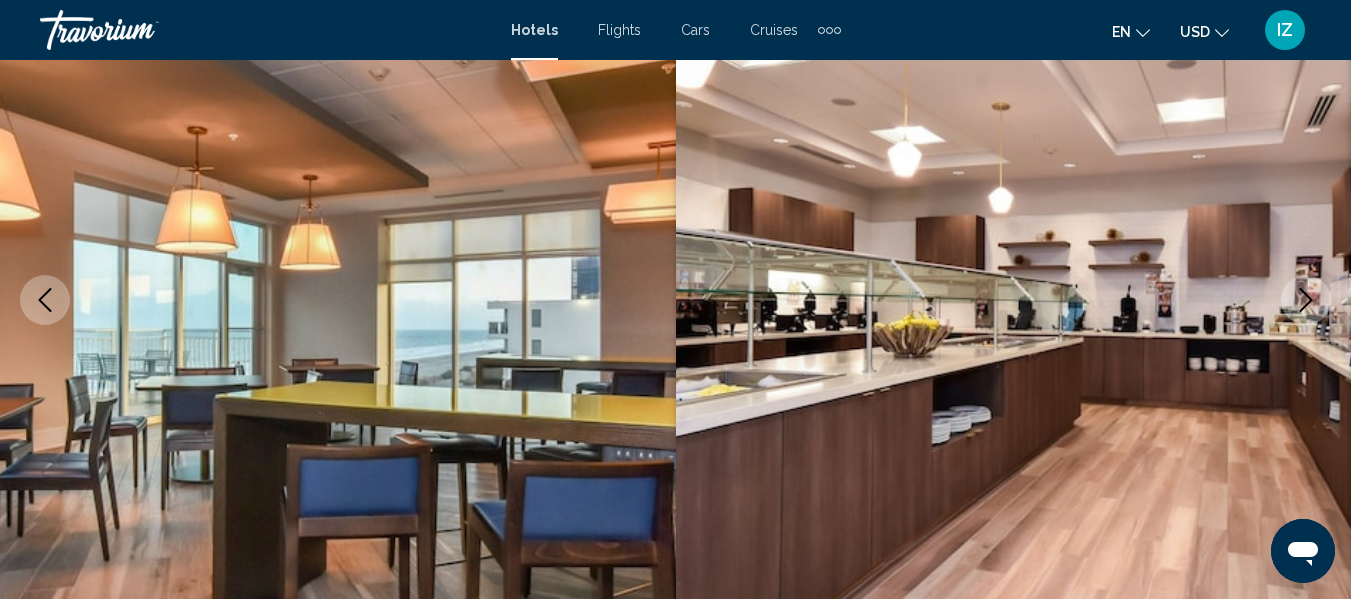 click 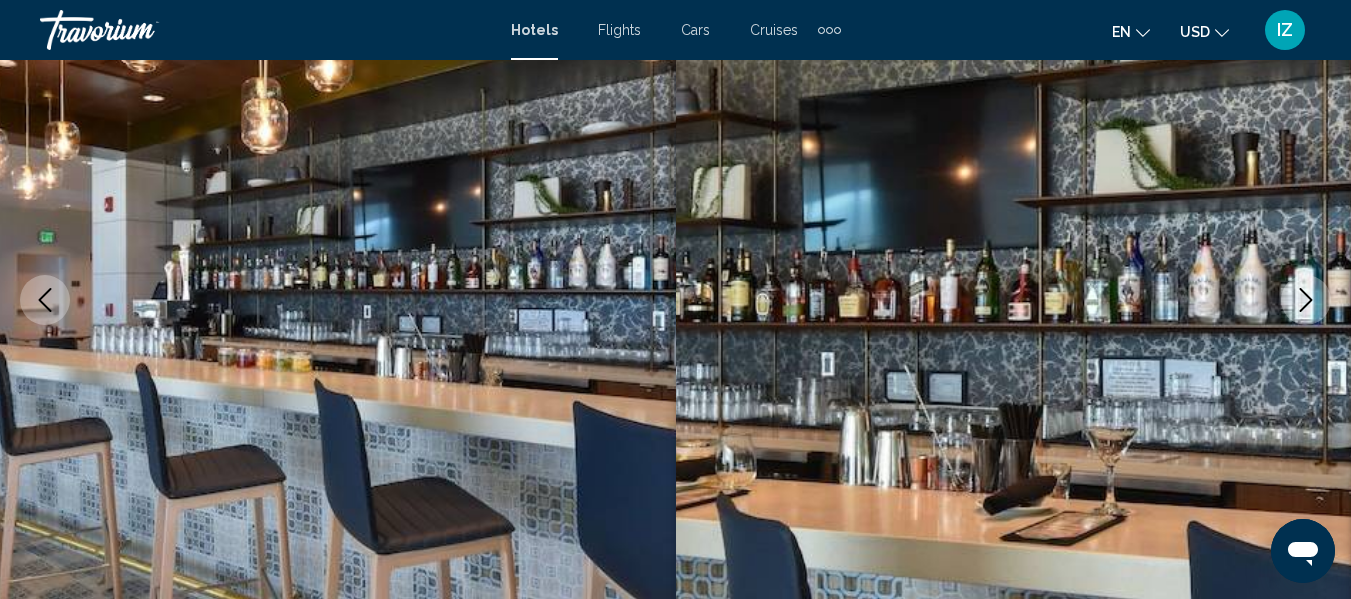 click 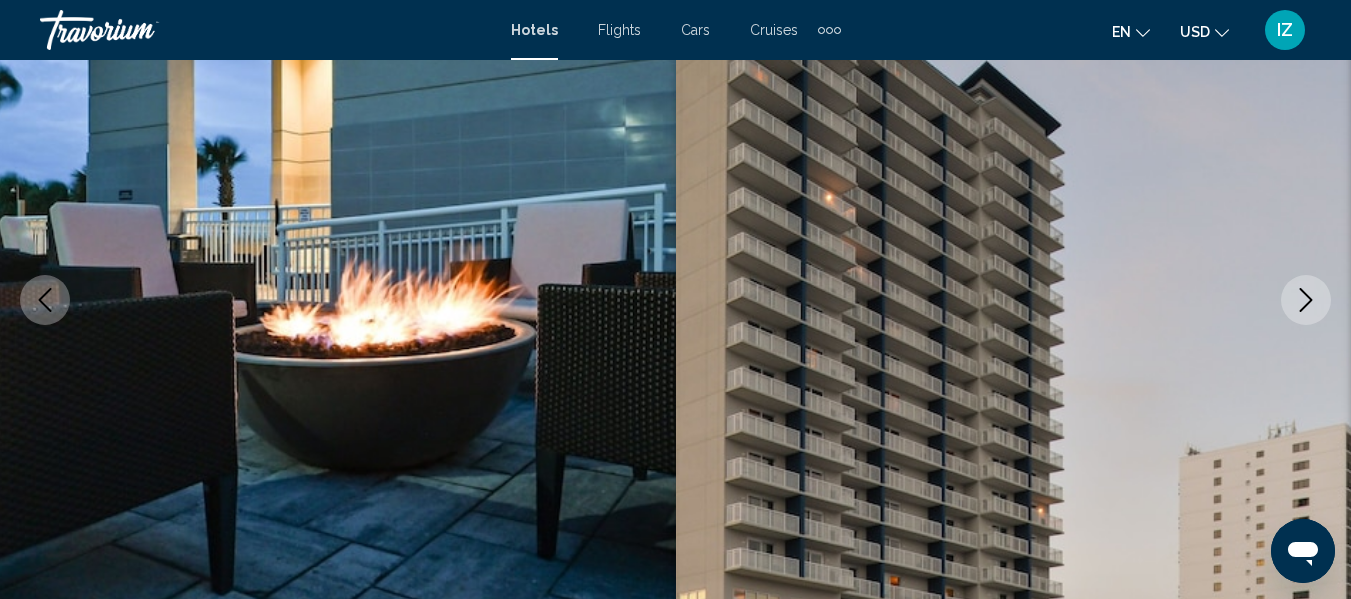 click 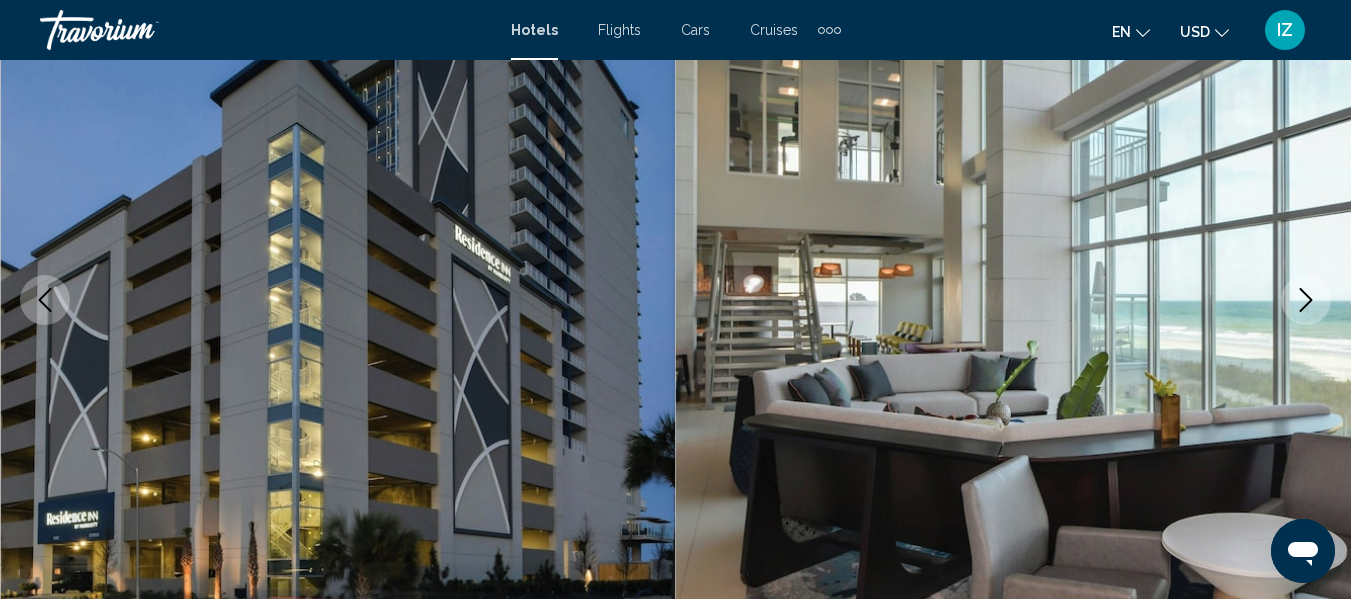 click 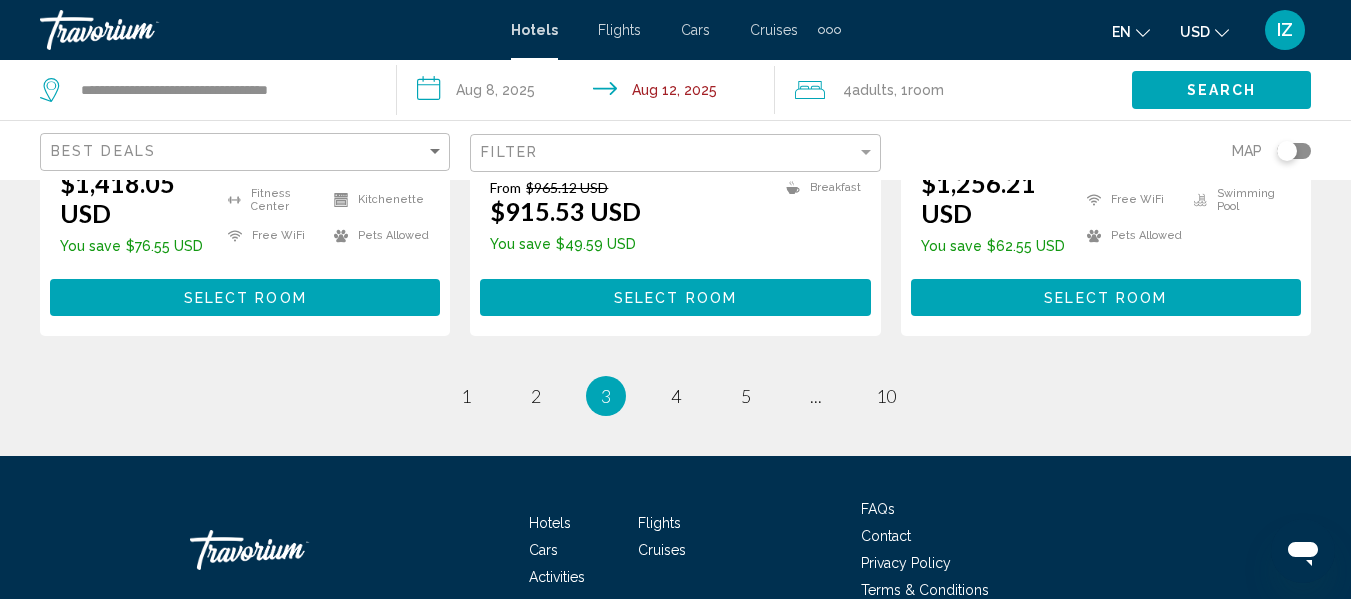 scroll, scrollTop: 3068, scrollLeft: 0, axis: vertical 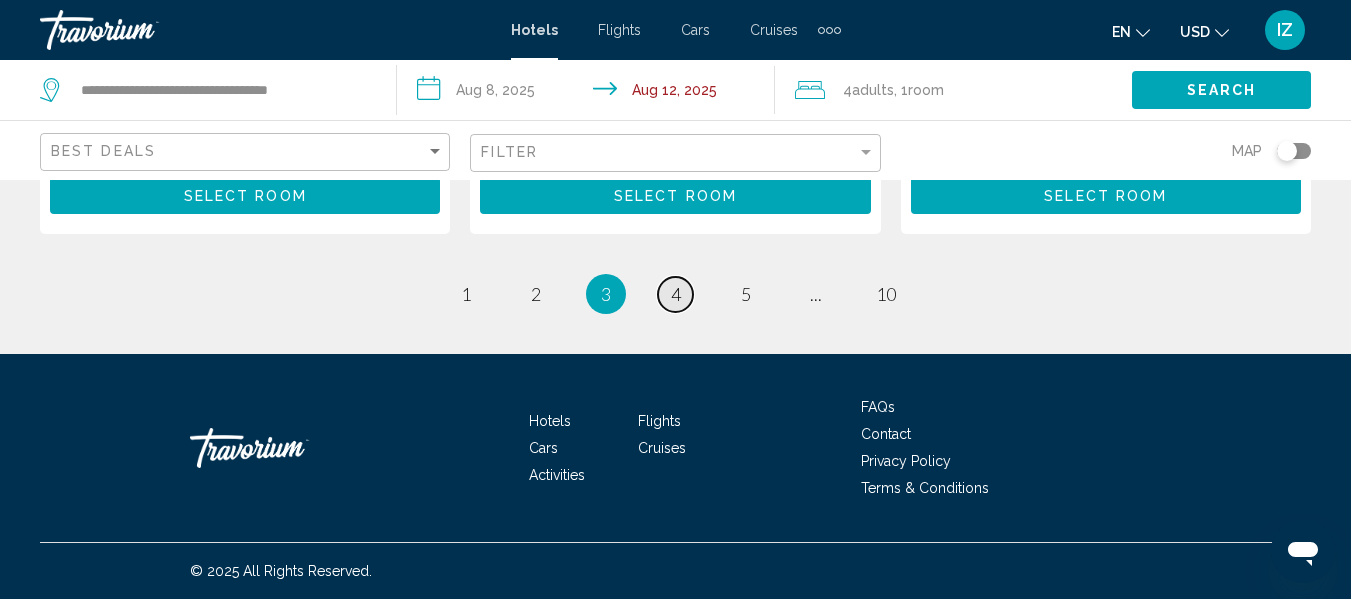 click on "4" at bounding box center (676, 294) 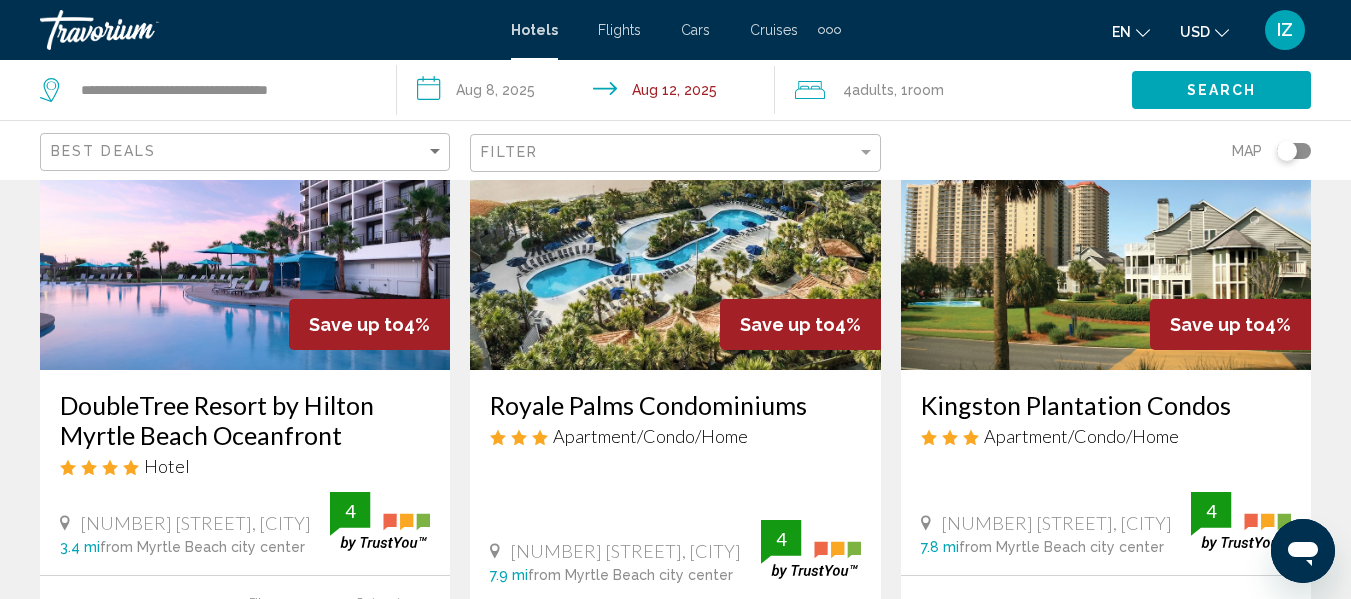 scroll, scrollTop: 100, scrollLeft: 0, axis: vertical 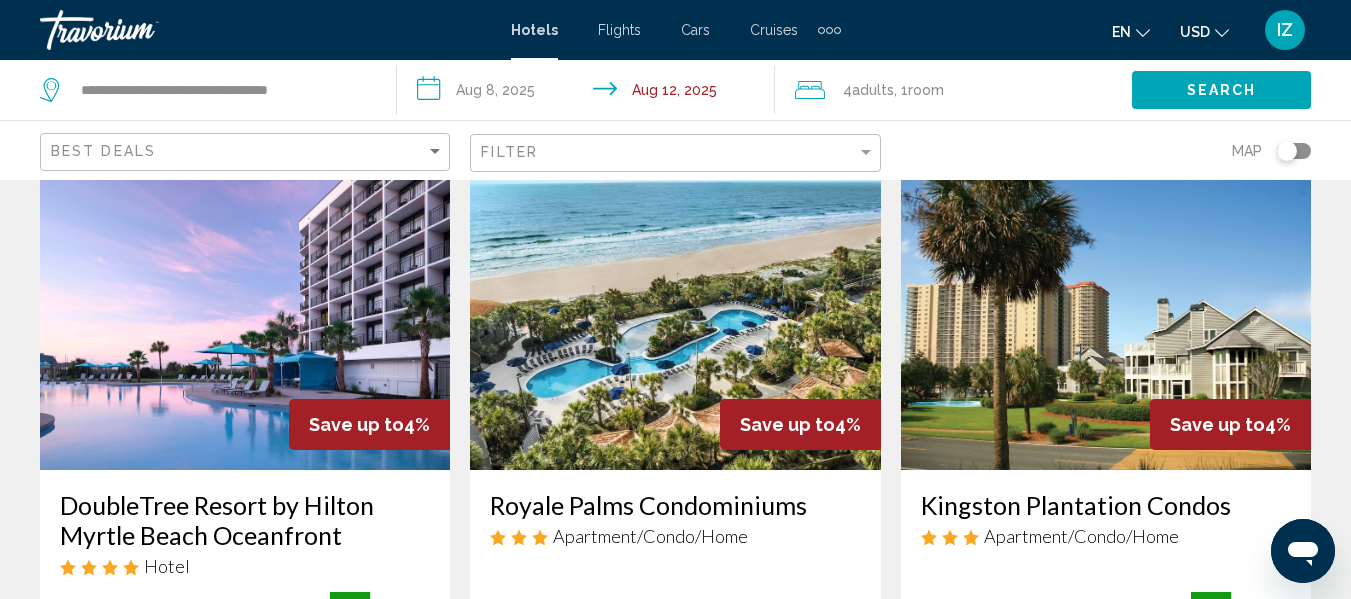 click at bounding box center (1106, 310) 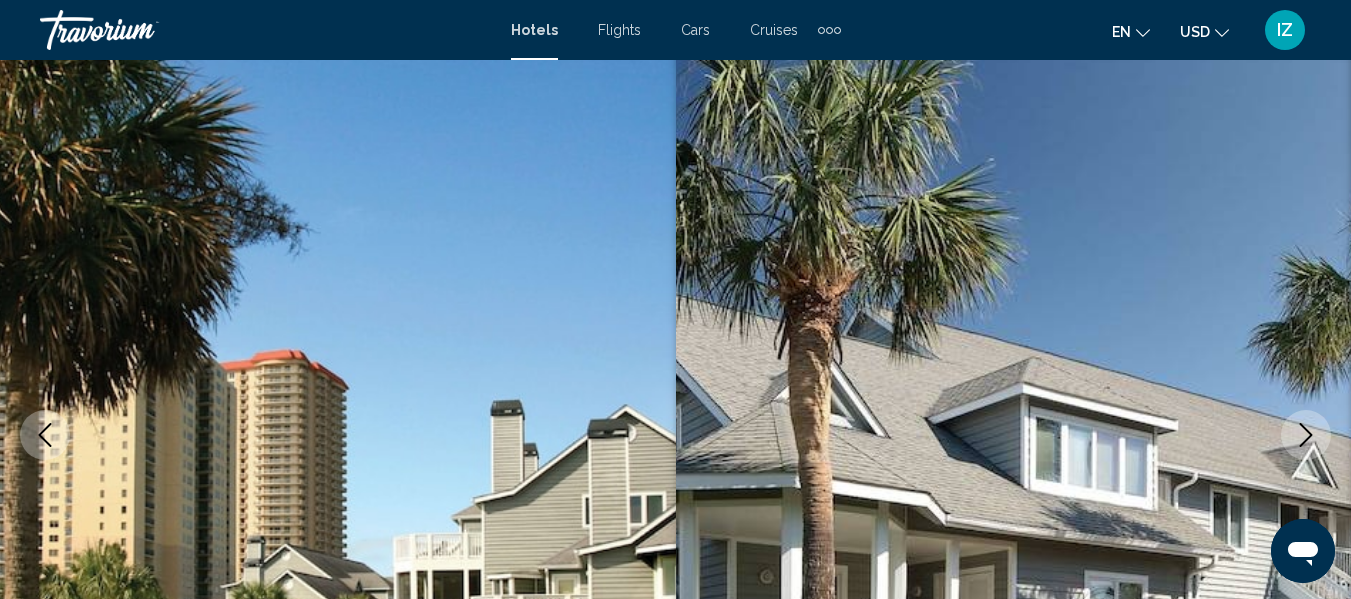 scroll, scrollTop: 236, scrollLeft: 0, axis: vertical 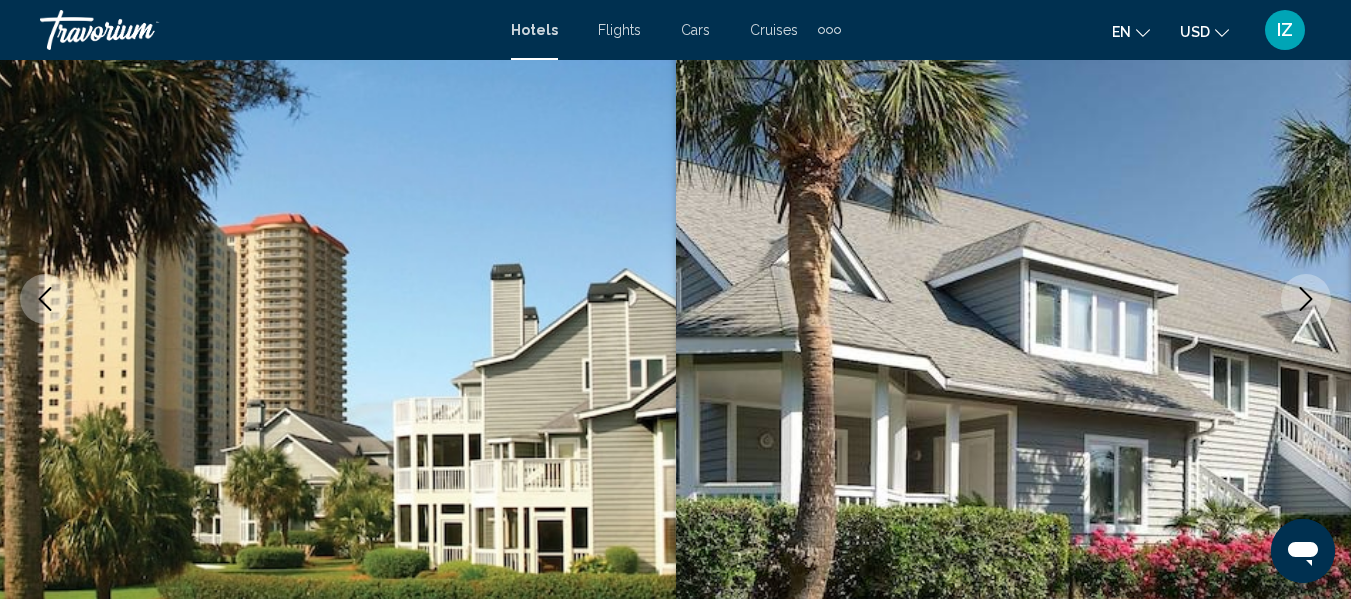 click 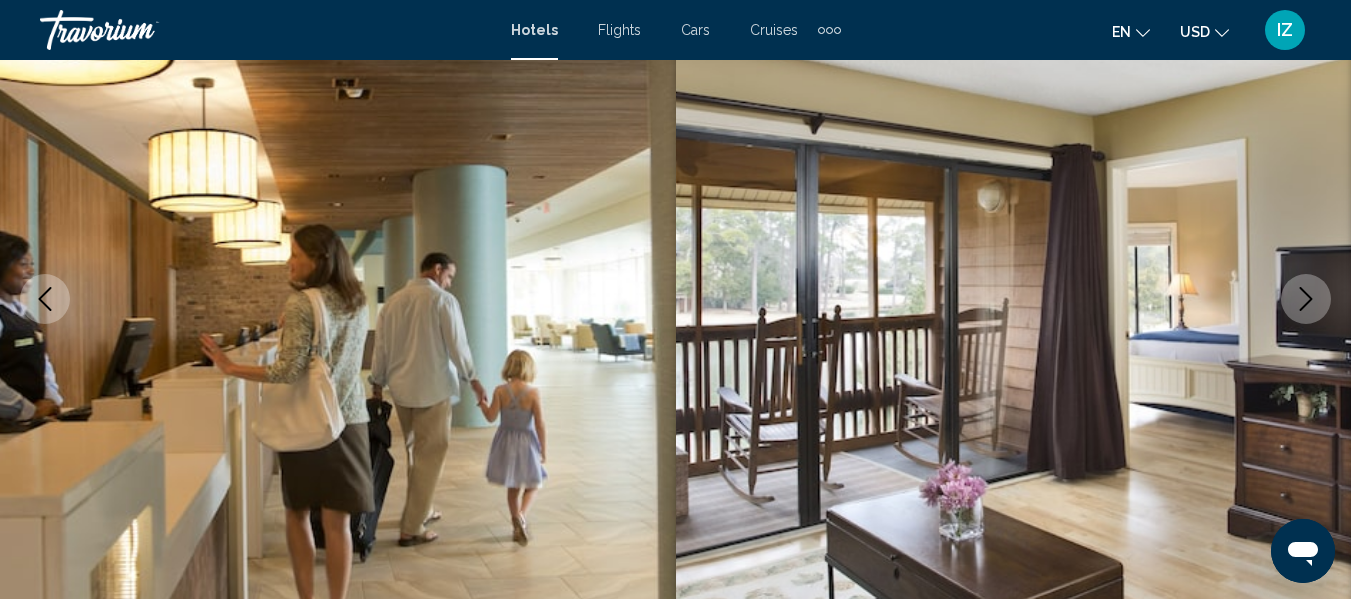 click 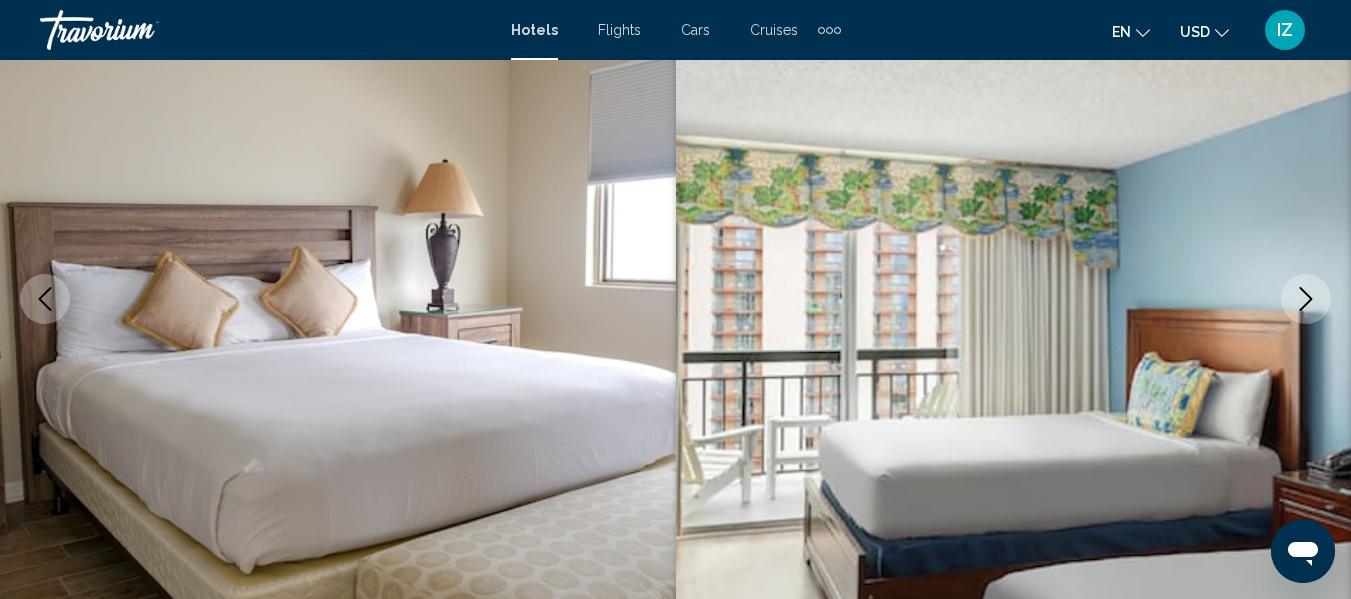 click 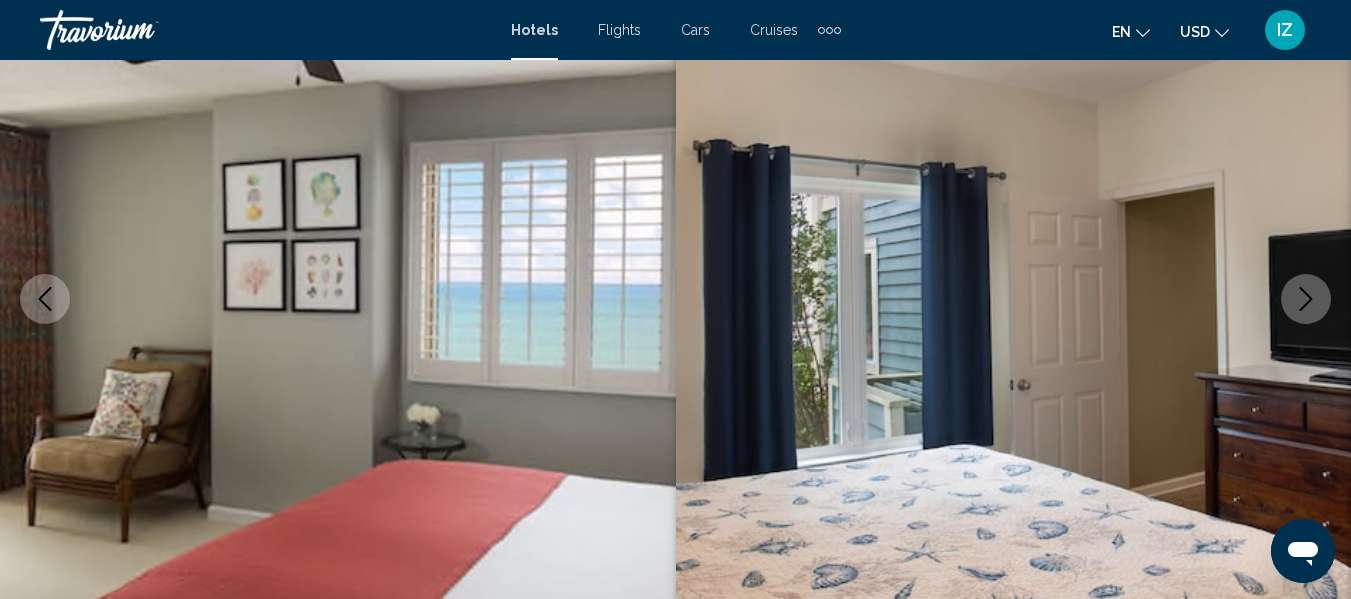 click 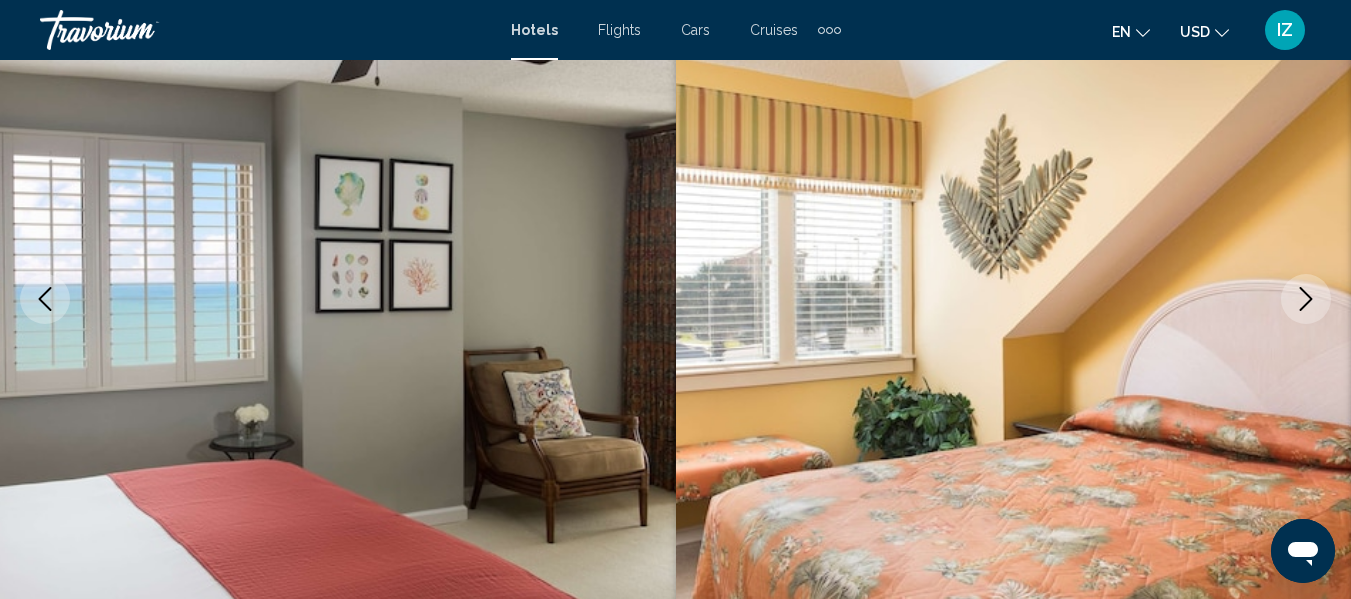 click 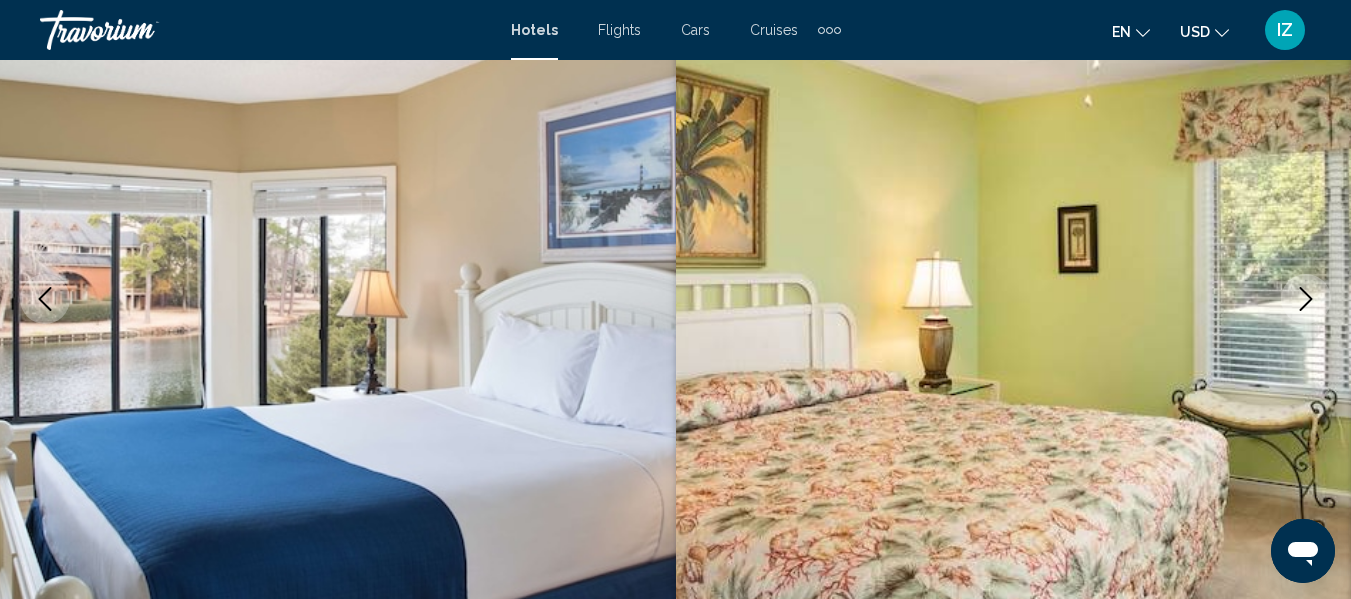 click 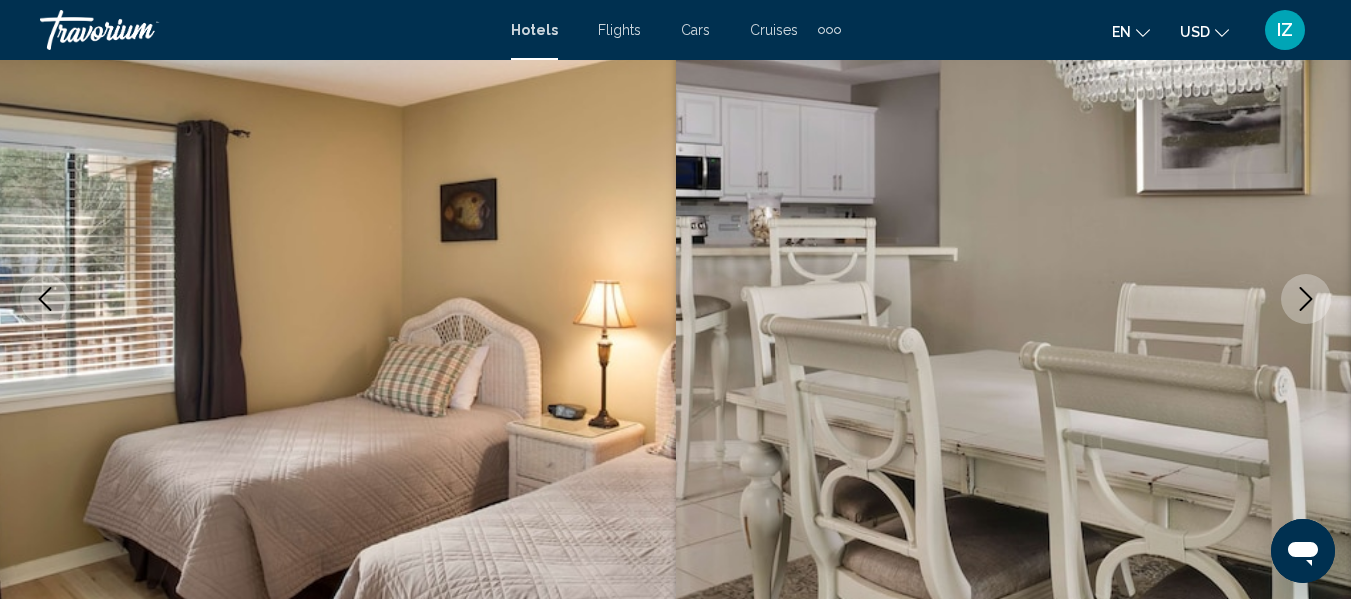 click 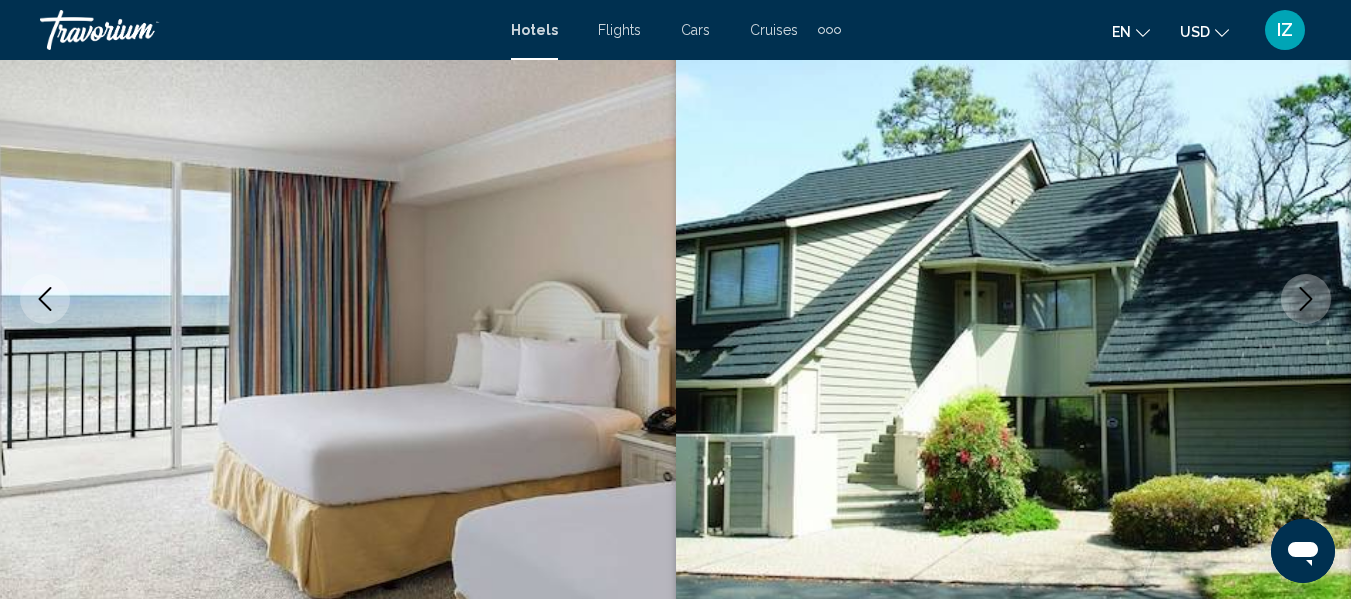 click 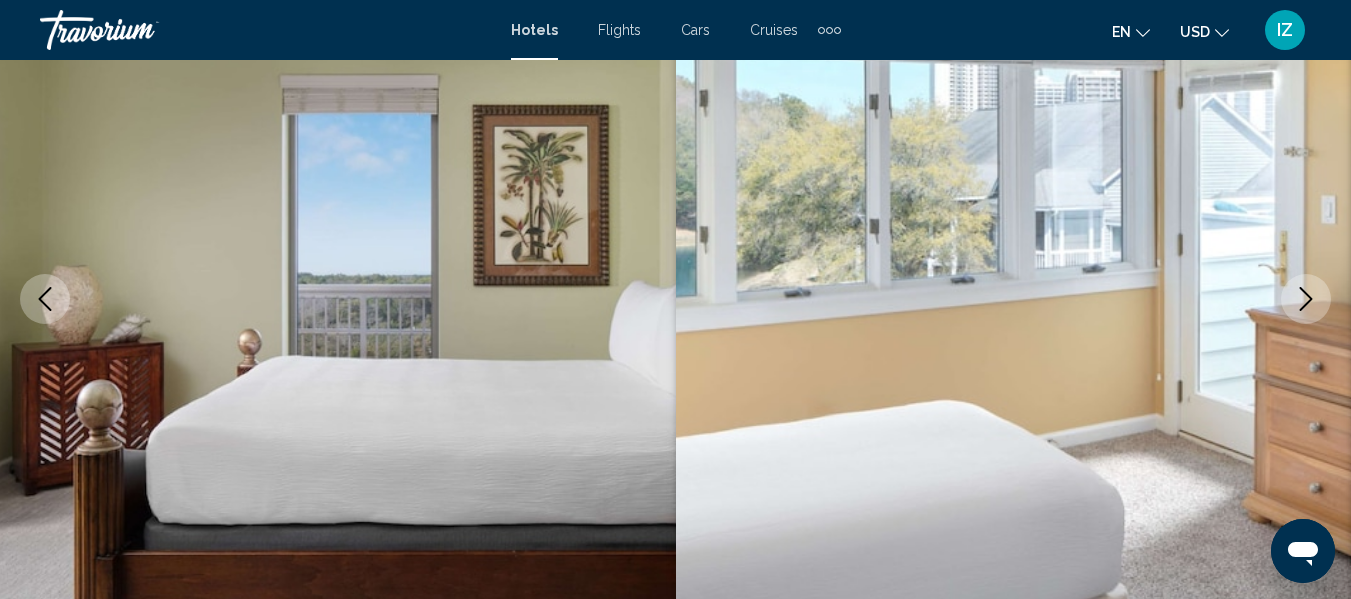 click 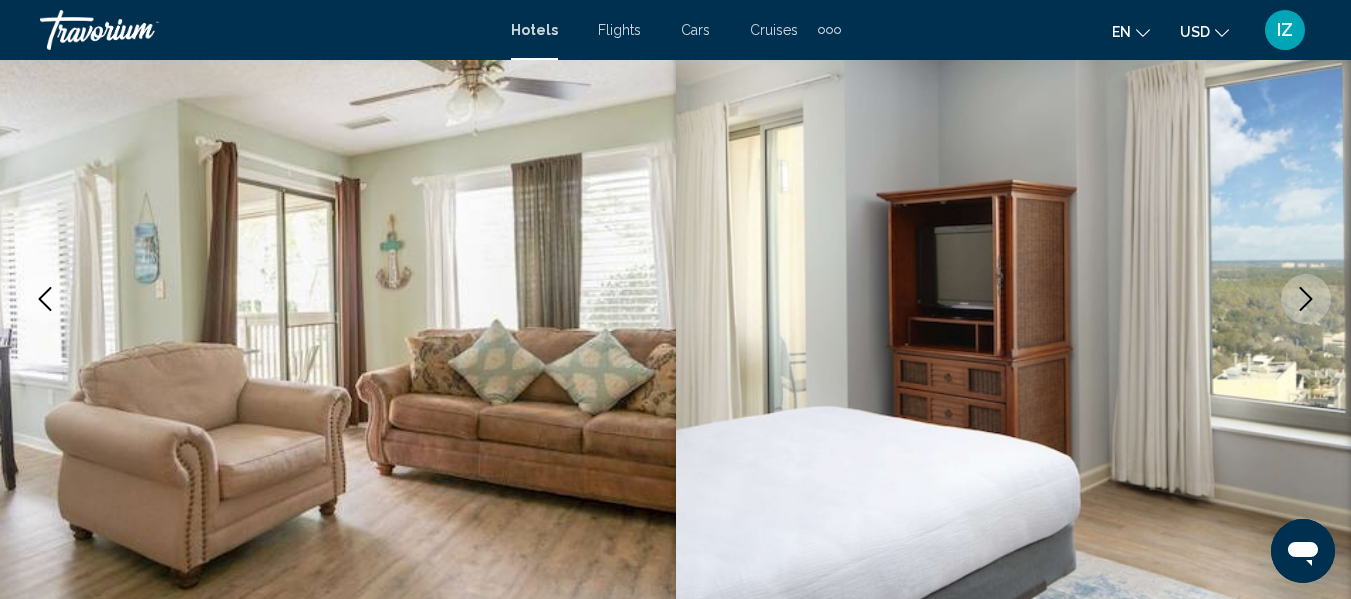 click 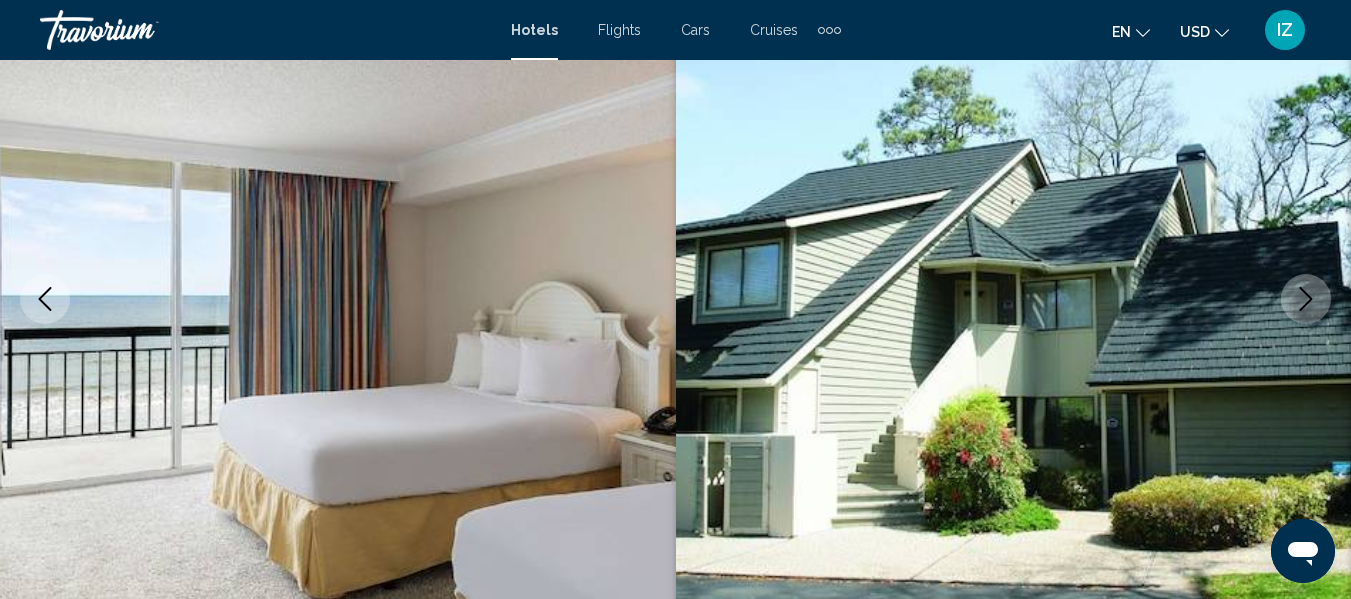 click at bounding box center (338, 299) 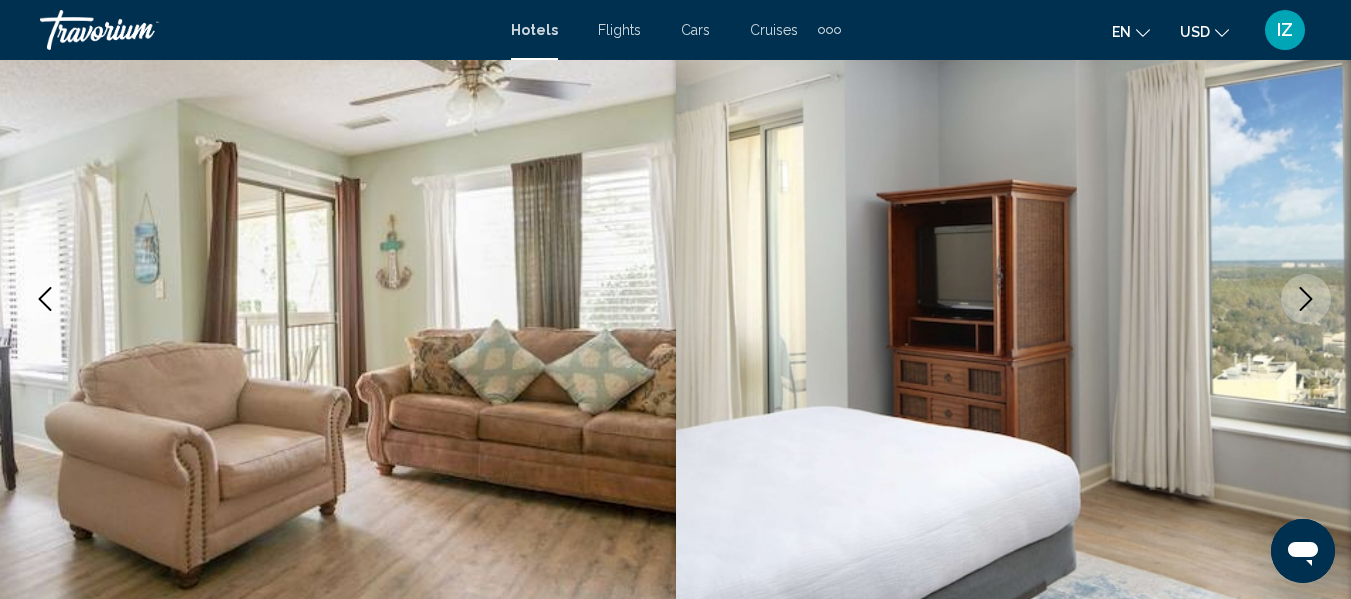 click 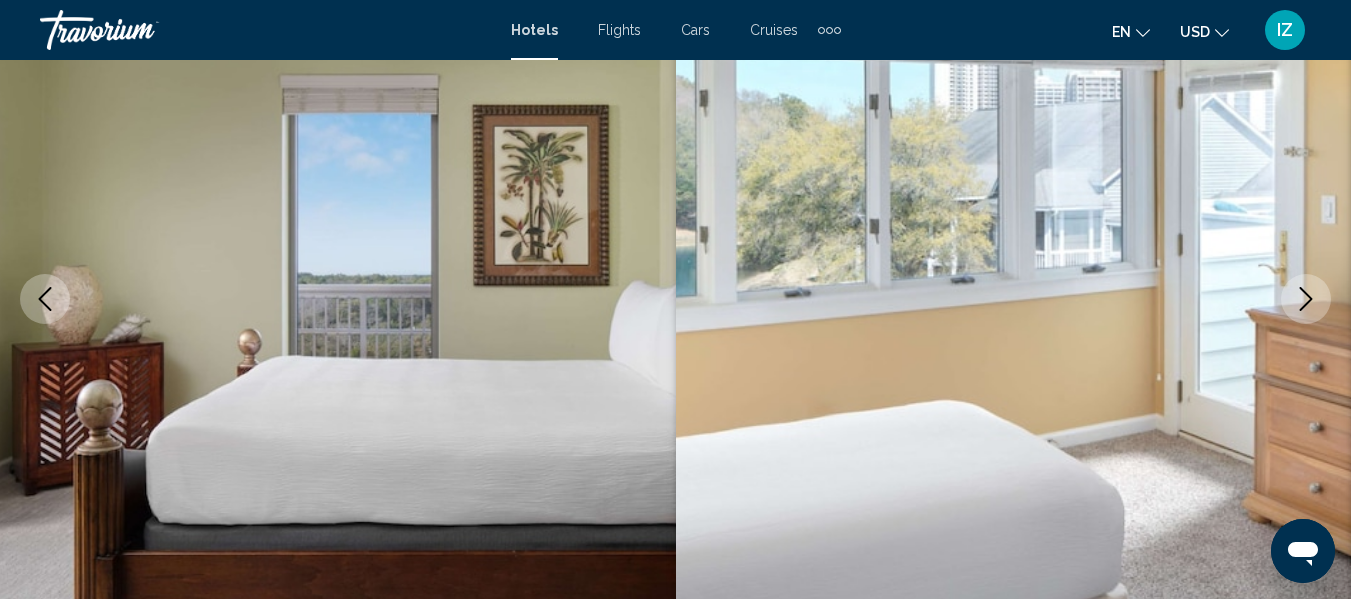 click 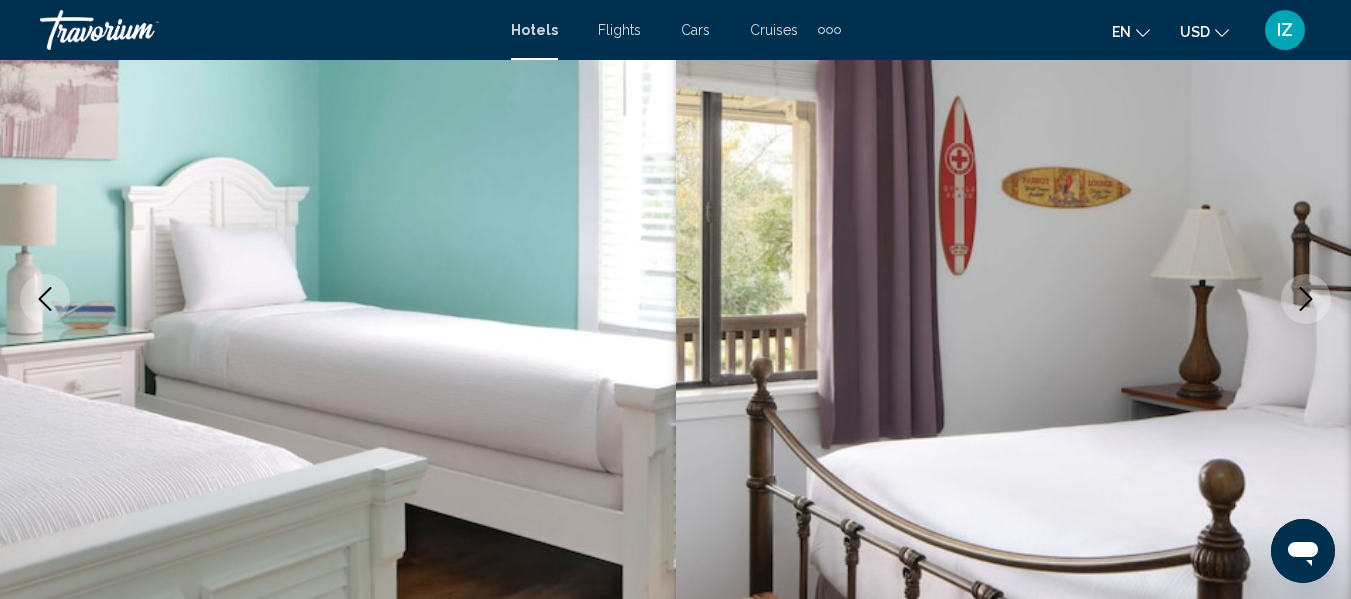 click 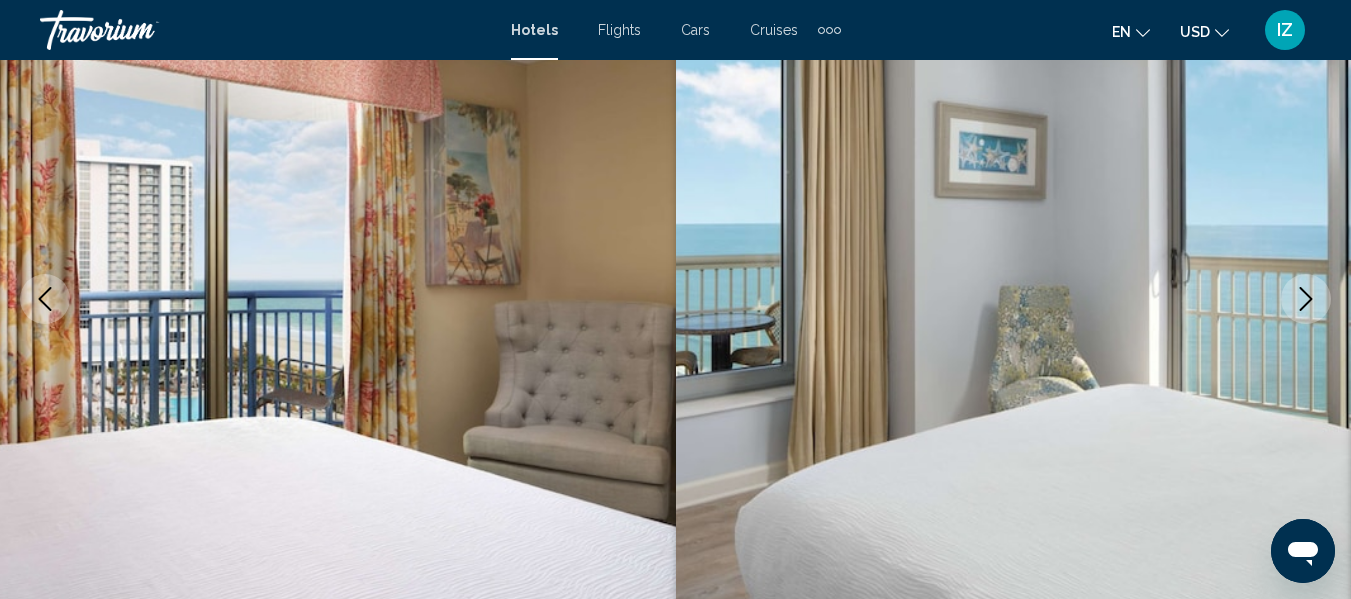 click 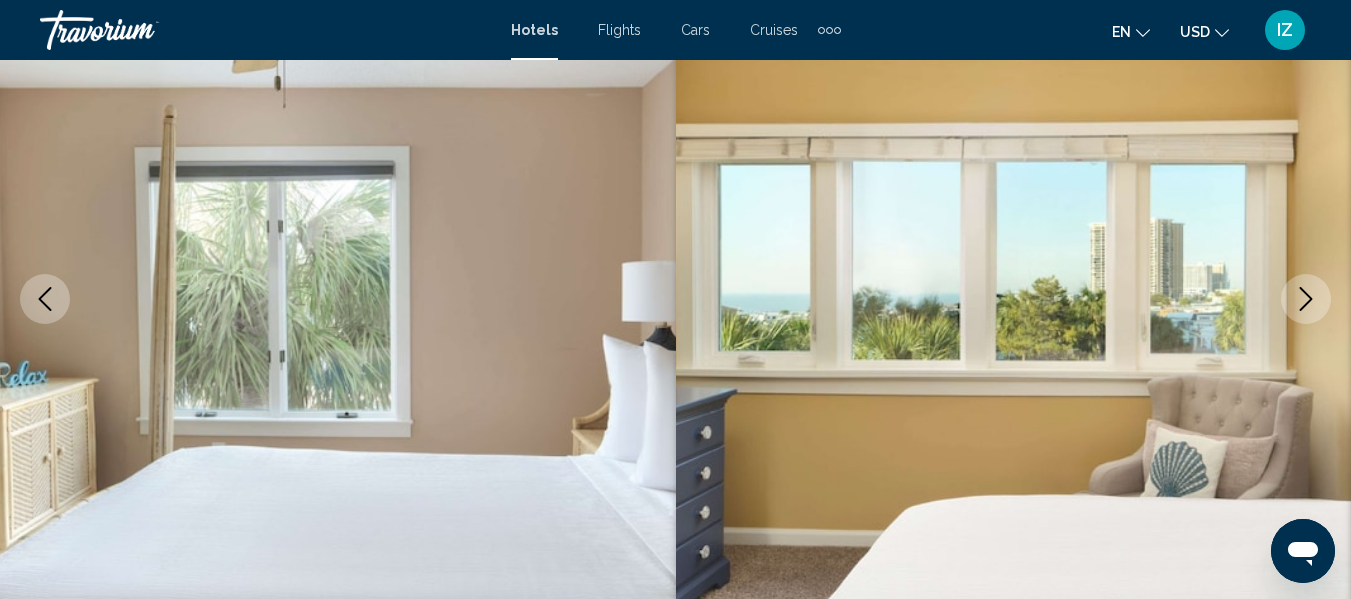 click 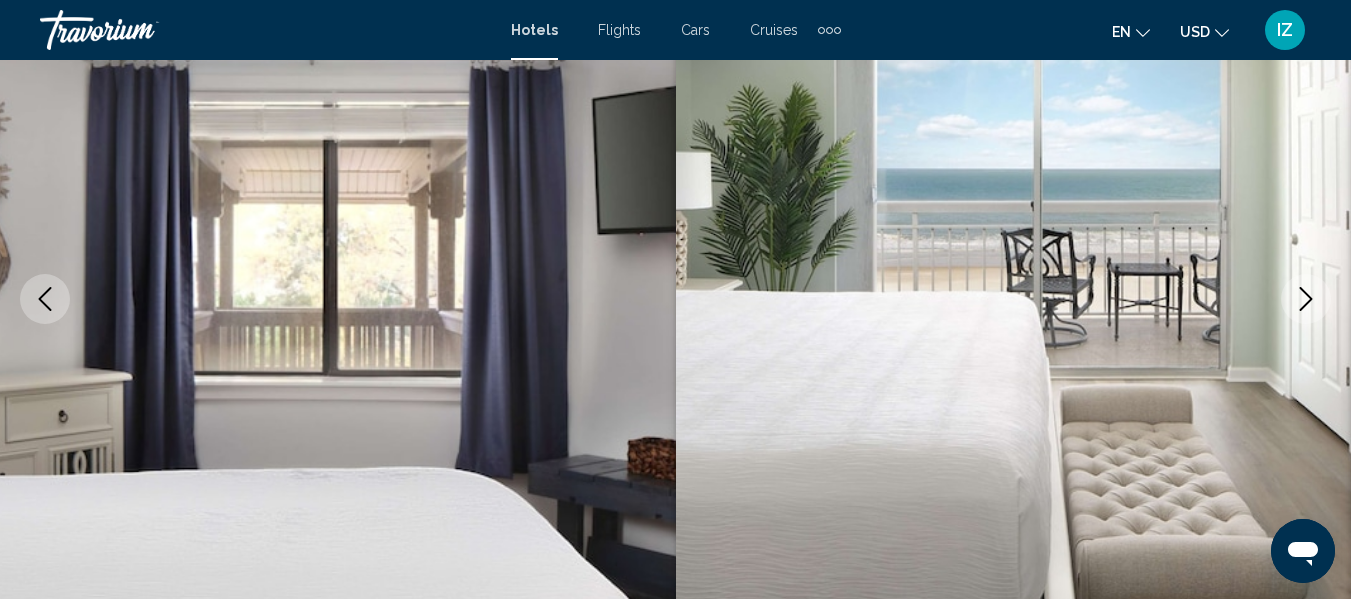 click 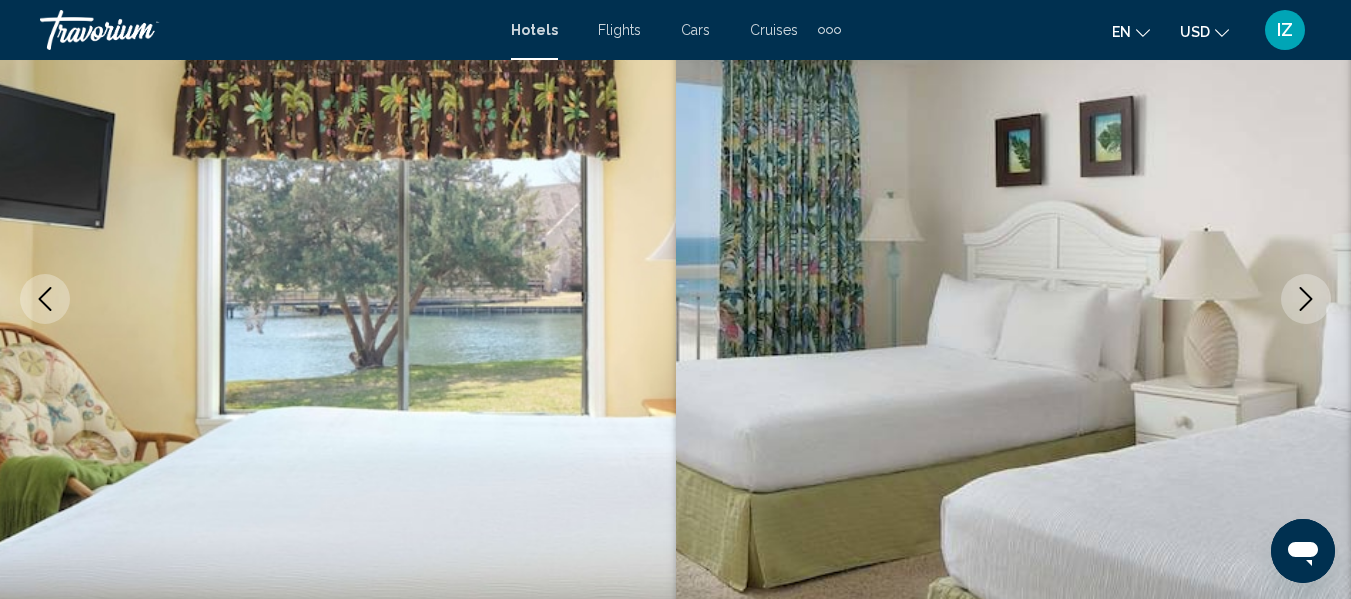 click 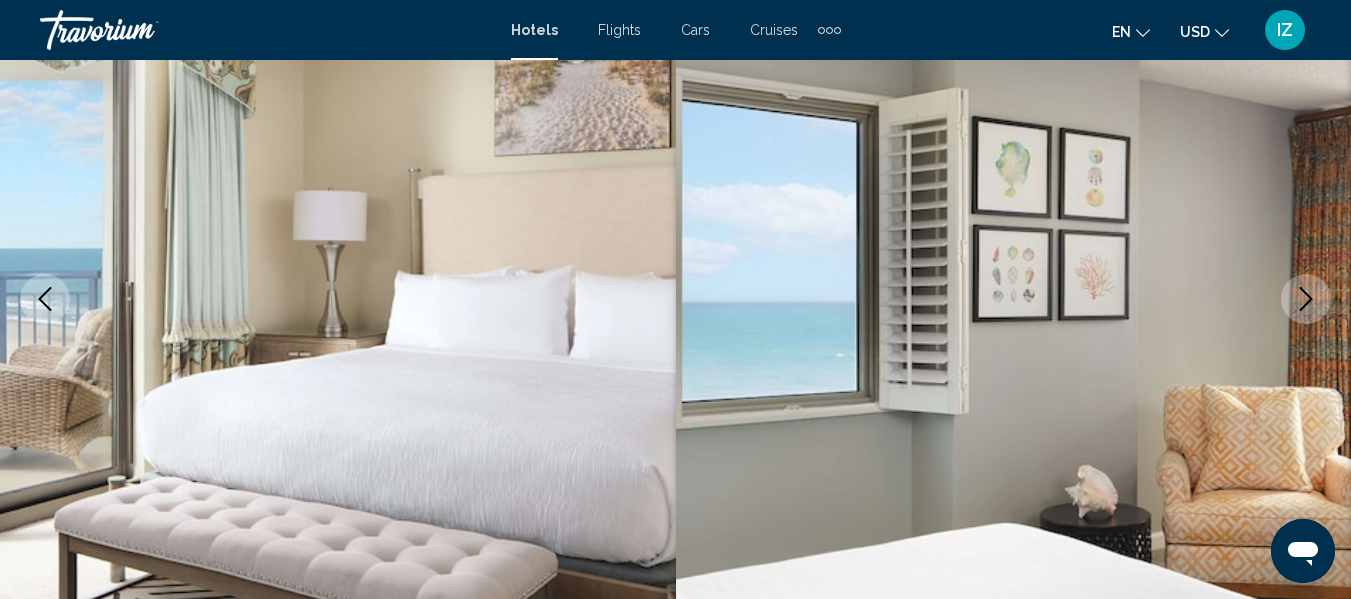 click 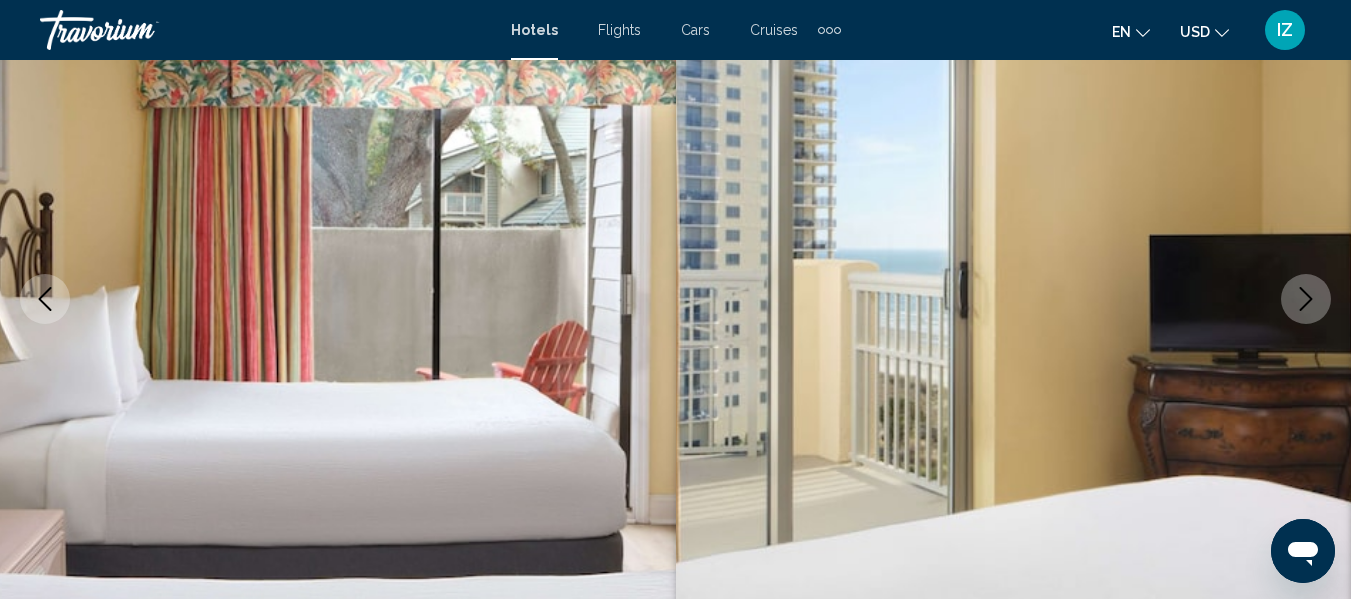 click 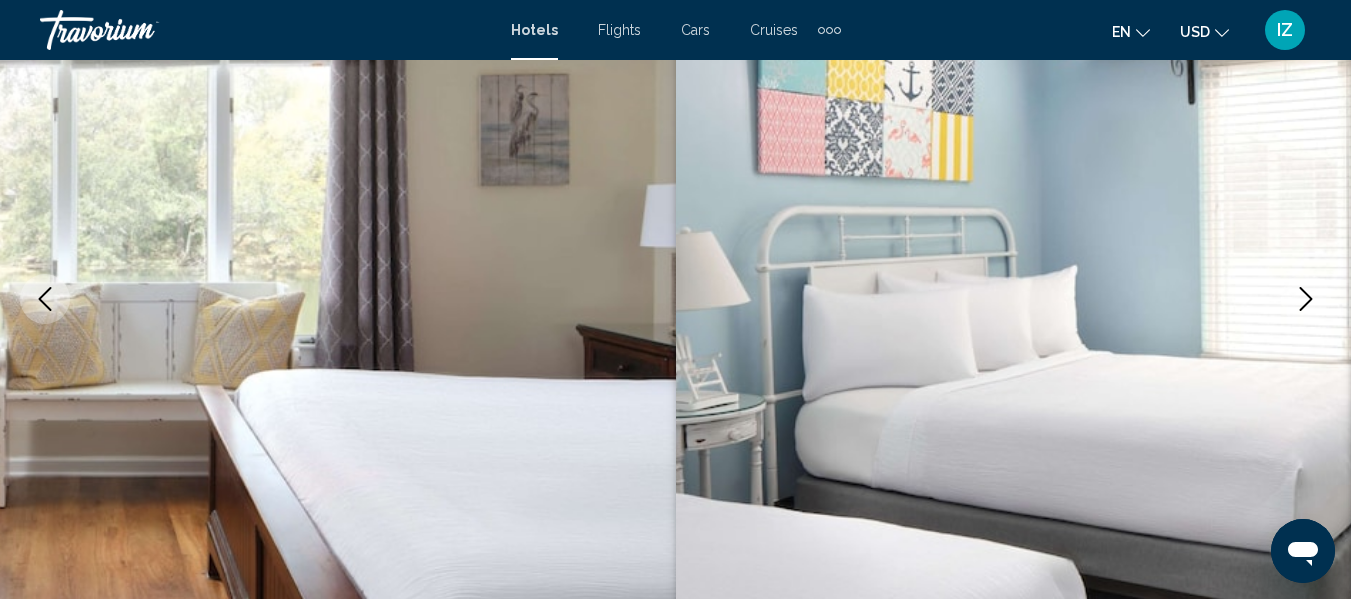 click 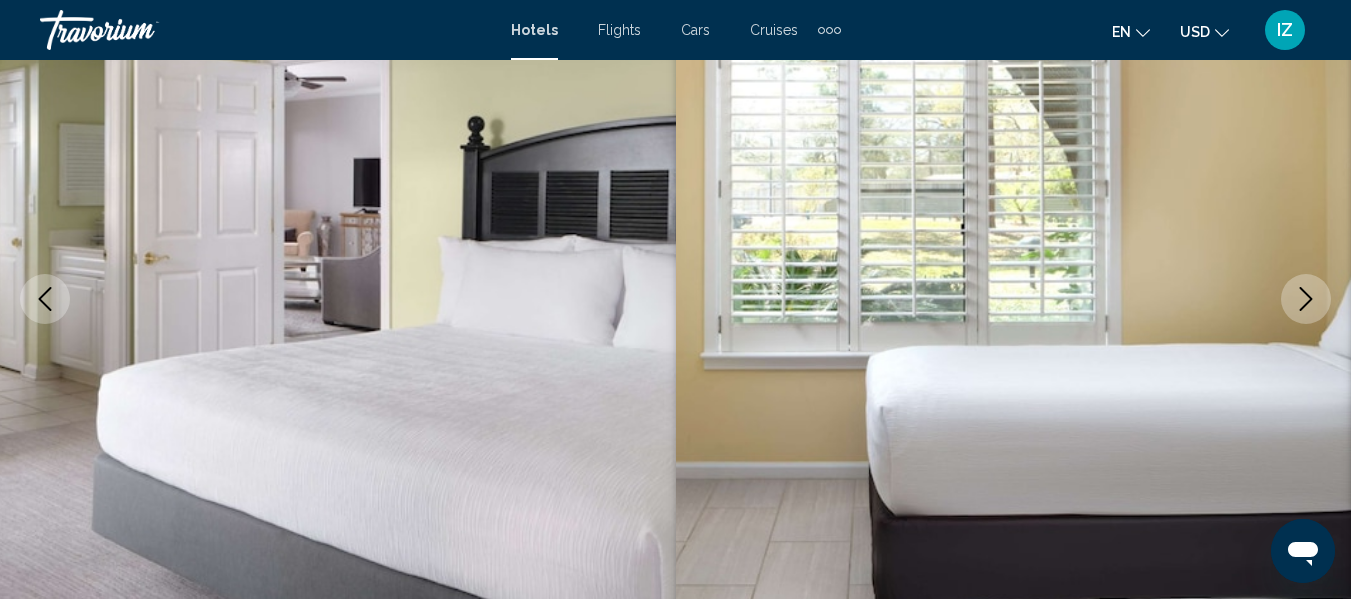 click 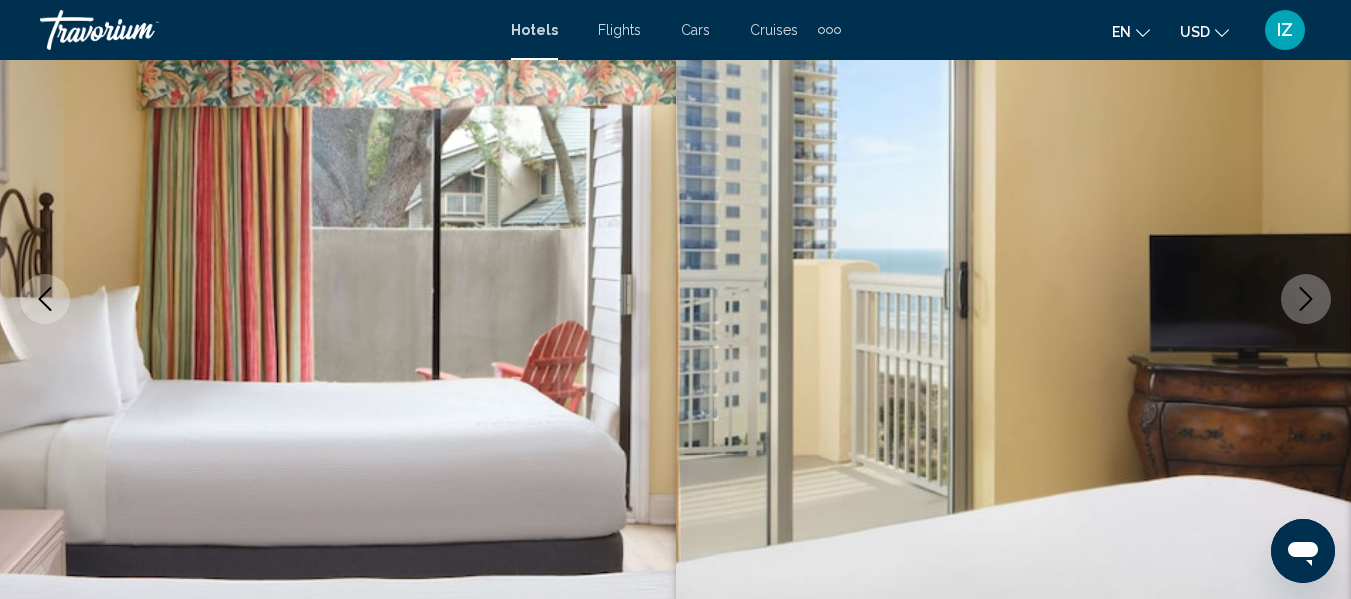 click 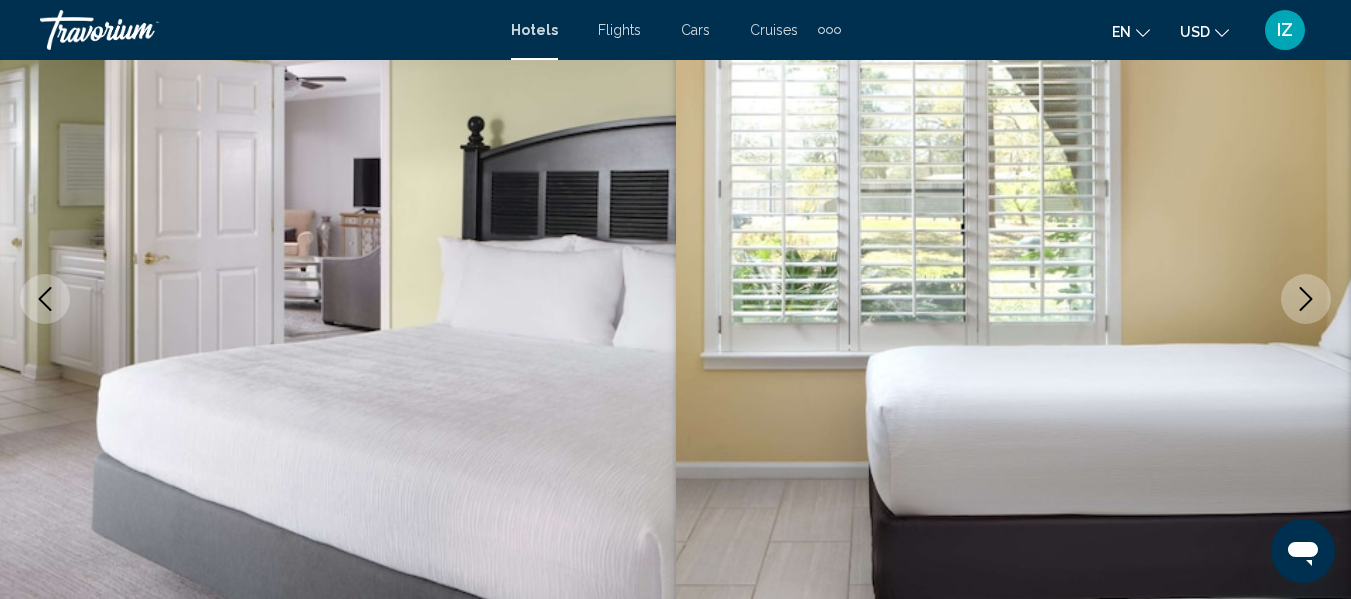 click 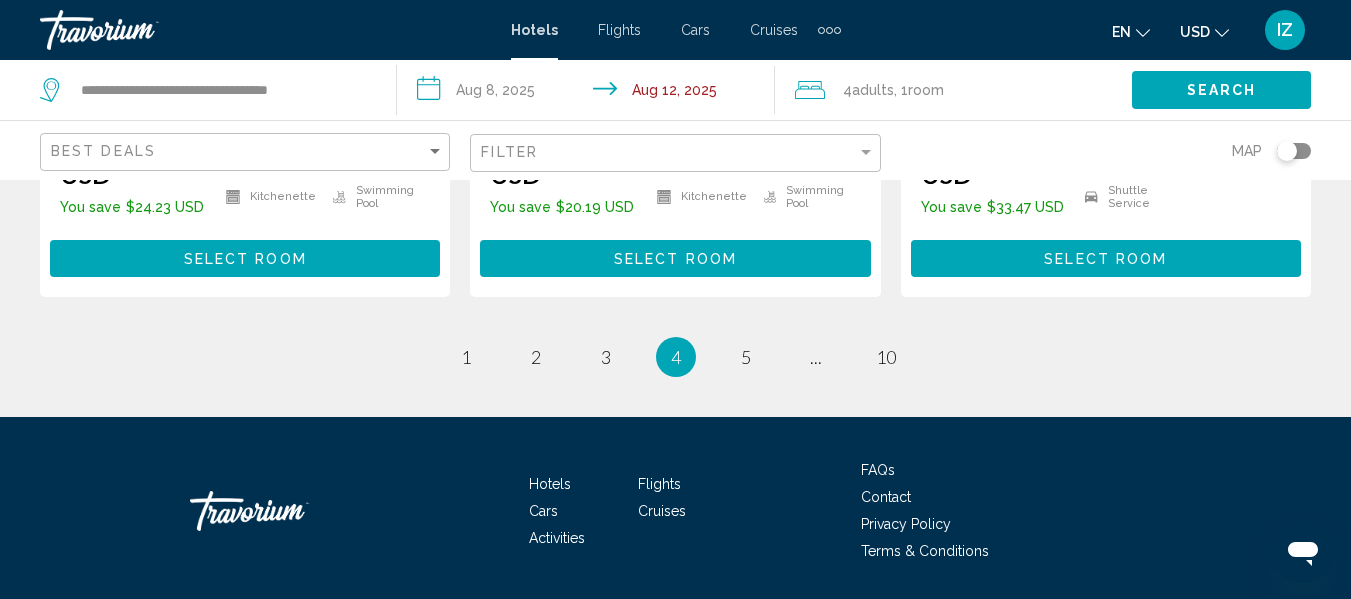 scroll, scrollTop: 3069, scrollLeft: 0, axis: vertical 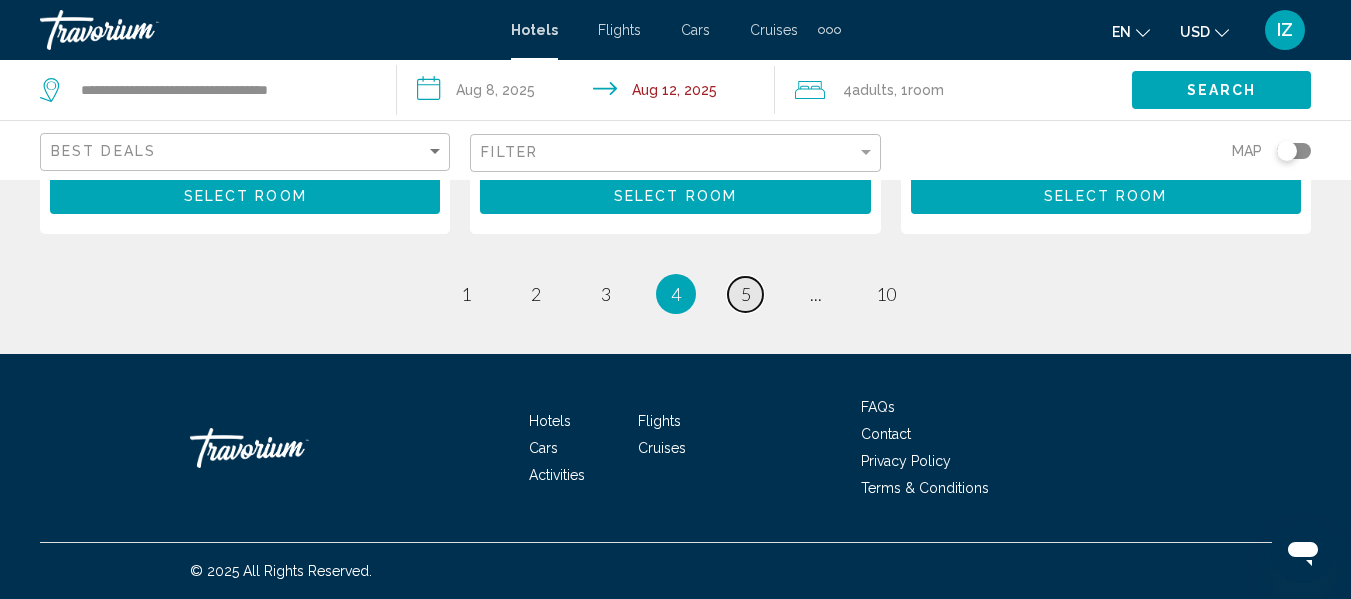 click on "5" at bounding box center (746, 294) 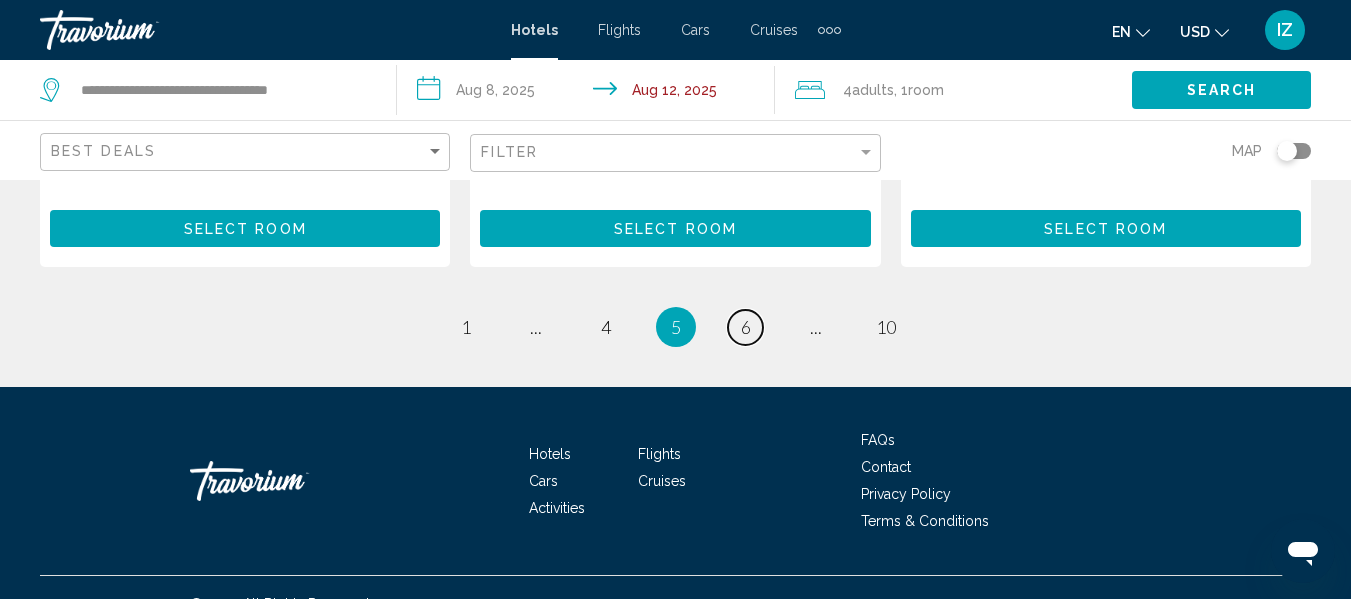 scroll, scrollTop: 3069, scrollLeft: 0, axis: vertical 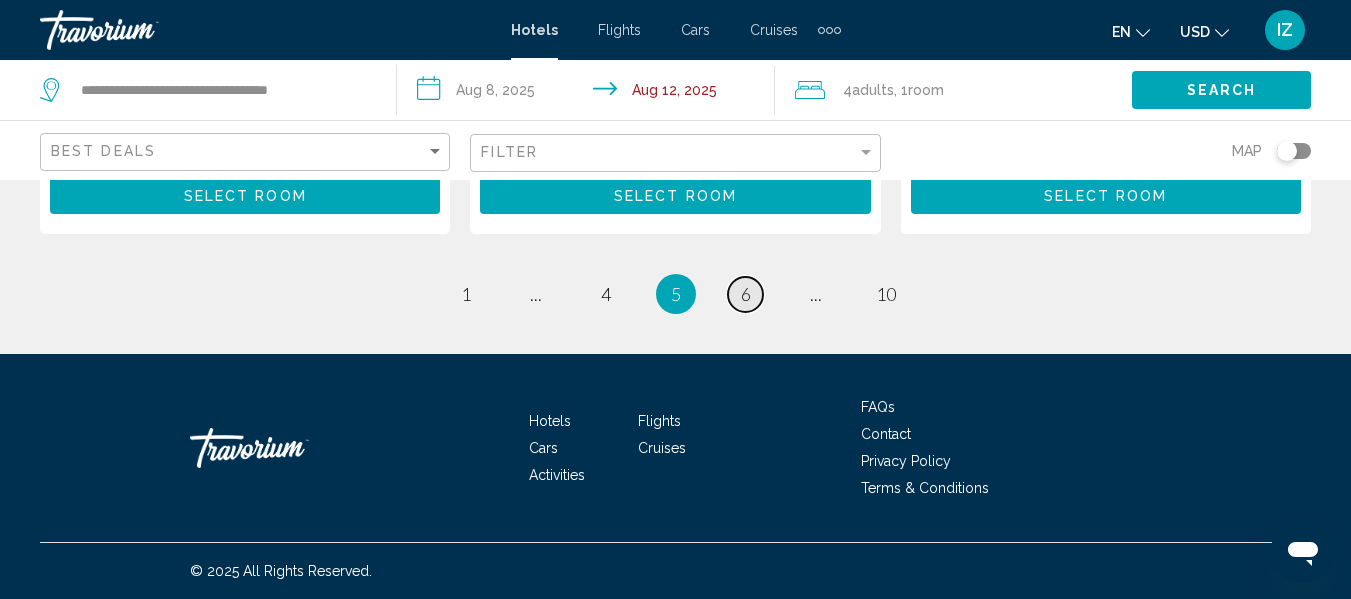 click on "6" at bounding box center [746, 294] 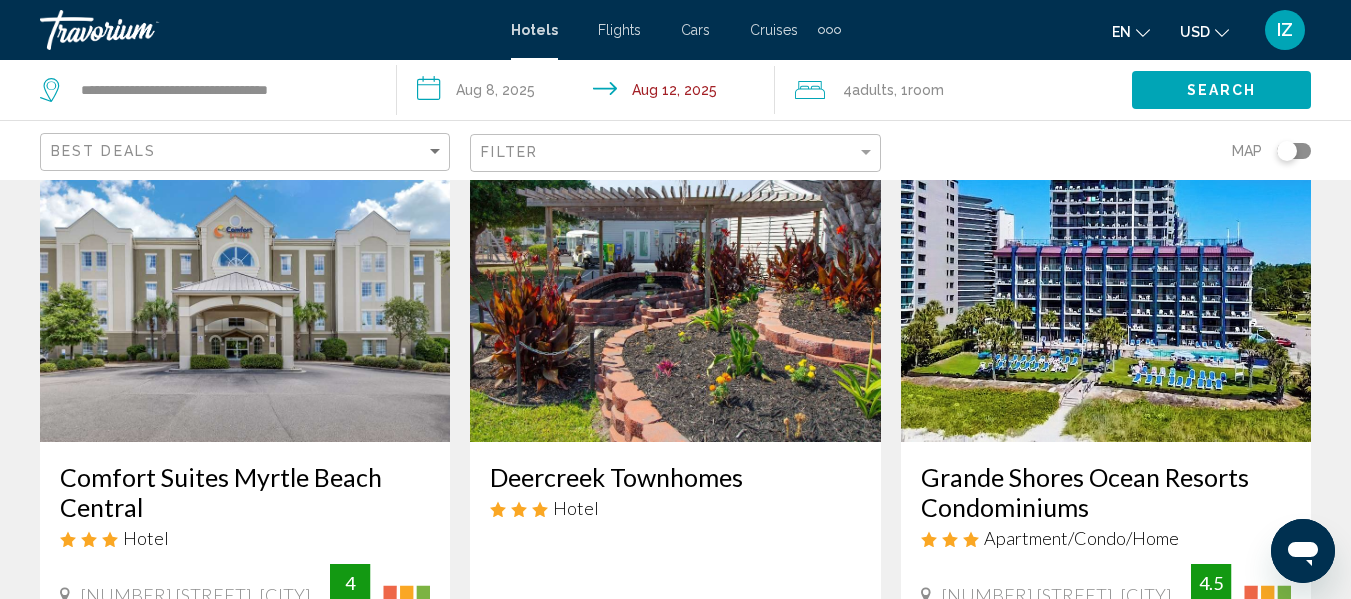 scroll, scrollTop: 100, scrollLeft: 0, axis: vertical 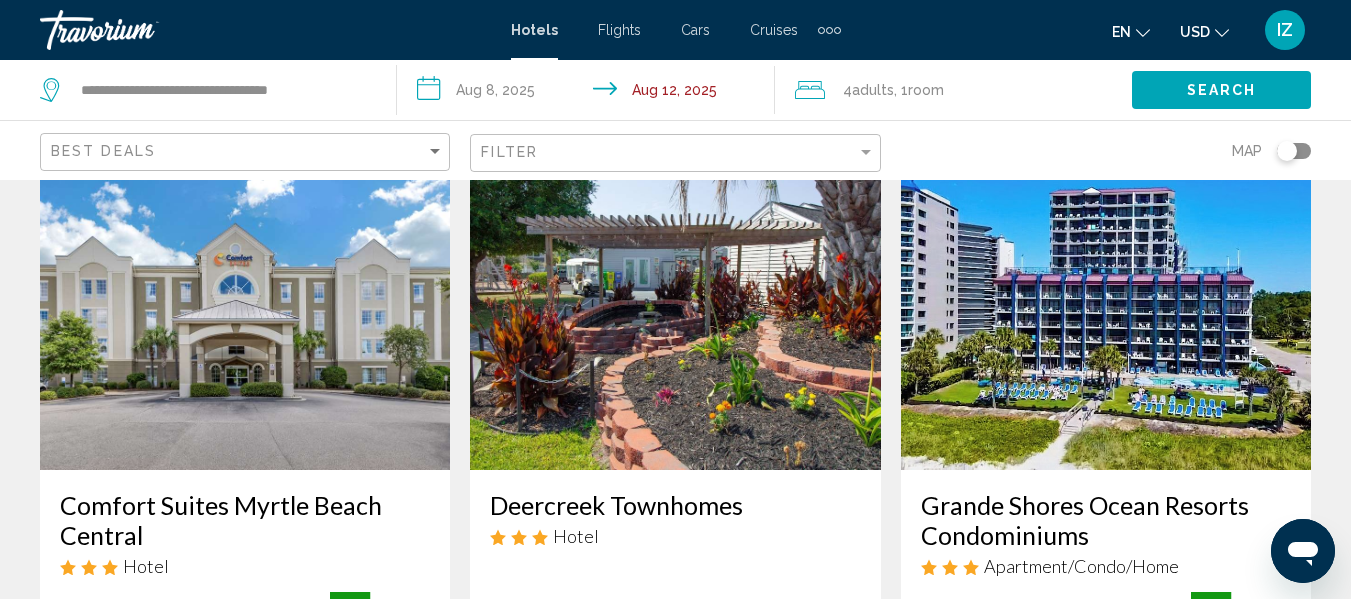 click at bounding box center [1106, 310] 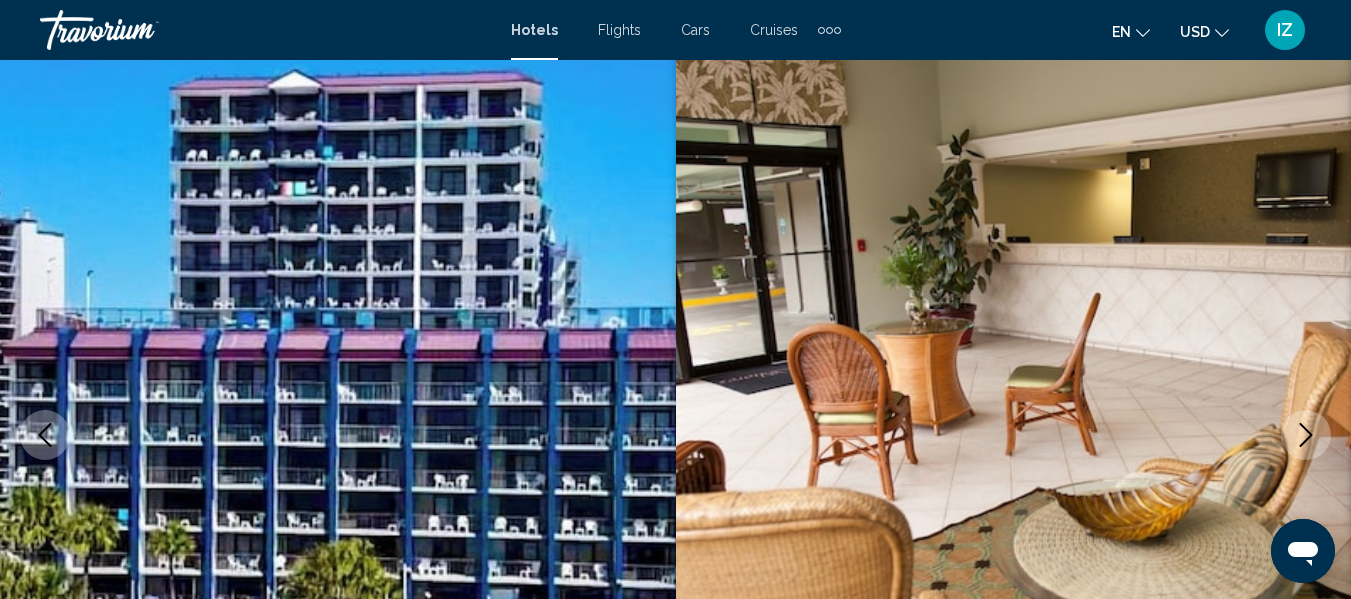 scroll, scrollTop: 236, scrollLeft: 0, axis: vertical 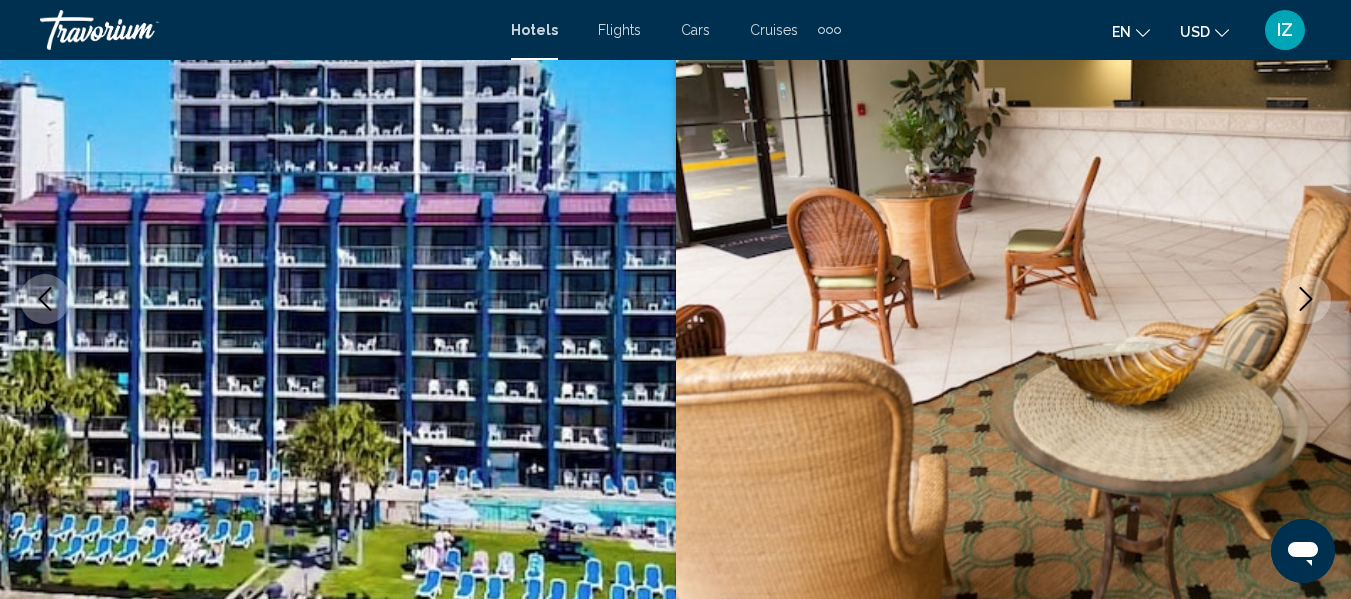 click 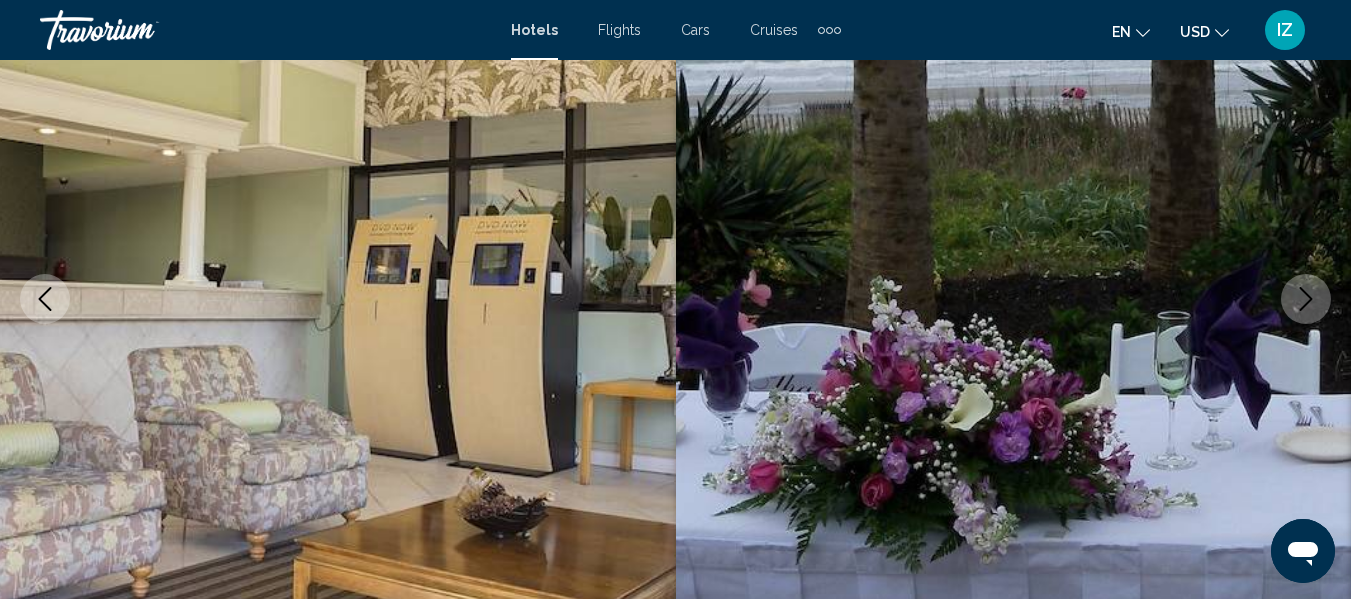 click 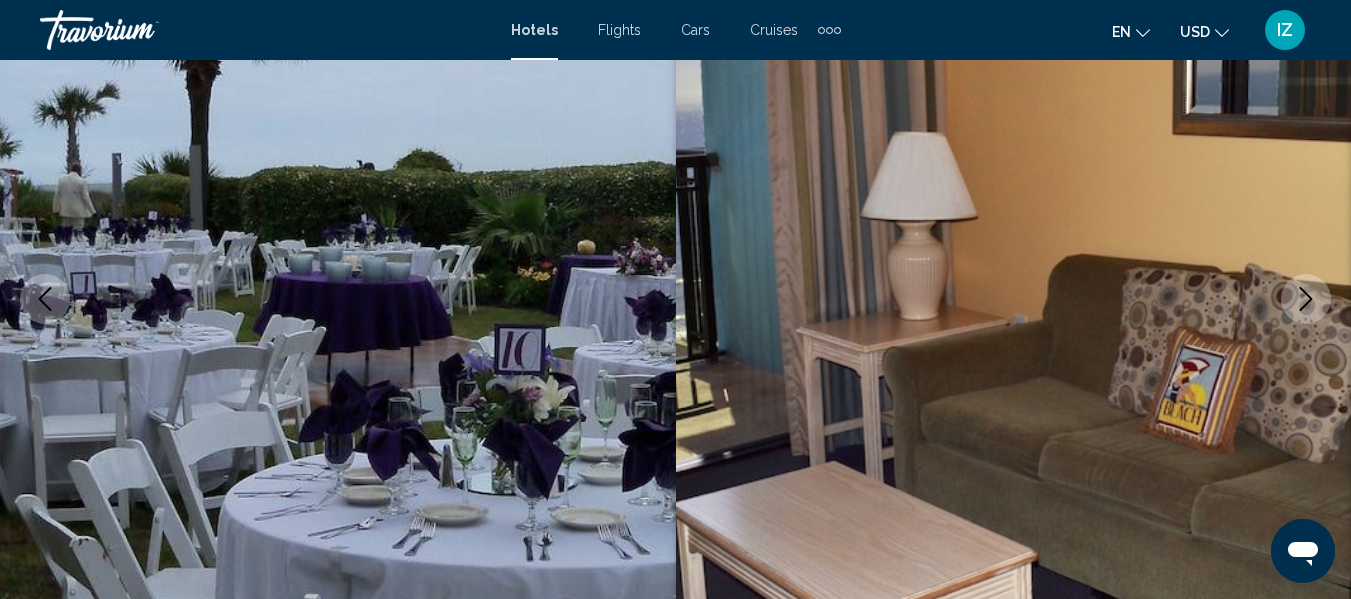 click 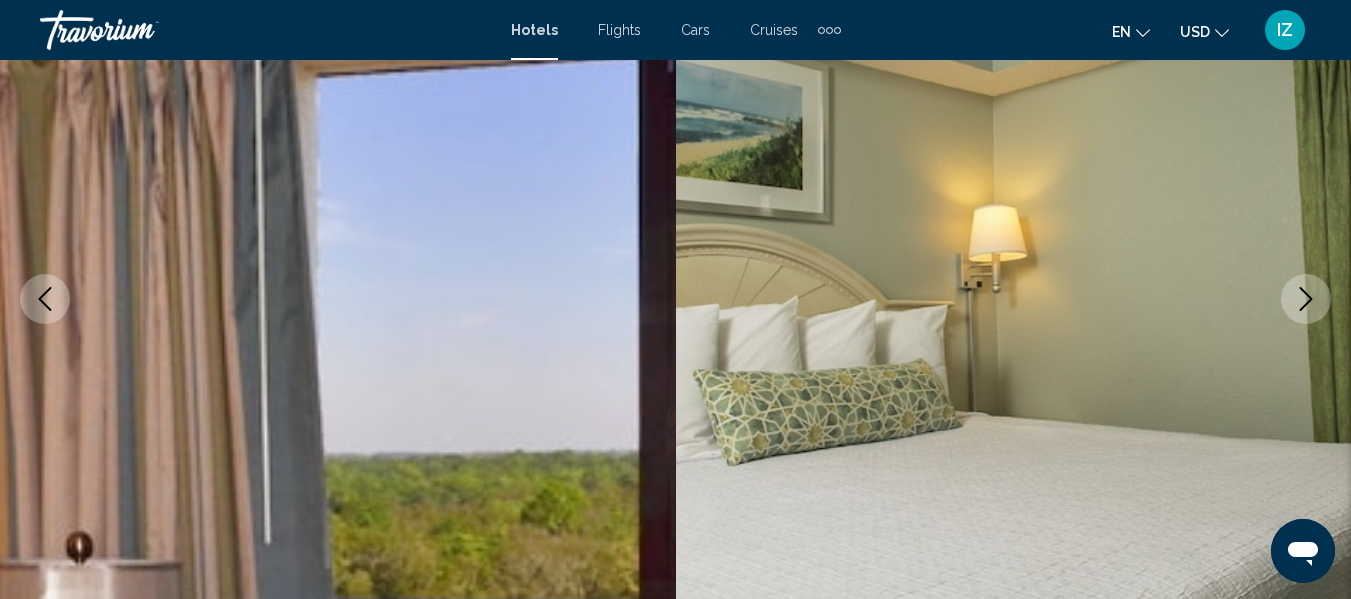 click 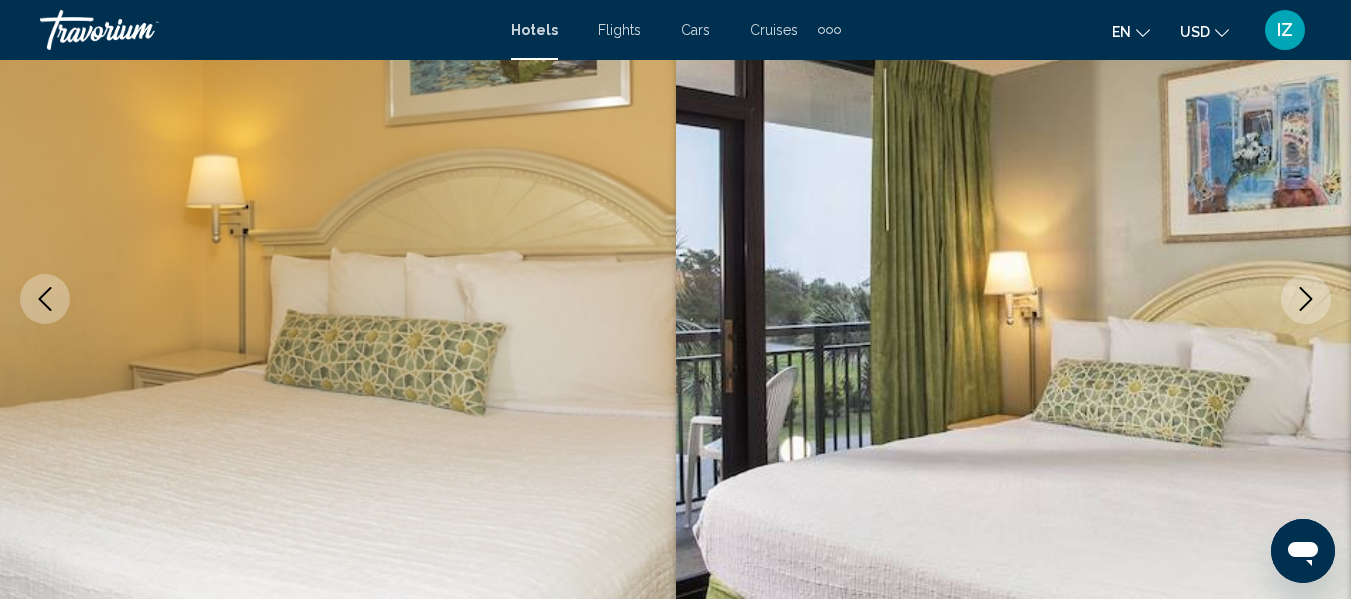 click 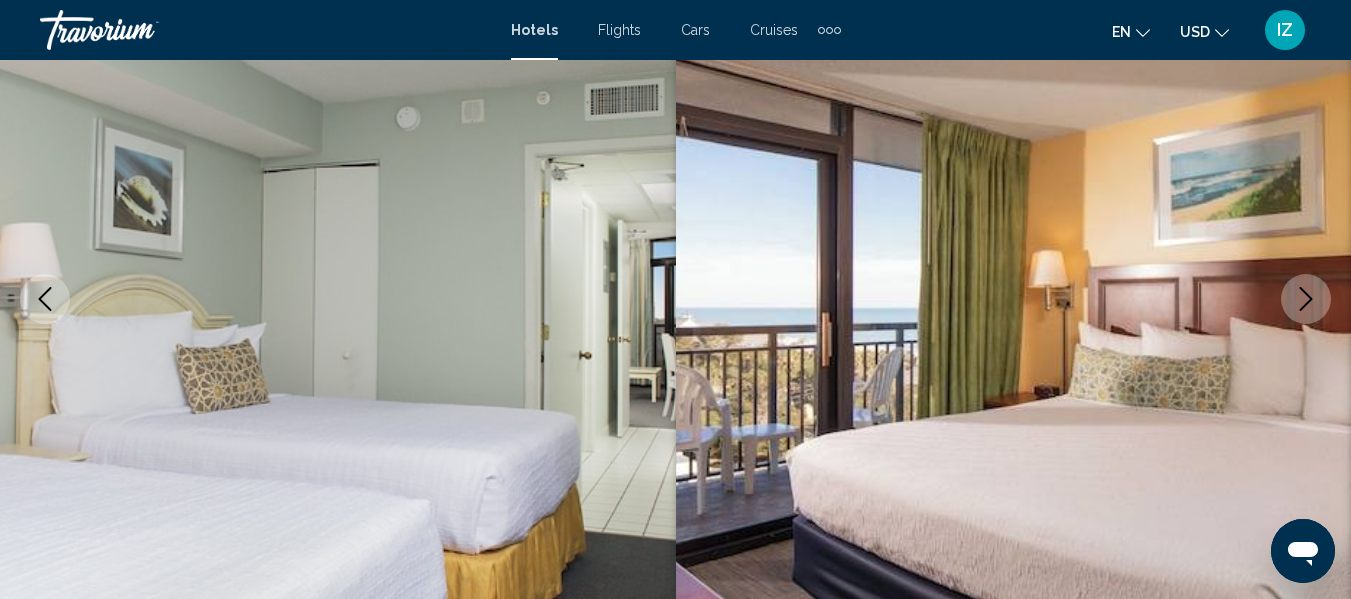 click 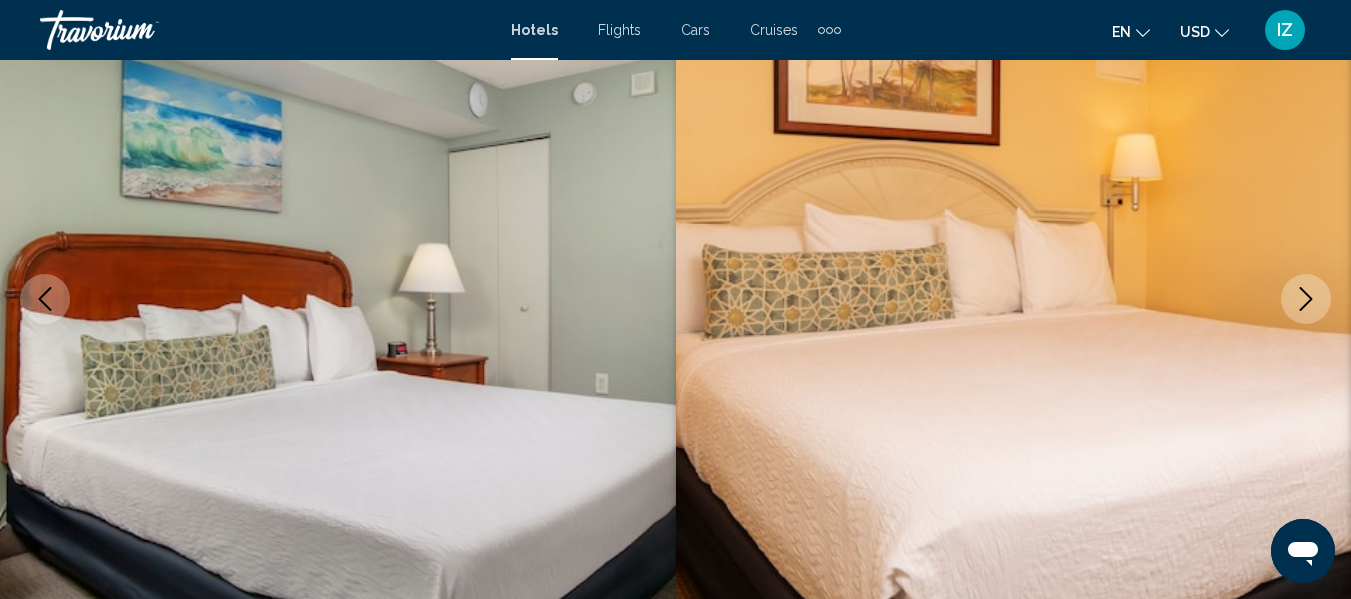 click 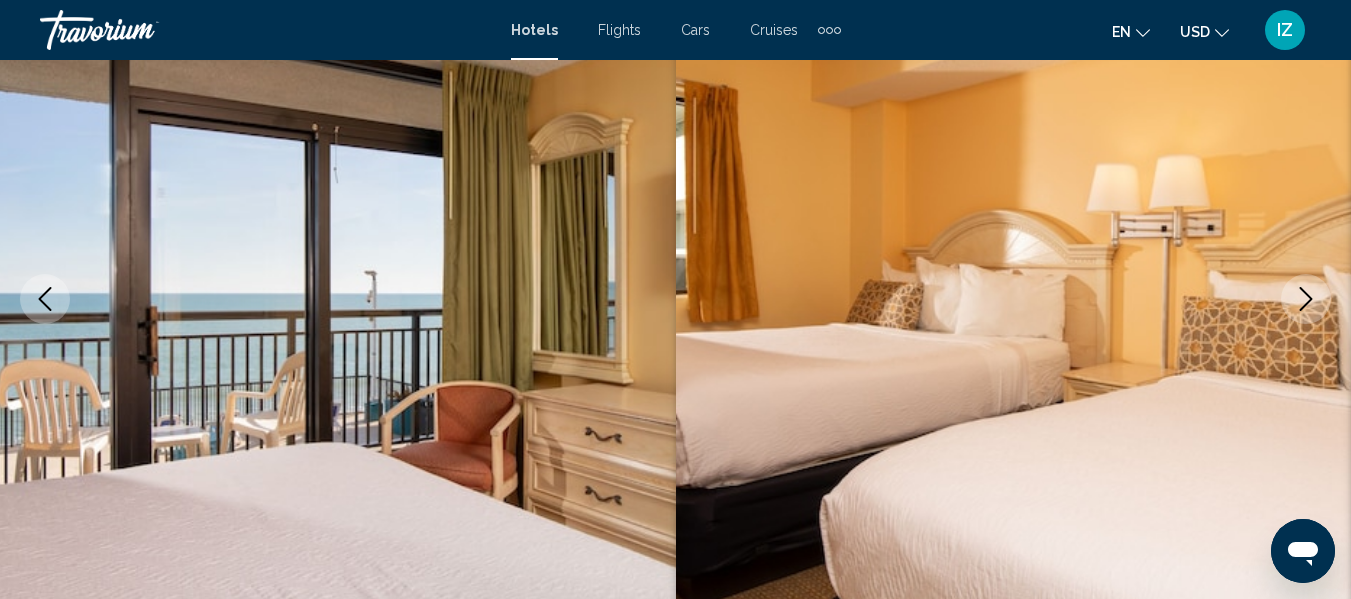 click 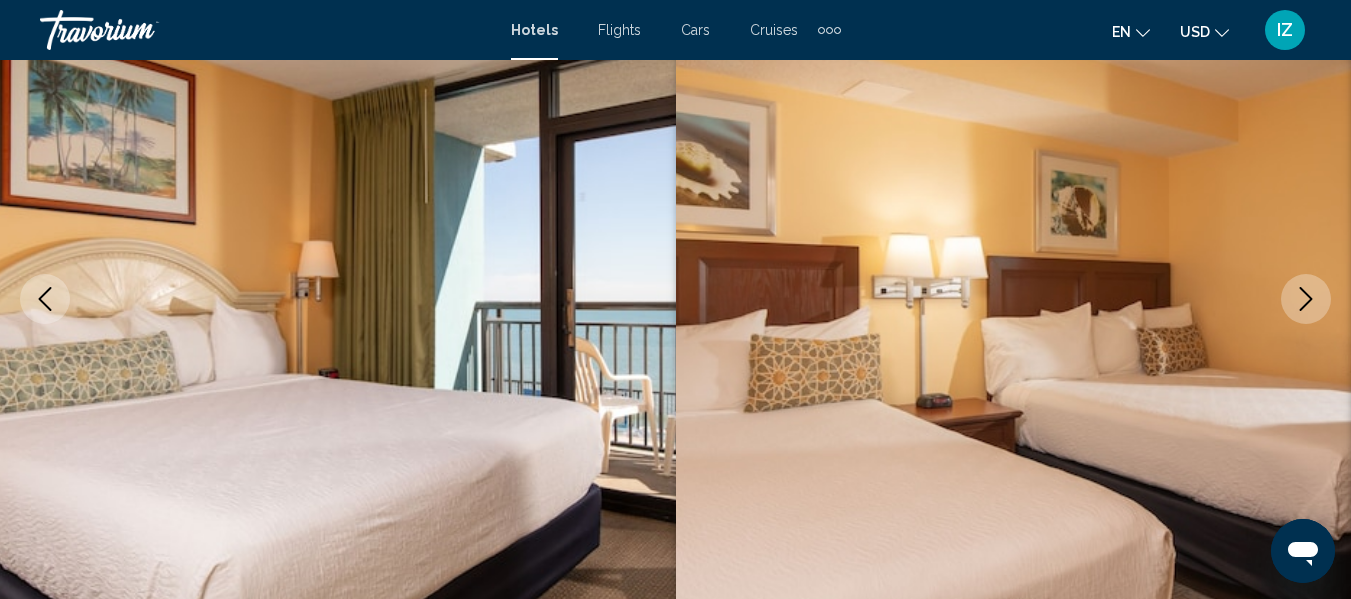 click 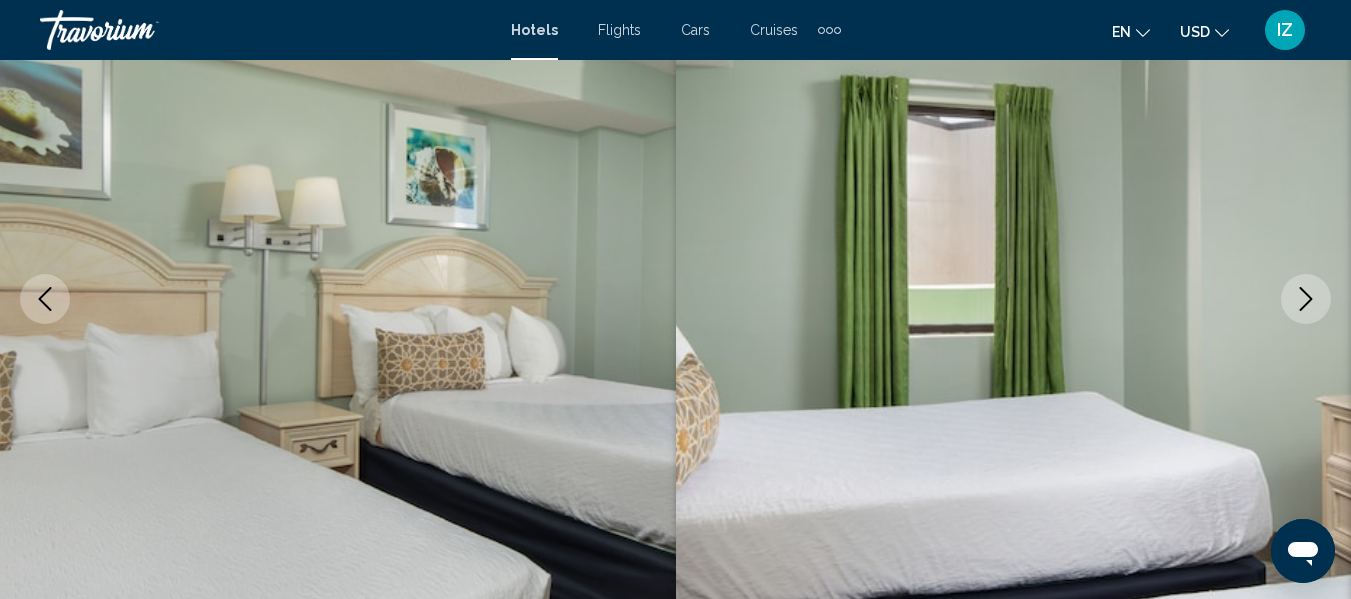 click 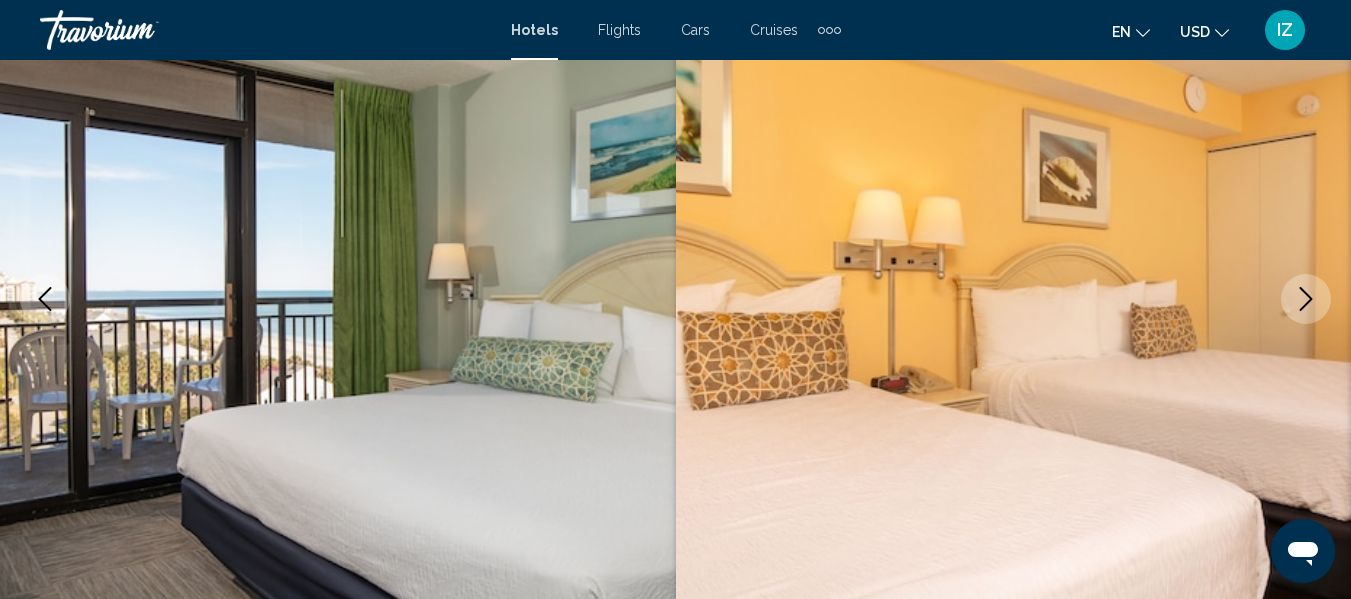 click 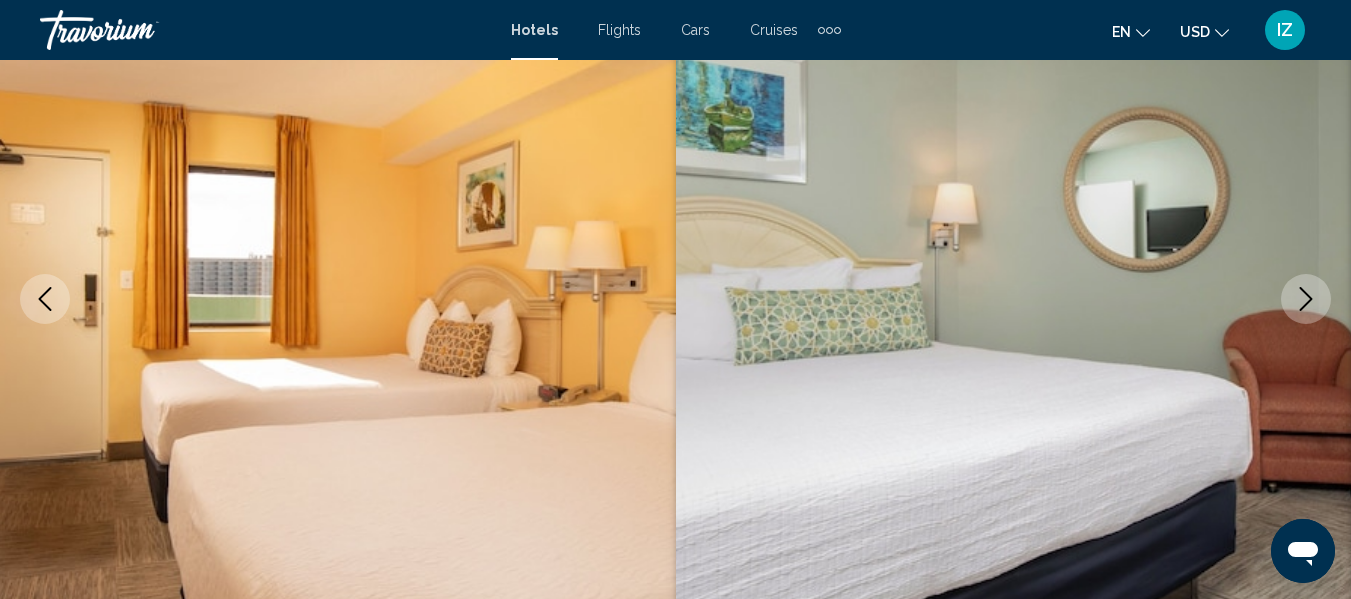 click 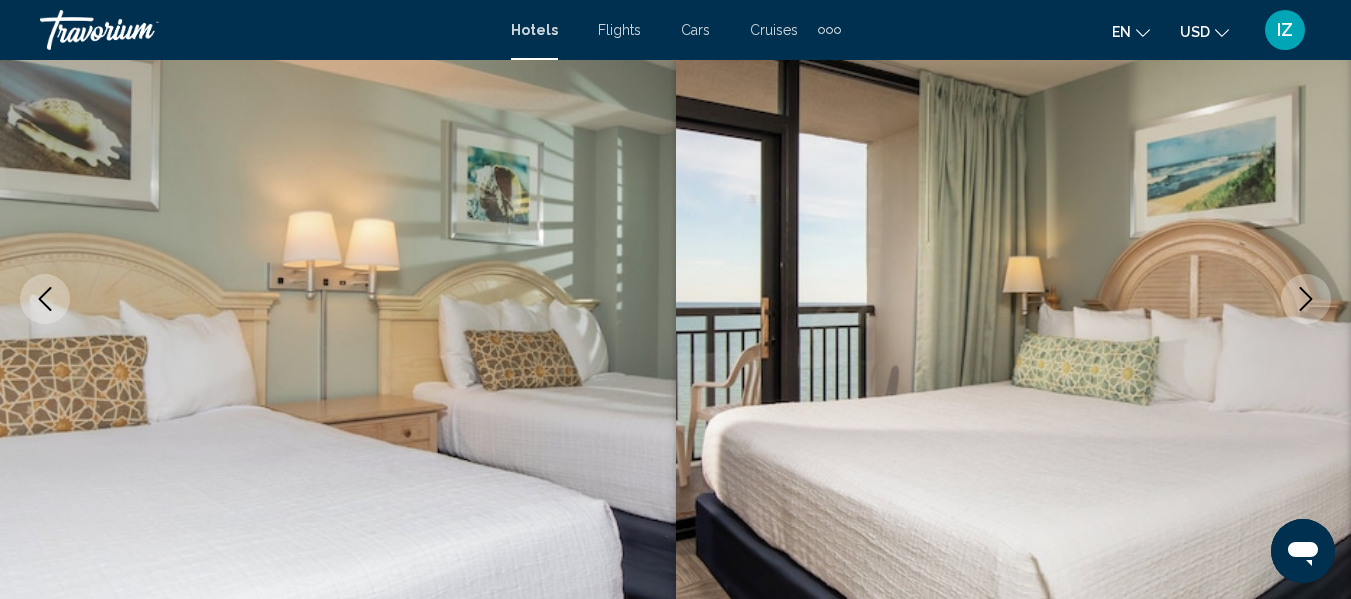 click 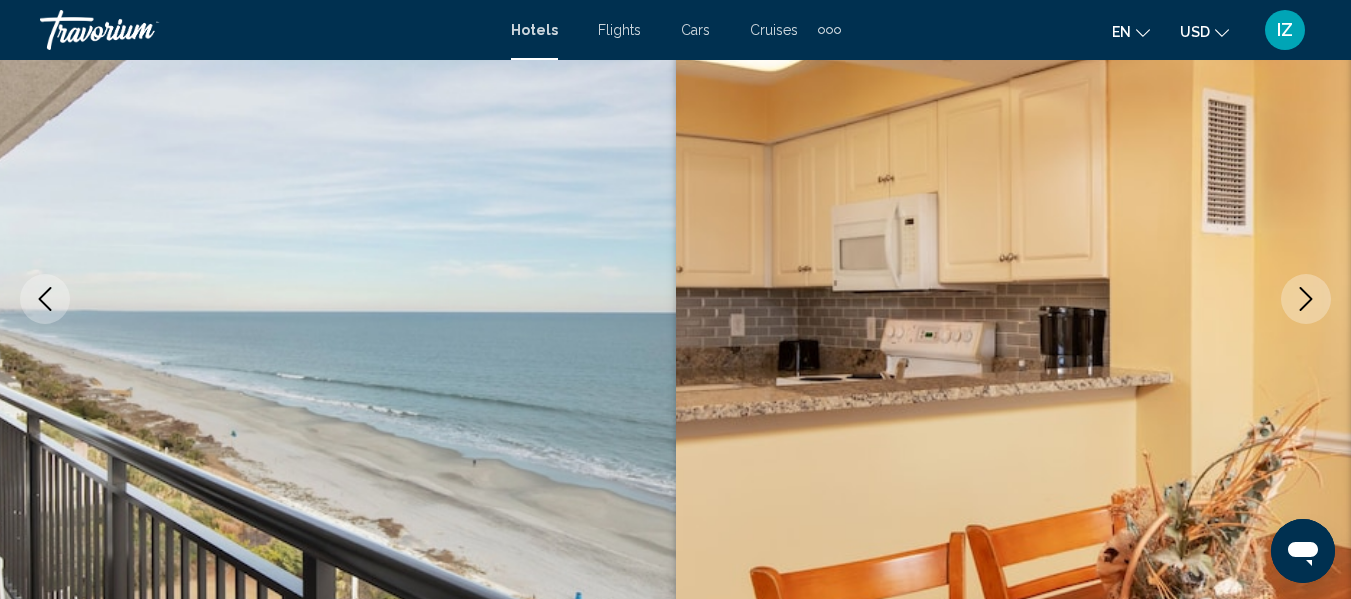click 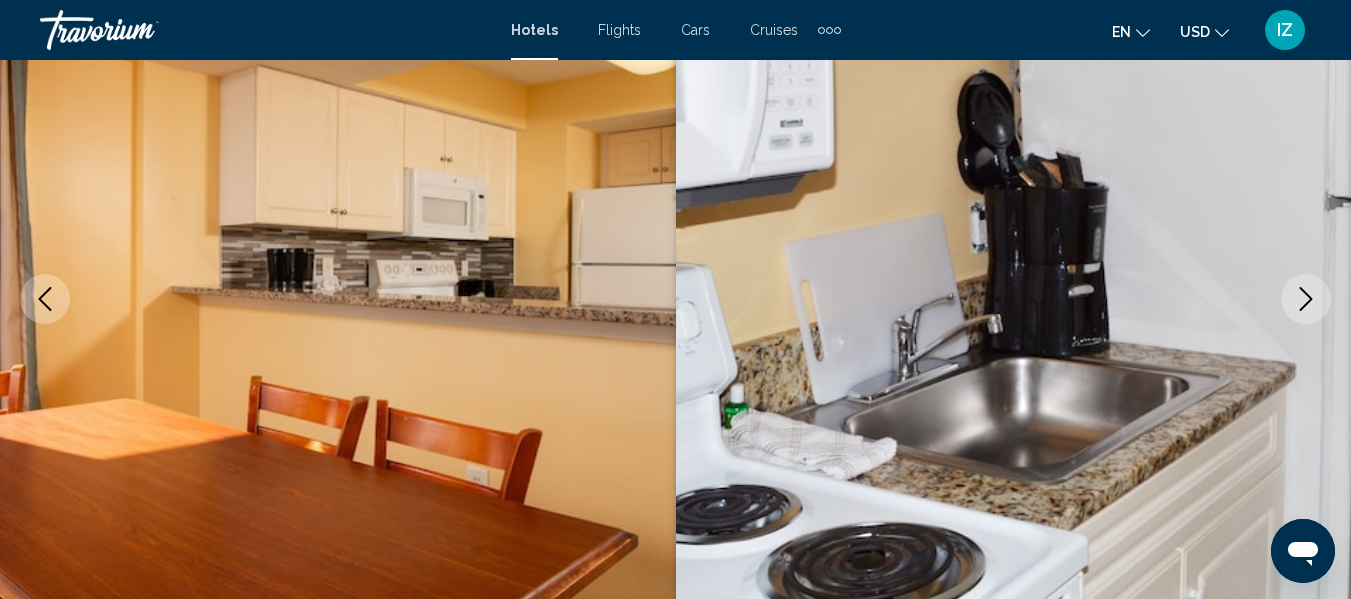 click 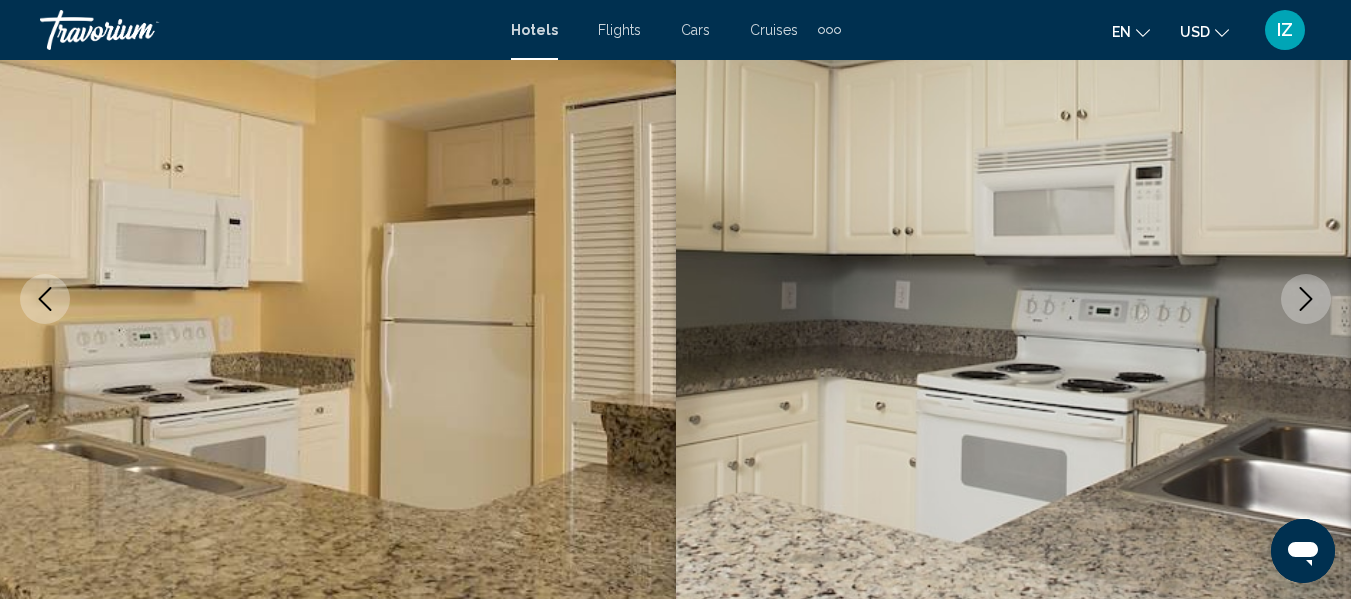 click 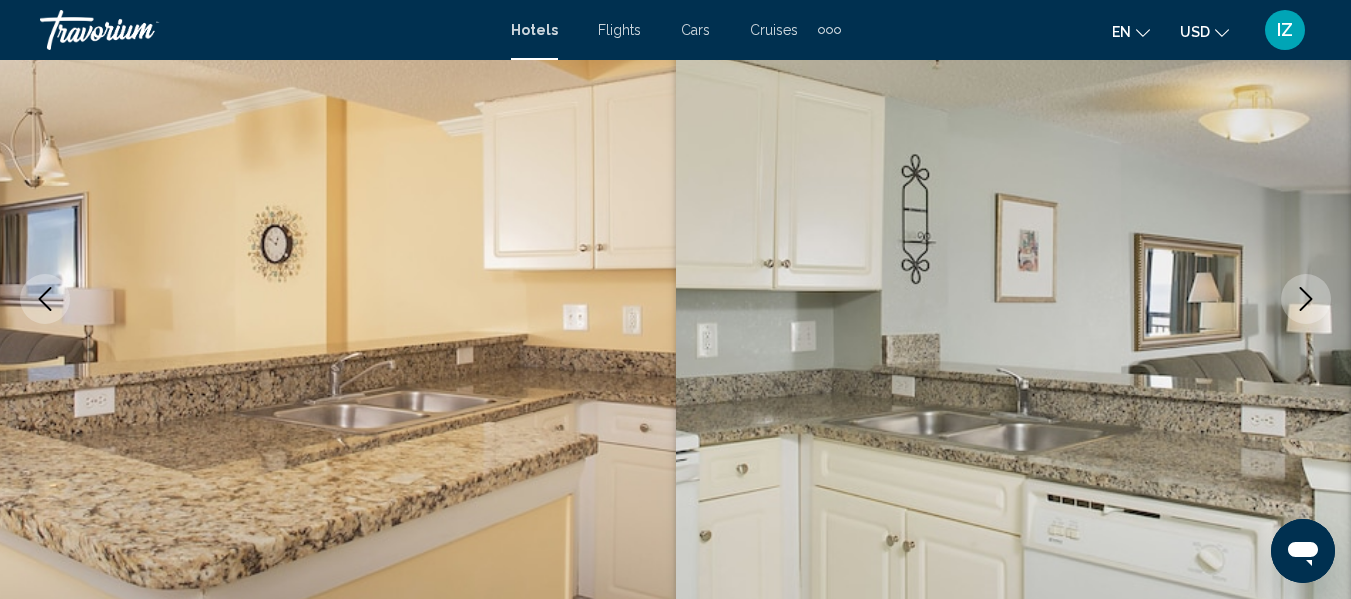 click 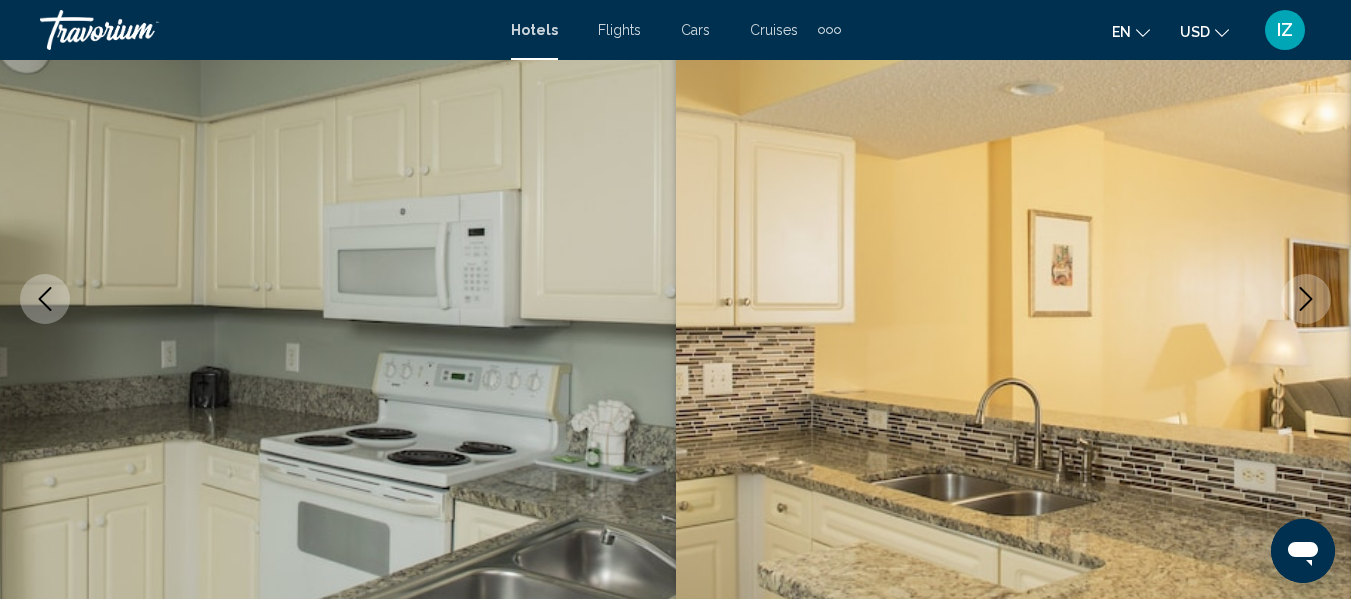 click 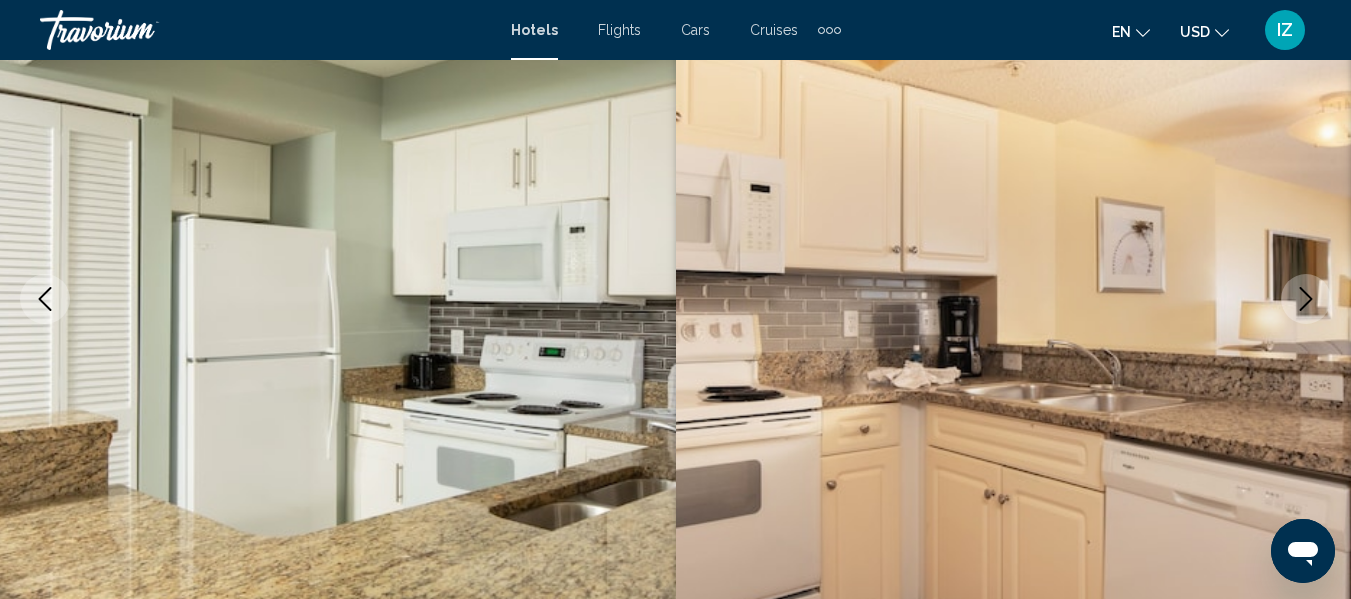 click 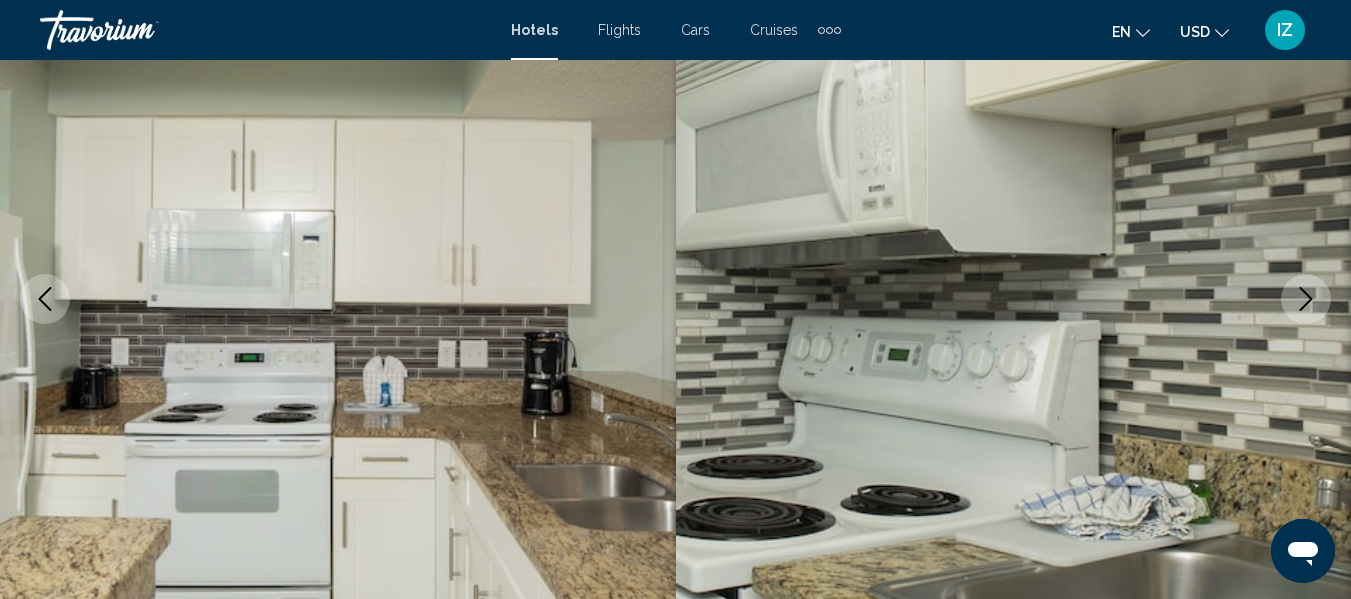 click 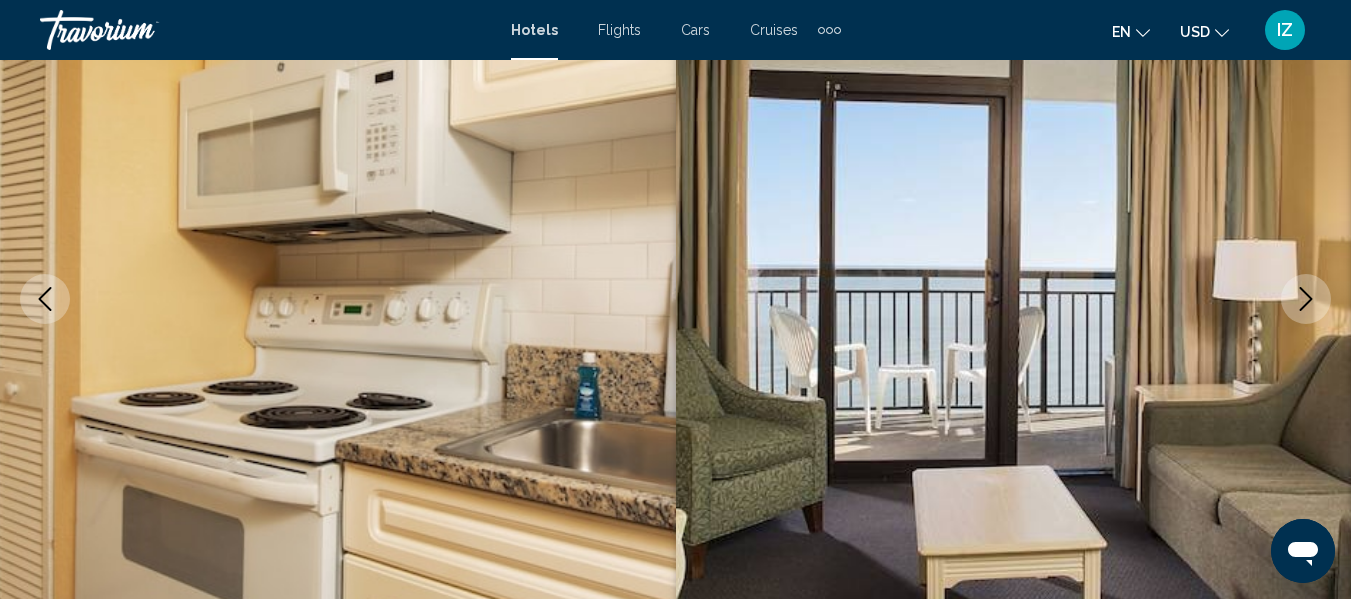click 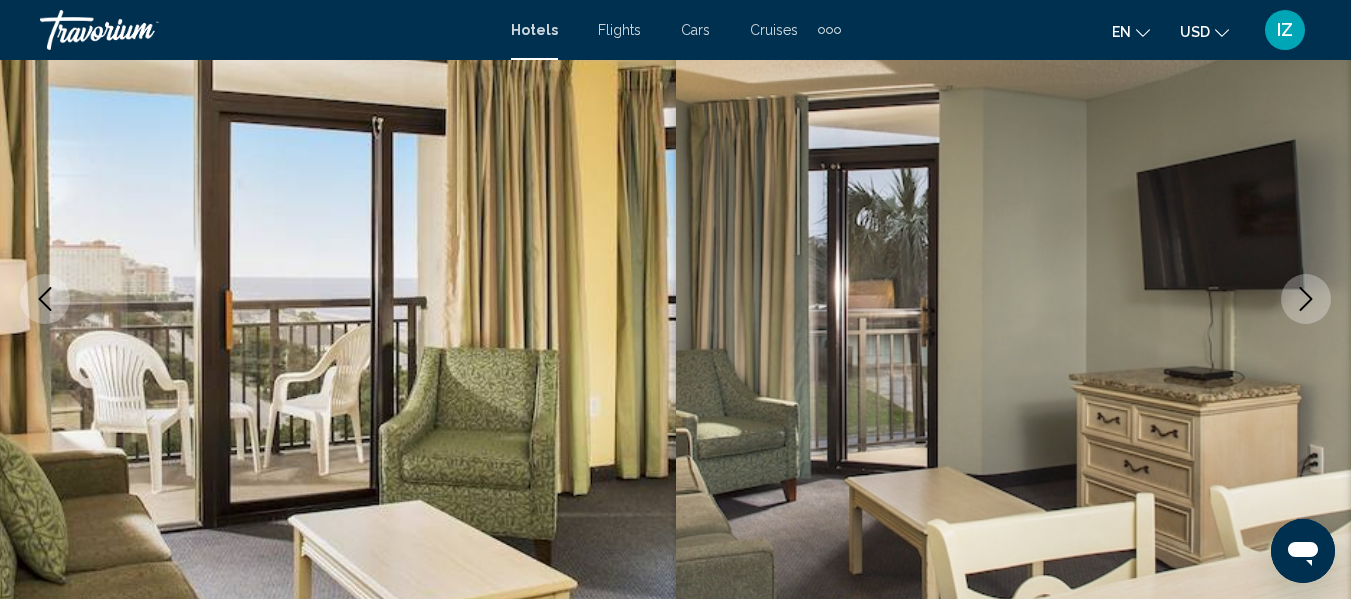 click 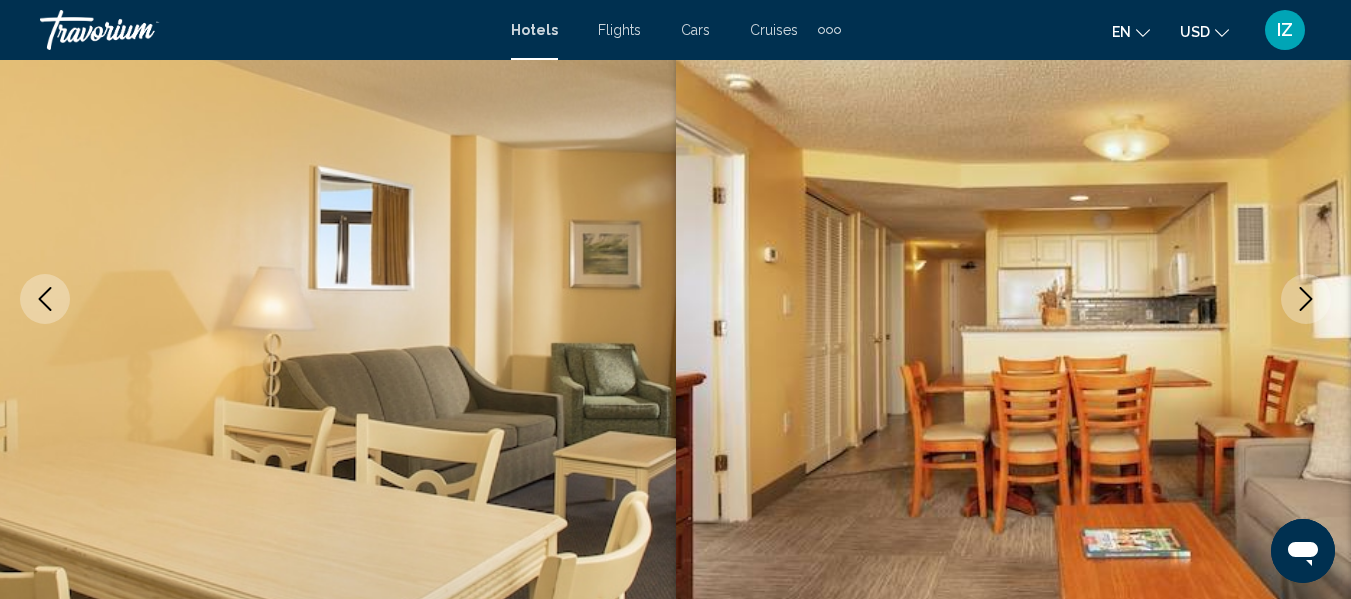 click 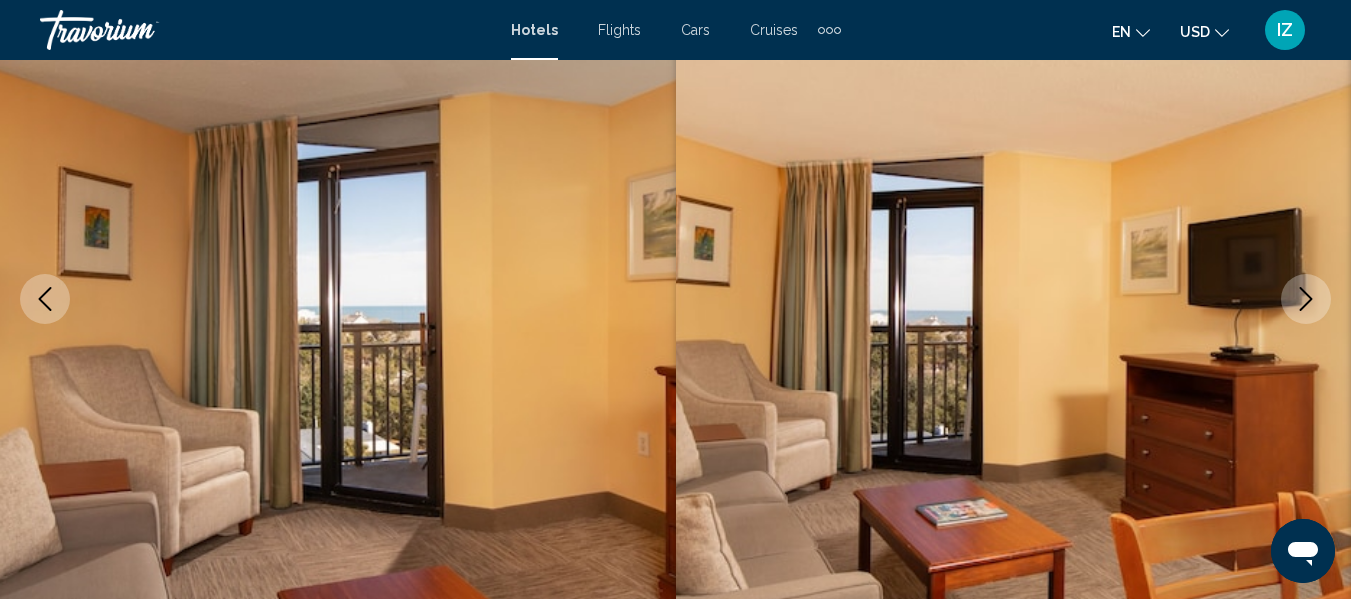 click 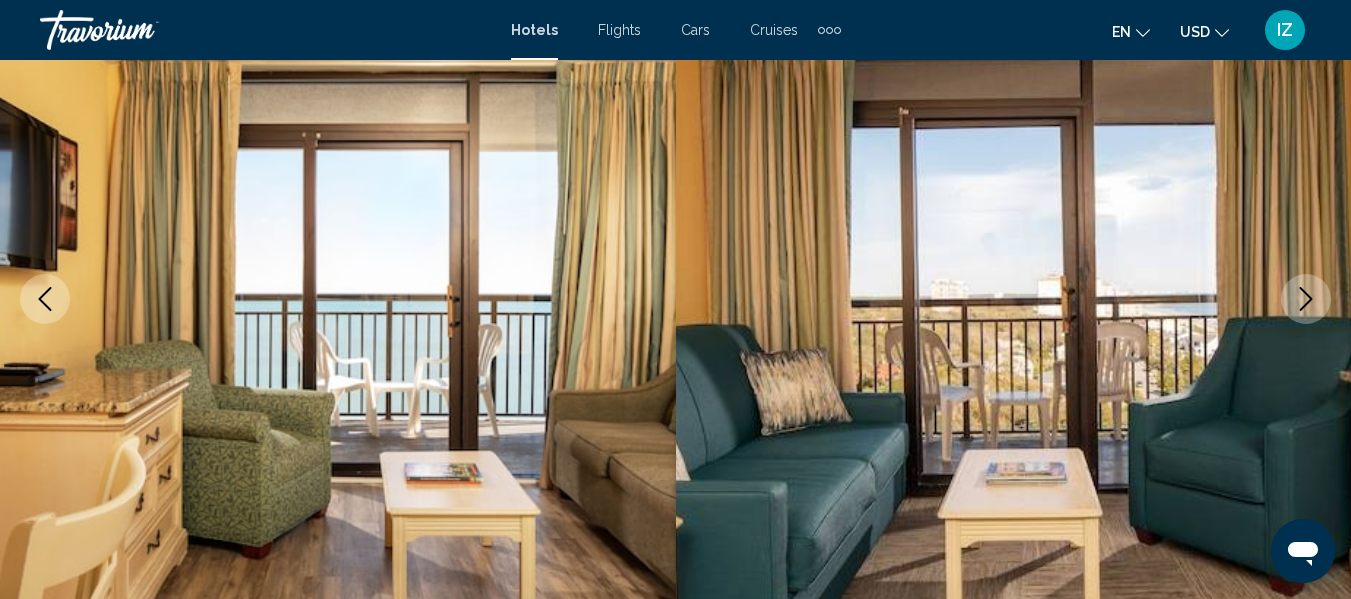 click 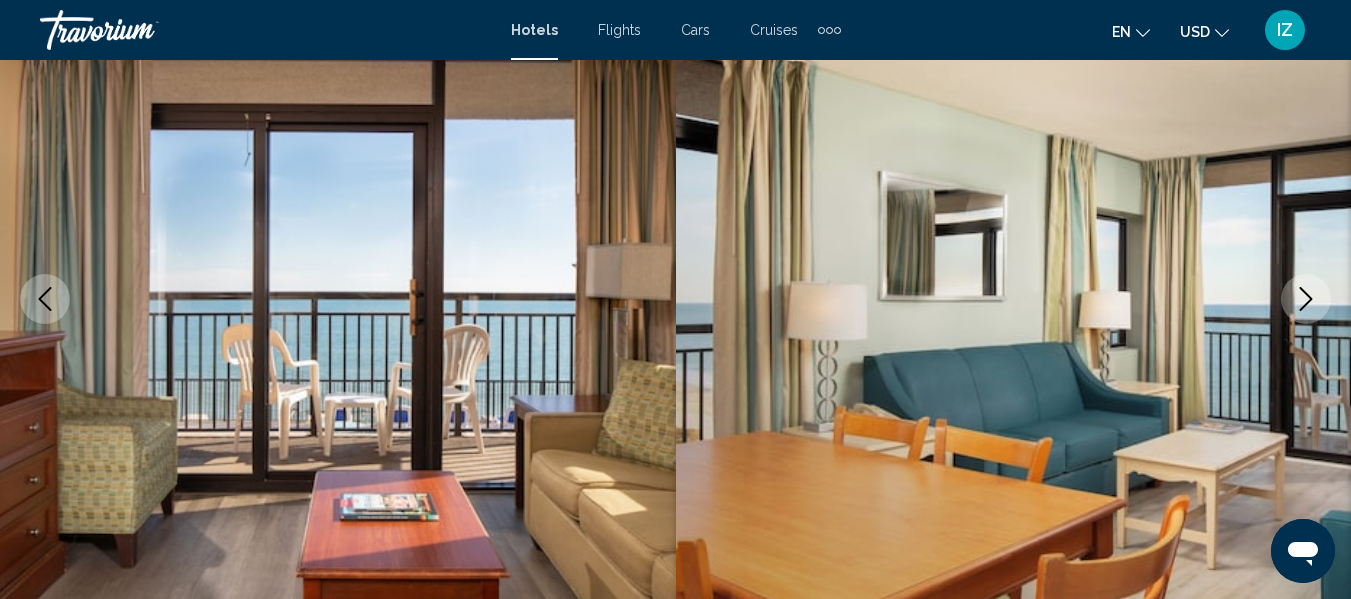 click 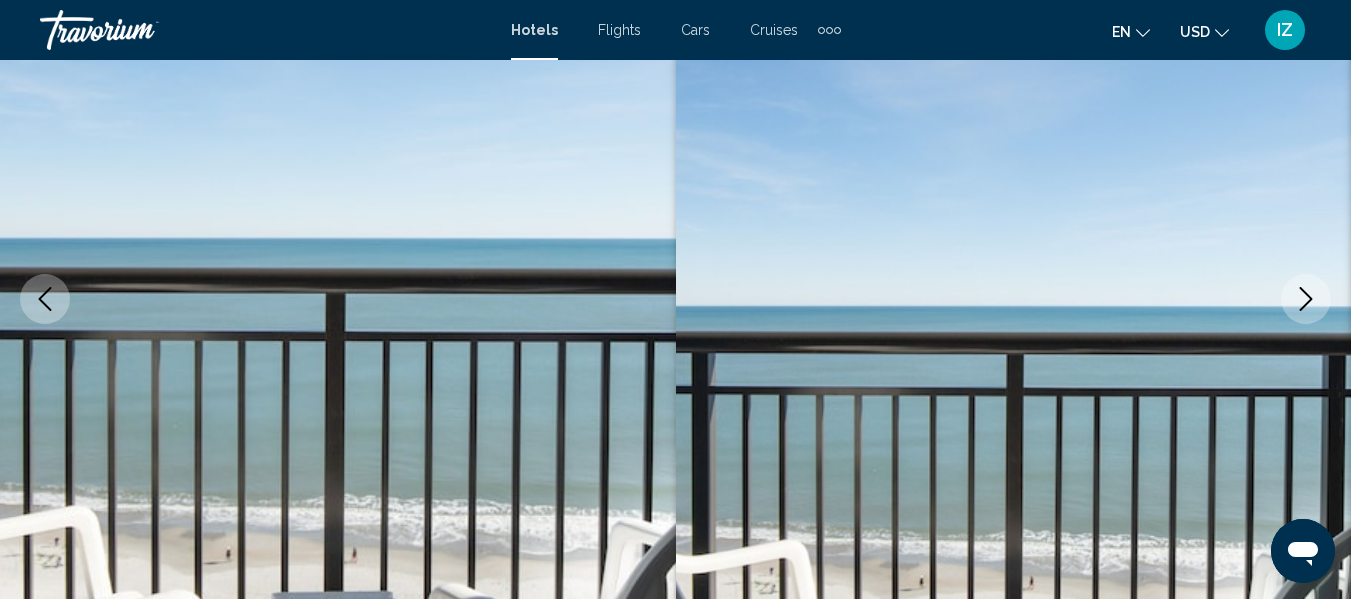 click 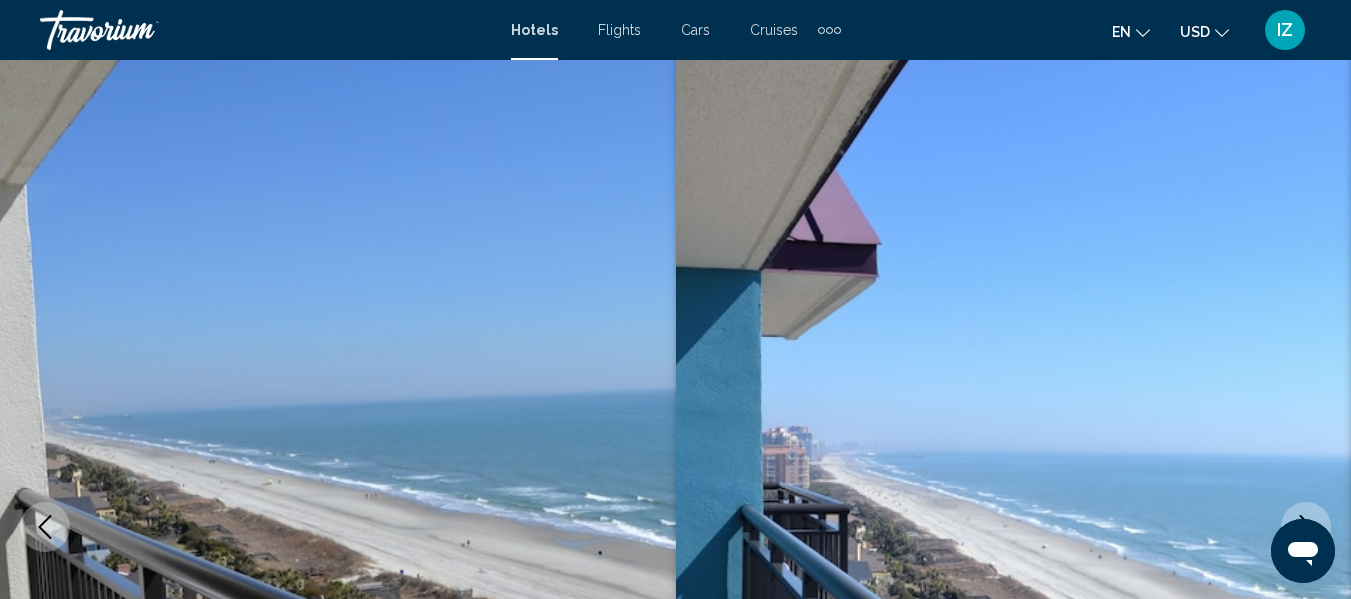 scroll, scrollTop: 0, scrollLeft: 0, axis: both 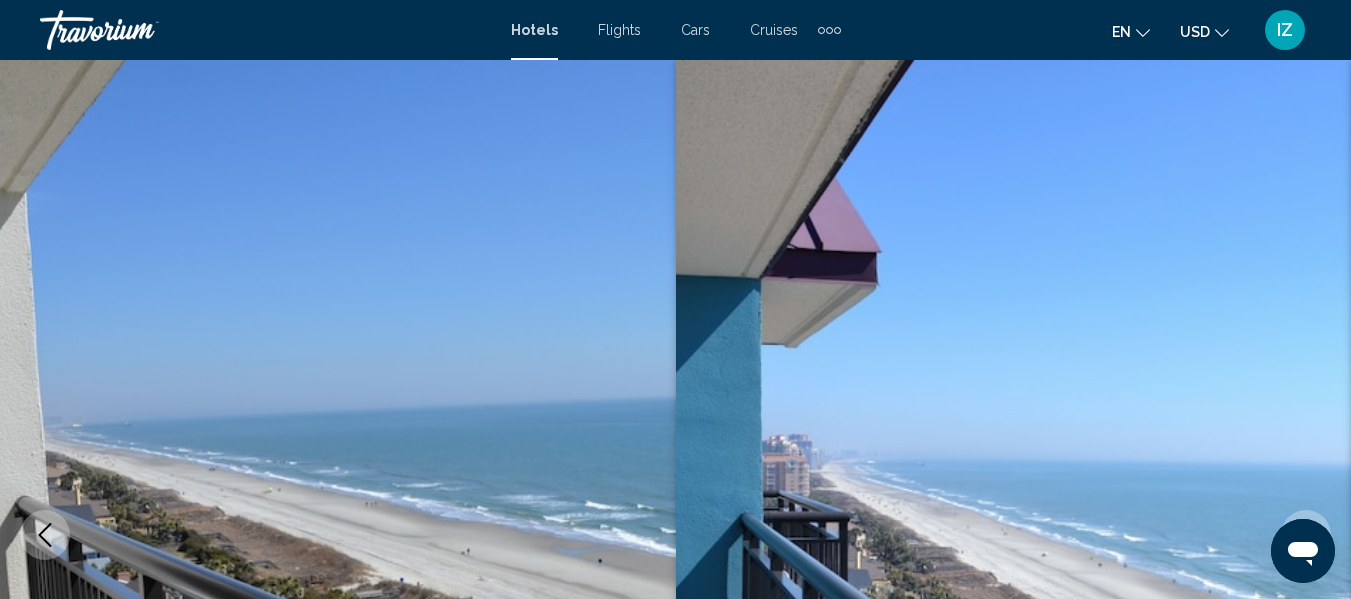 click at bounding box center (1014, 535) 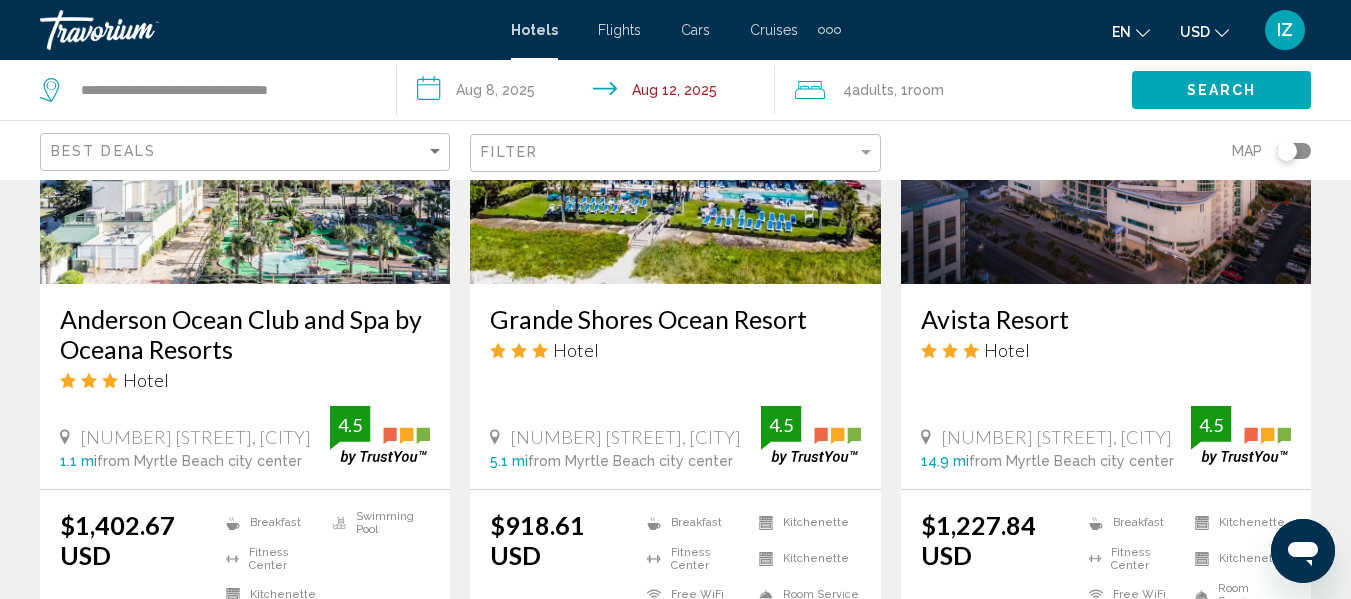scroll, scrollTop: 1900, scrollLeft: 0, axis: vertical 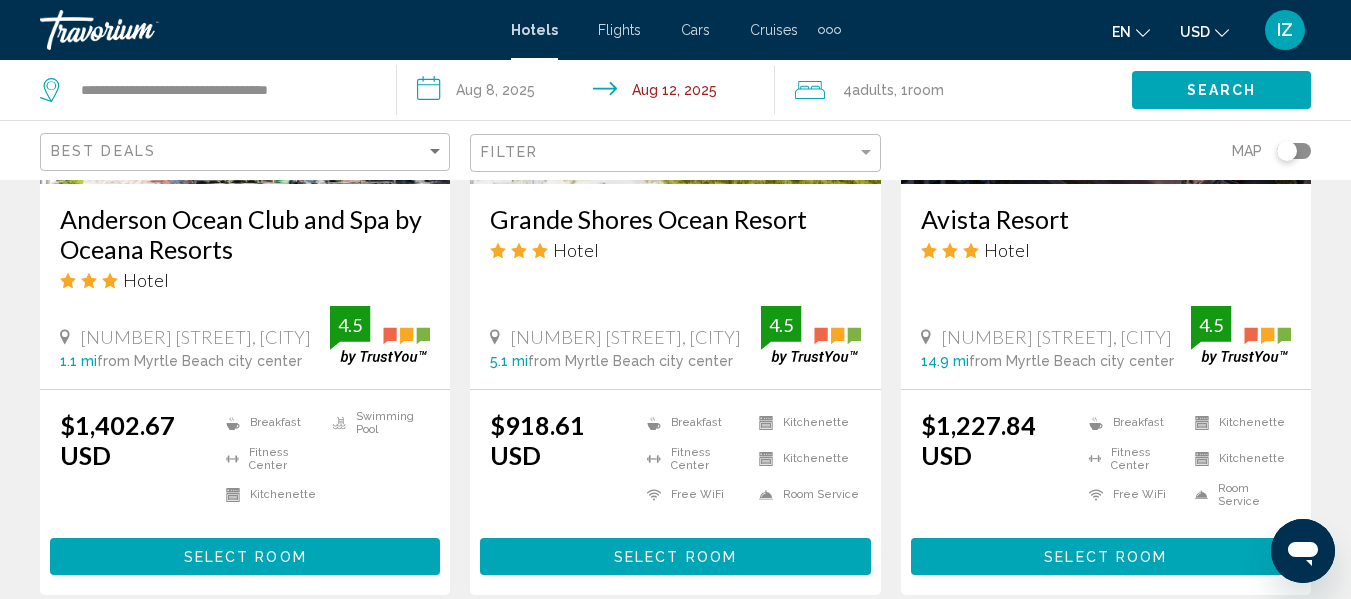 click on "Select Room" at bounding box center [675, 557] 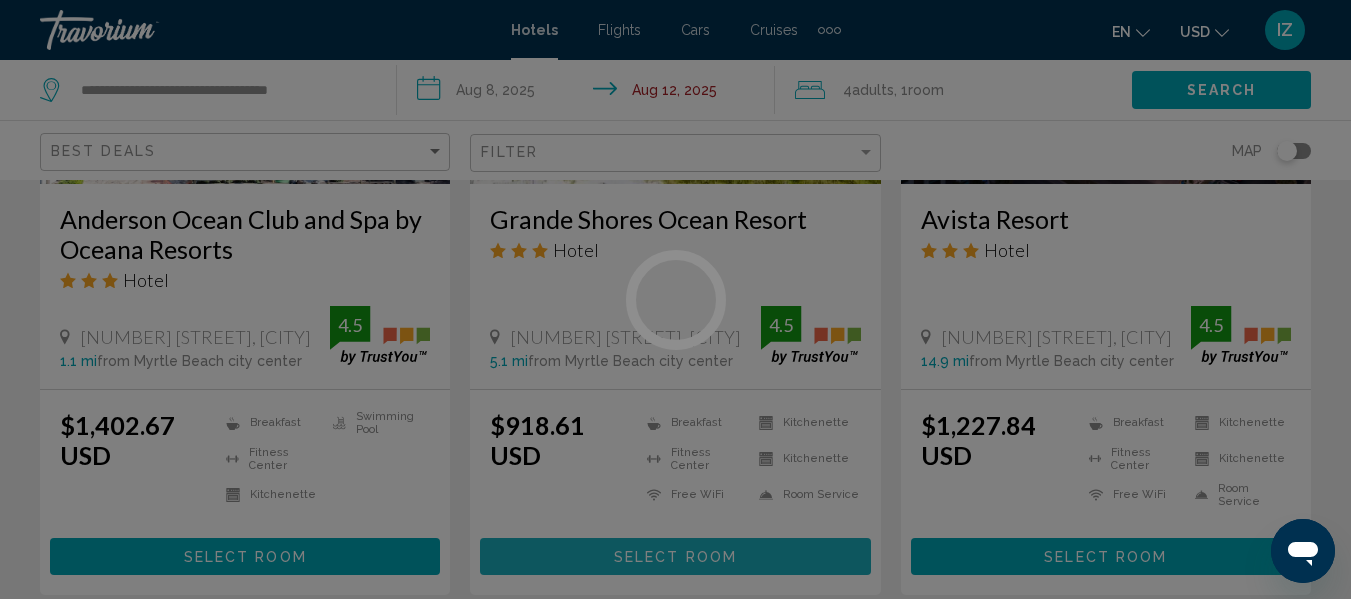 click at bounding box center (675, 299) 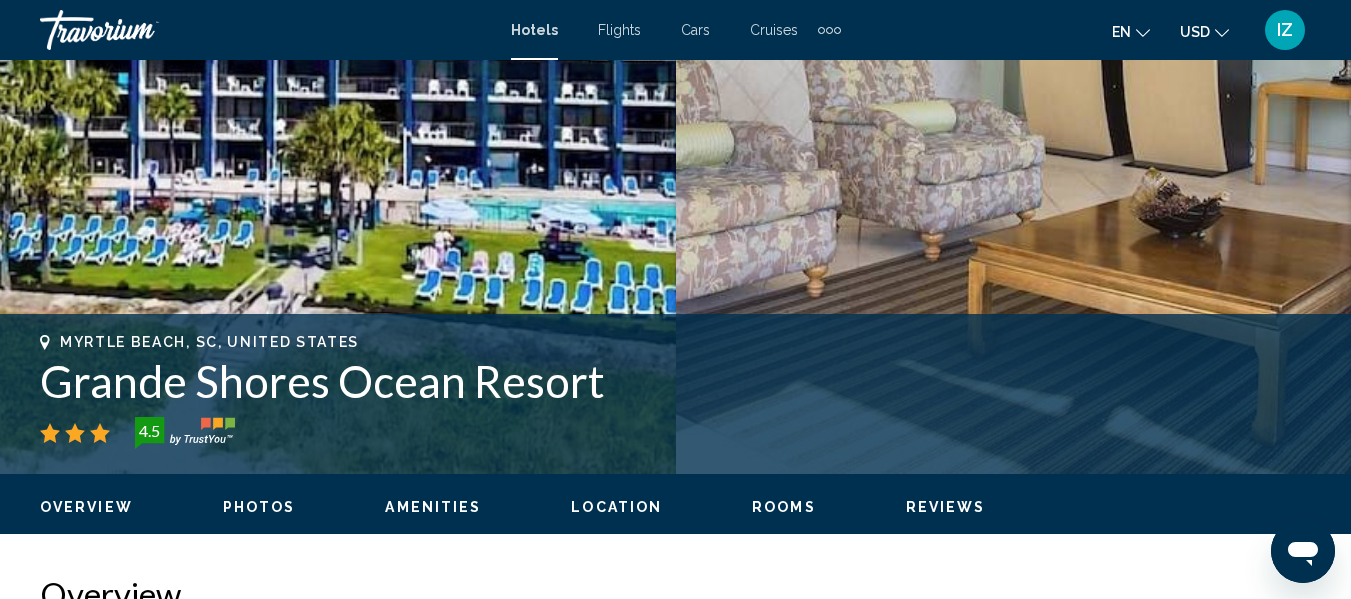 scroll, scrollTop: 636, scrollLeft: 0, axis: vertical 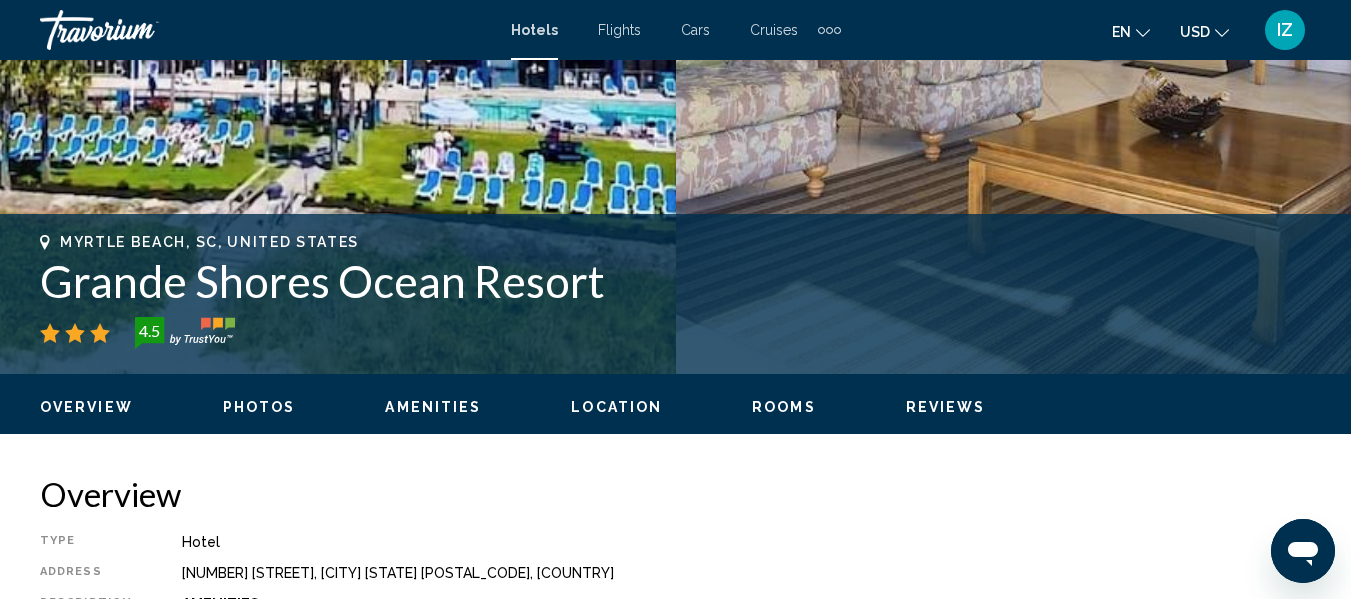 click on "Photos" at bounding box center (259, 407) 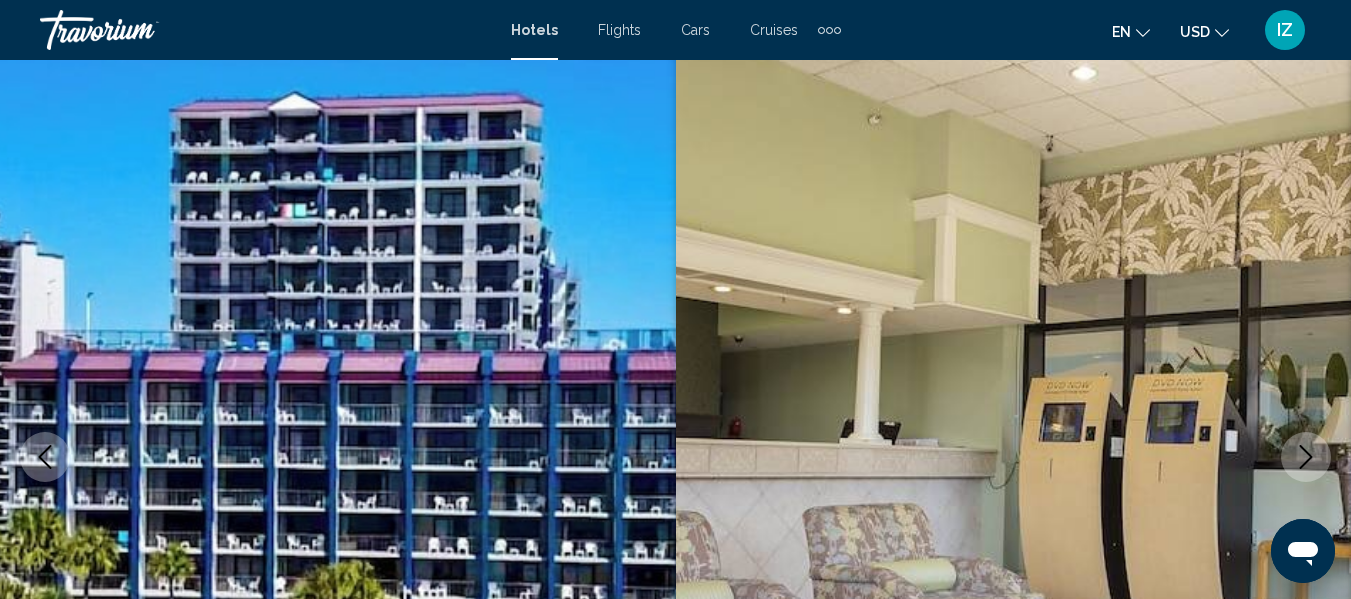 scroll, scrollTop: 0, scrollLeft: 0, axis: both 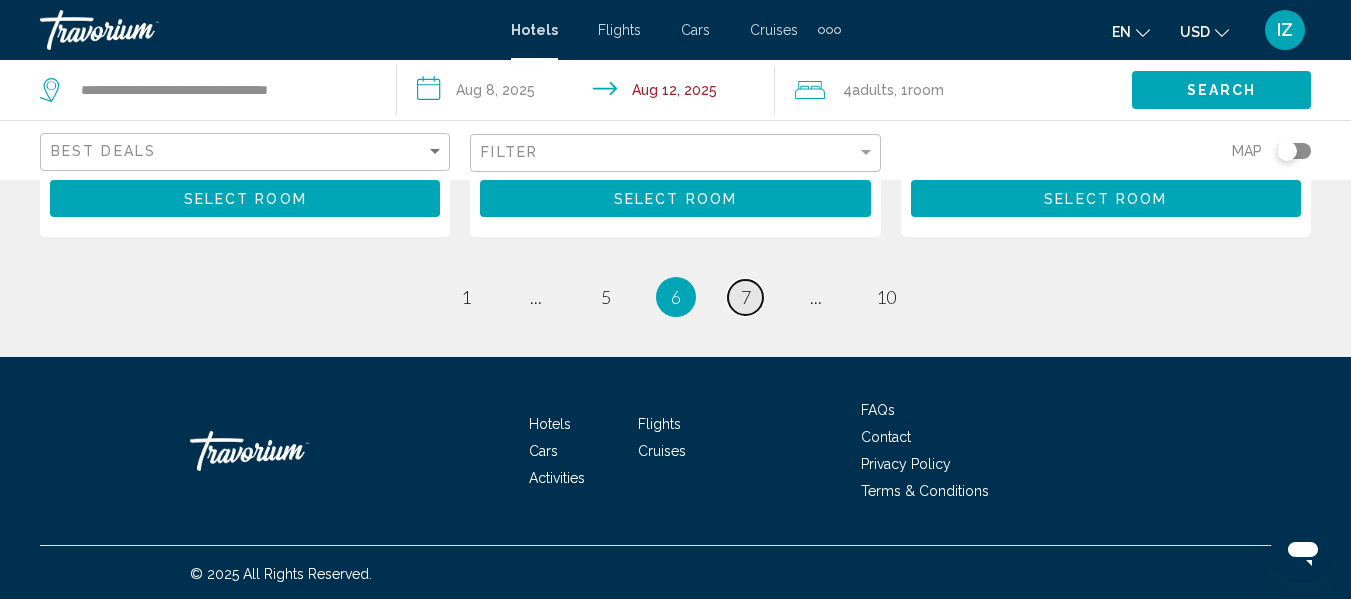 click on "7" at bounding box center [746, 297] 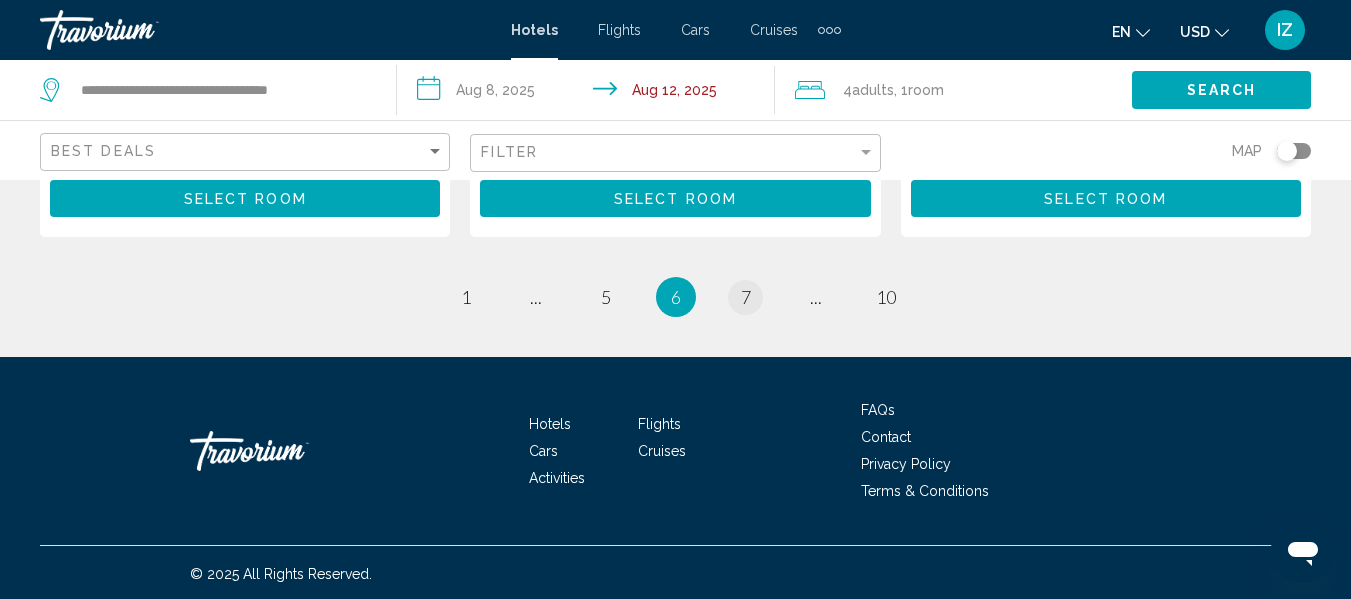 click on "Comfort Suites [CITY] Central
Hotel
[NUMBER] [STREET], [CITY] [DISTANCE] from [CITY] city center from hotel [PRICE] [CURRENCY]
Fitness Center
Free WiFi
Pets Allowed
Swimming Pool  [NUMBER] Select Room  Deercreek Townhomes
Hotel
[NUMBER] [STREET], [CITY] [DISTANCE] from [CITY] city center from hotel [PRICE] [CURRENCY]
Free WiFi
Swimming Pool  Select Room  Grande Shores Ocean Resorts Condominiums
[RATING] [RATING]" at bounding box center [675, -1237] 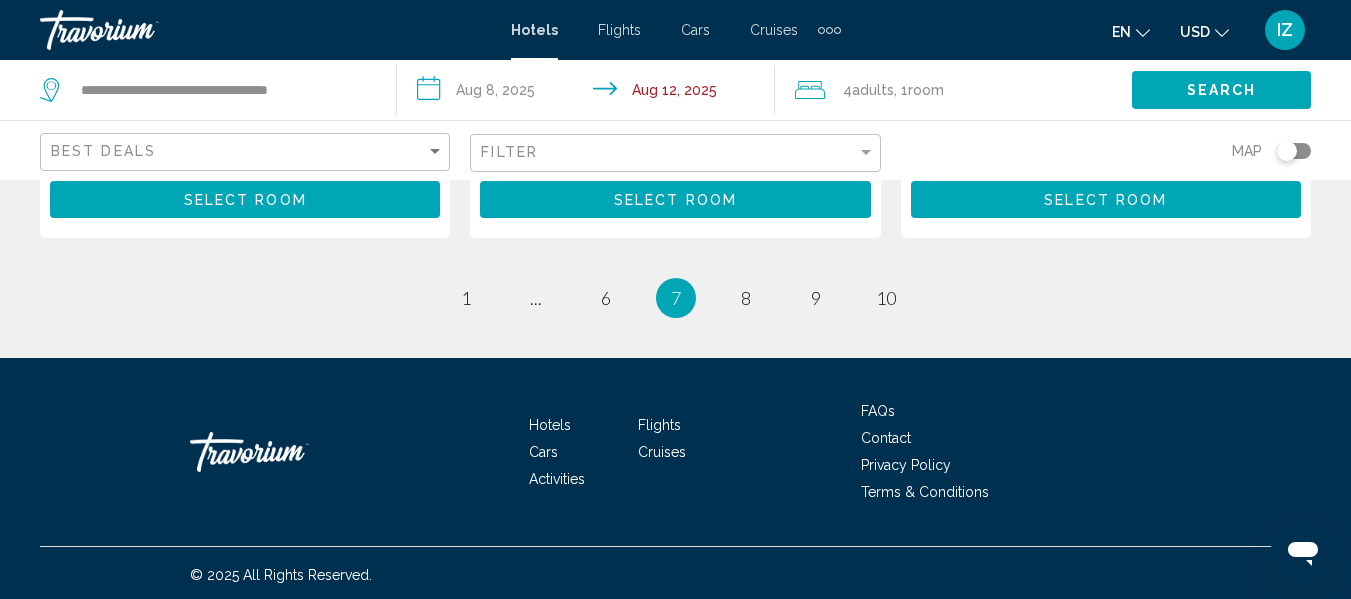 scroll, scrollTop: 3041, scrollLeft: 0, axis: vertical 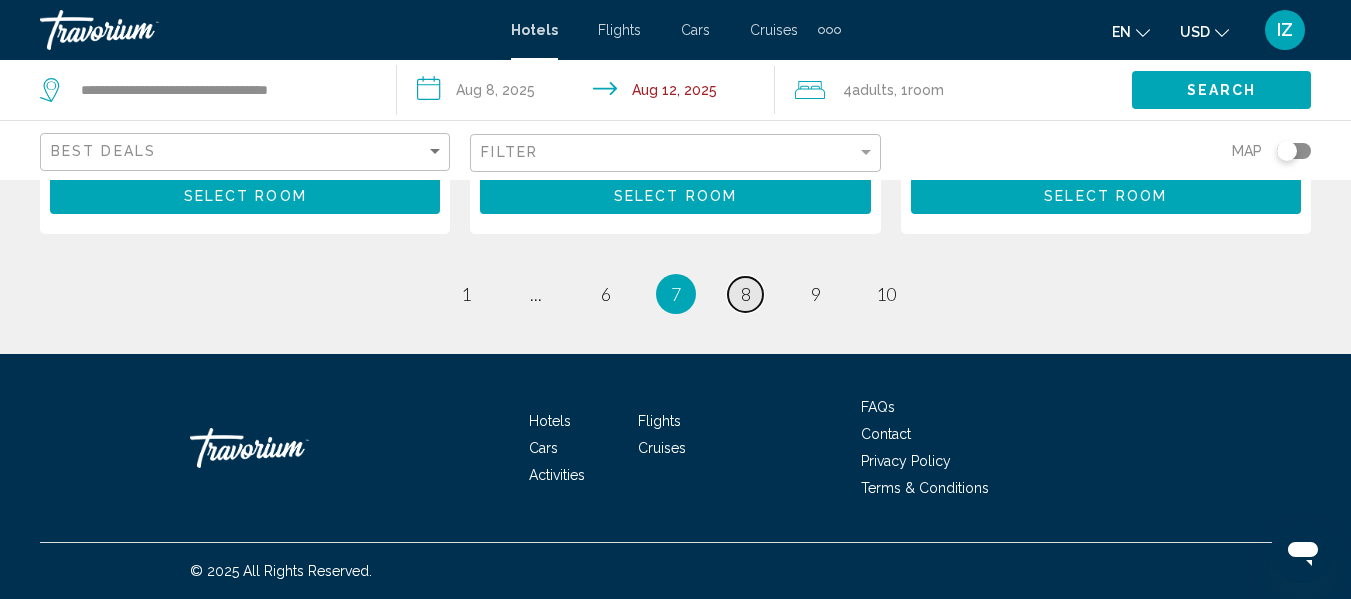 click on "8" at bounding box center [746, 294] 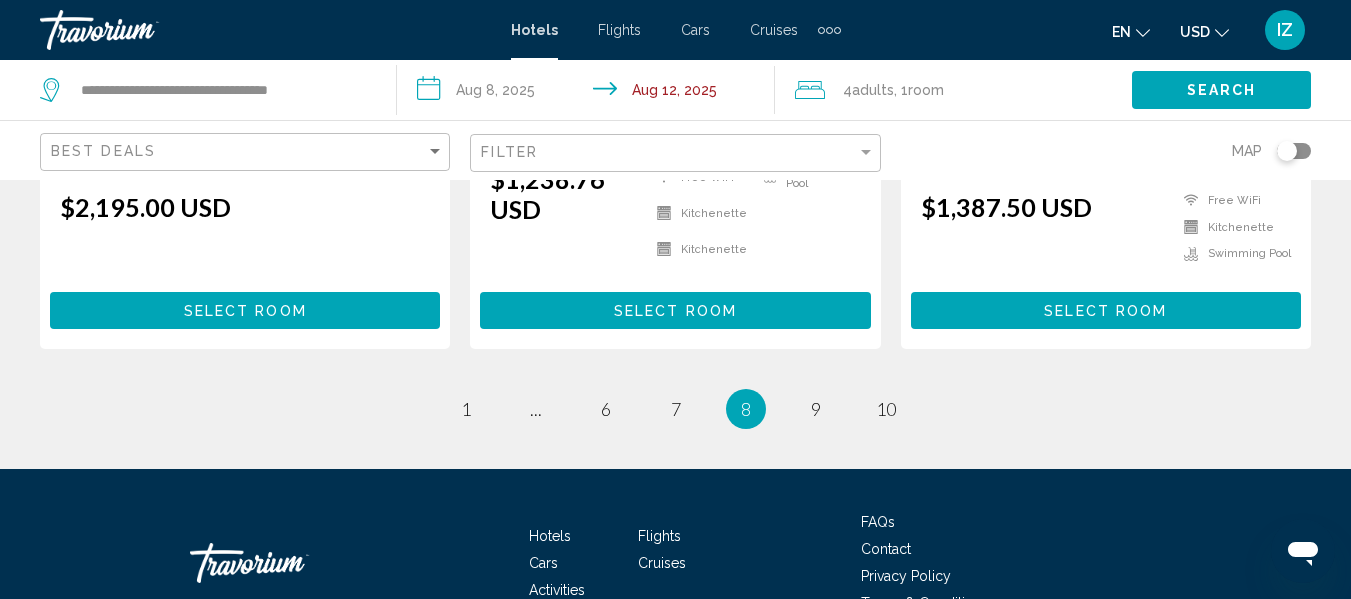 scroll, scrollTop: 2900, scrollLeft: 0, axis: vertical 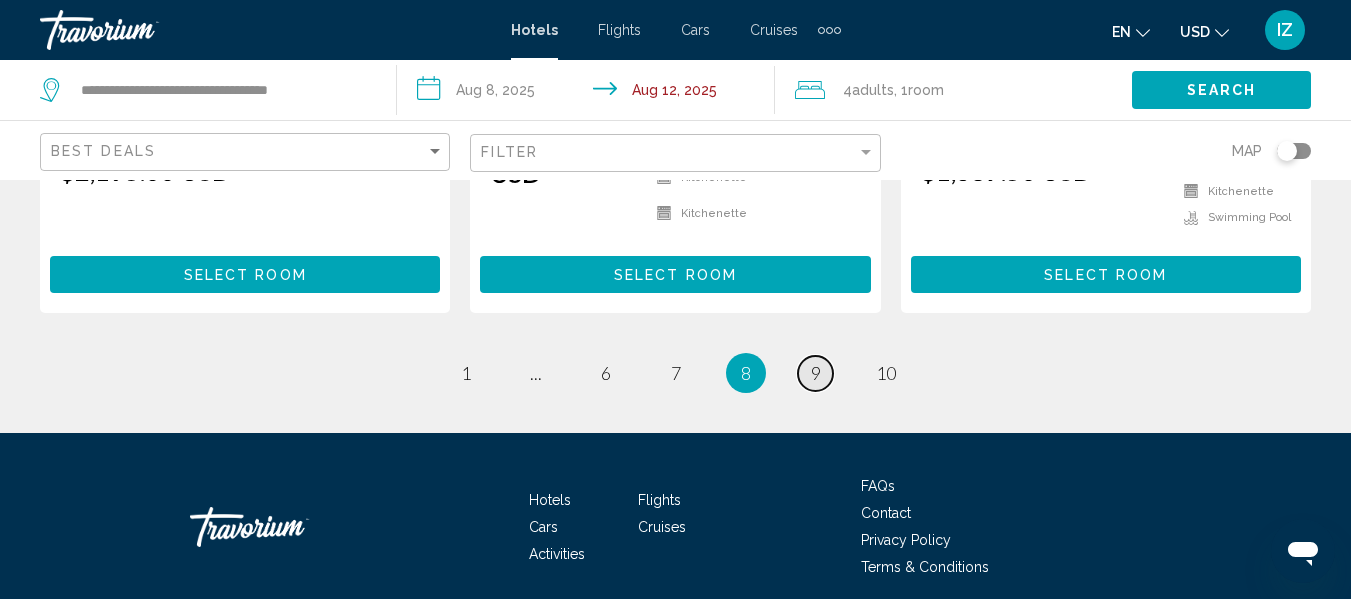 click on "page  9" at bounding box center (815, 373) 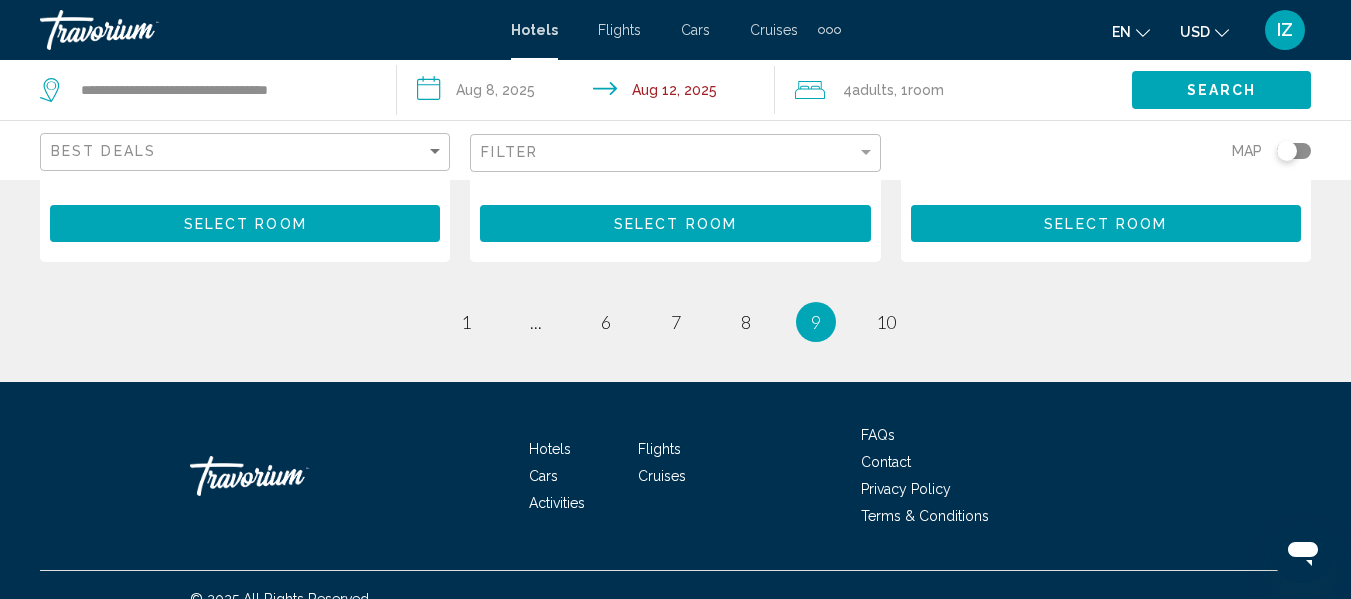 scroll, scrollTop: 2900, scrollLeft: 0, axis: vertical 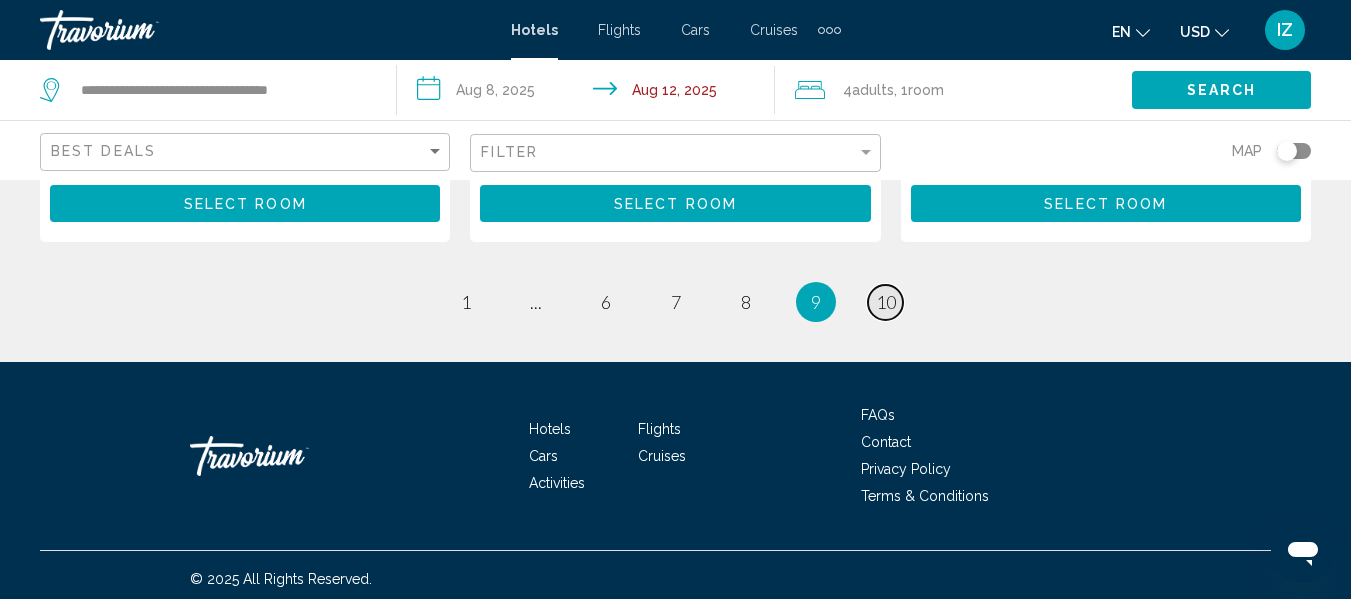 click on "10" at bounding box center [886, 302] 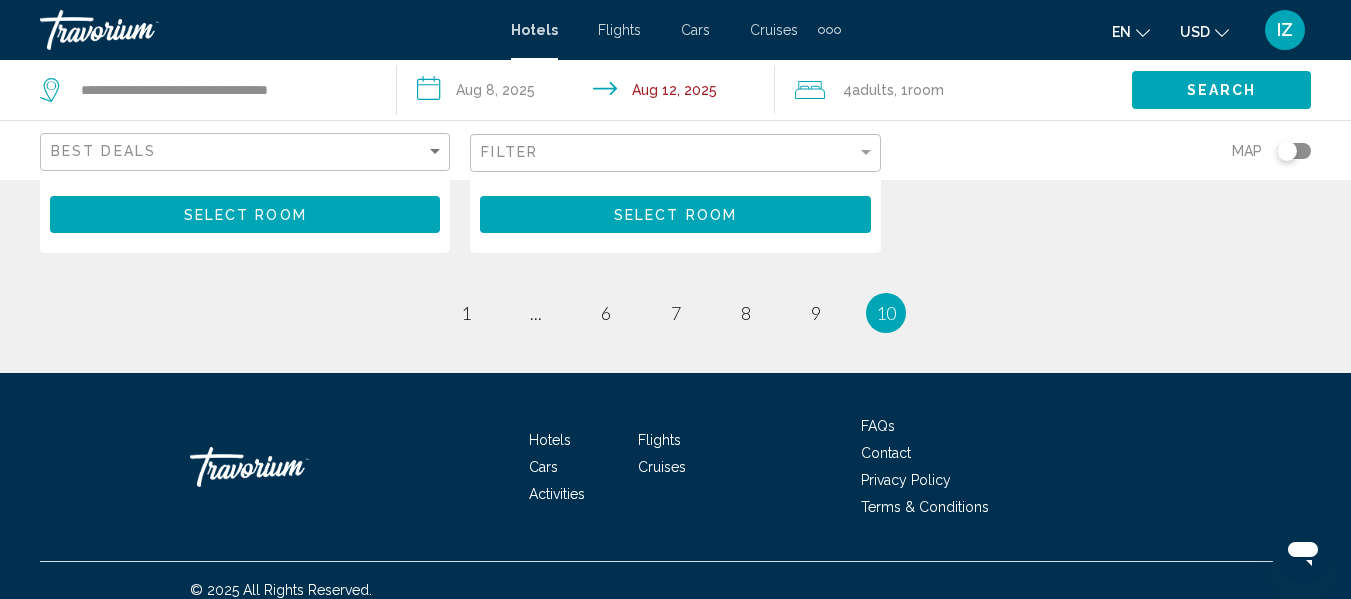 scroll, scrollTop: 2837, scrollLeft: 0, axis: vertical 